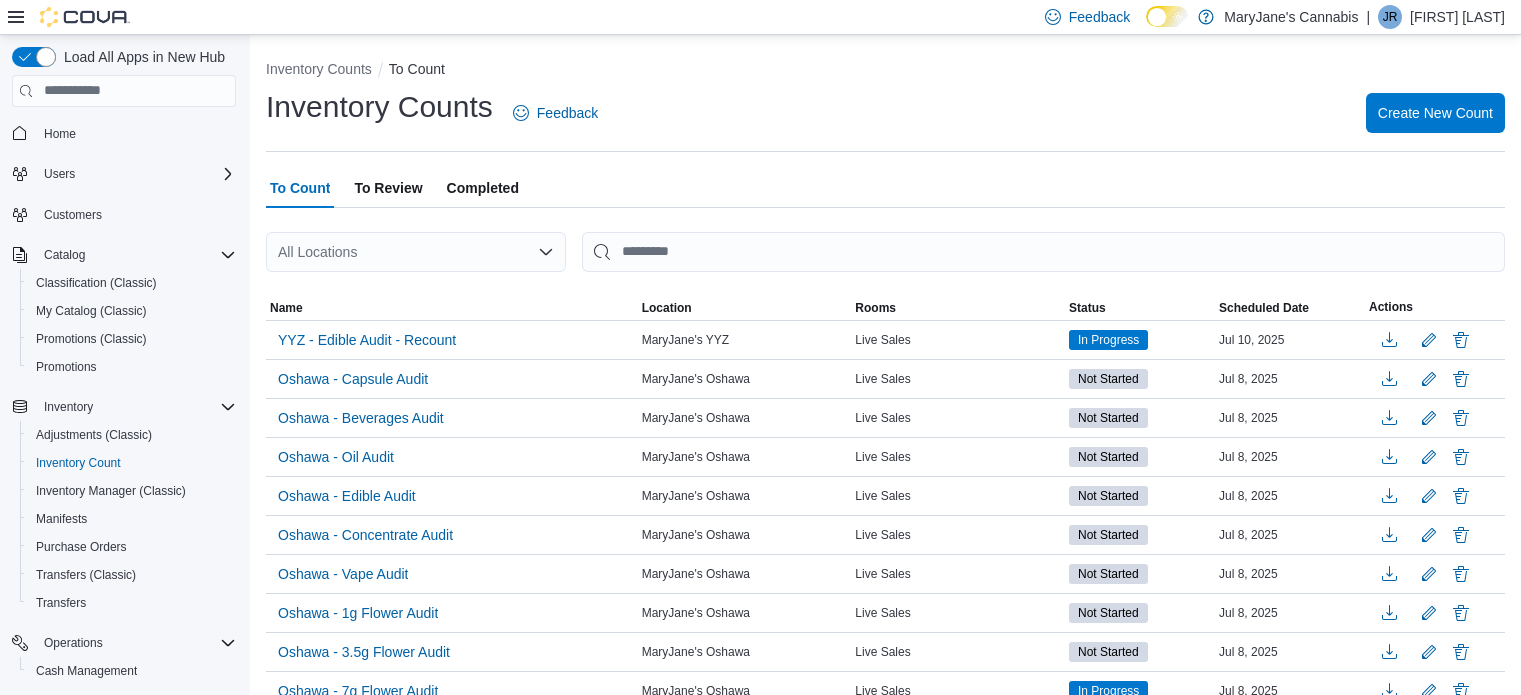 scroll, scrollTop: 0, scrollLeft: 0, axis: both 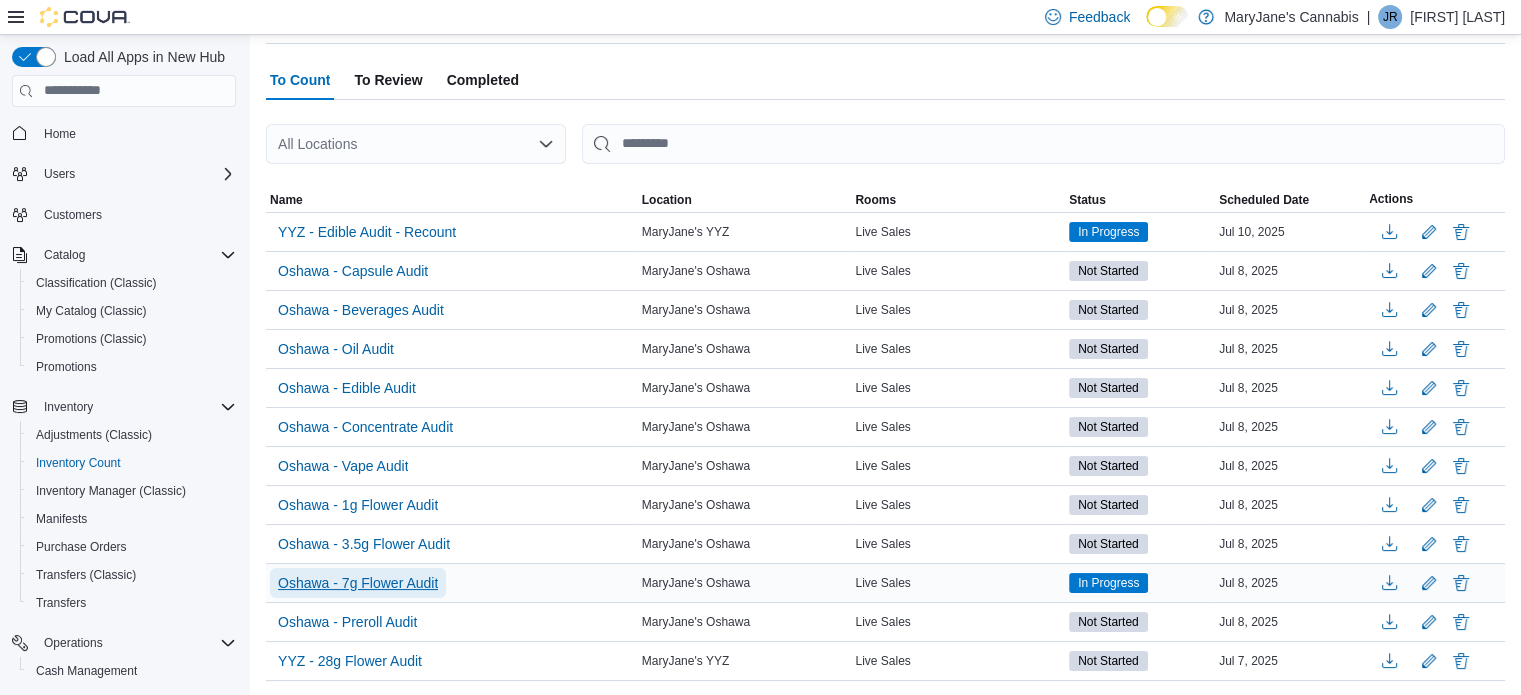 click on "Oshawa - 7g Flower Audit" at bounding box center (358, 583) 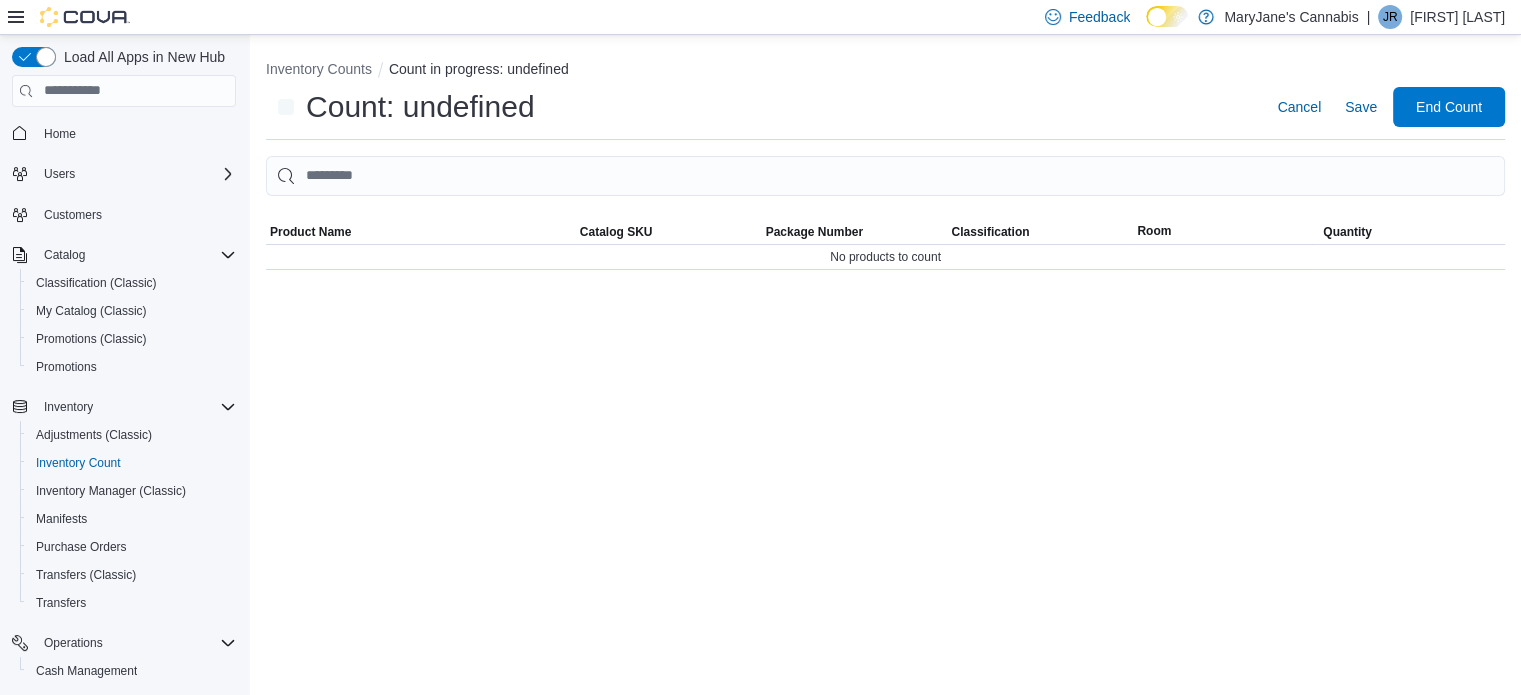 scroll, scrollTop: 0, scrollLeft: 0, axis: both 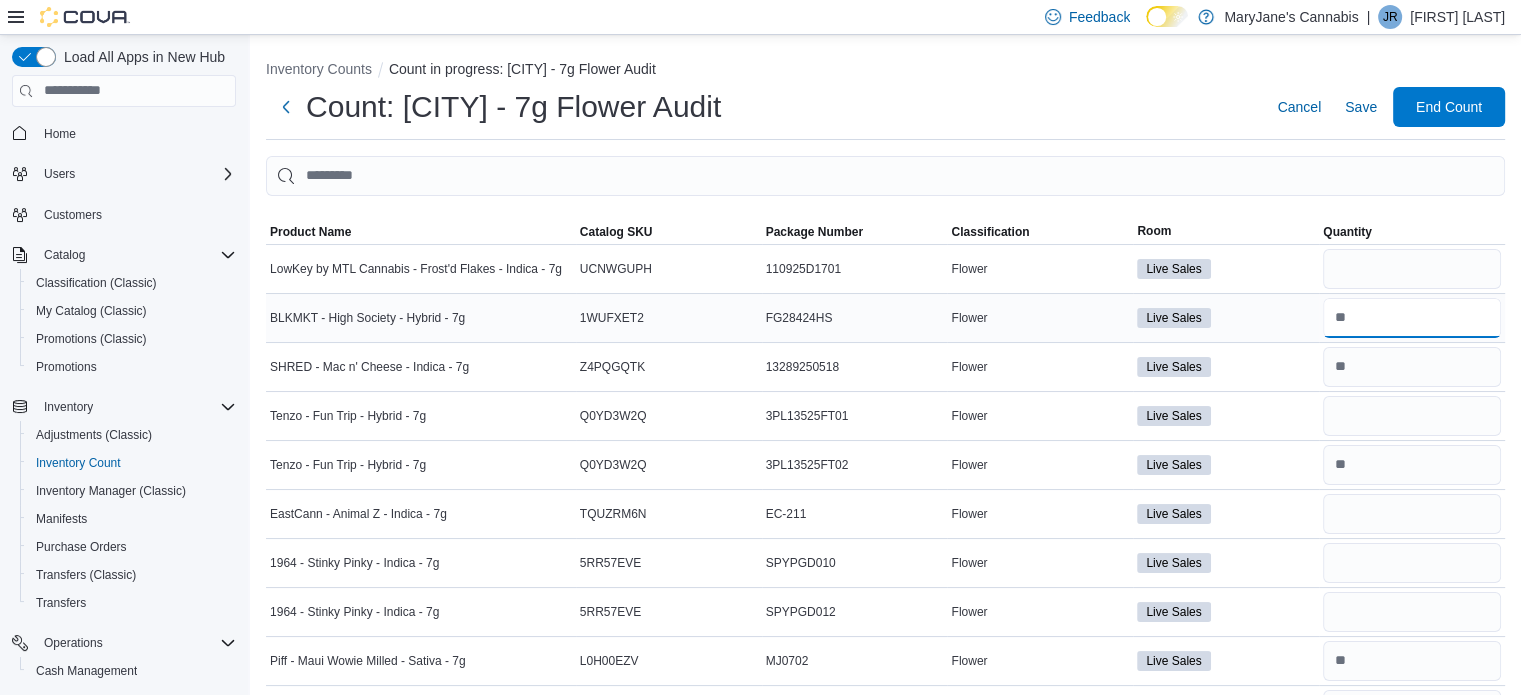 click at bounding box center [1412, 318] 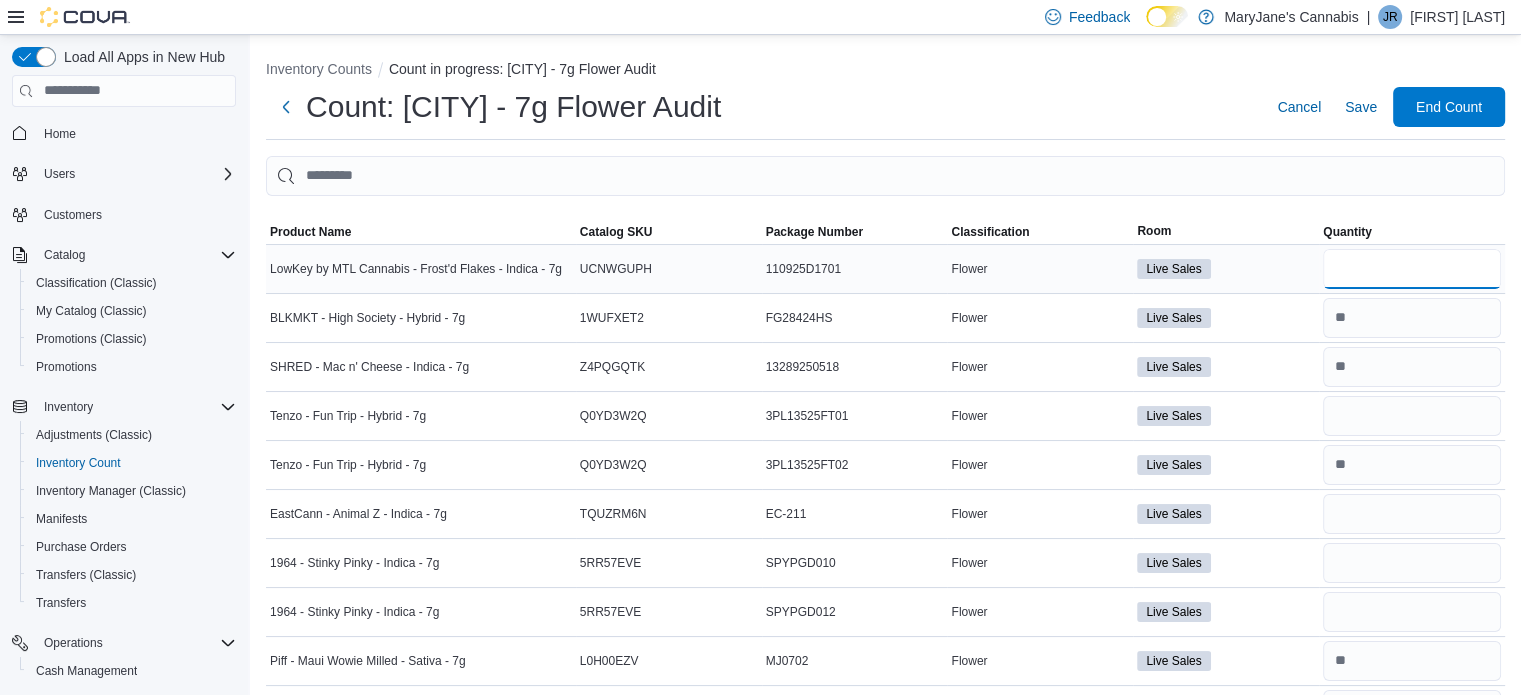 click at bounding box center [1412, 269] 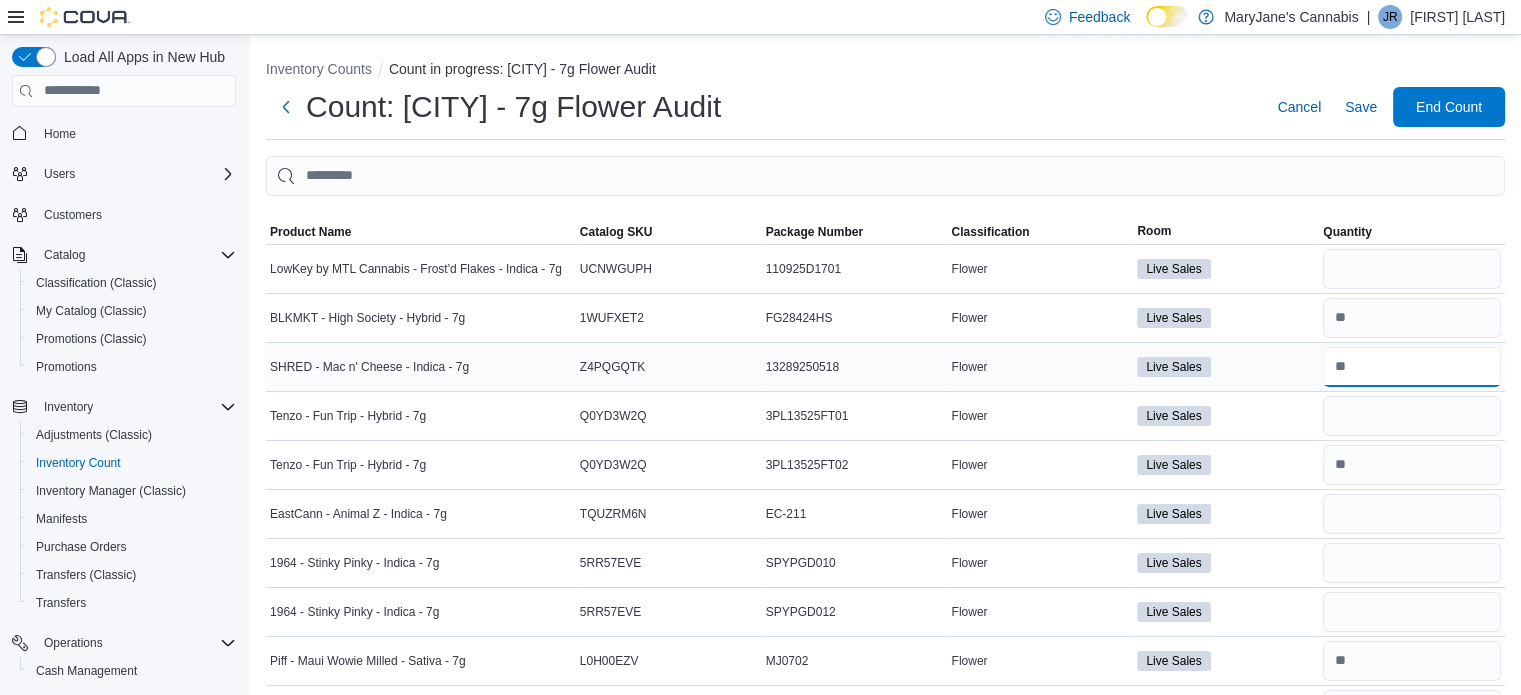 click at bounding box center [1412, 367] 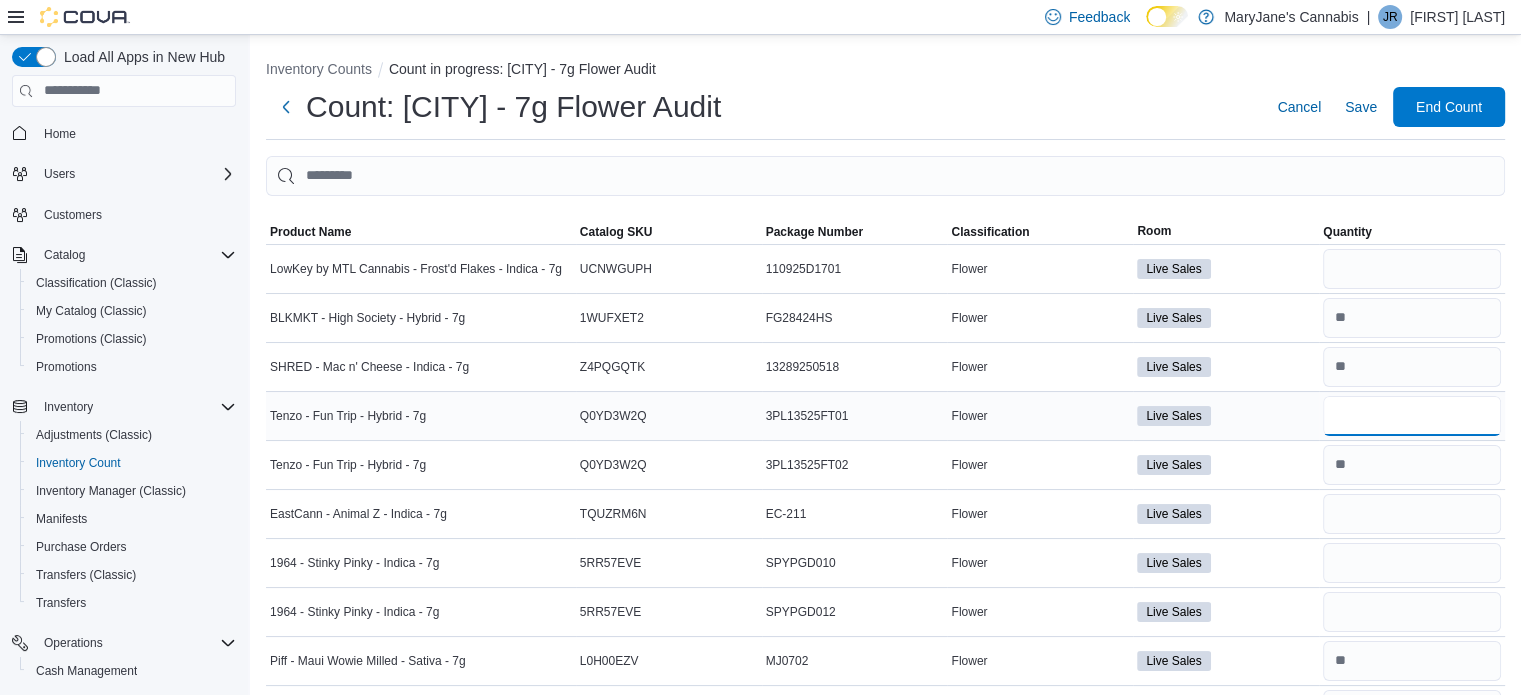 click at bounding box center (1412, 416) 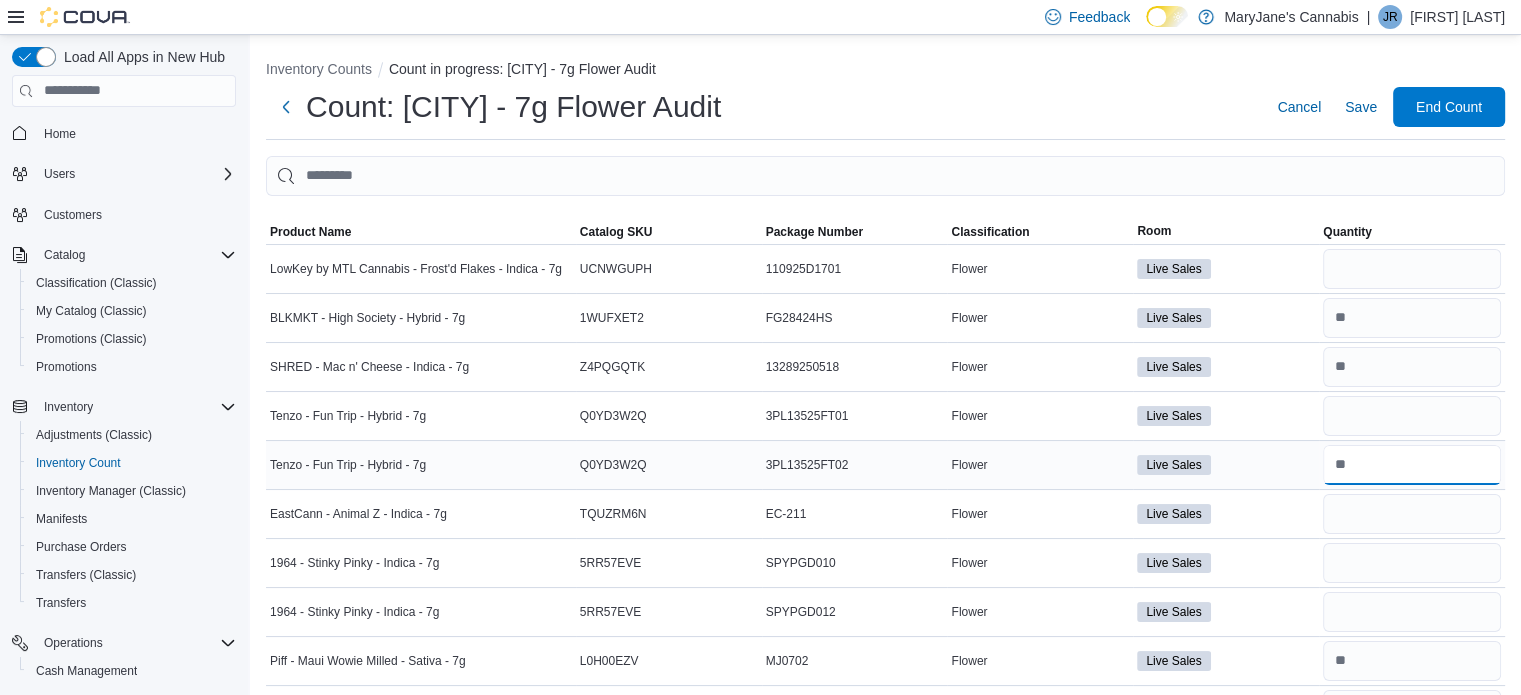 click at bounding box center (1412, 465) 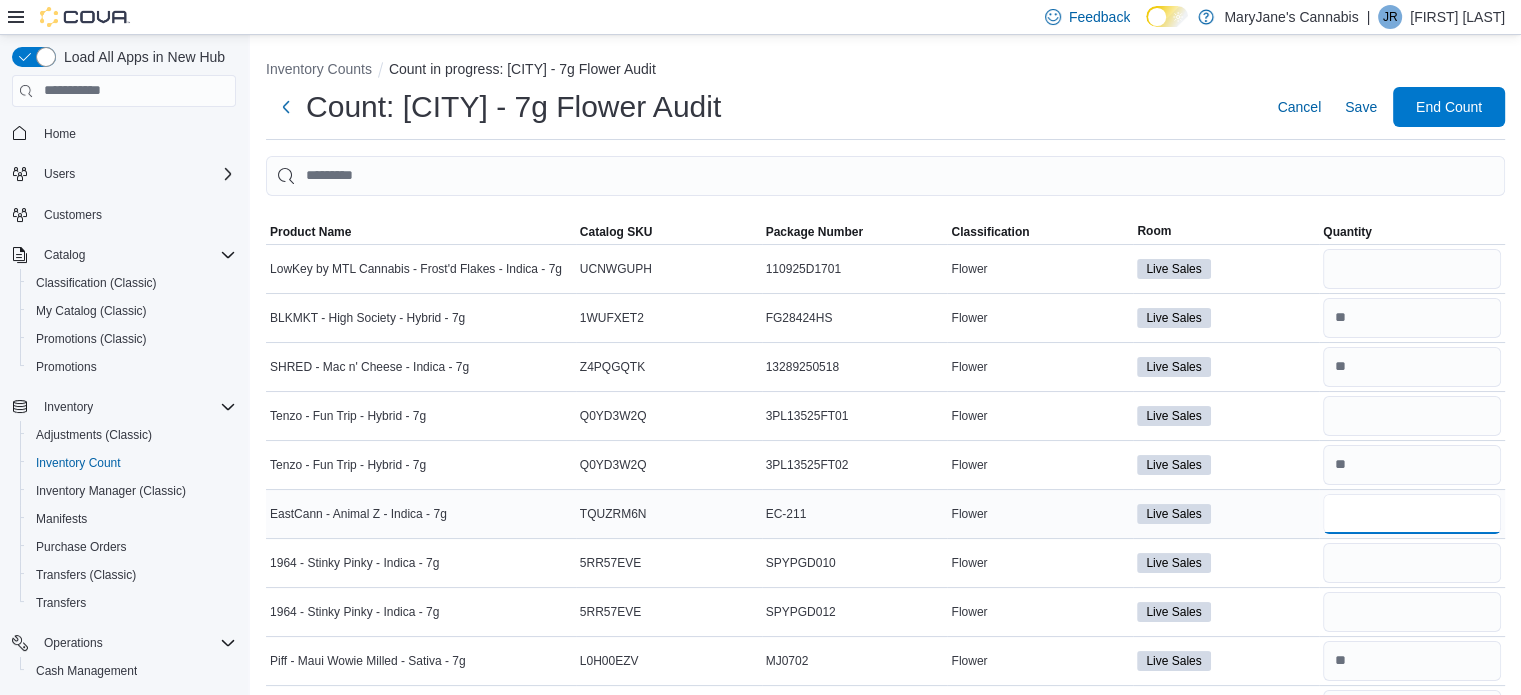 click at bounding box center [1412, 514] 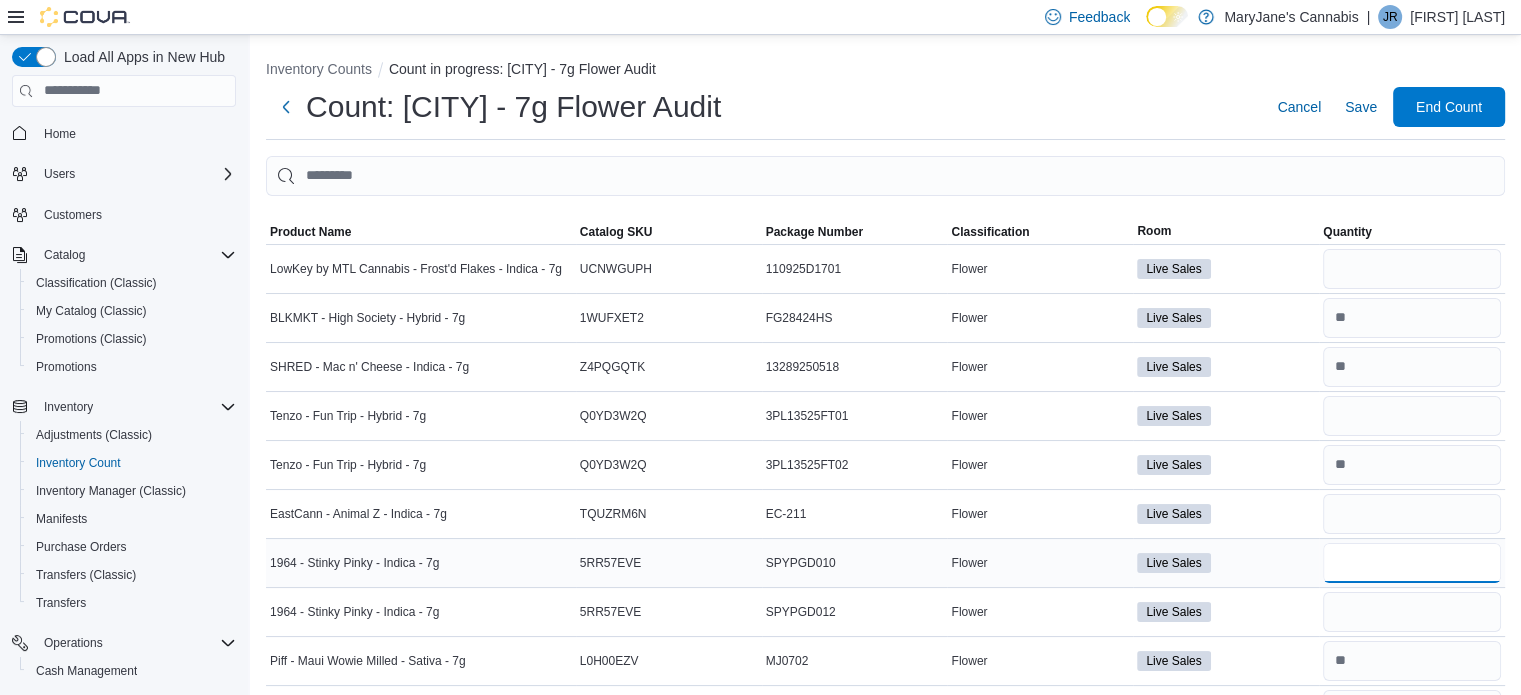 click at bounding box center (1412, 563) 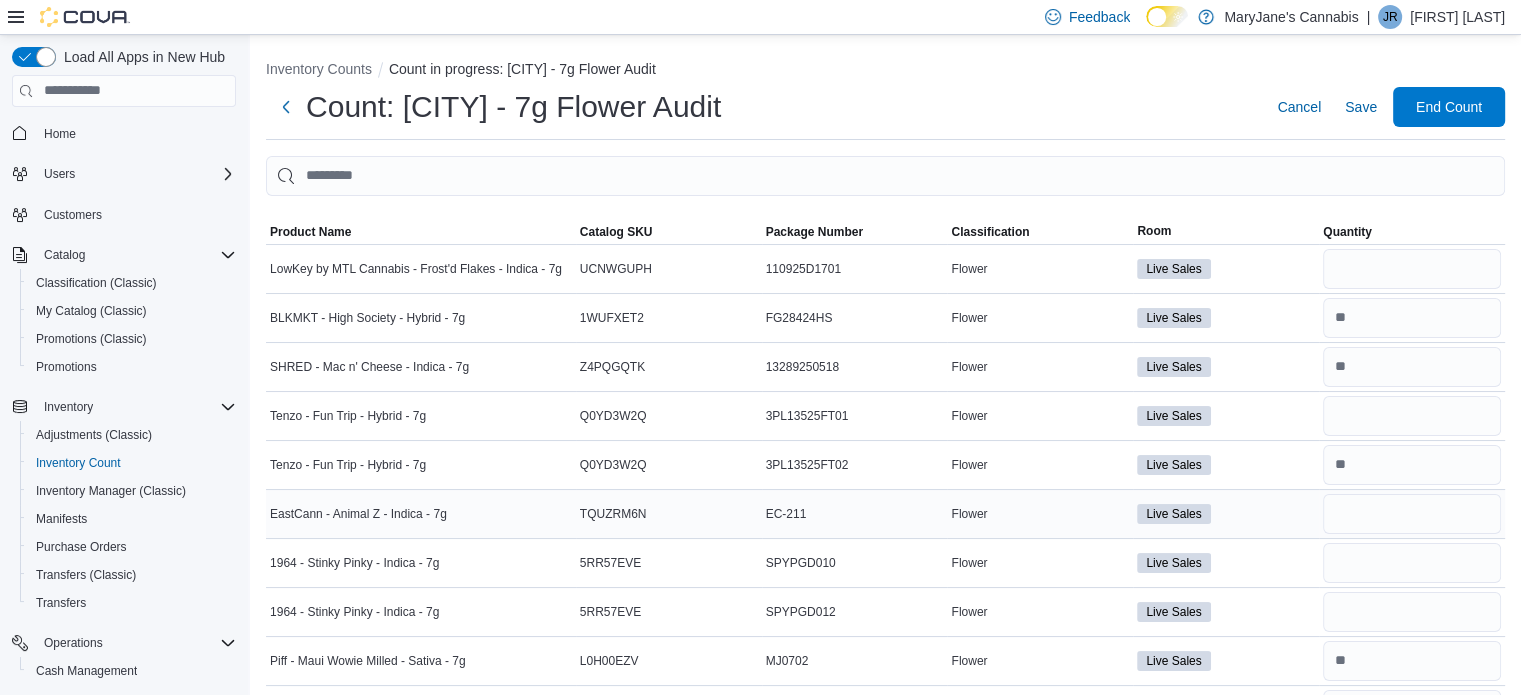 click on "Live Sales" at bounding box center [1226, 514] 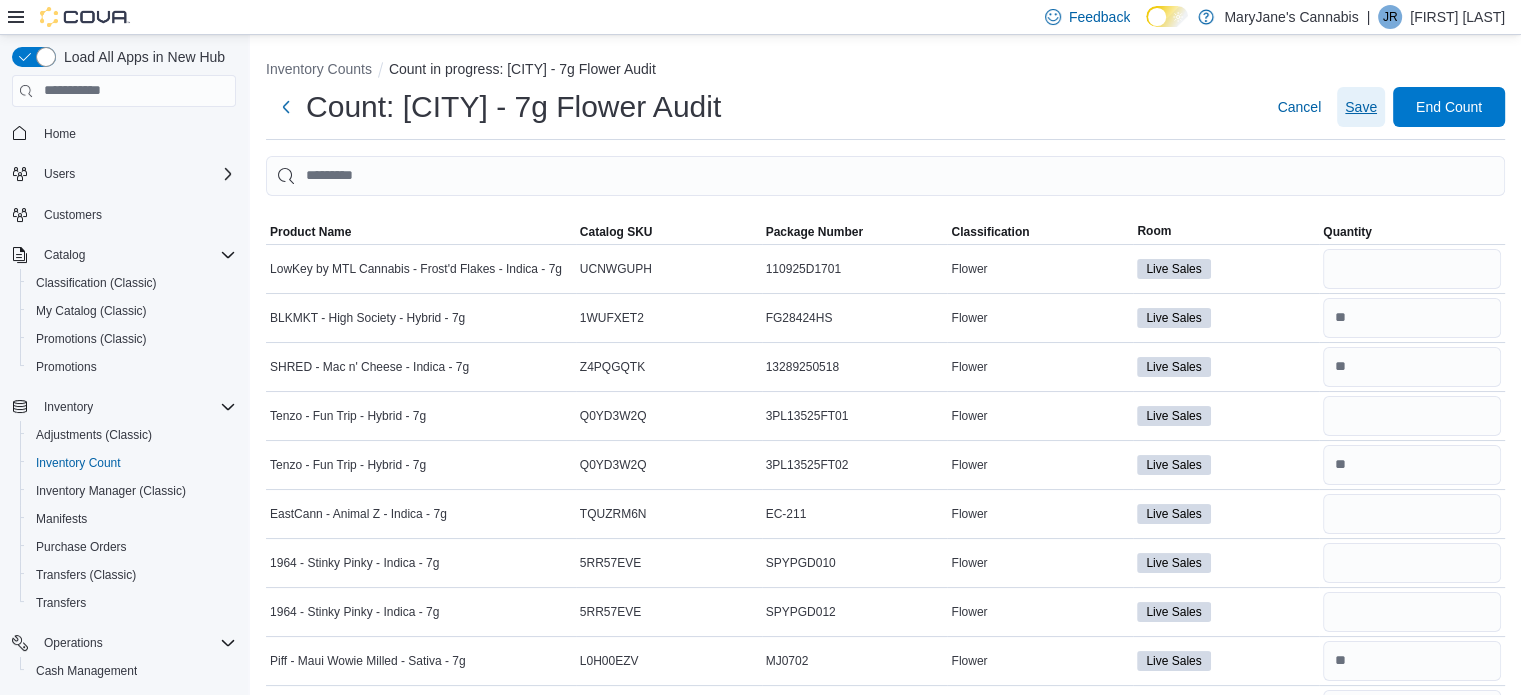click on "Save" at bounding box center (1361, 107) 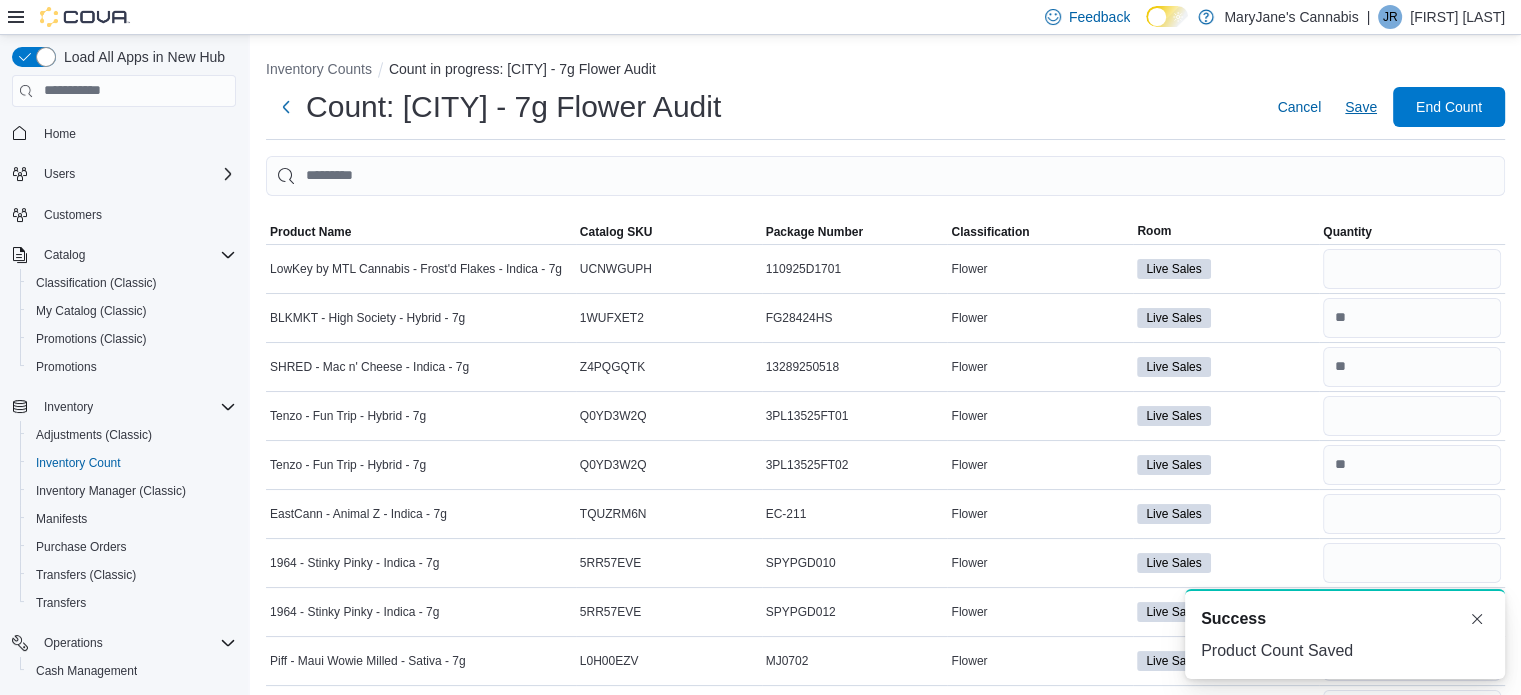 scroll, scrollTop: 0, scrollLeft: 0, axis: both 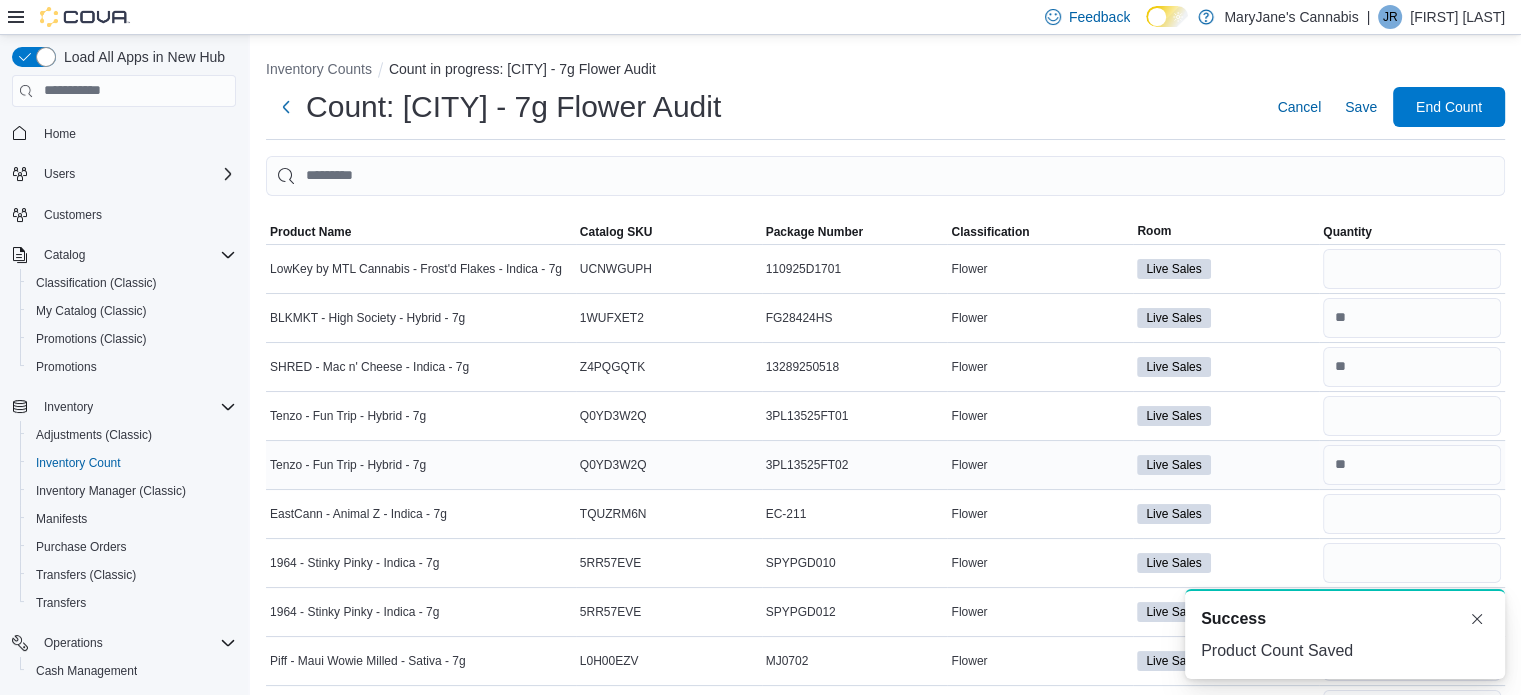 click on "Live Sales" at bounding box center (1226, 465) 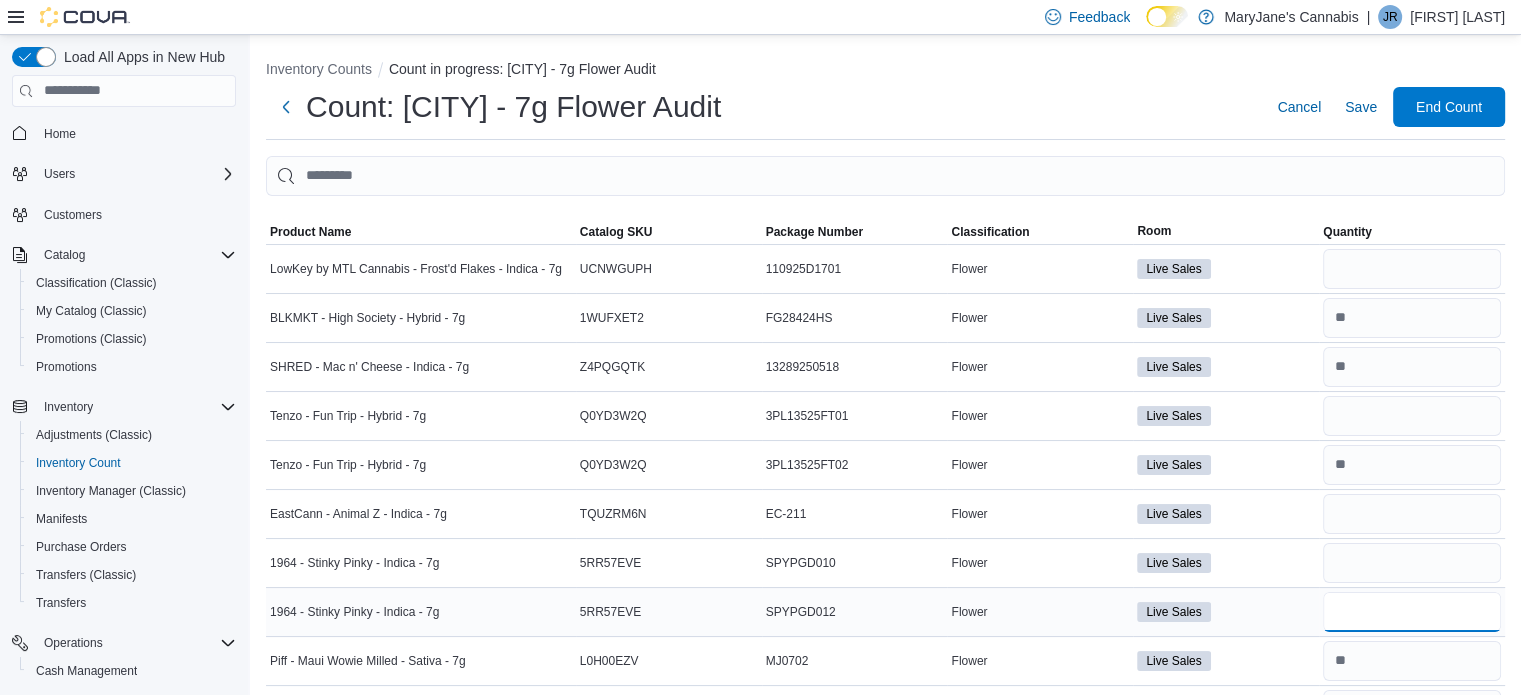 click at bounding box center (1412, 612) 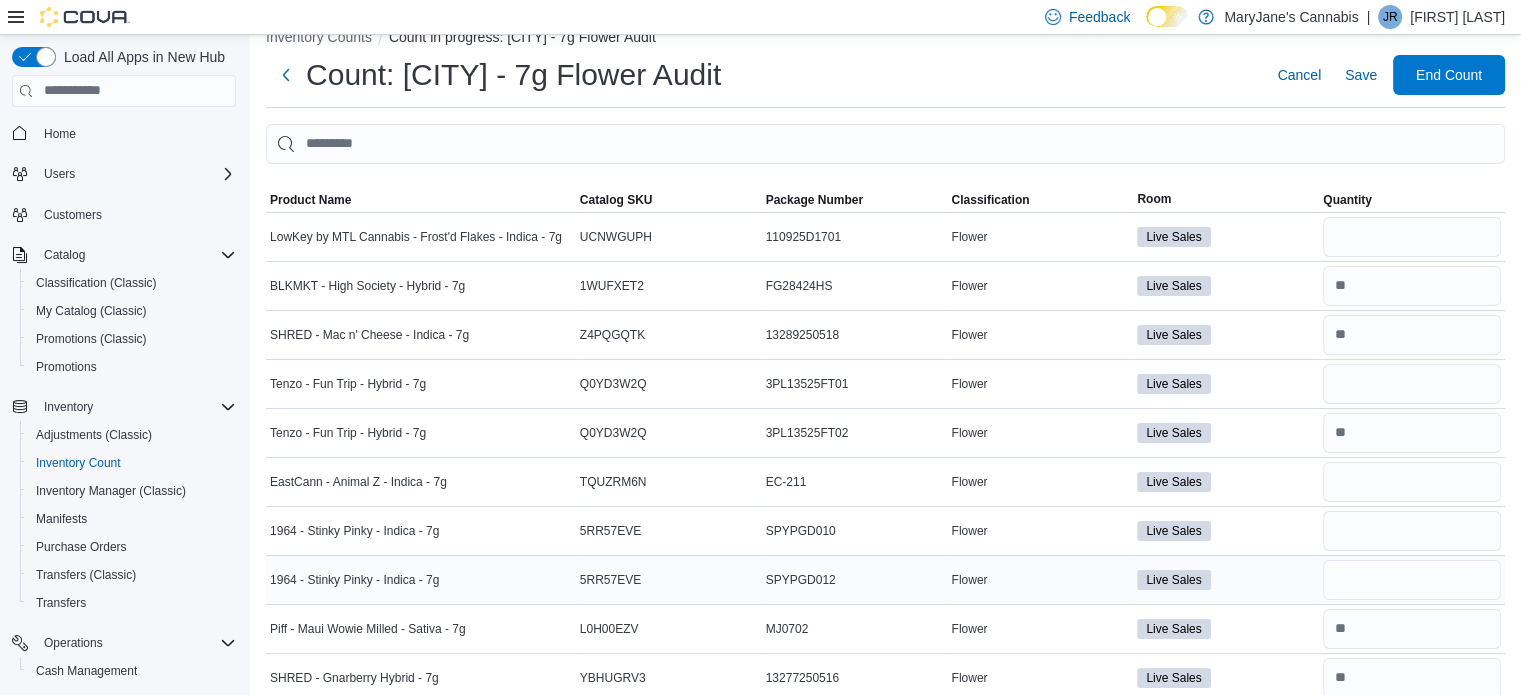 scroll, scrollTop: 408, scrollLeft: 0, axis: vertical 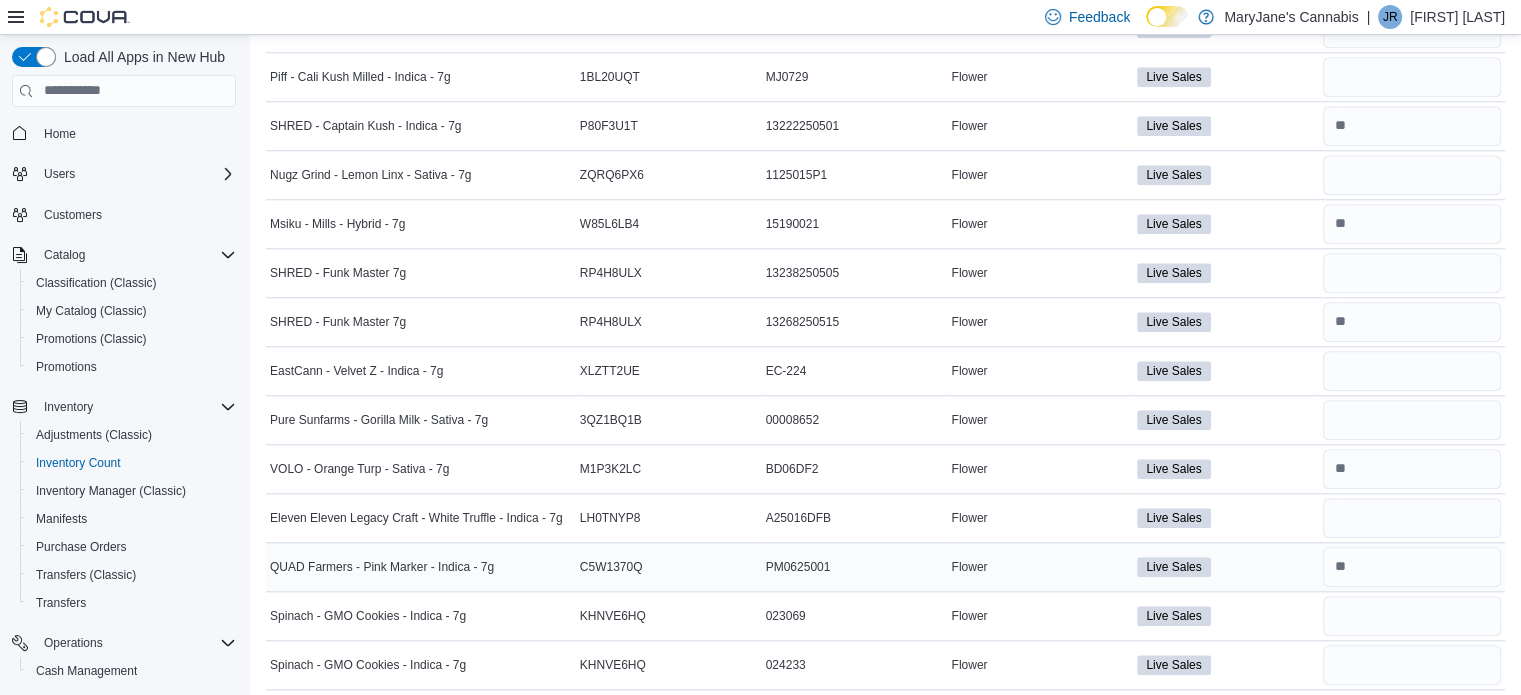 click on "Live Sales" at bounding box center [1226, 566] 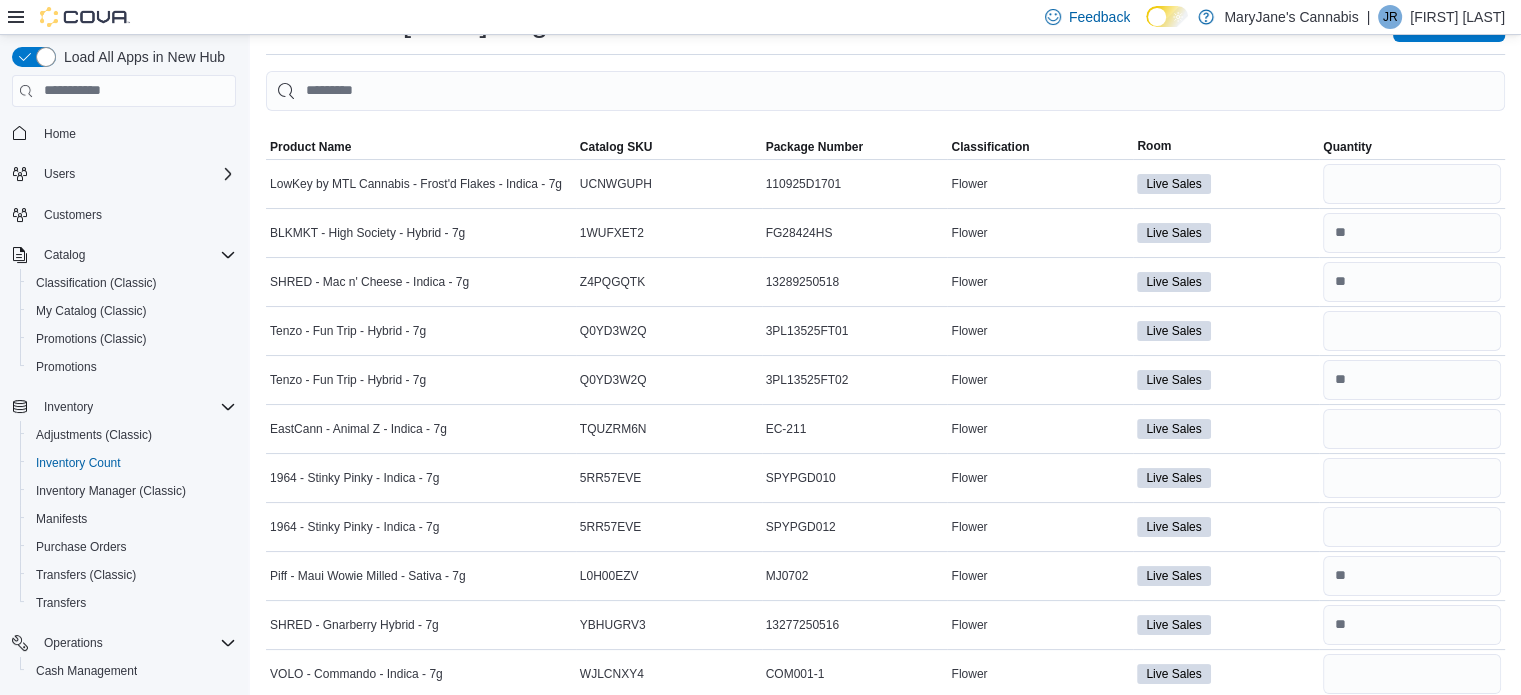 scroll, scrollTop: 0, scrollLeft: 0, axis: both 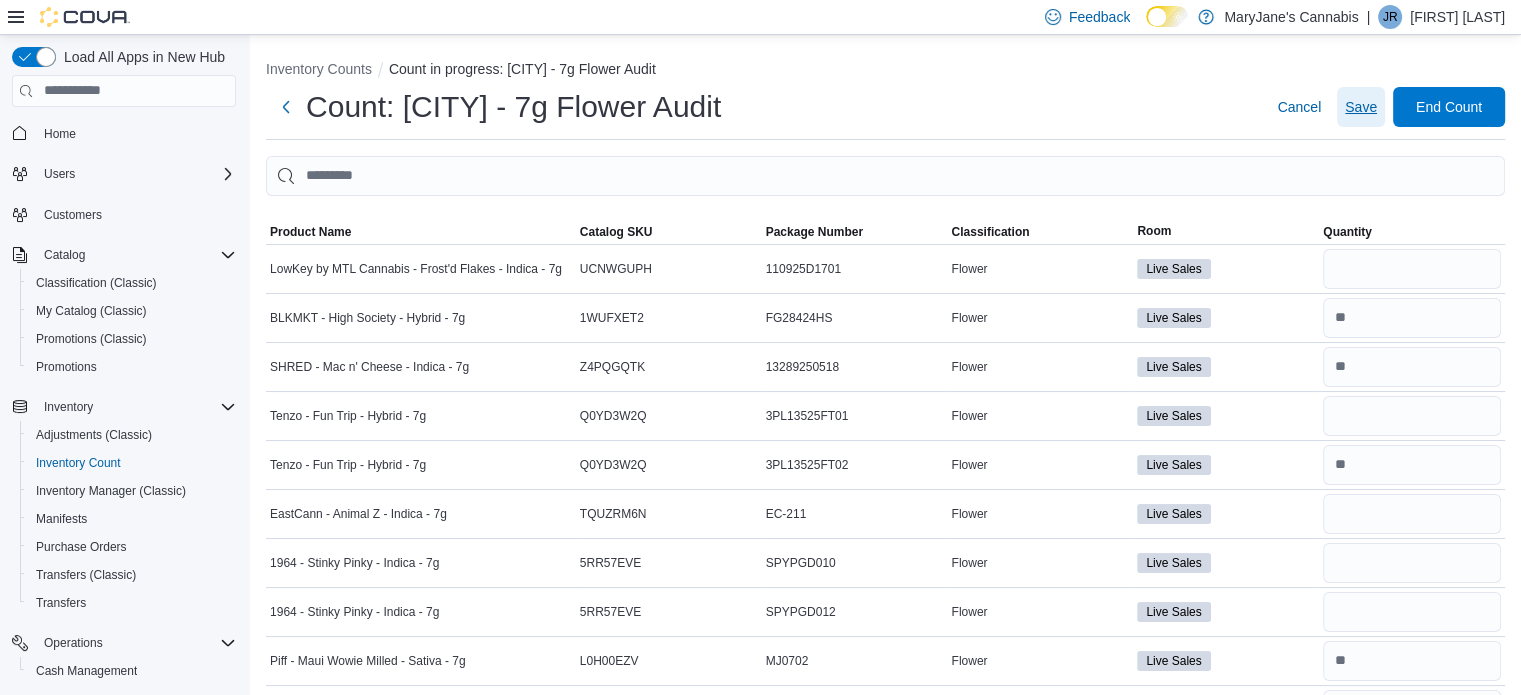 click on "Save" at bounding box center (1361, 107) 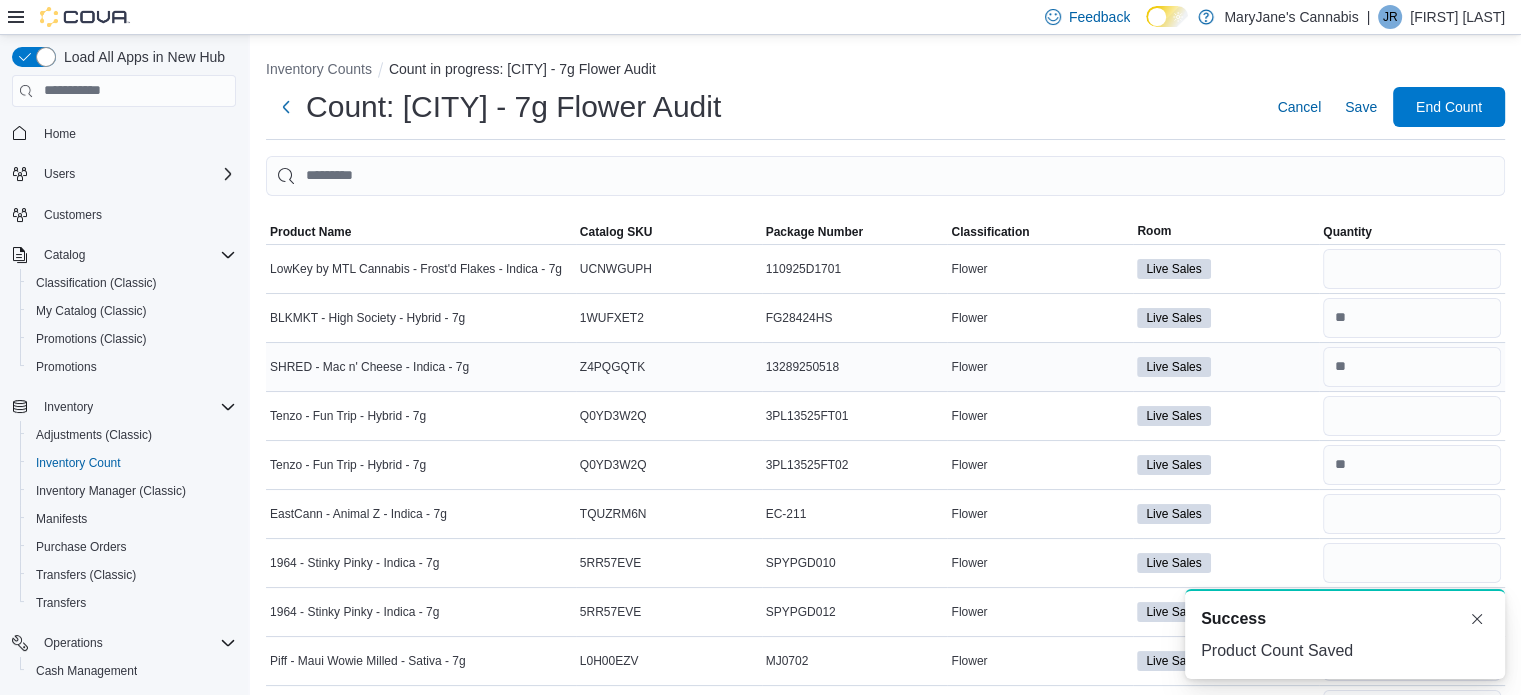 scroll, scrollTop: 0, scrollLeft: 0, axis: both 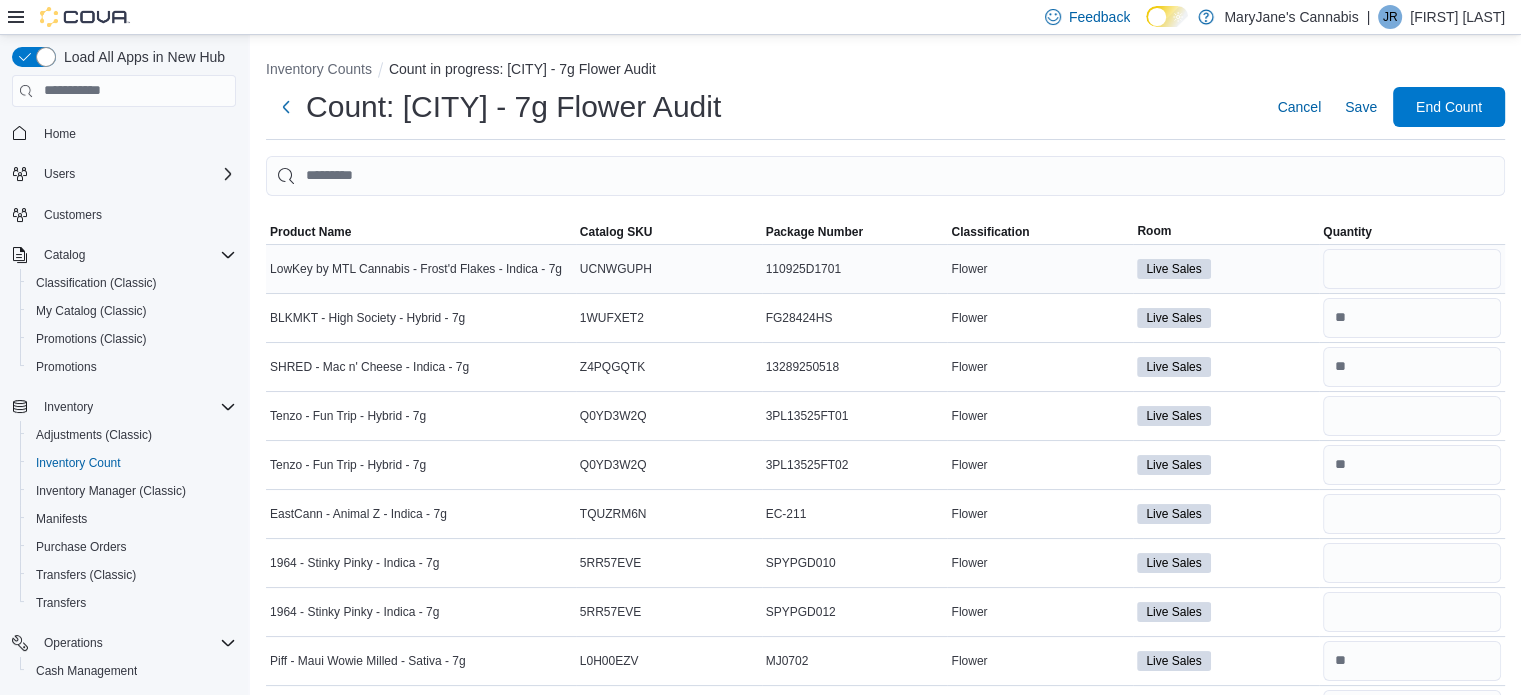 click at bounding box center [1412, 269] 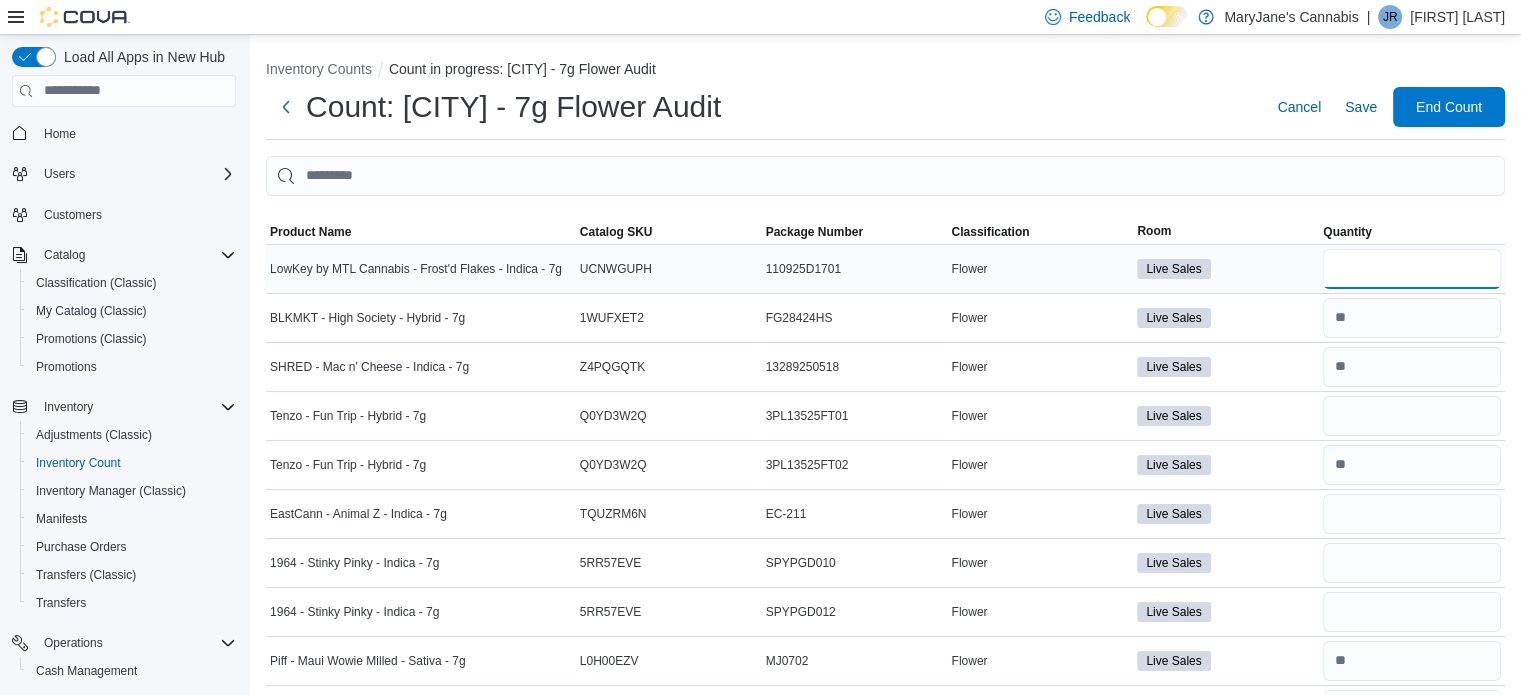 click at bounding box center [1412, 269] 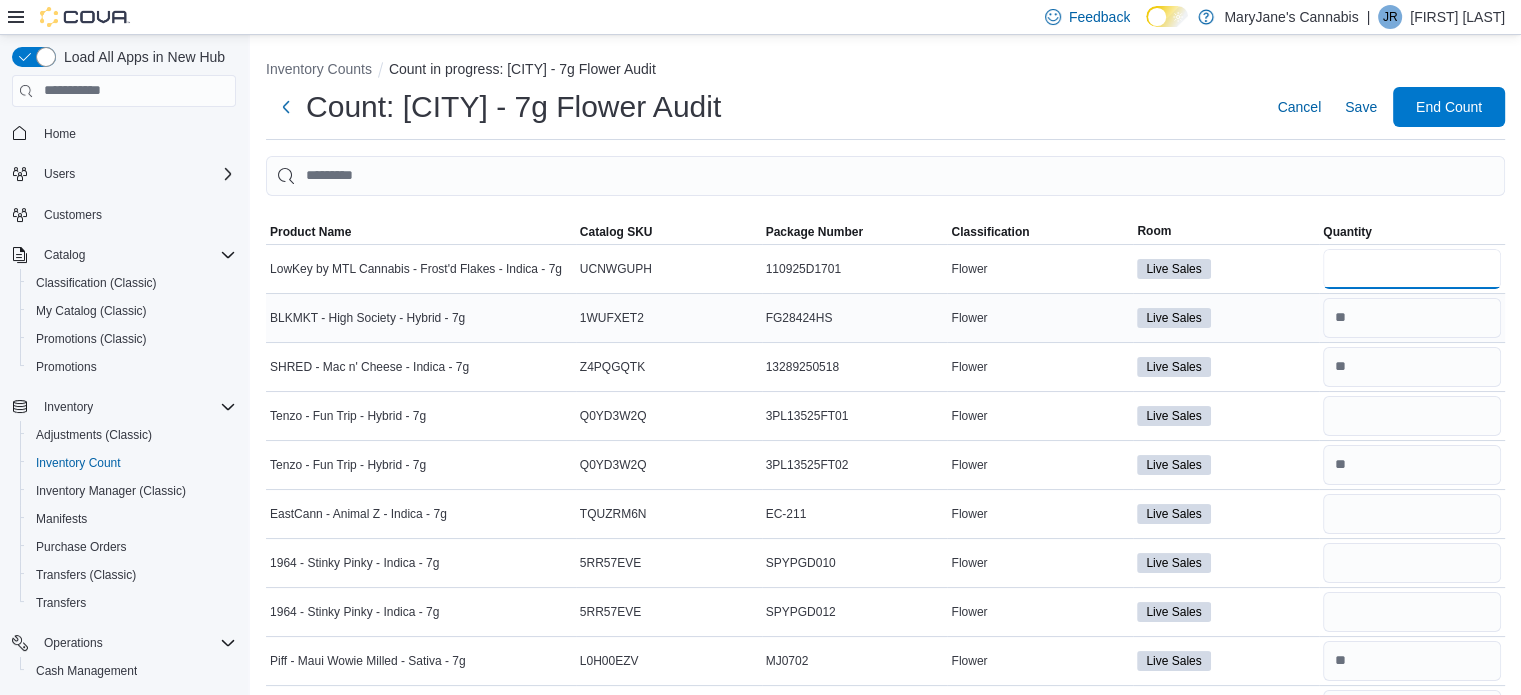 type on "*" 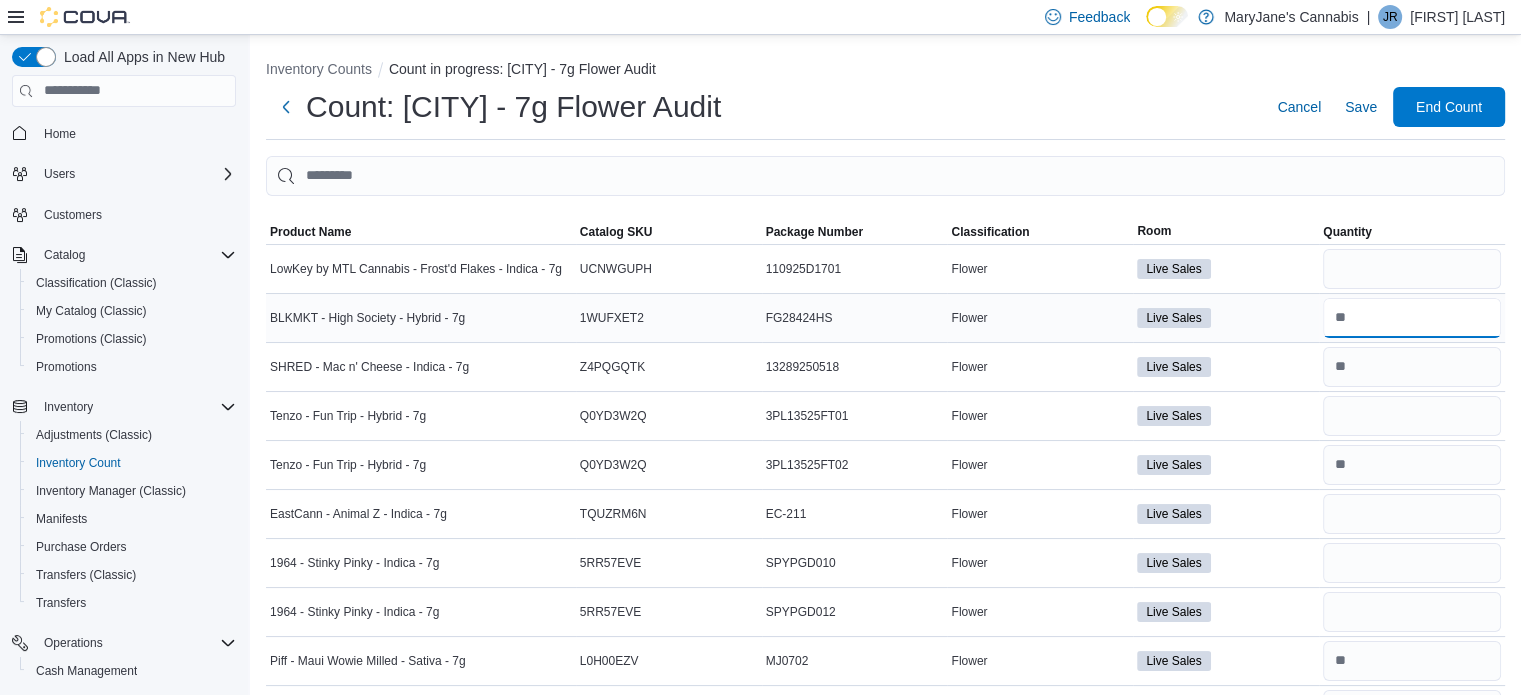 type 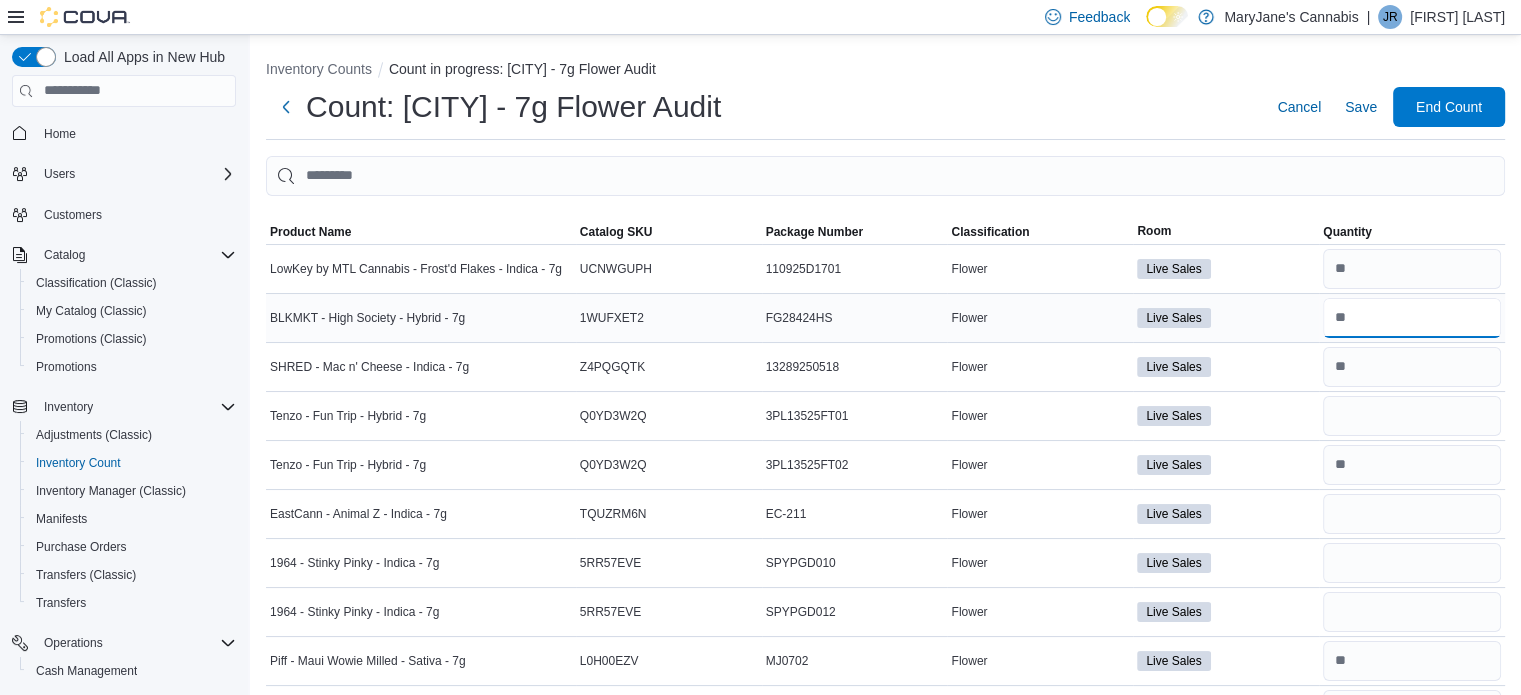 click at bounding box center [1412, 318] 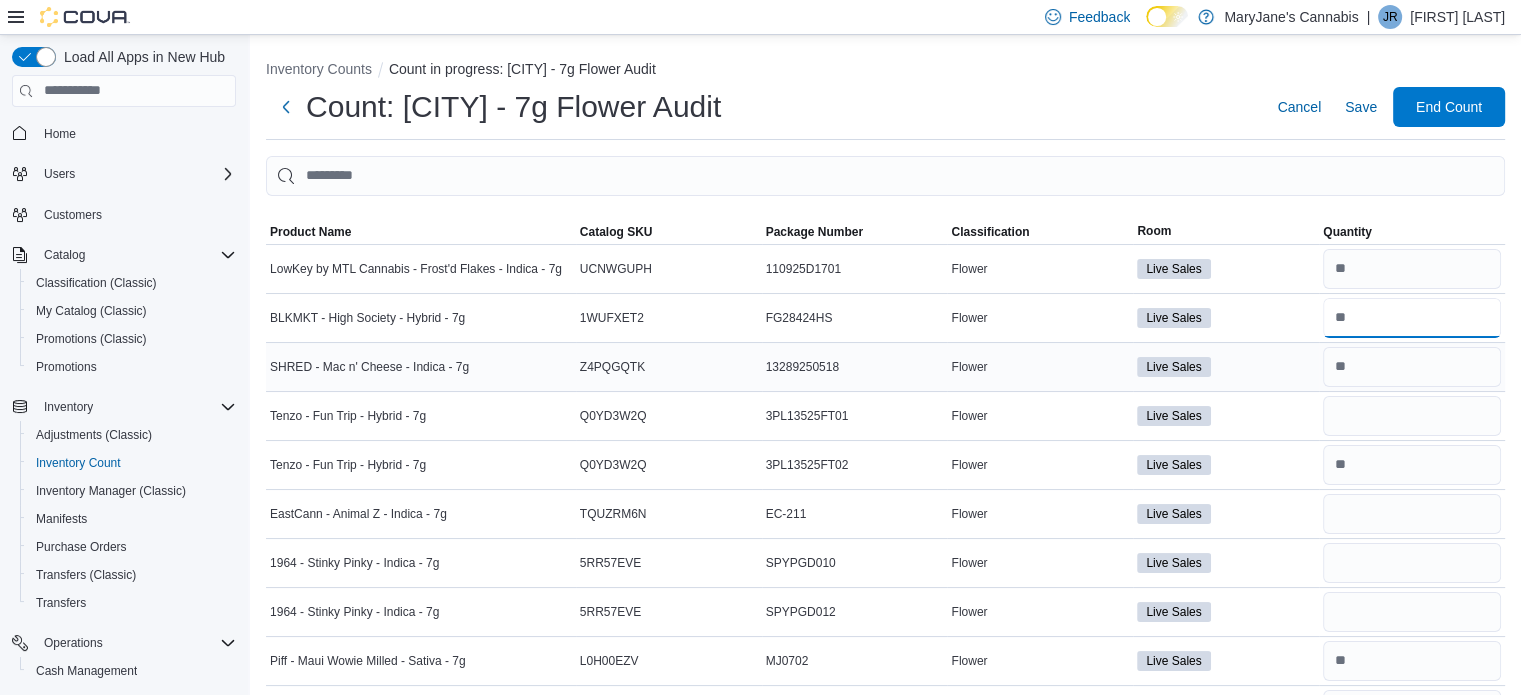 type on "*" 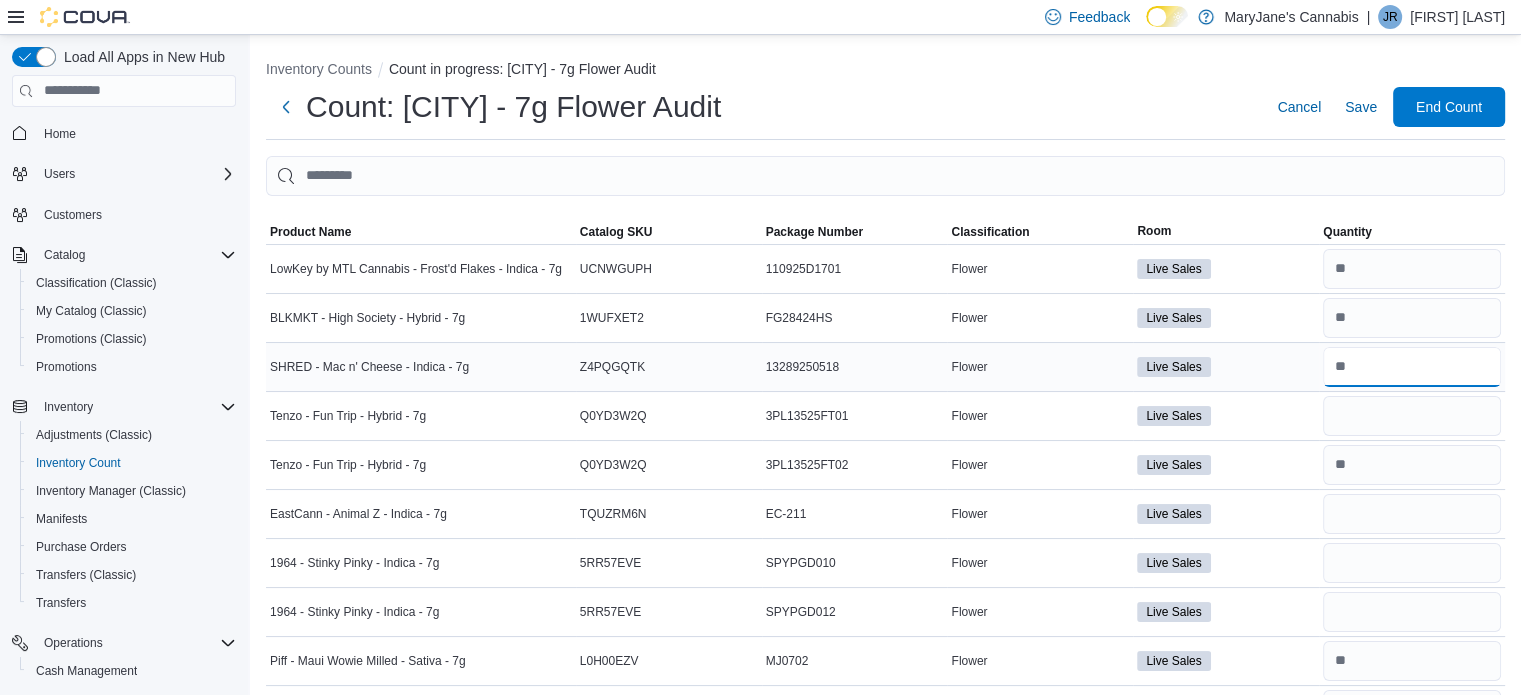 type 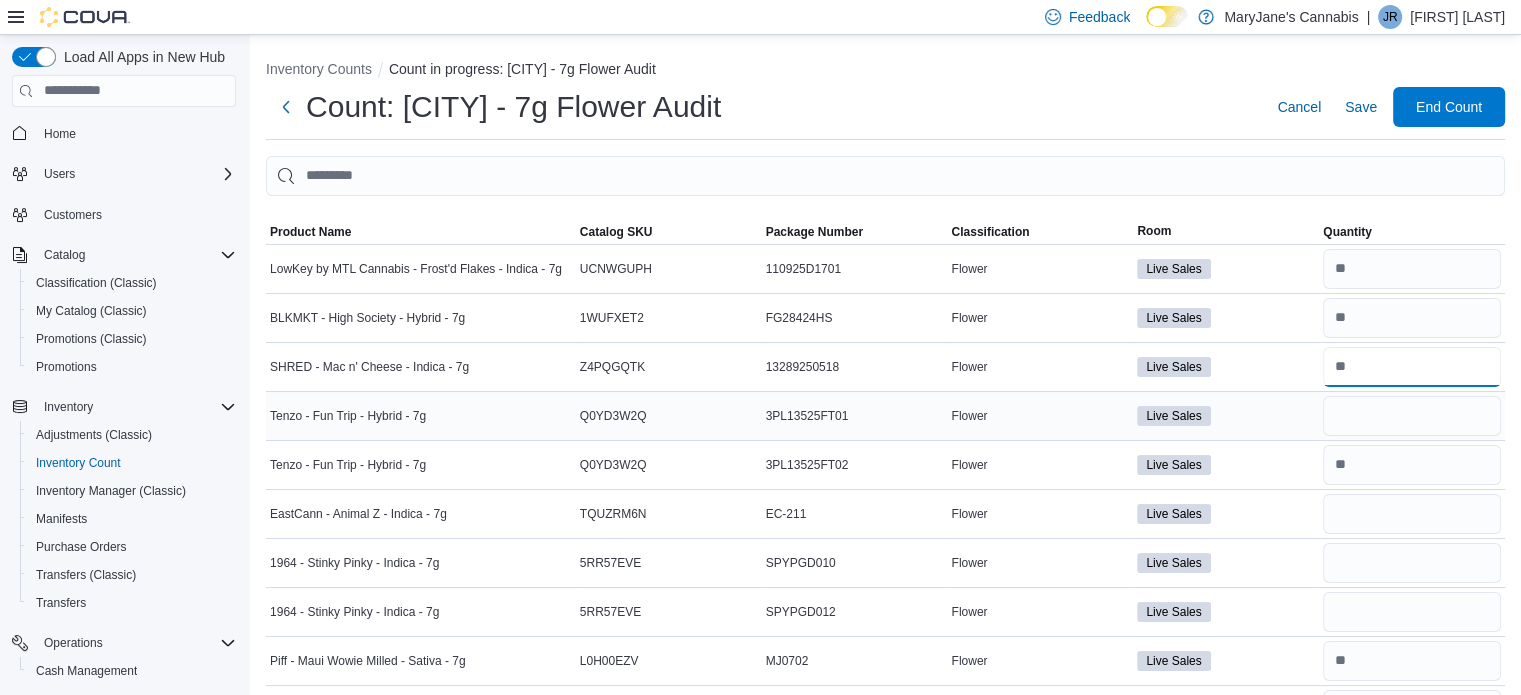 type on "*" 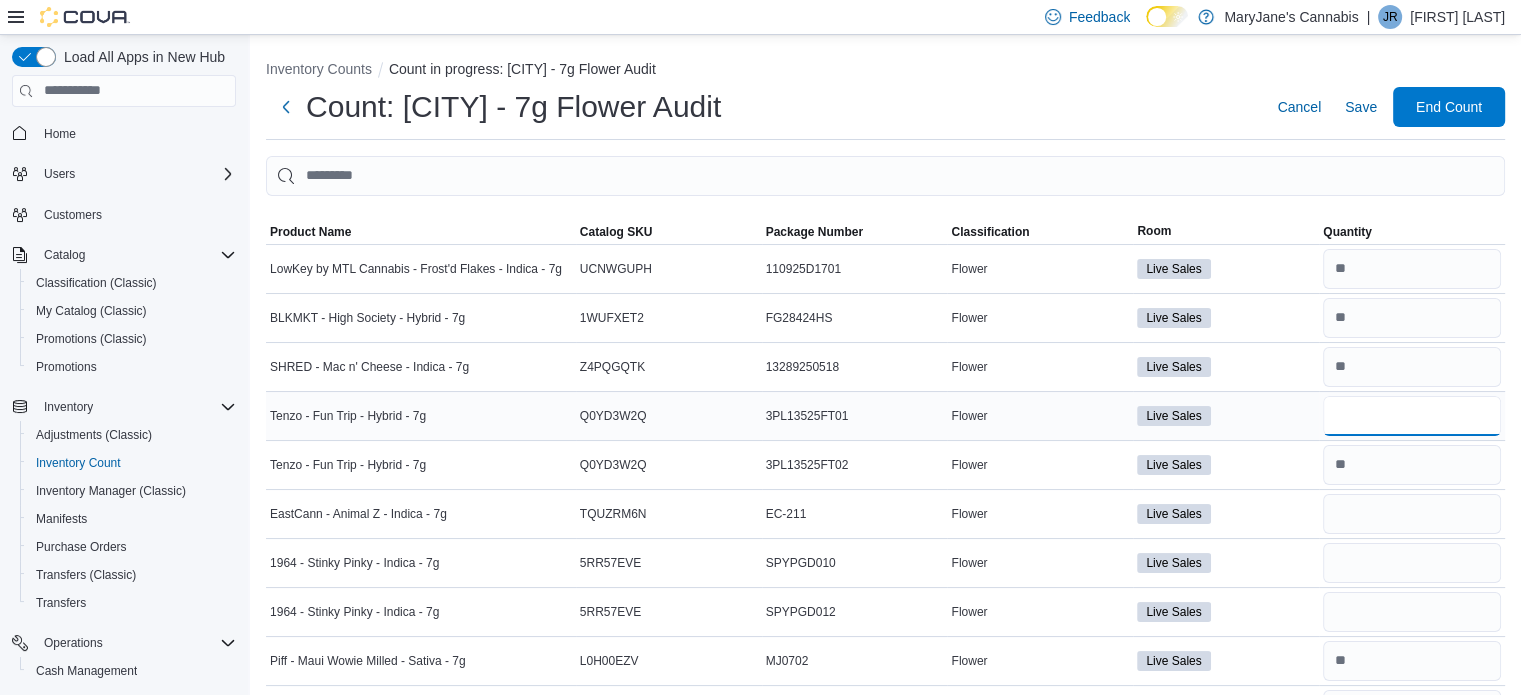 type 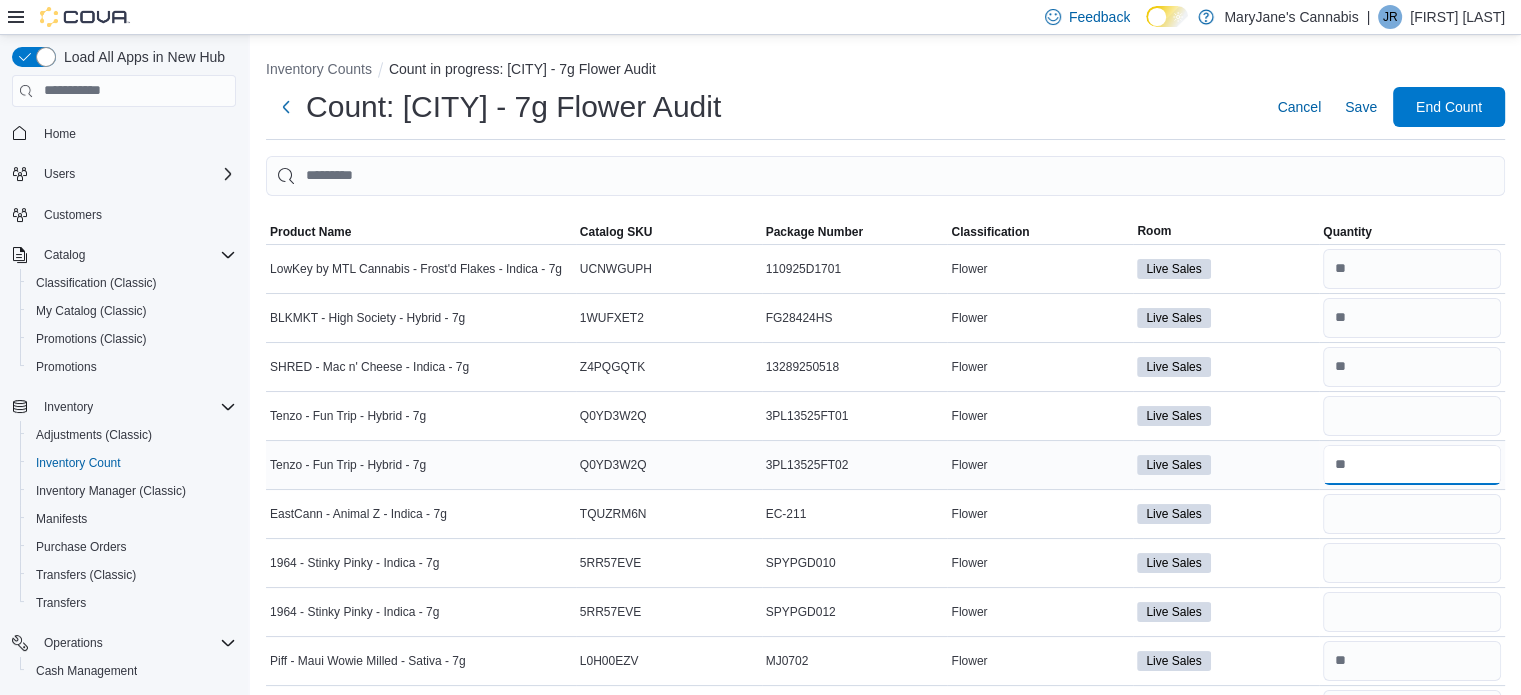 click at bounding box center [1412, 465] 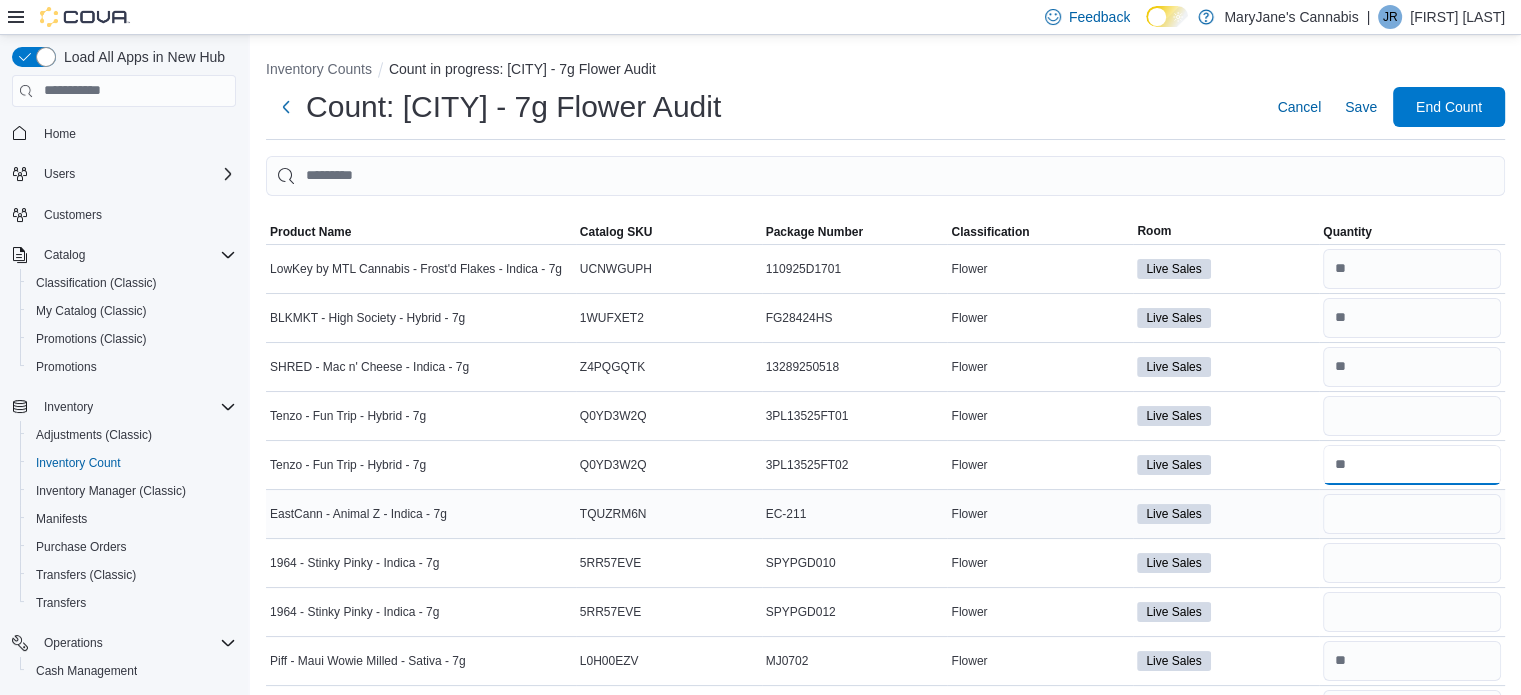 type on "*" 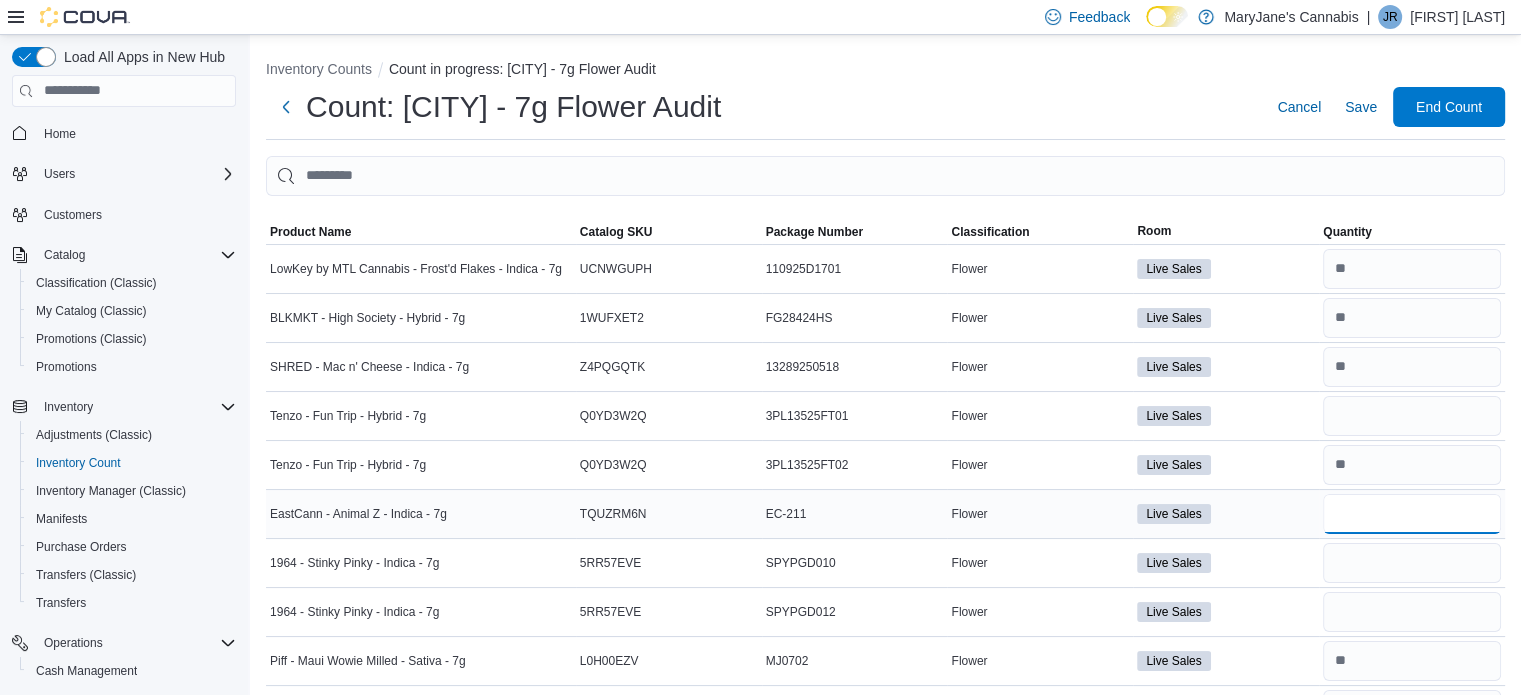 type 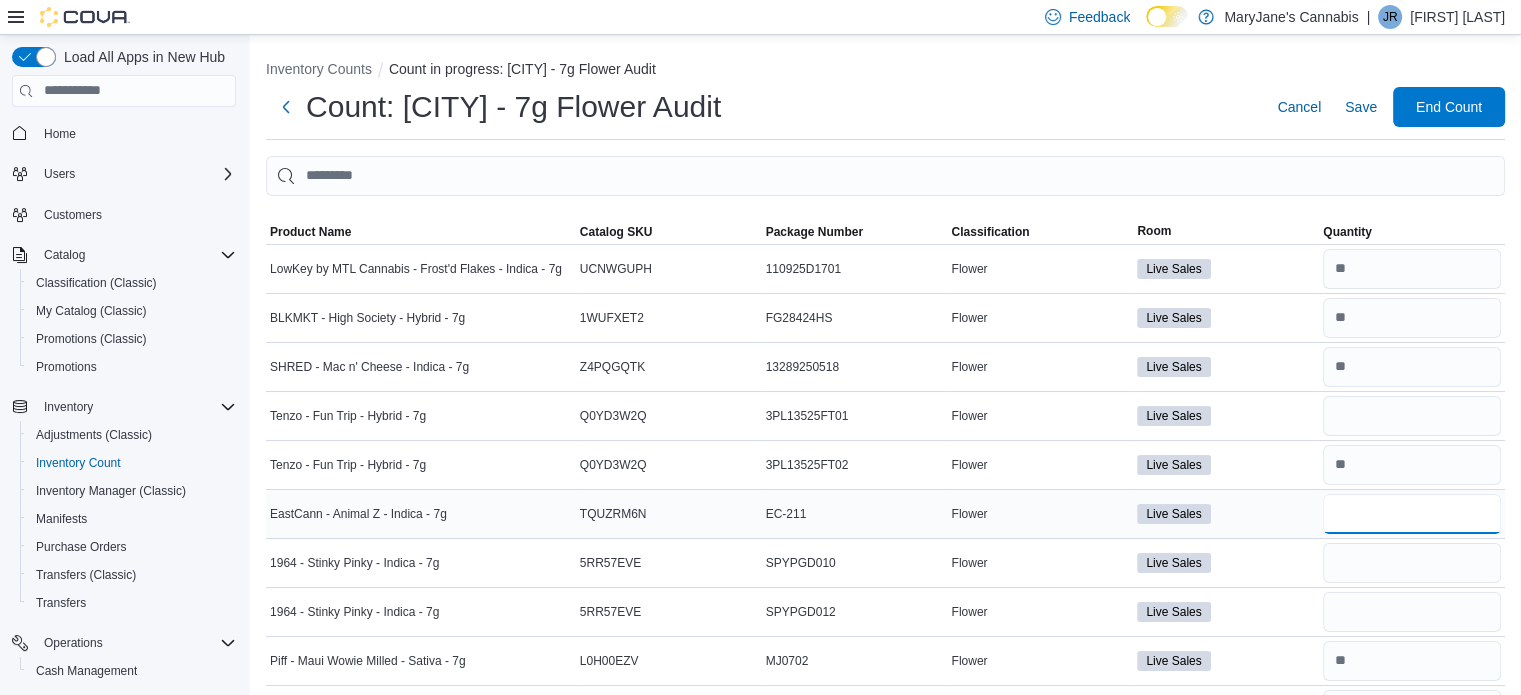 type on "*" 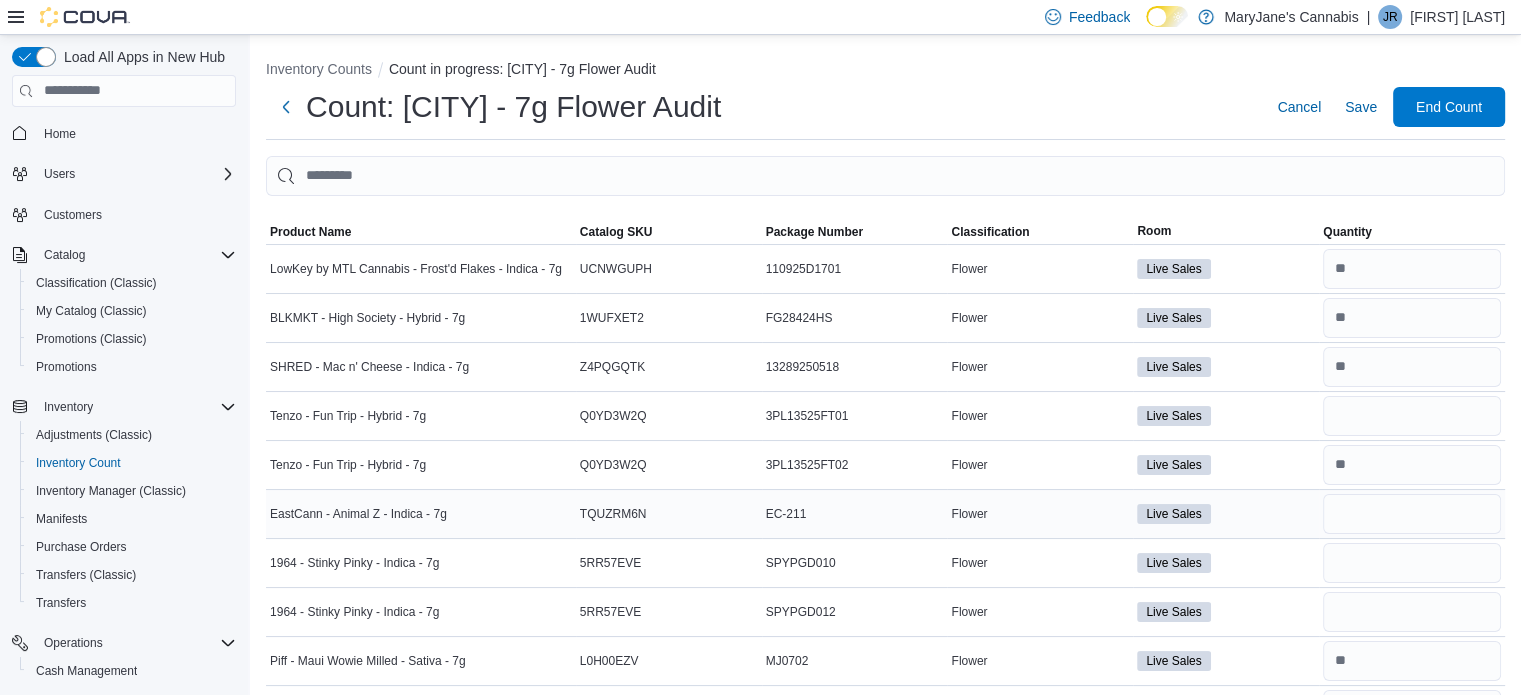 type 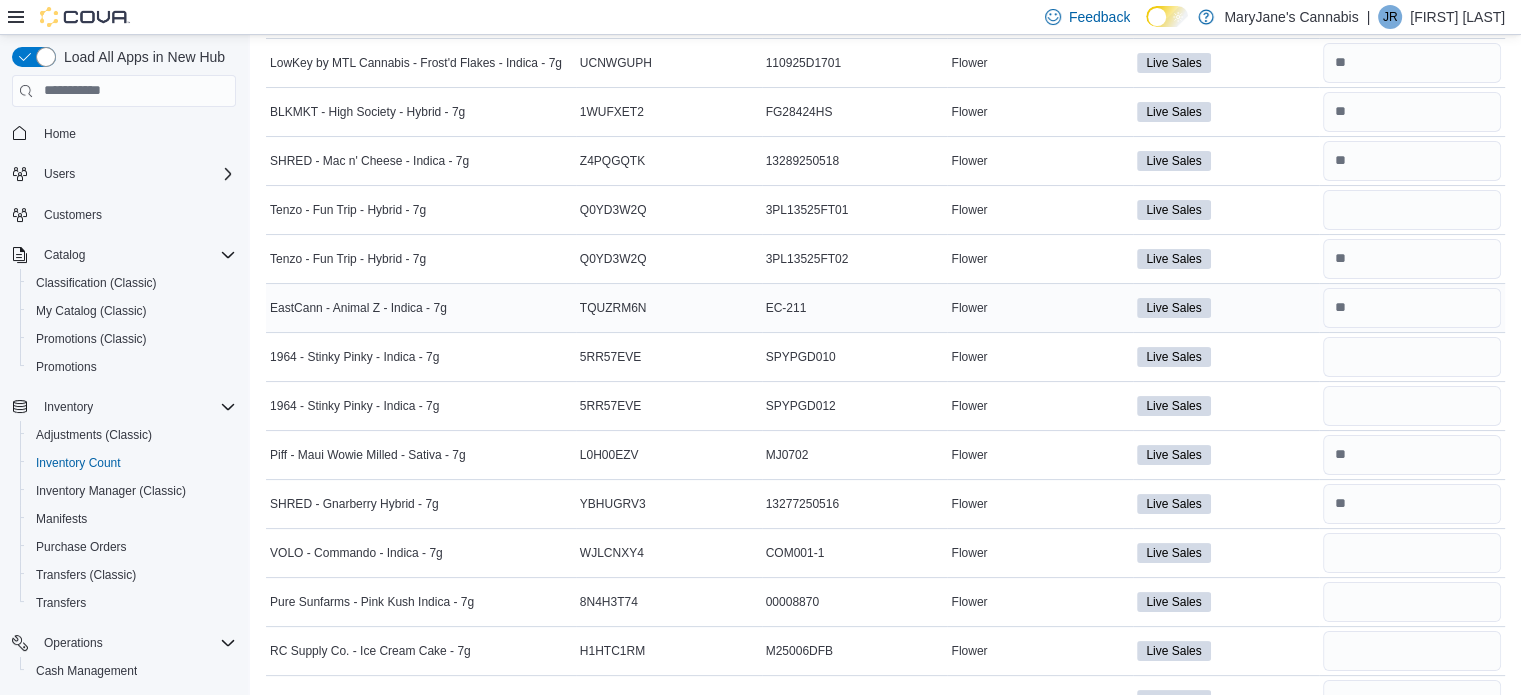 scroll, scrollTop: 228, scrollLeft: 0, axis: vertical 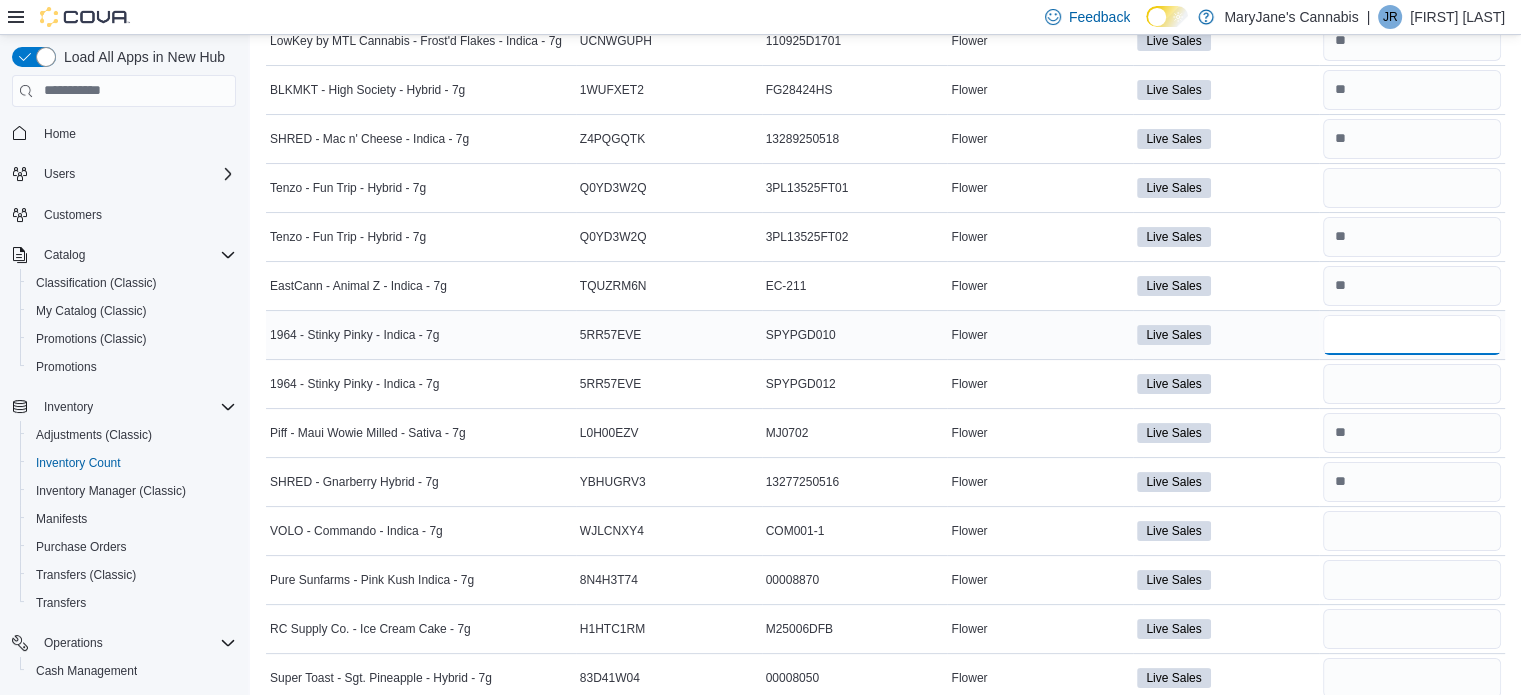 click at bounding box center [1412, 335] 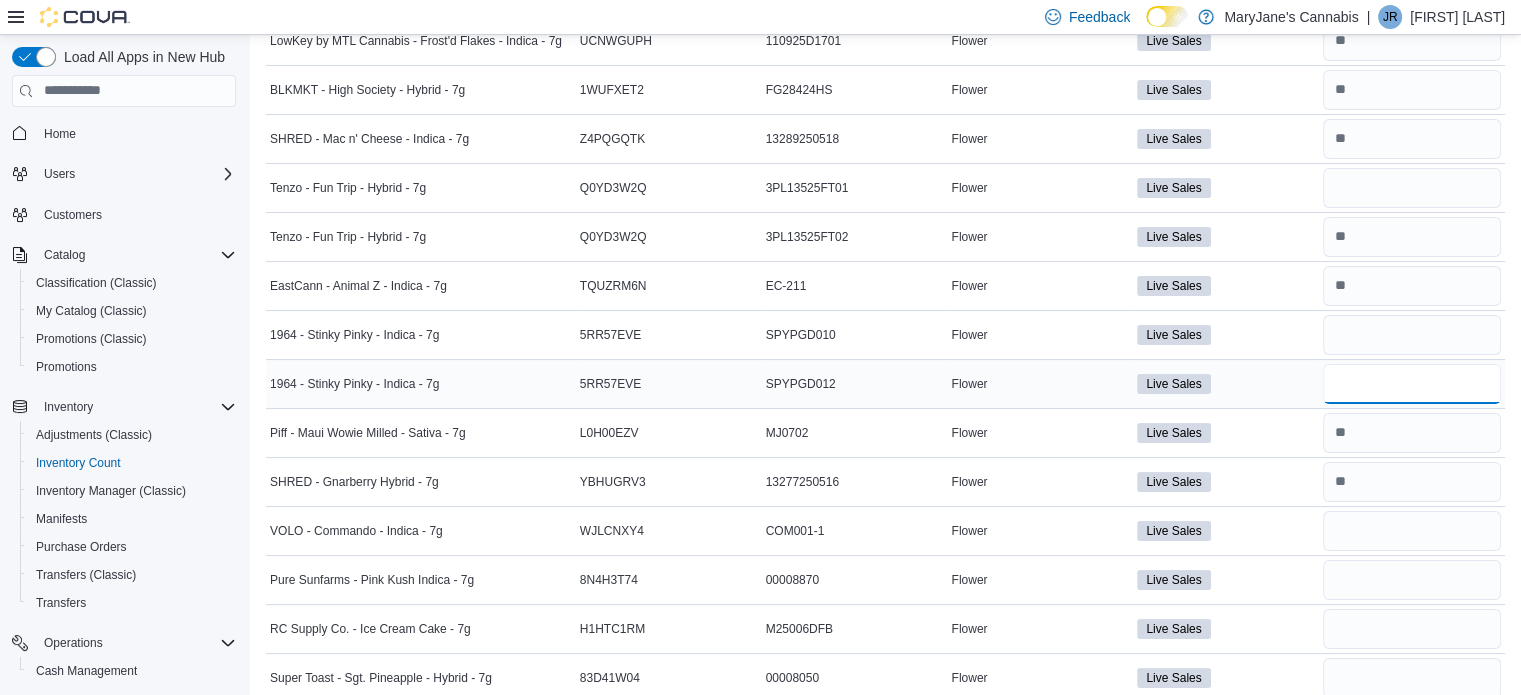 click at bounding box center [1412, 384] 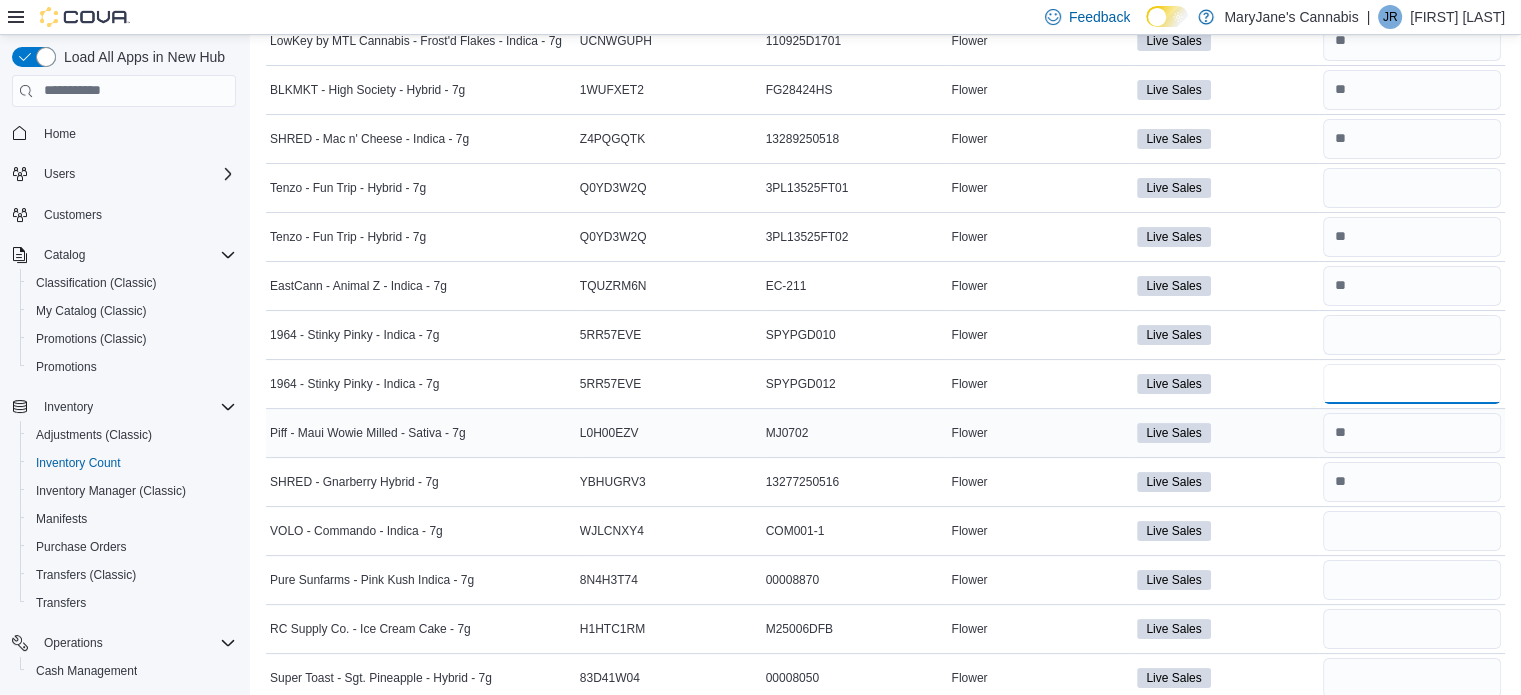 type on "*" 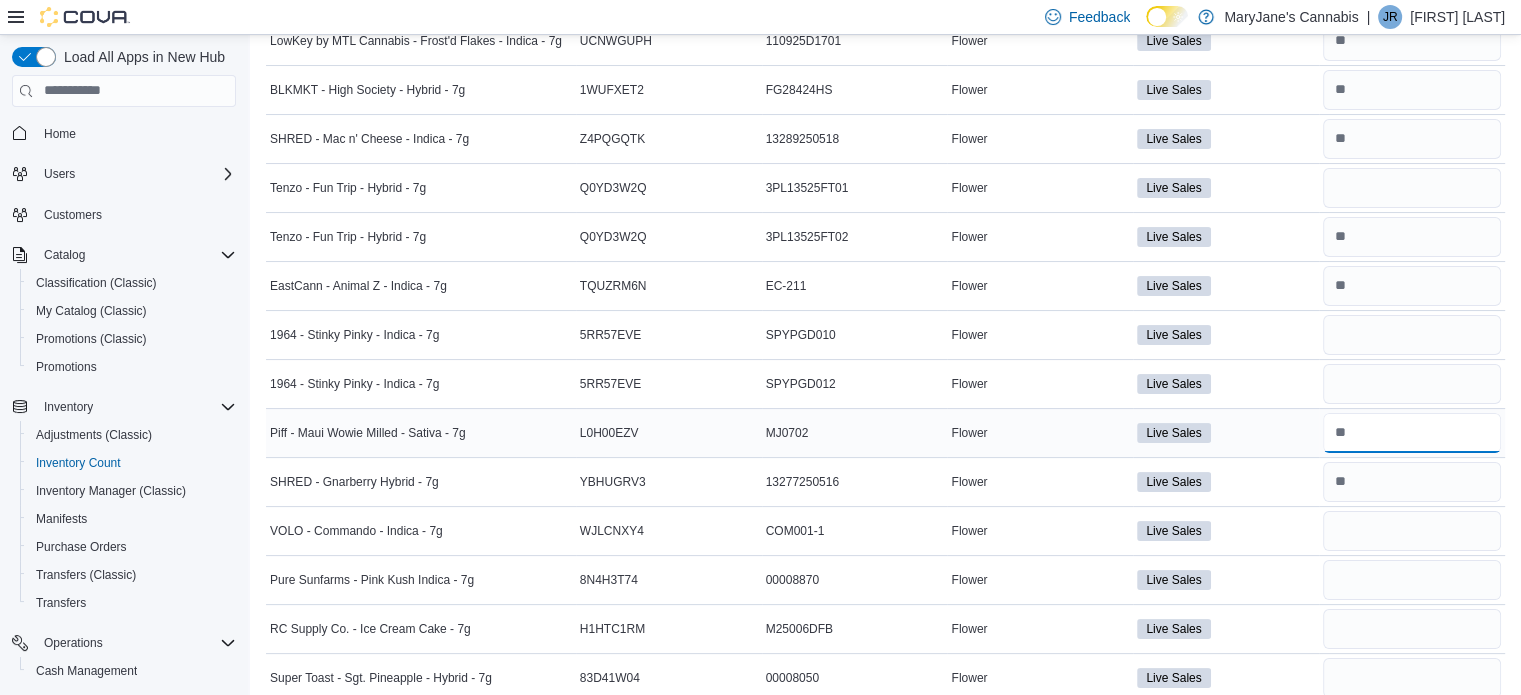 type 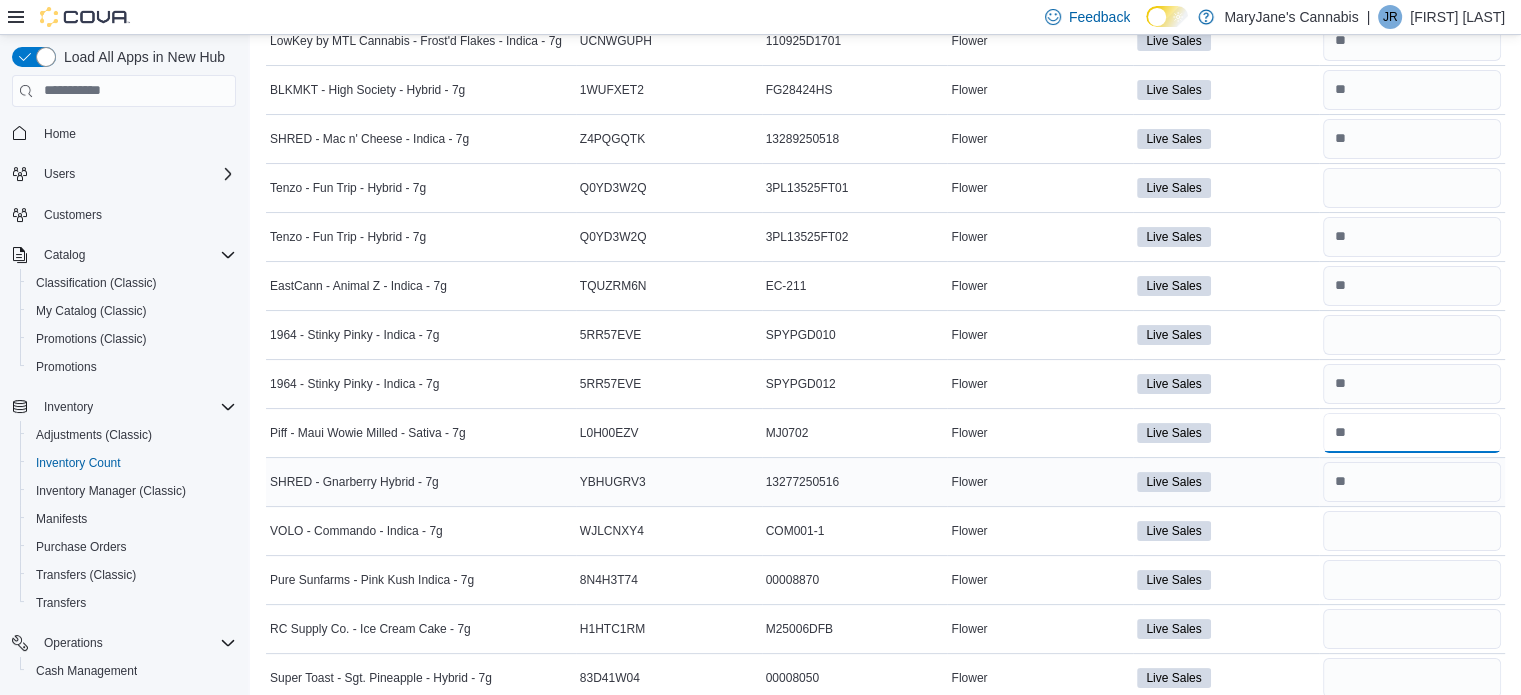 type on "*" 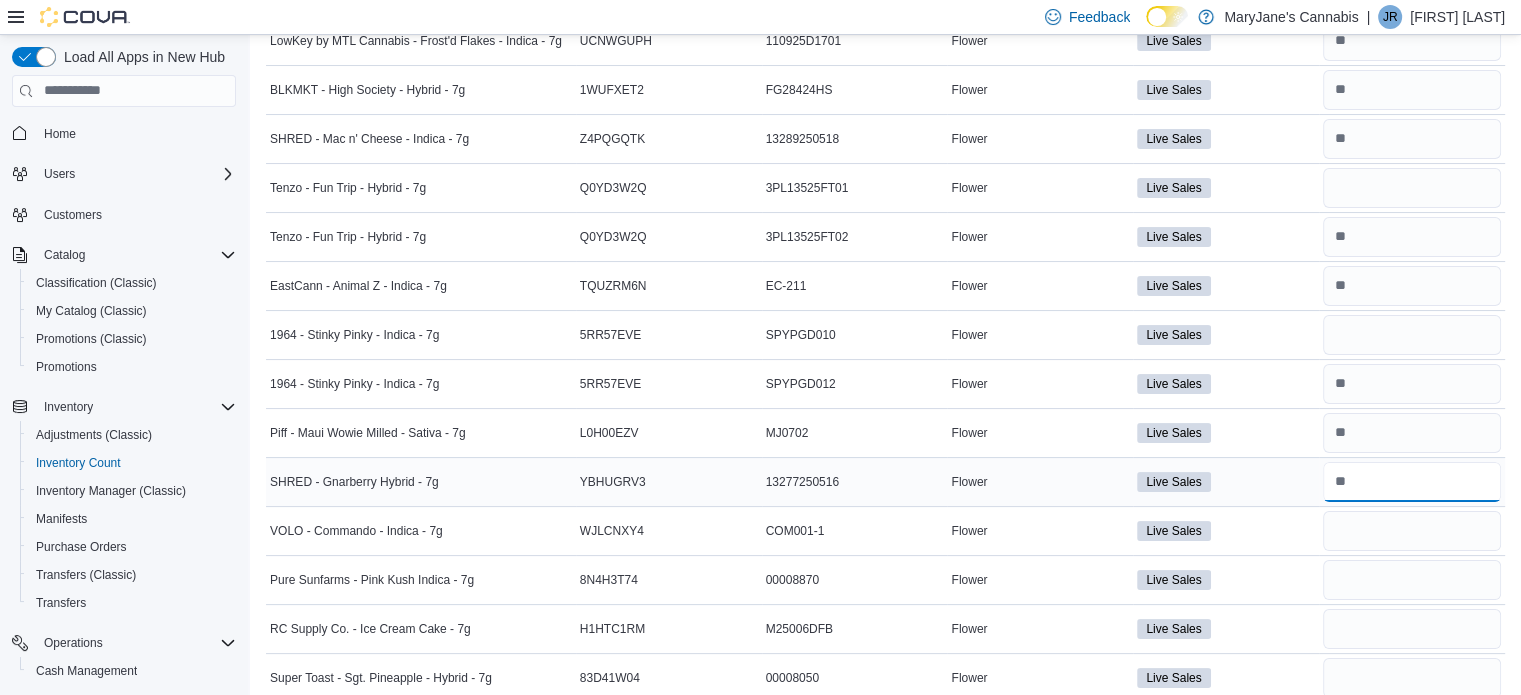 type 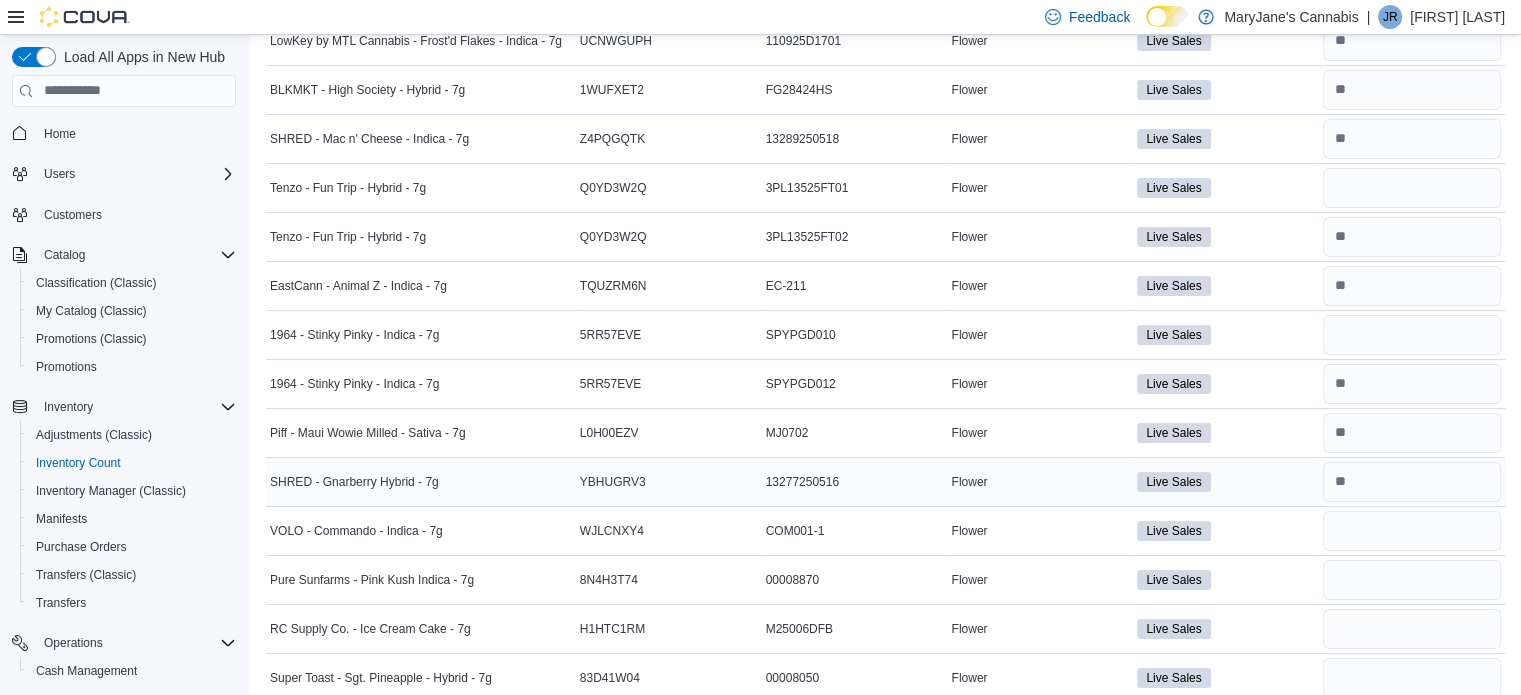 type 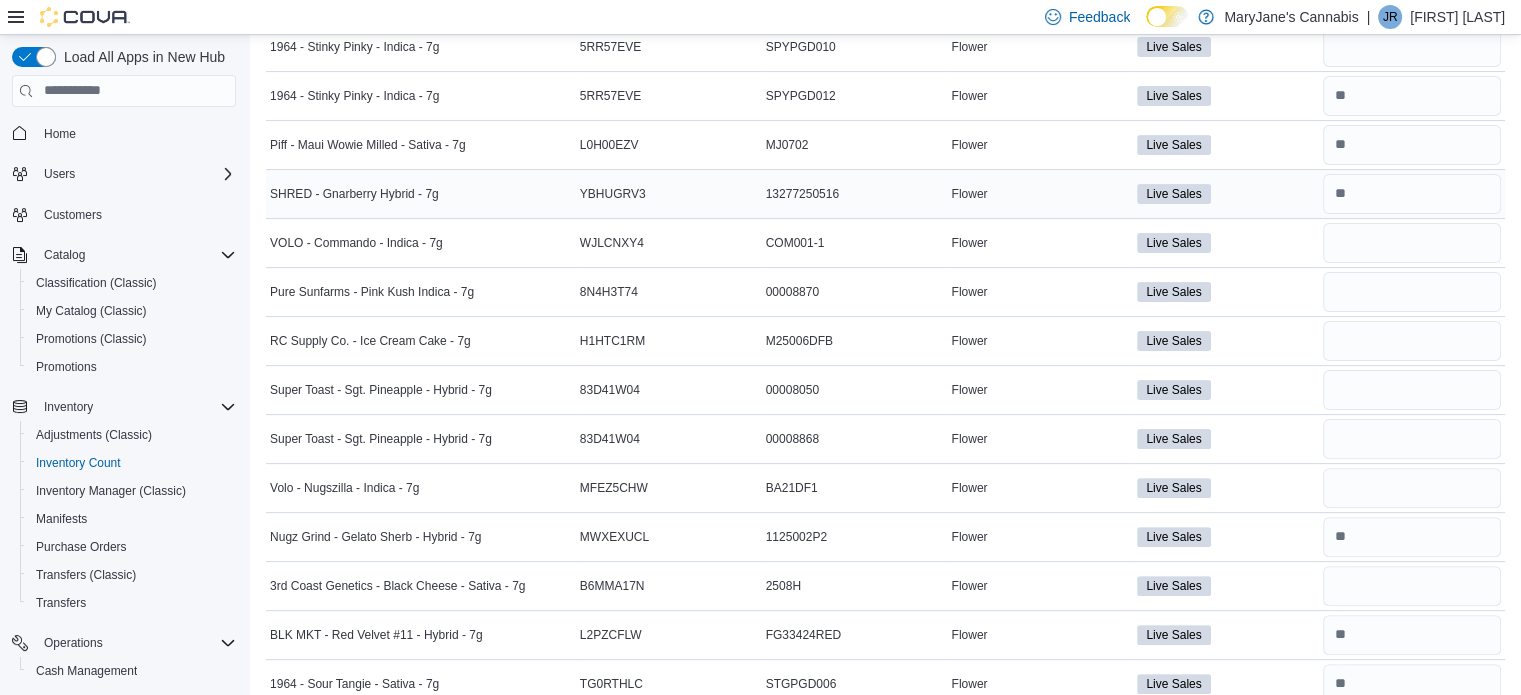 scroll, scrollTop: 515, scrollLeft: 0, axis: vertical 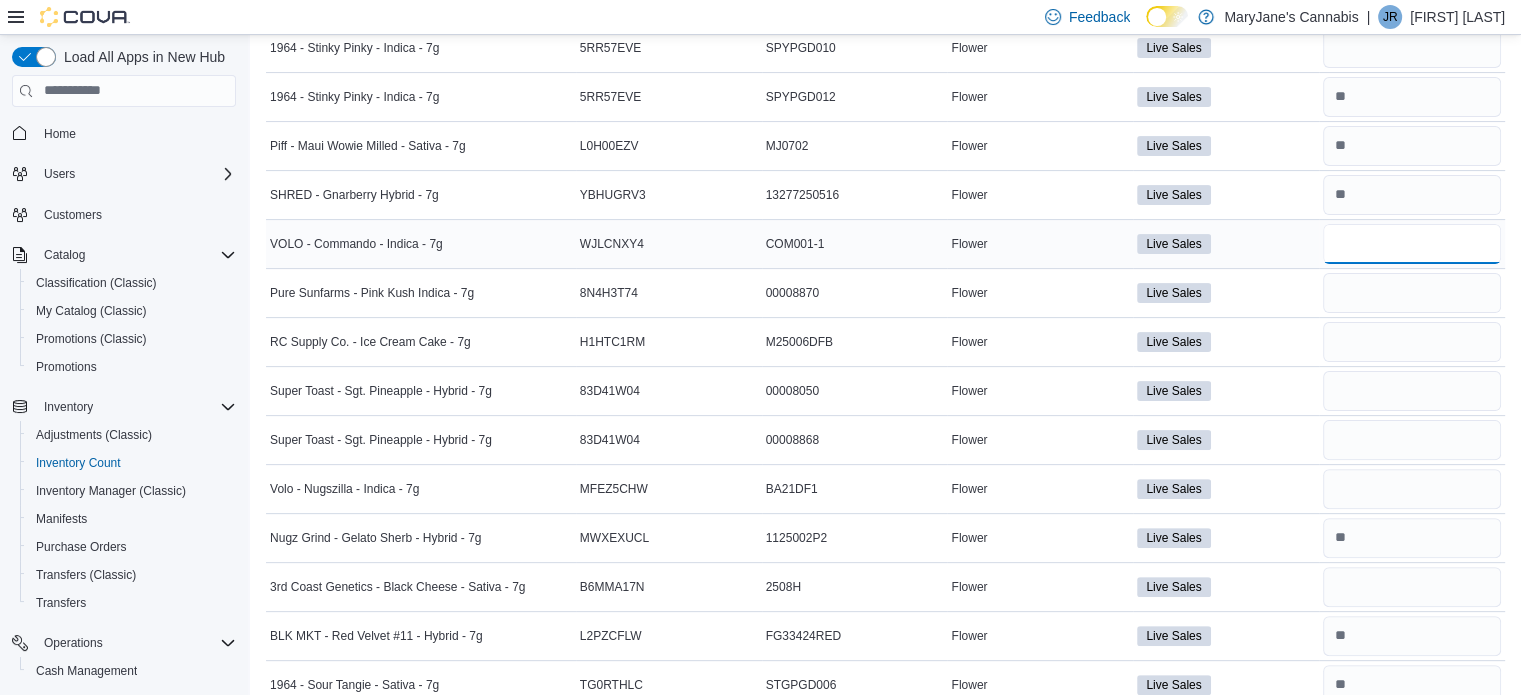 click at bounding box center [1412, 244] 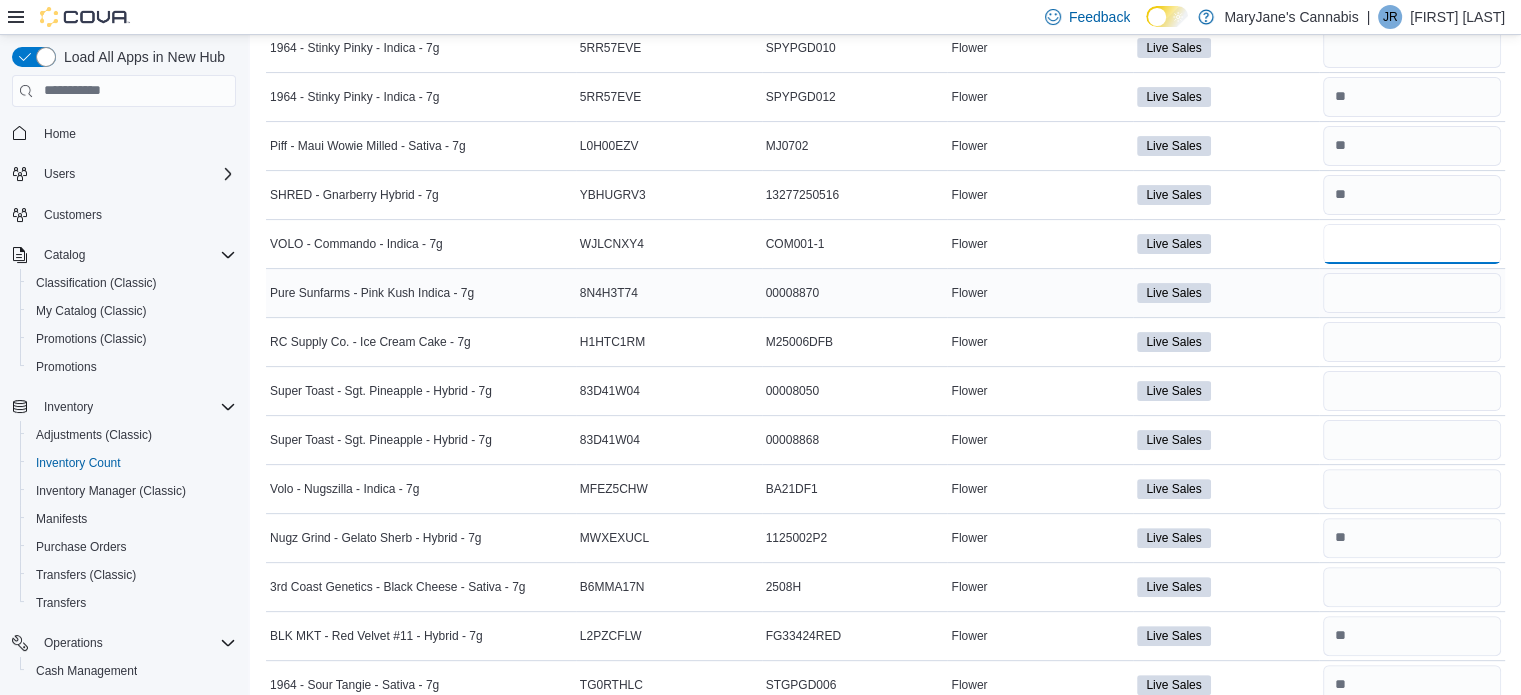 type on "*" 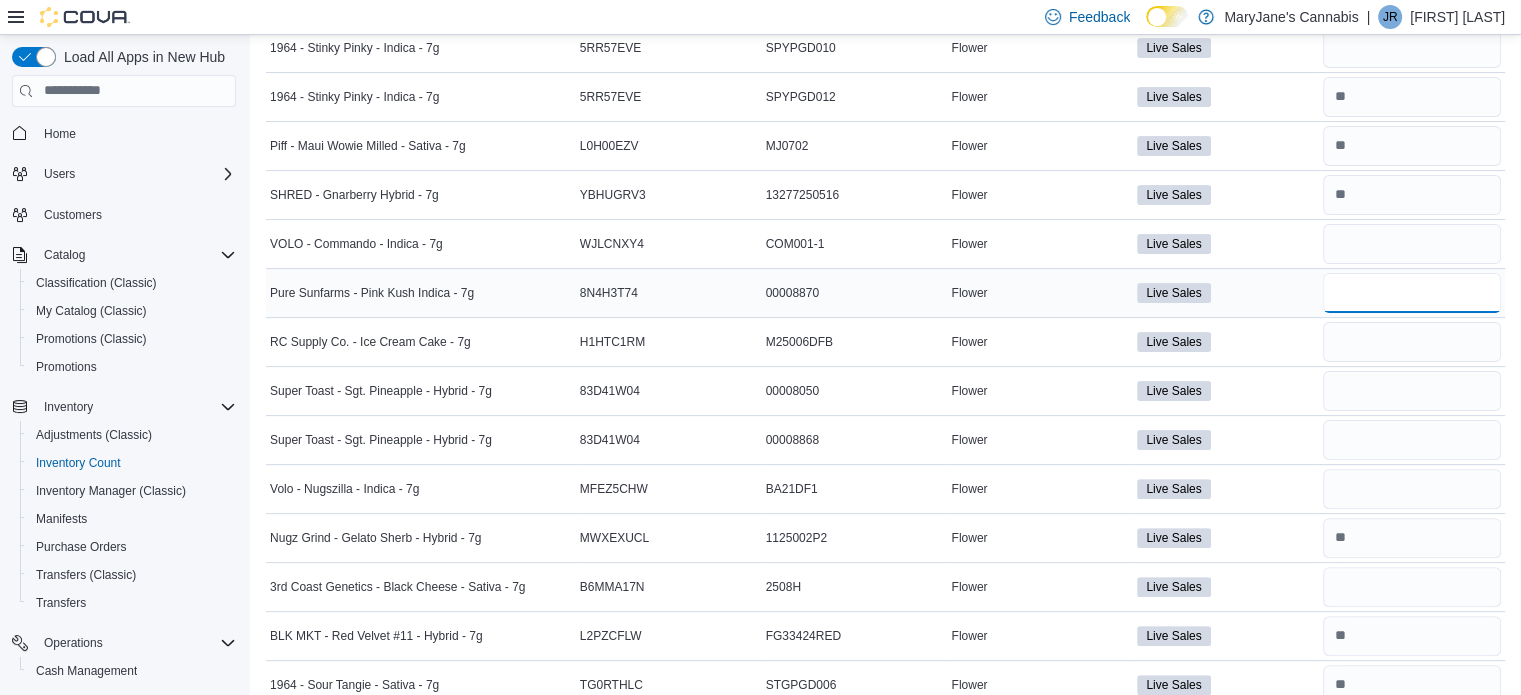 type 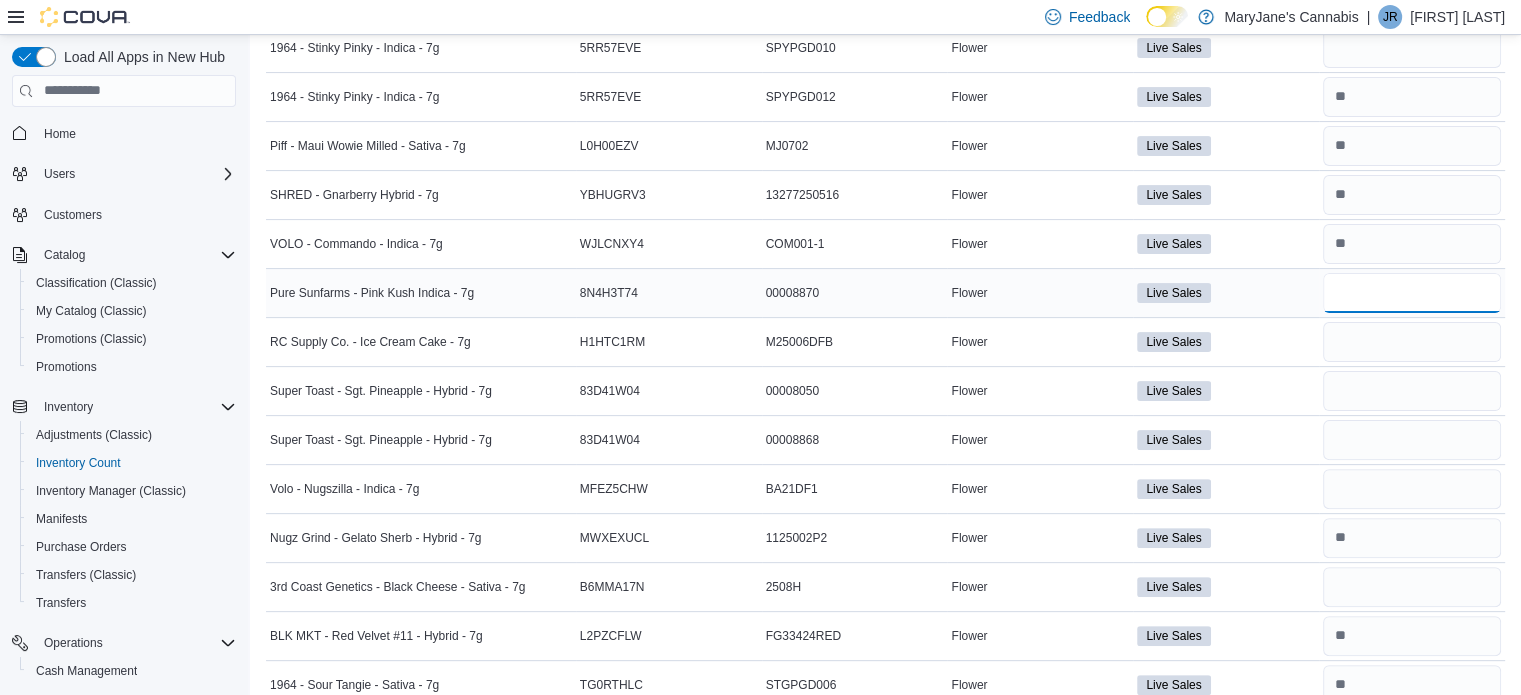 click at bounding box center [1412, 293] 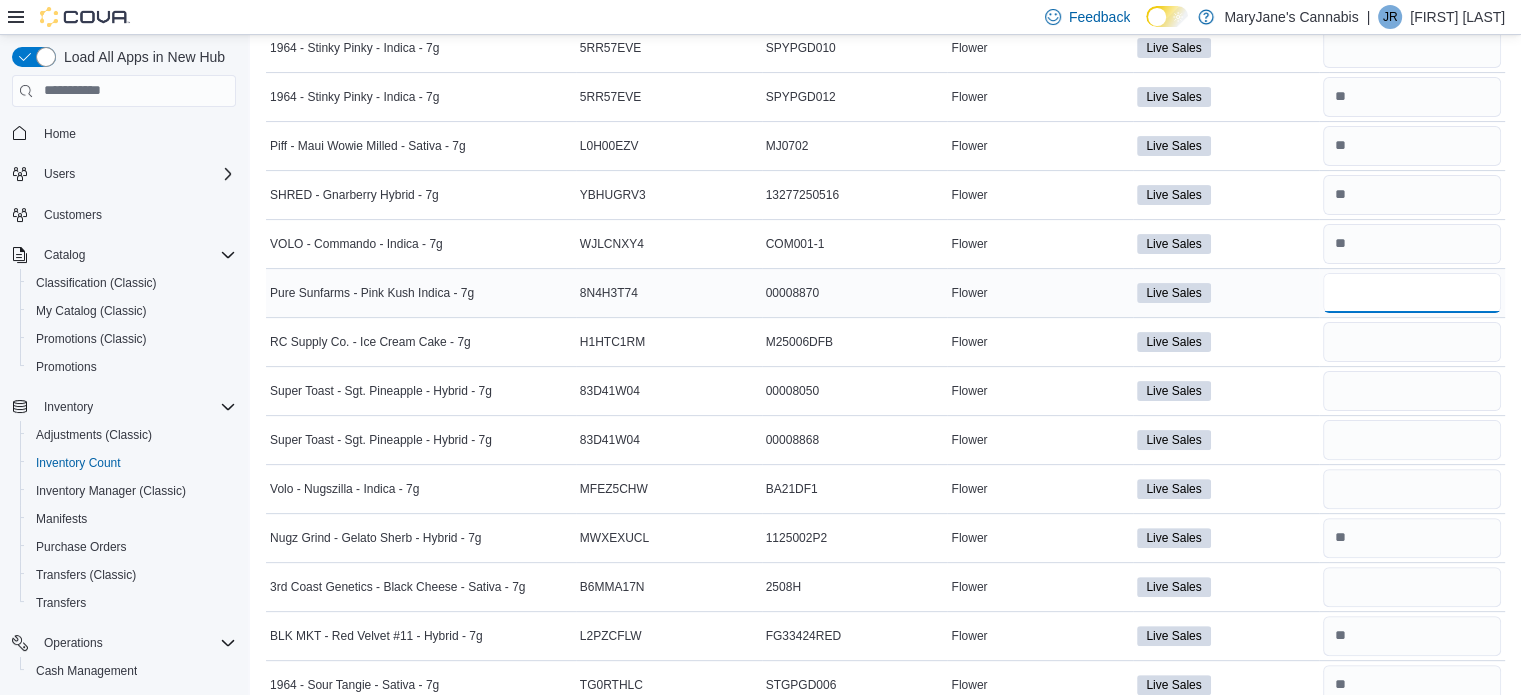 type on "*" 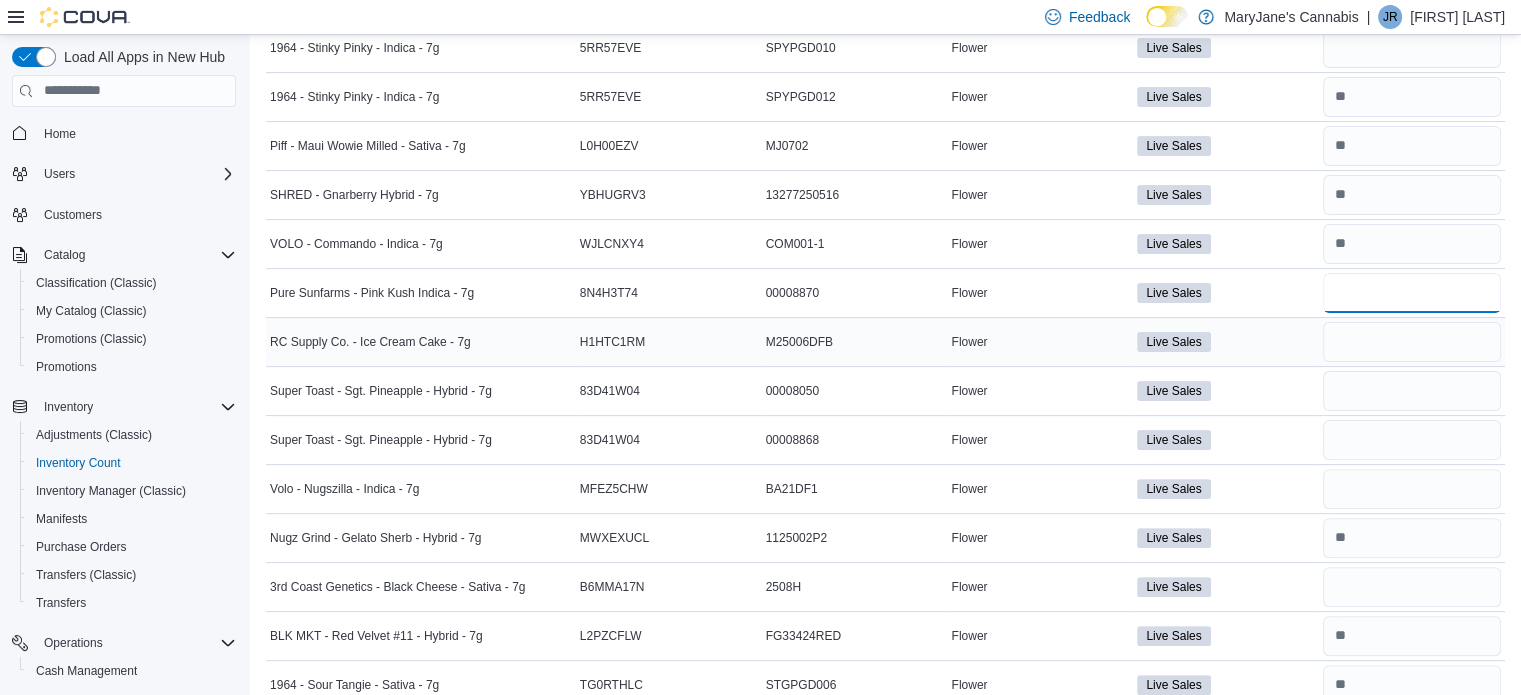 type on "*" 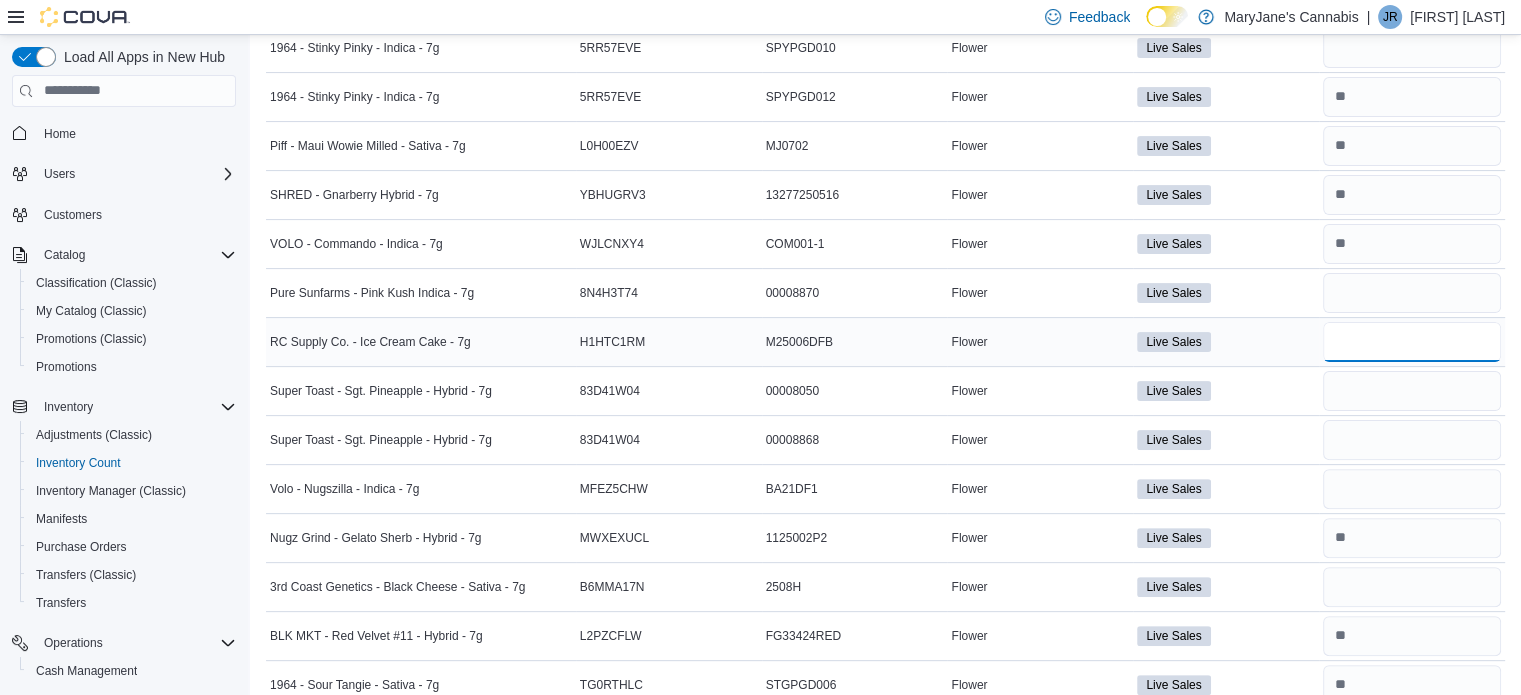 type 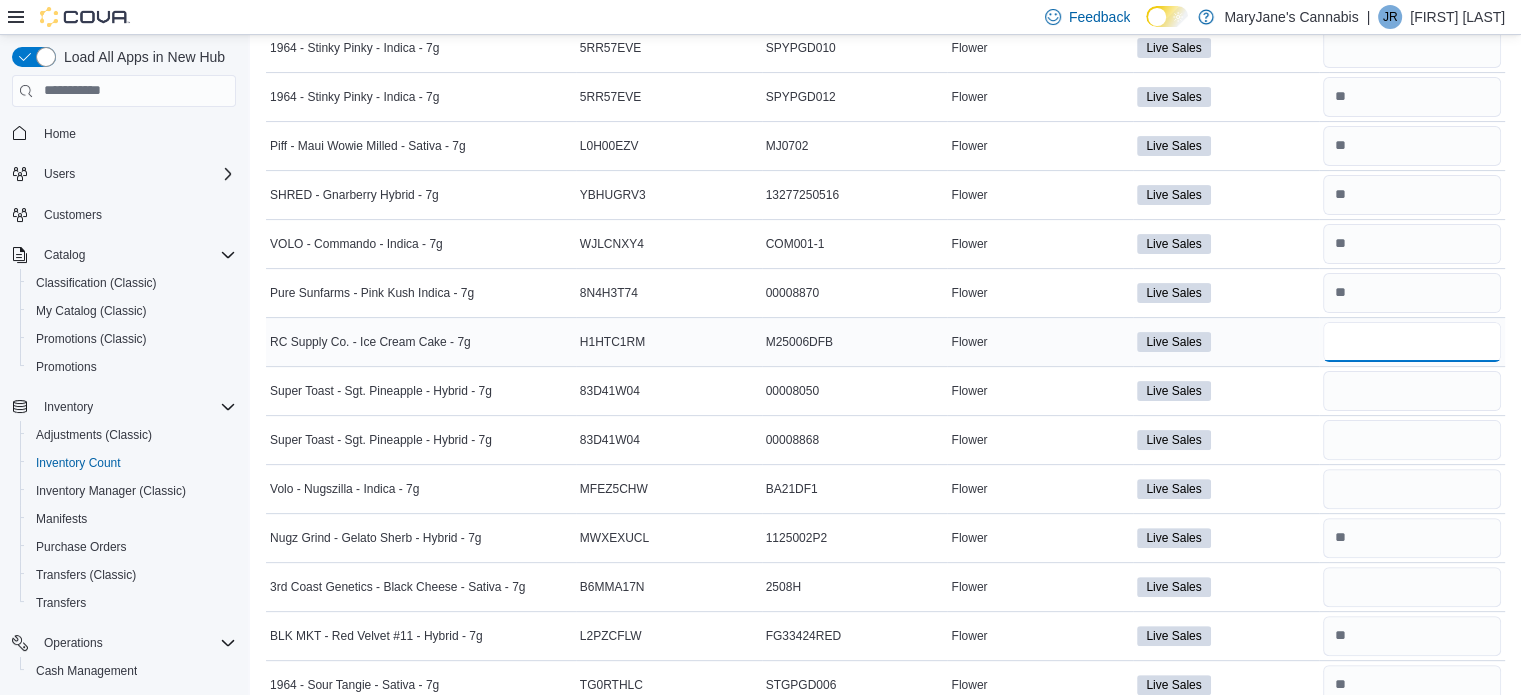 click at bounding box center (1412, 342) 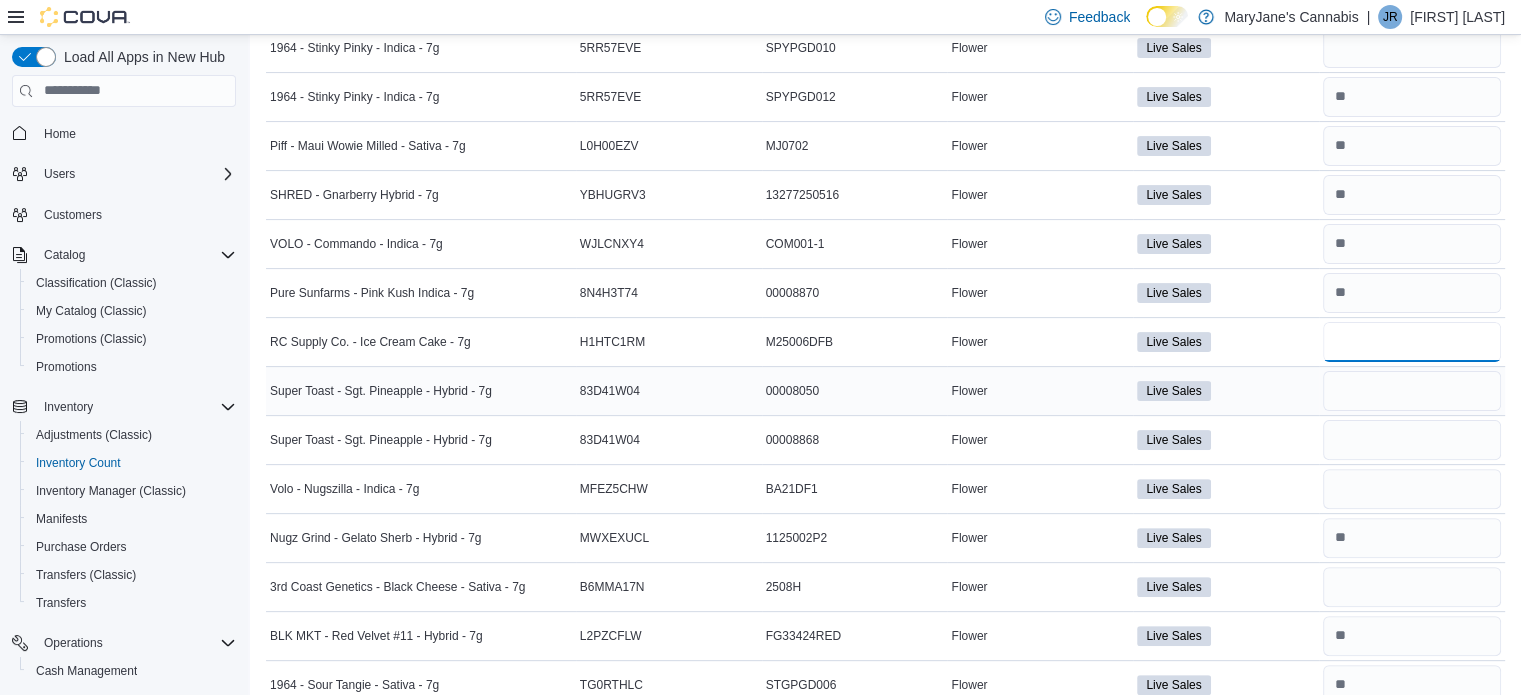 type on "*" 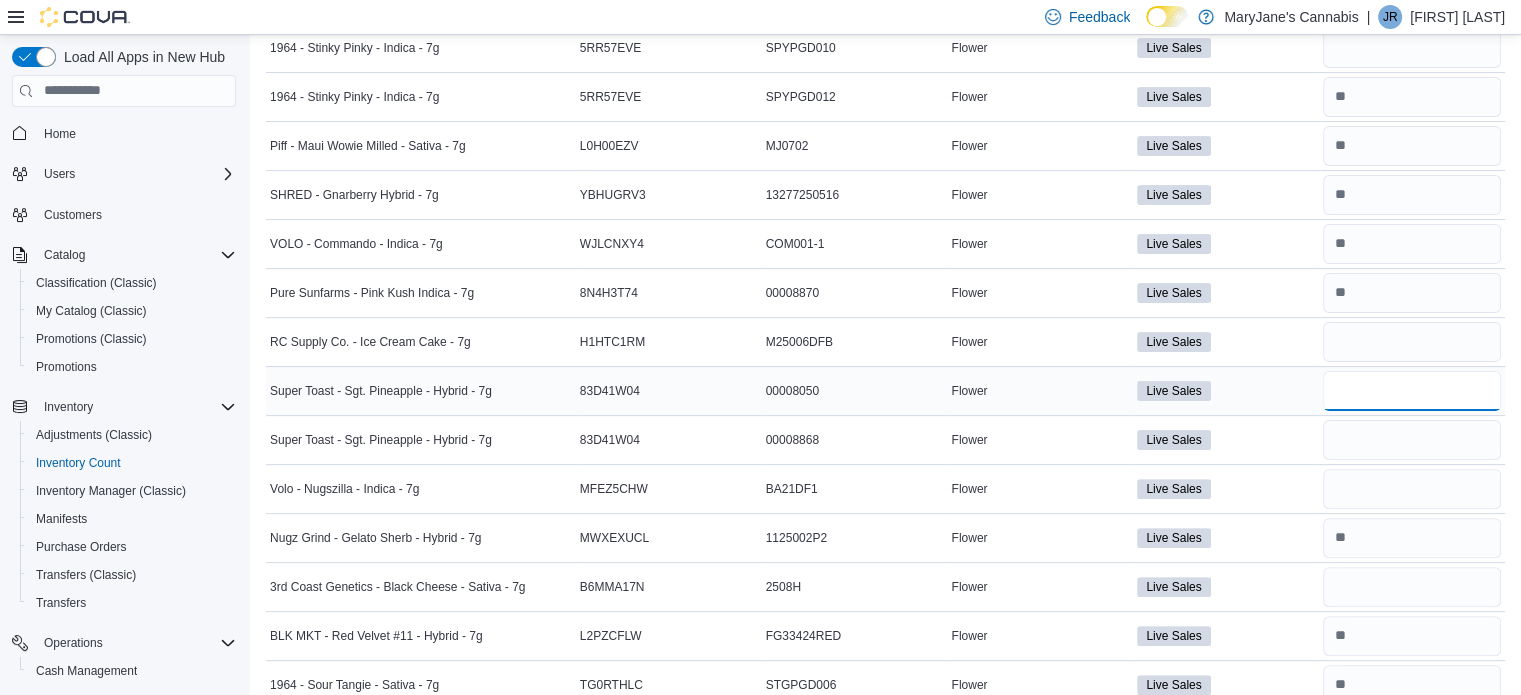 type 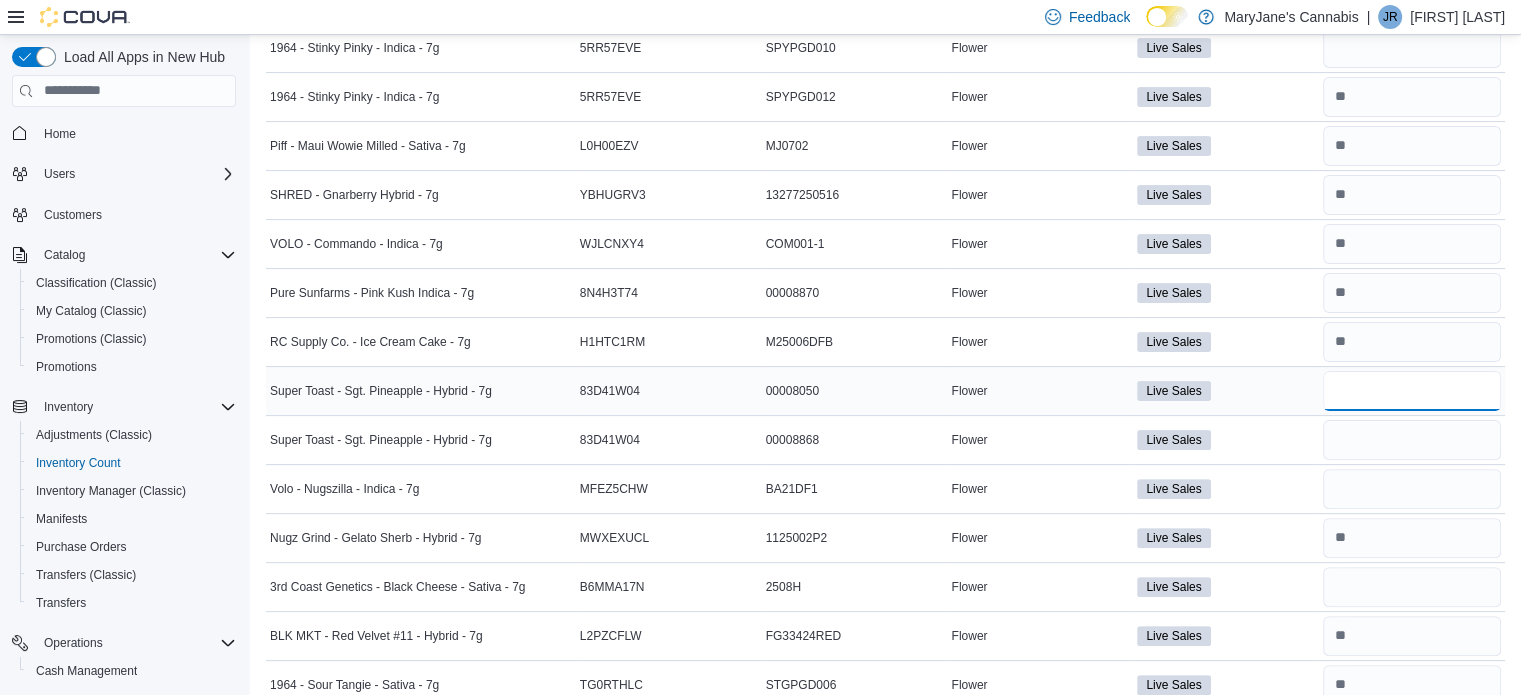 click at bounding box center [1412, 391] 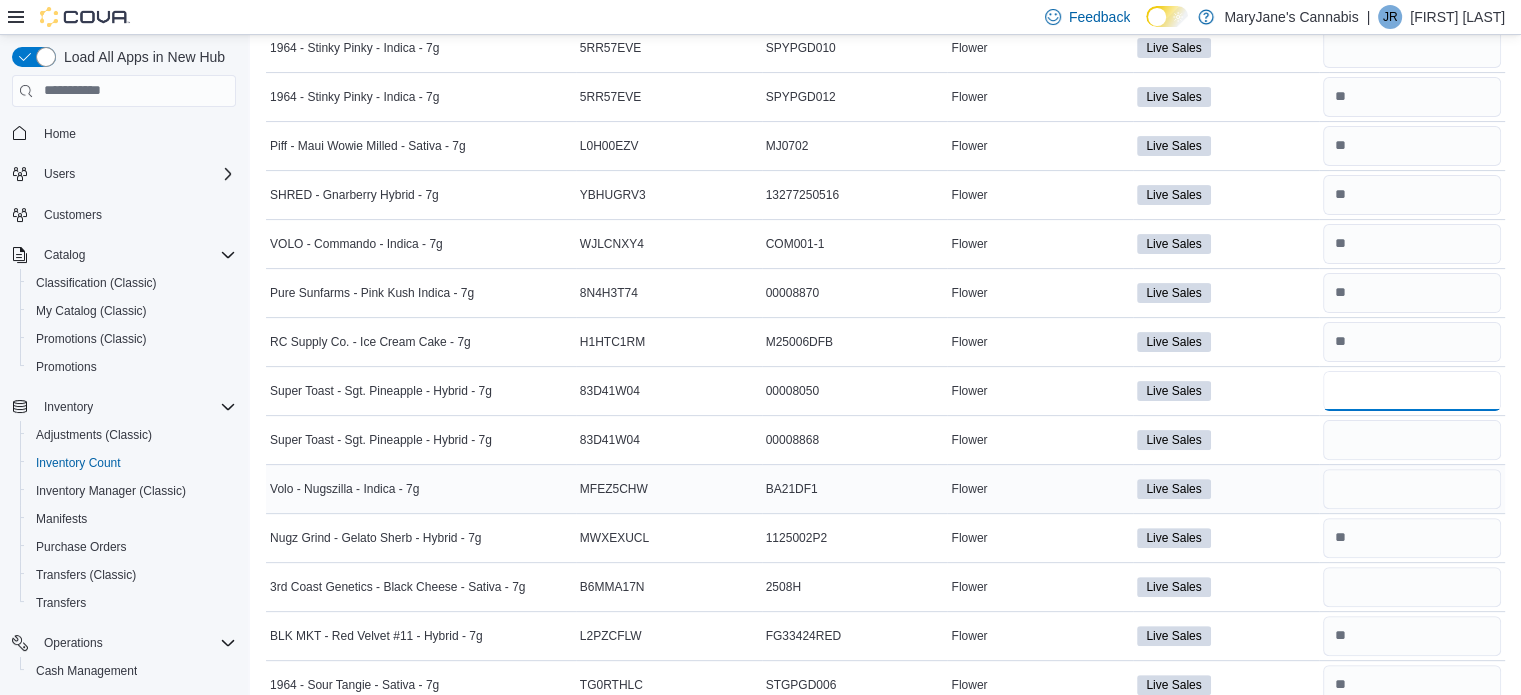 type on "*" 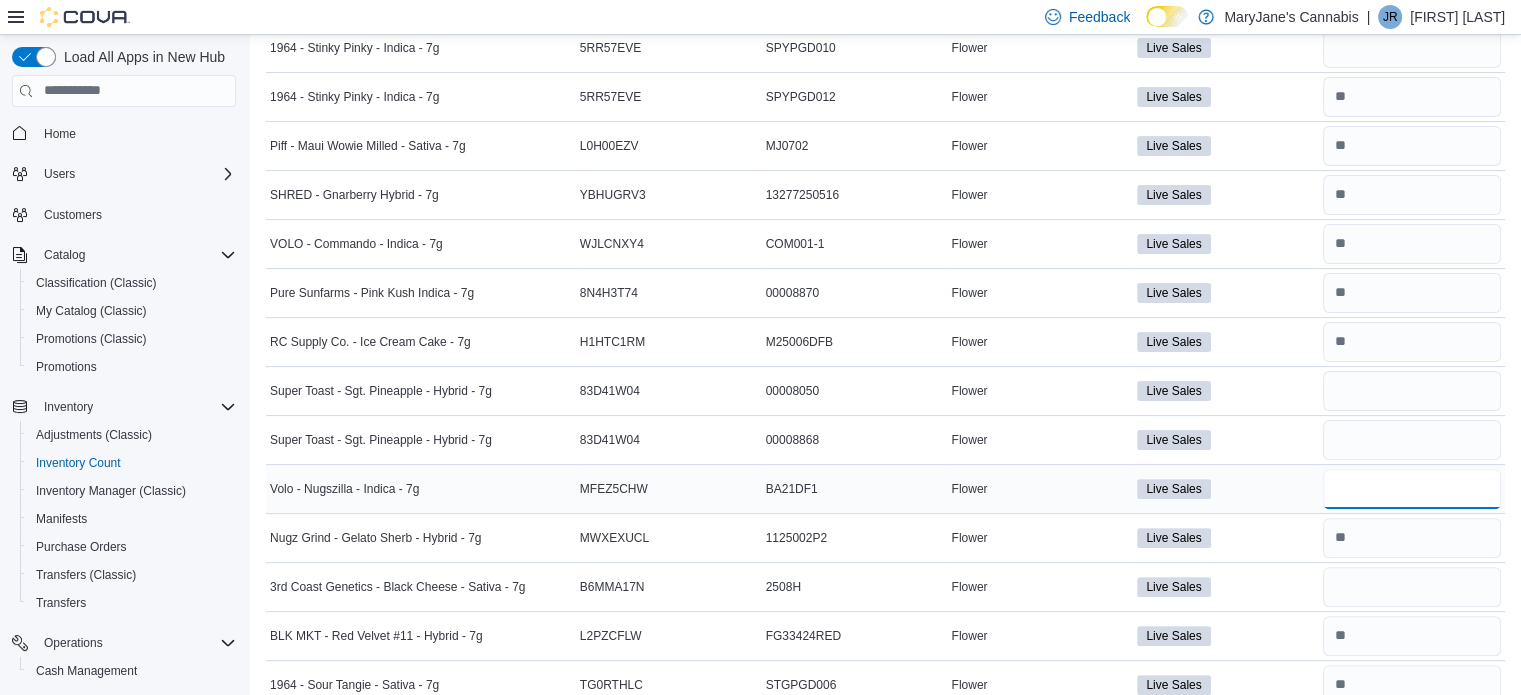 type 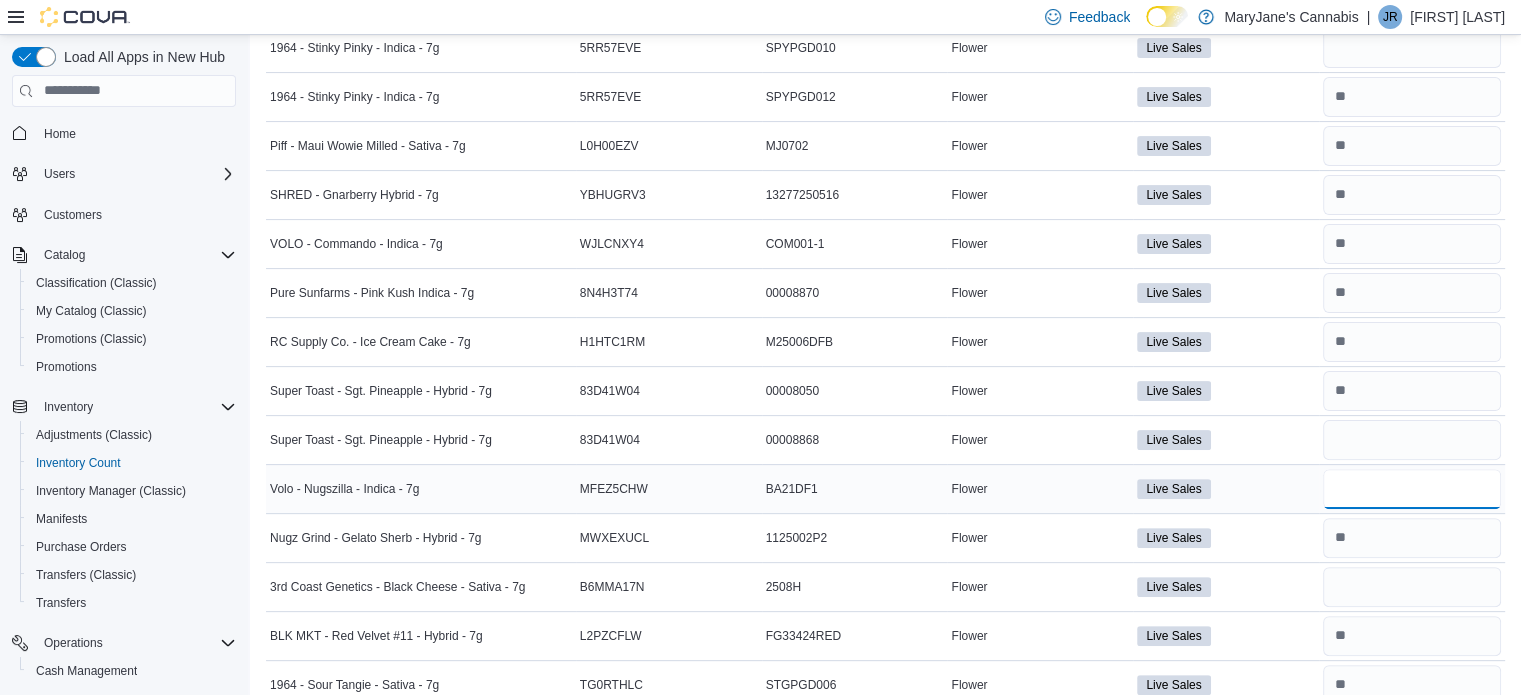 click at bounding box center (1412, 489) 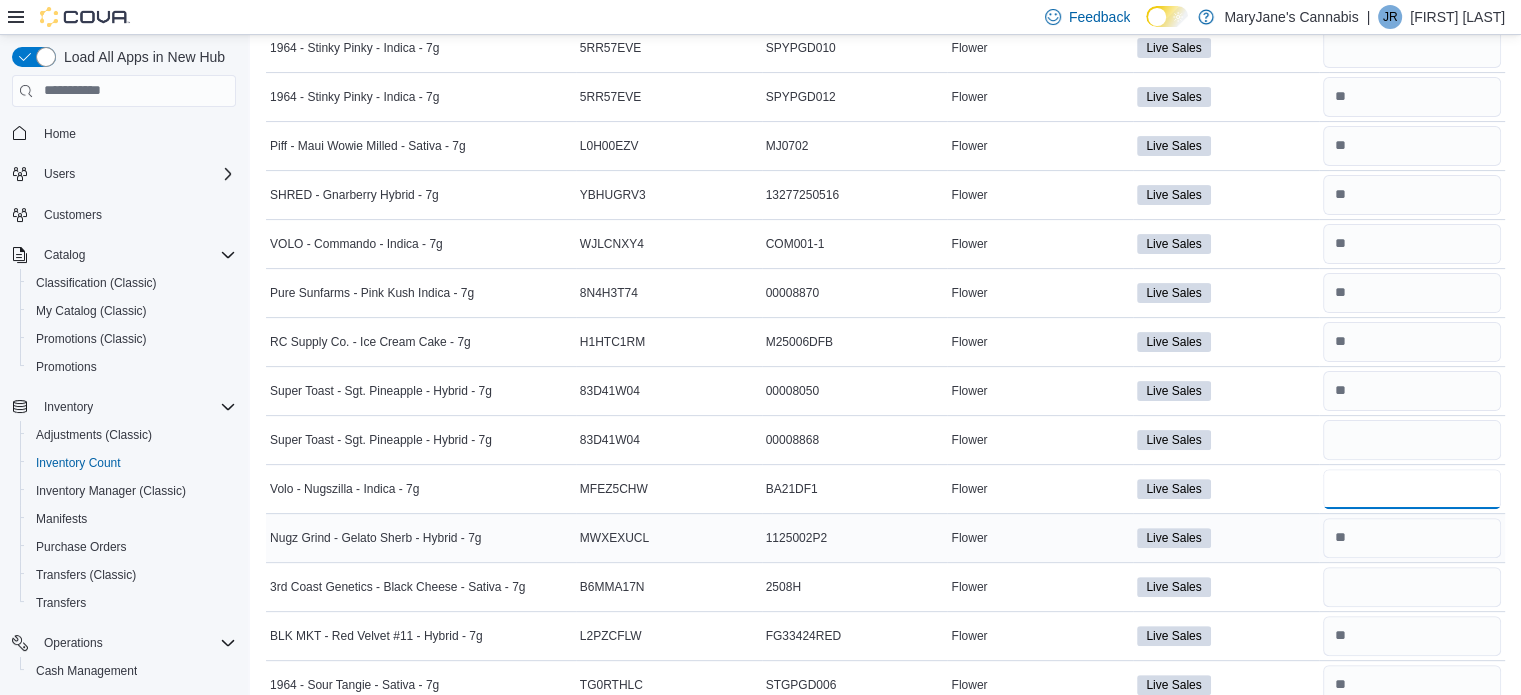 type on "*" 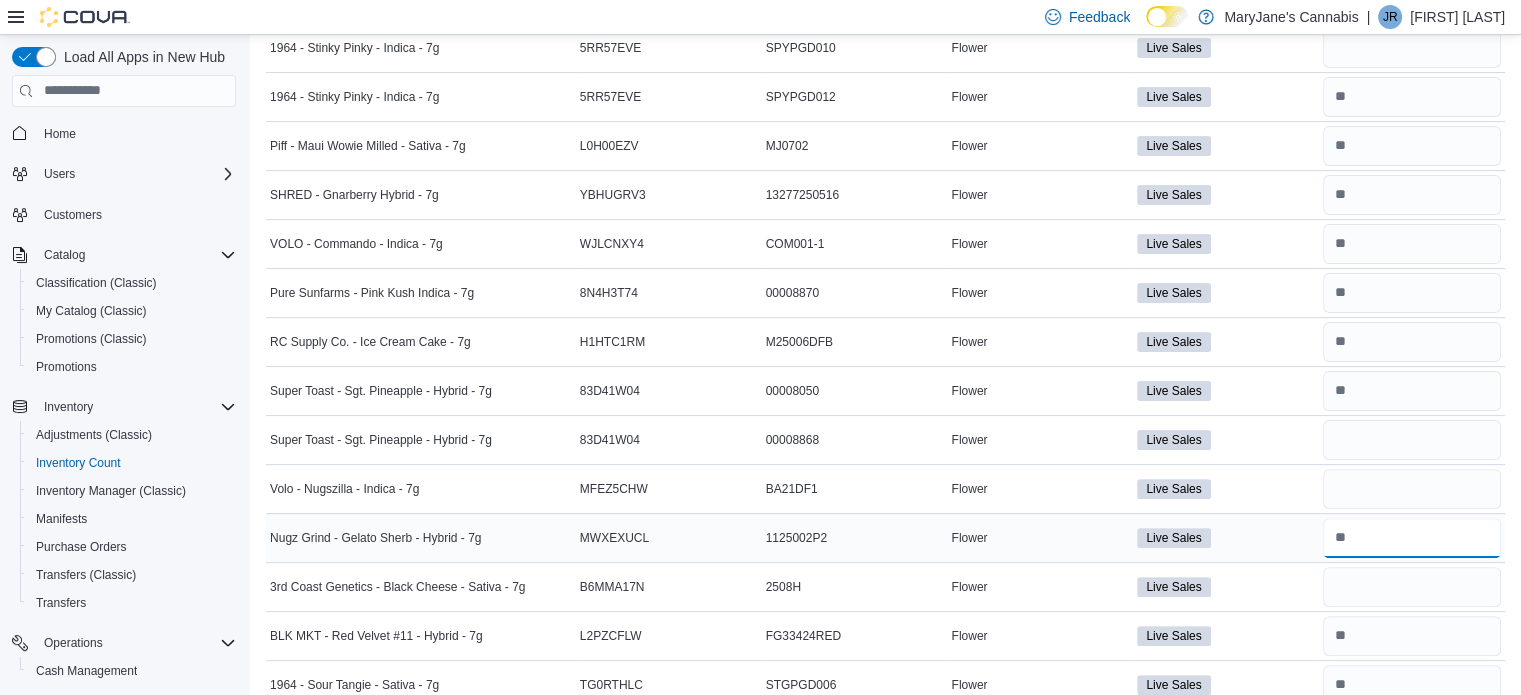 type 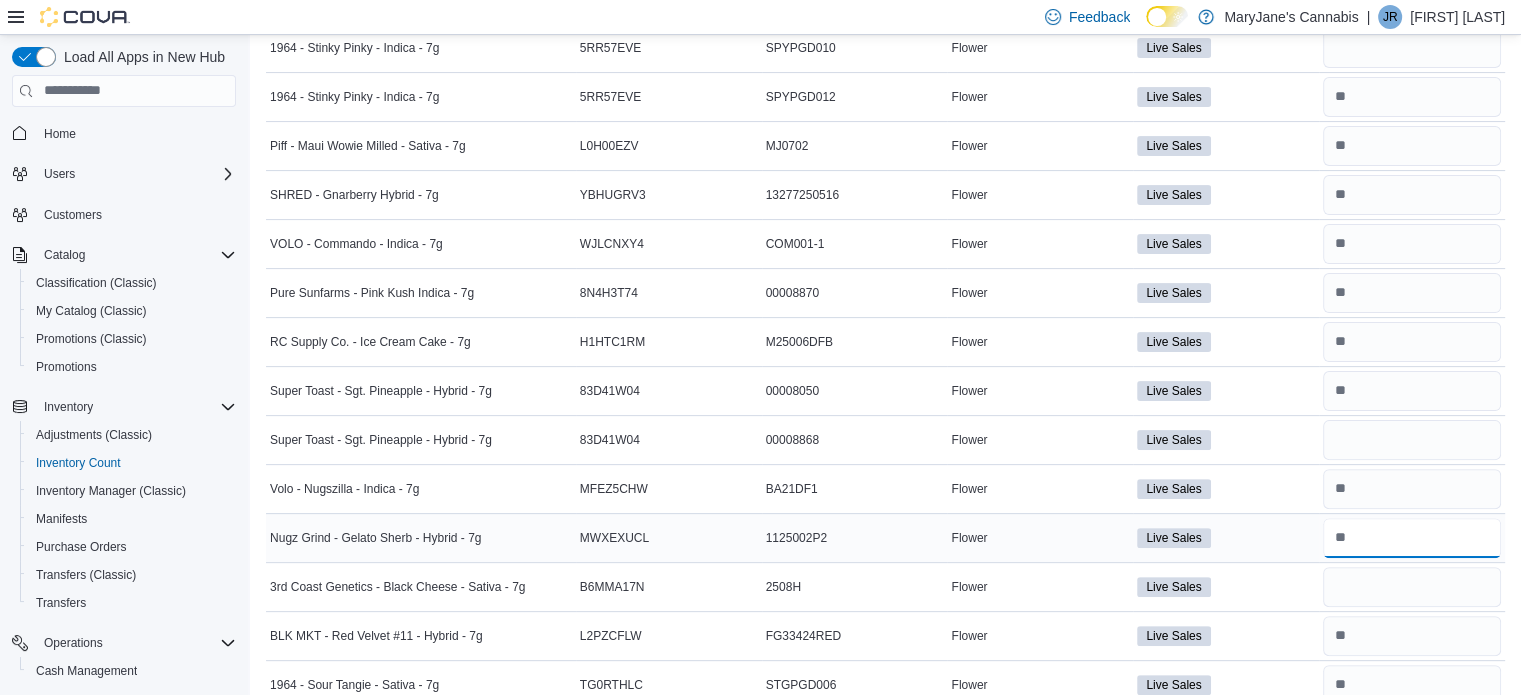 click at bounding box center [1412, 538] 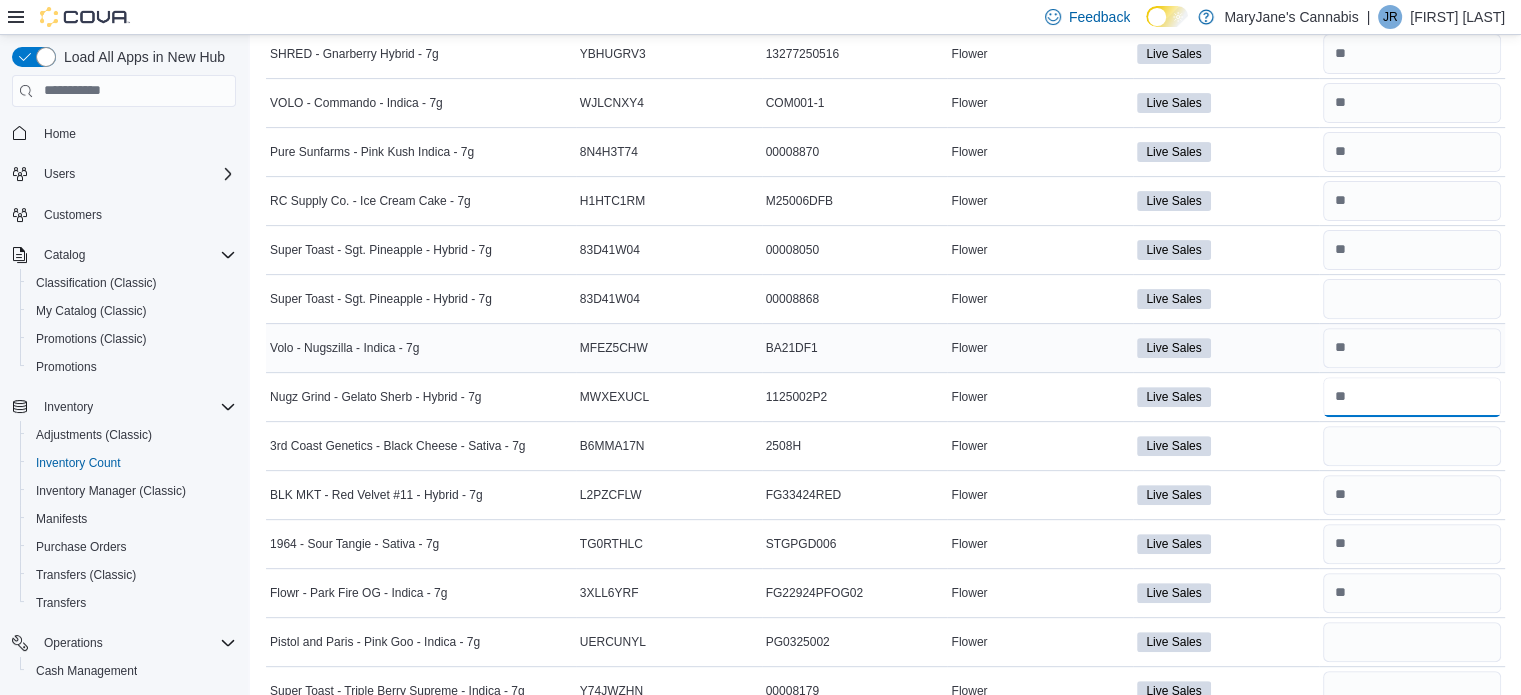 scroll, scrollTop: 663, scrollLeft: 0, axis: vertical 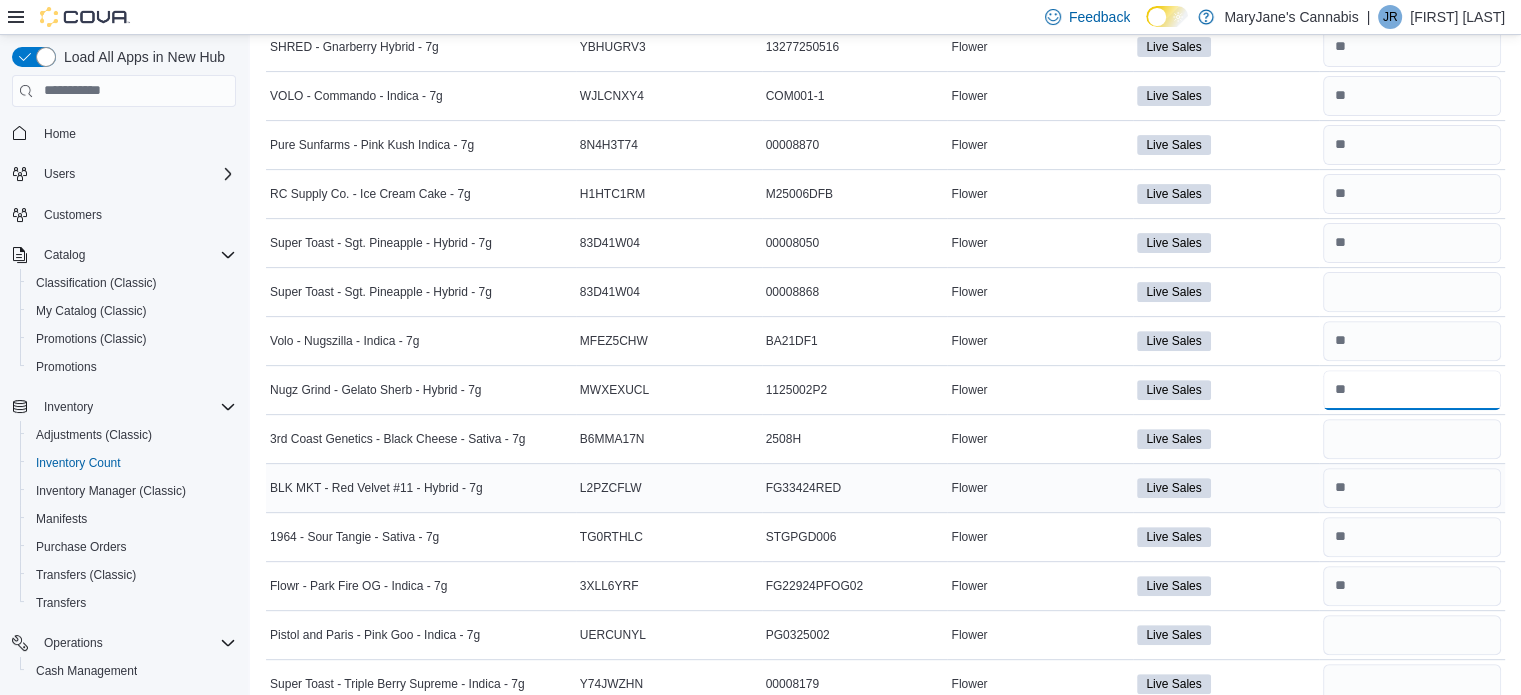 type on "*" 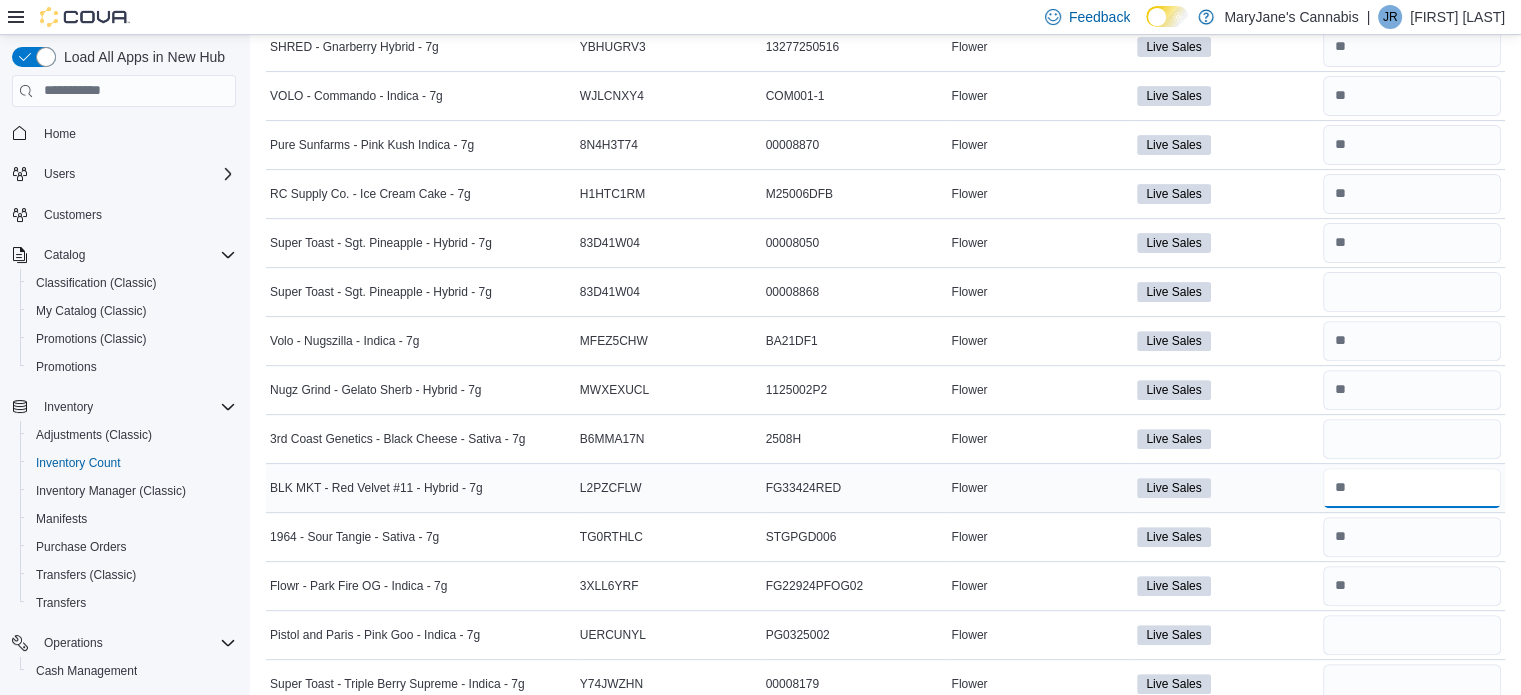 type 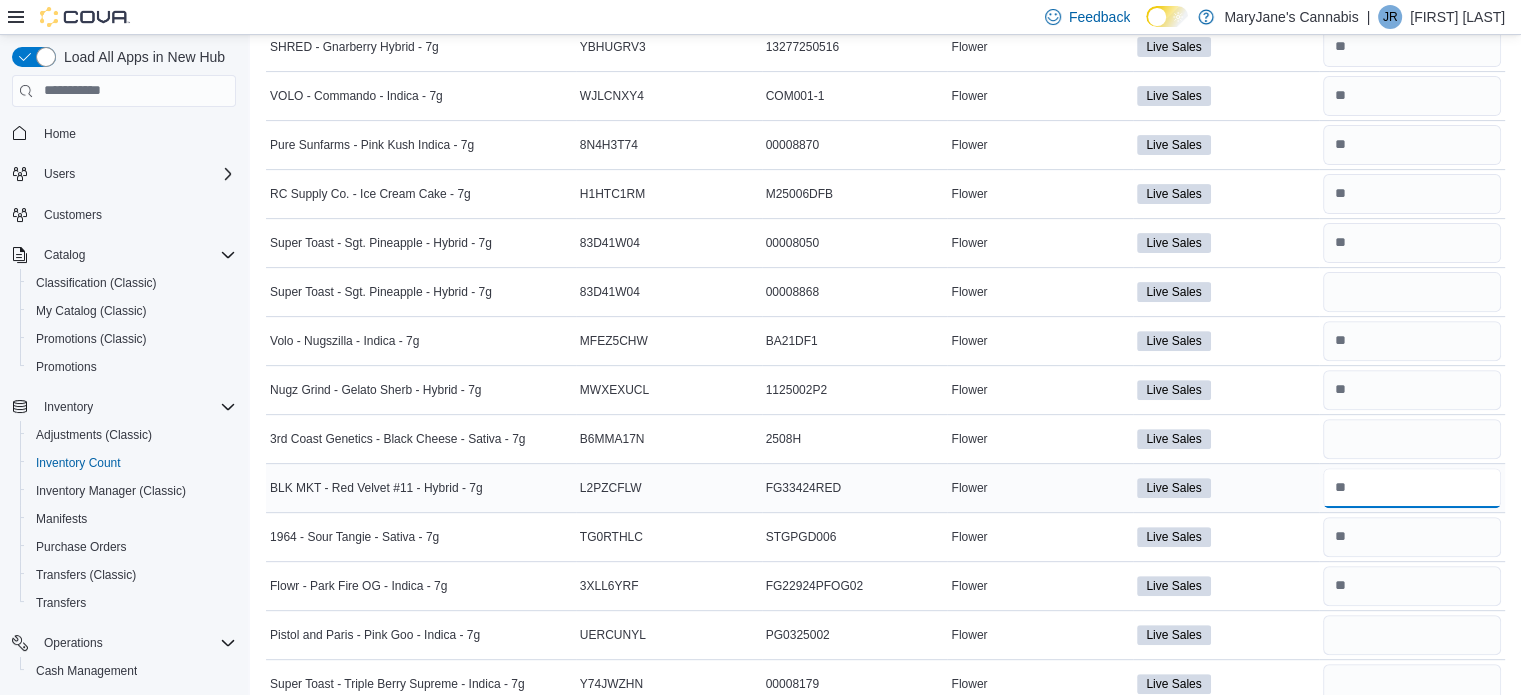 click at bounding box center (1412, 488) 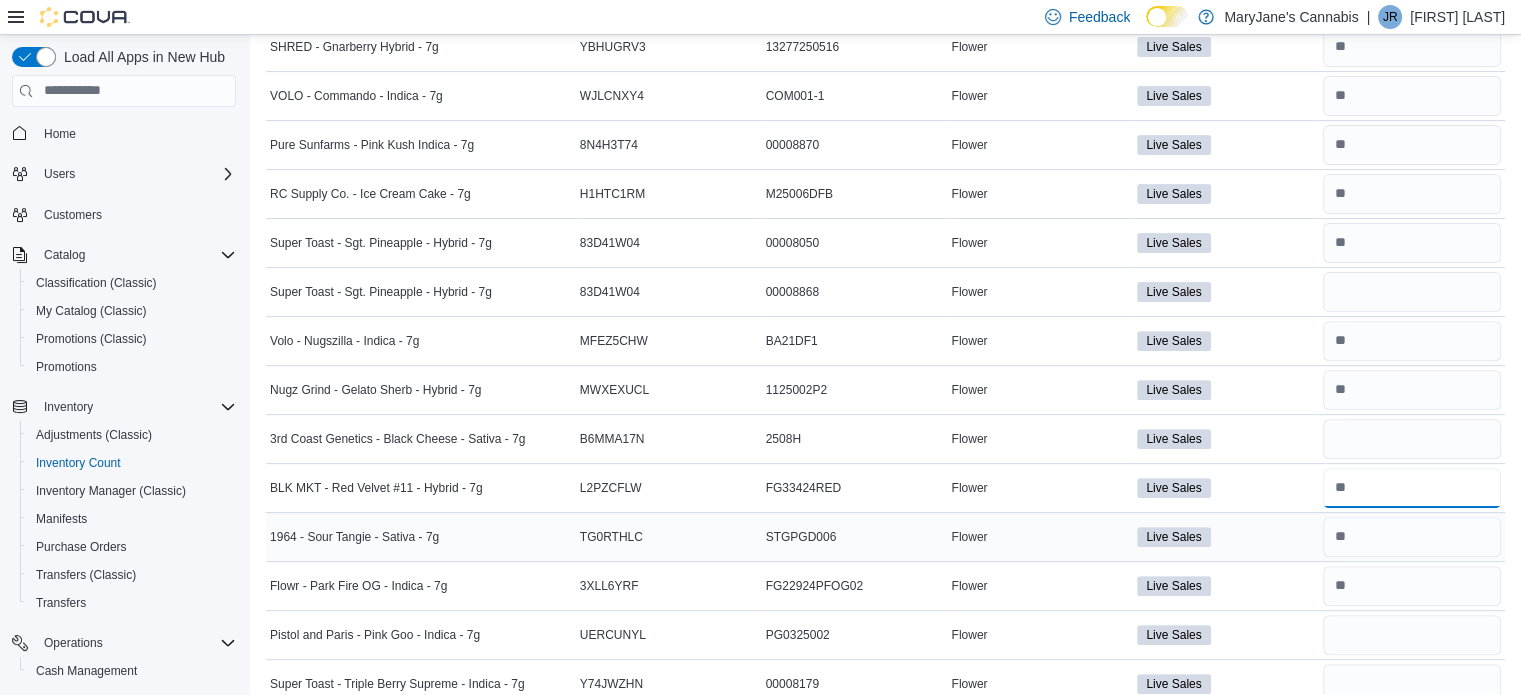 type on "*" 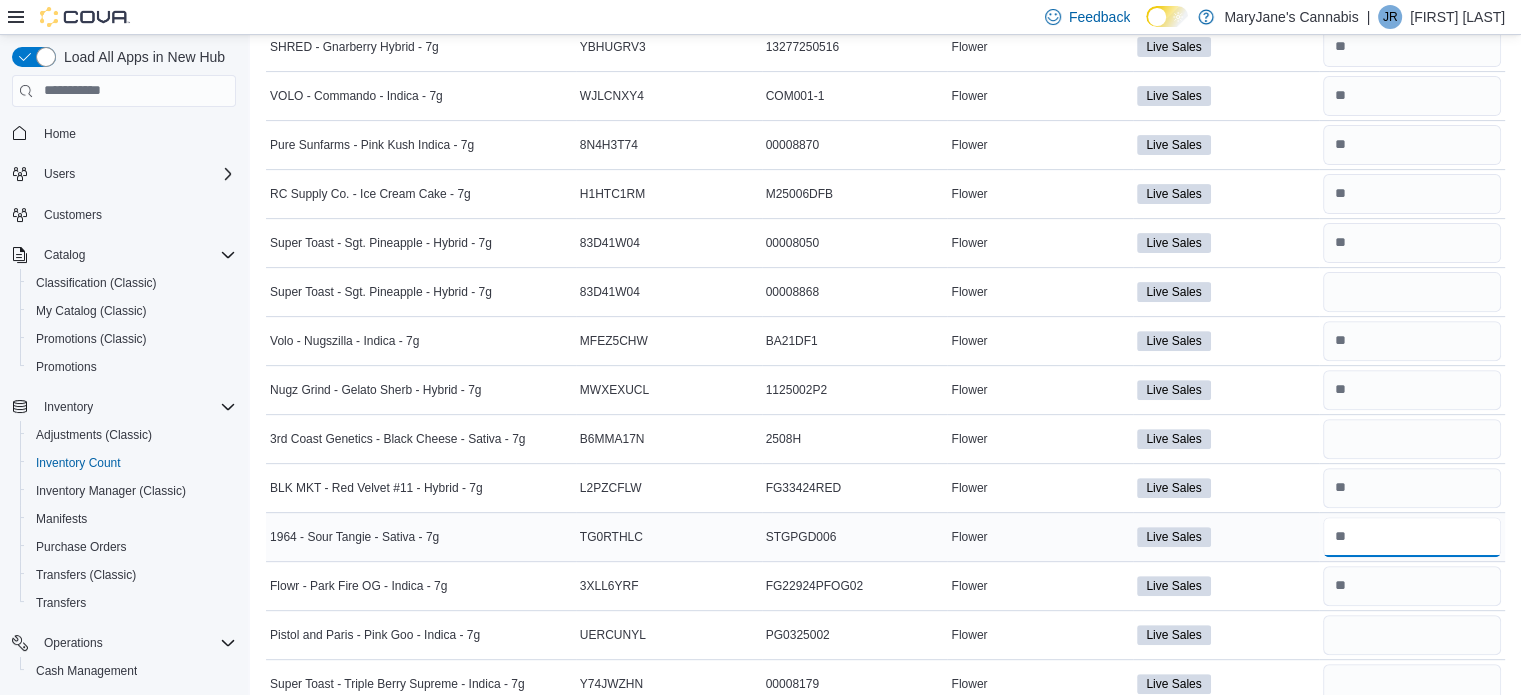 type 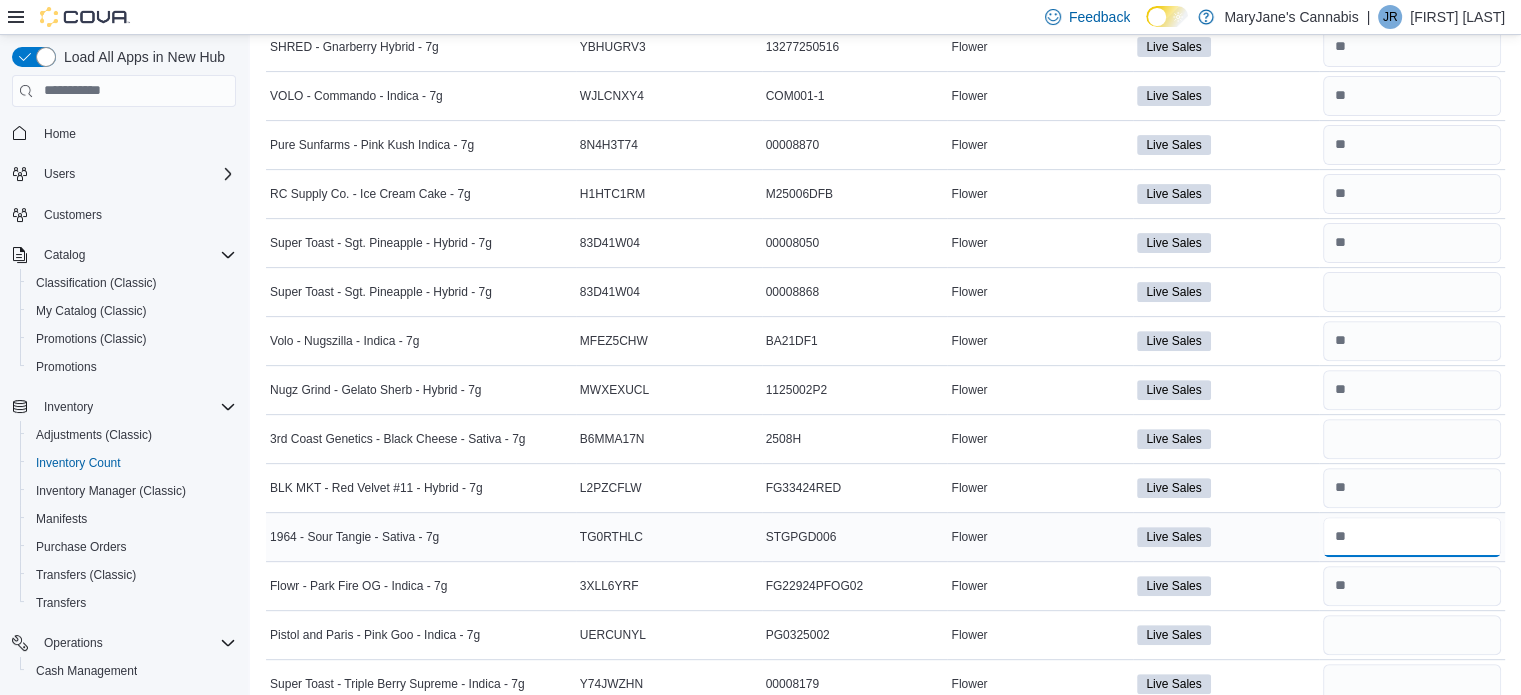 click at bounding box center (1412, 537) 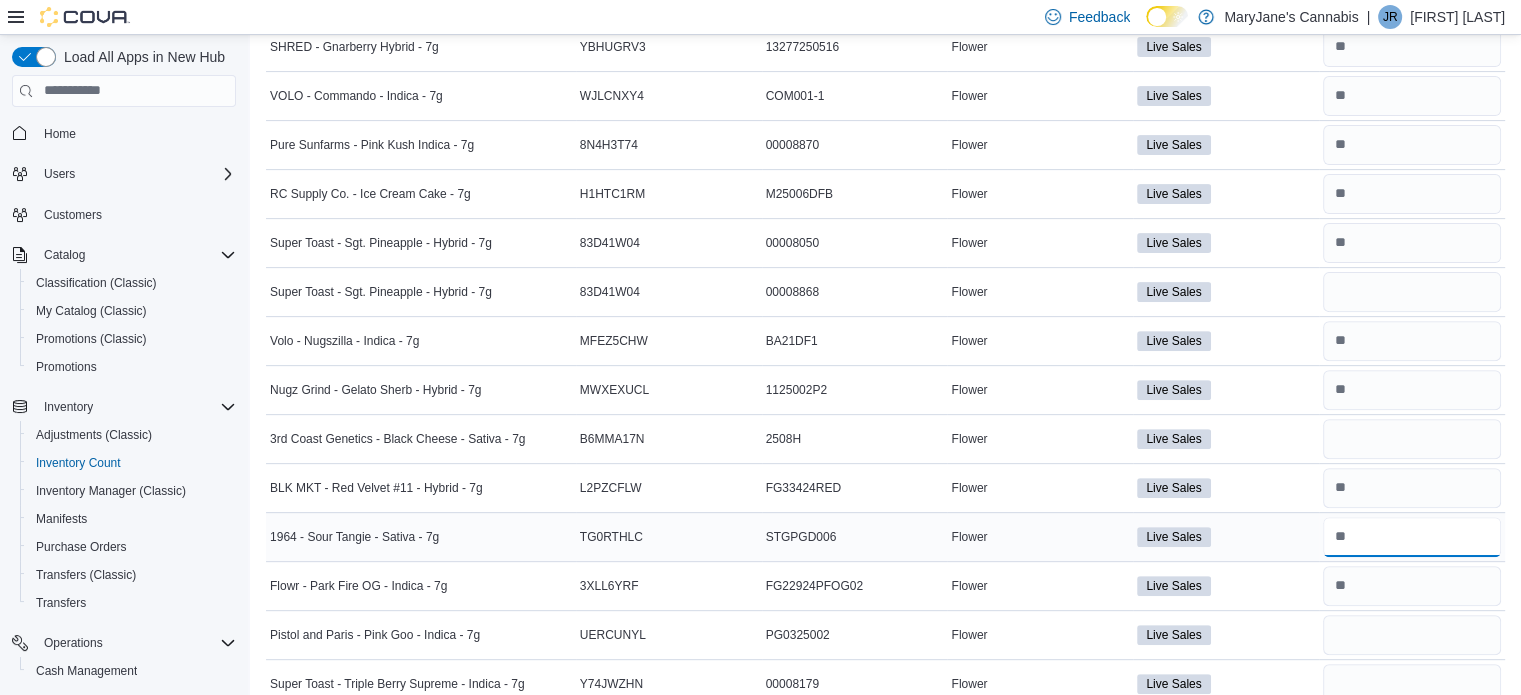 type on "*" 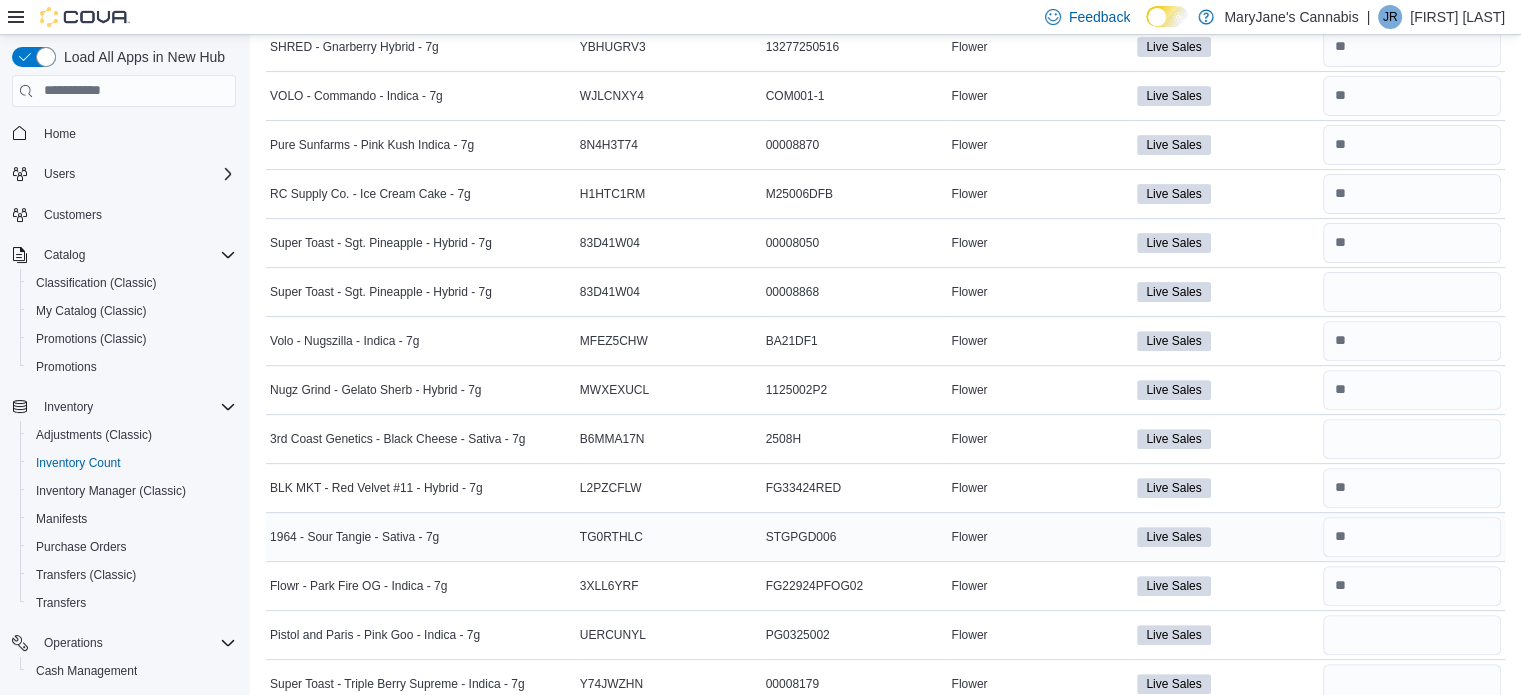 type 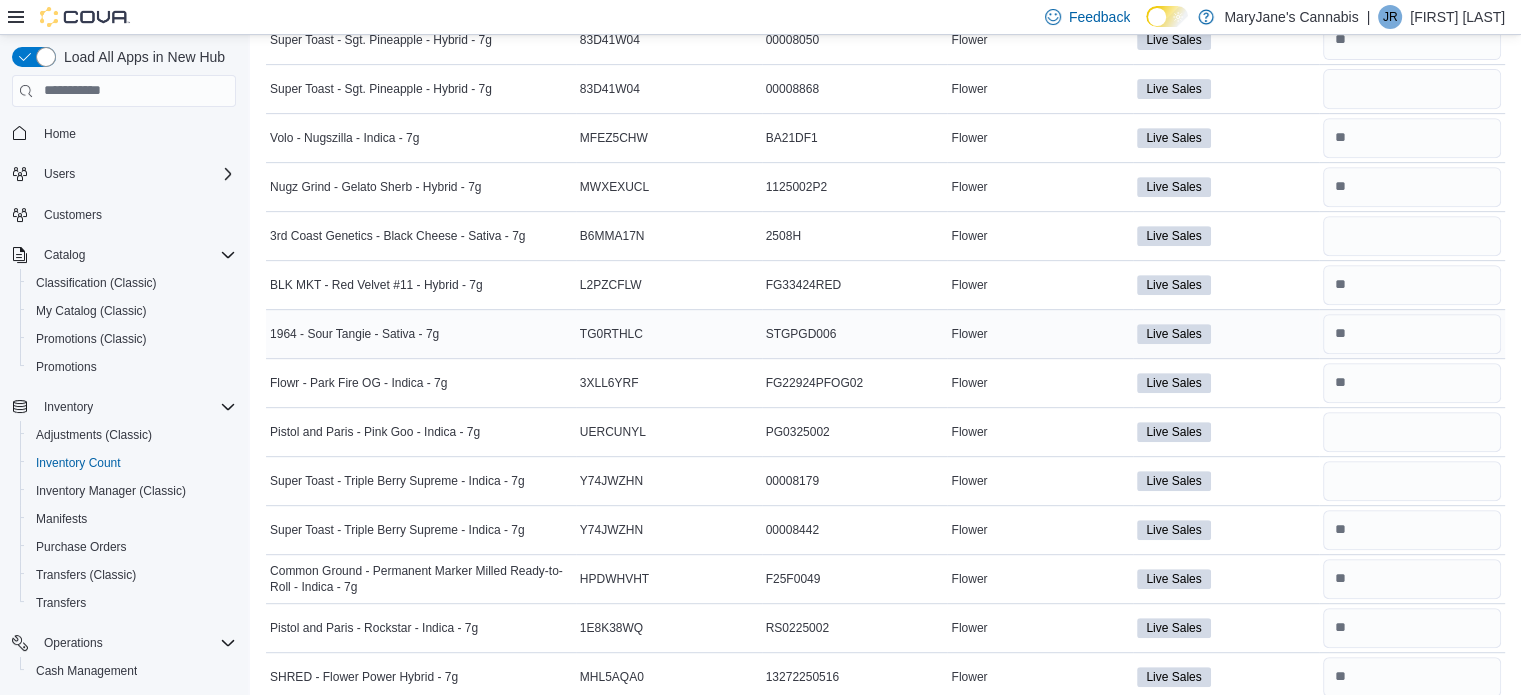 scroll, scrollTop: 868, scrollLeft: 0, axis: vertical 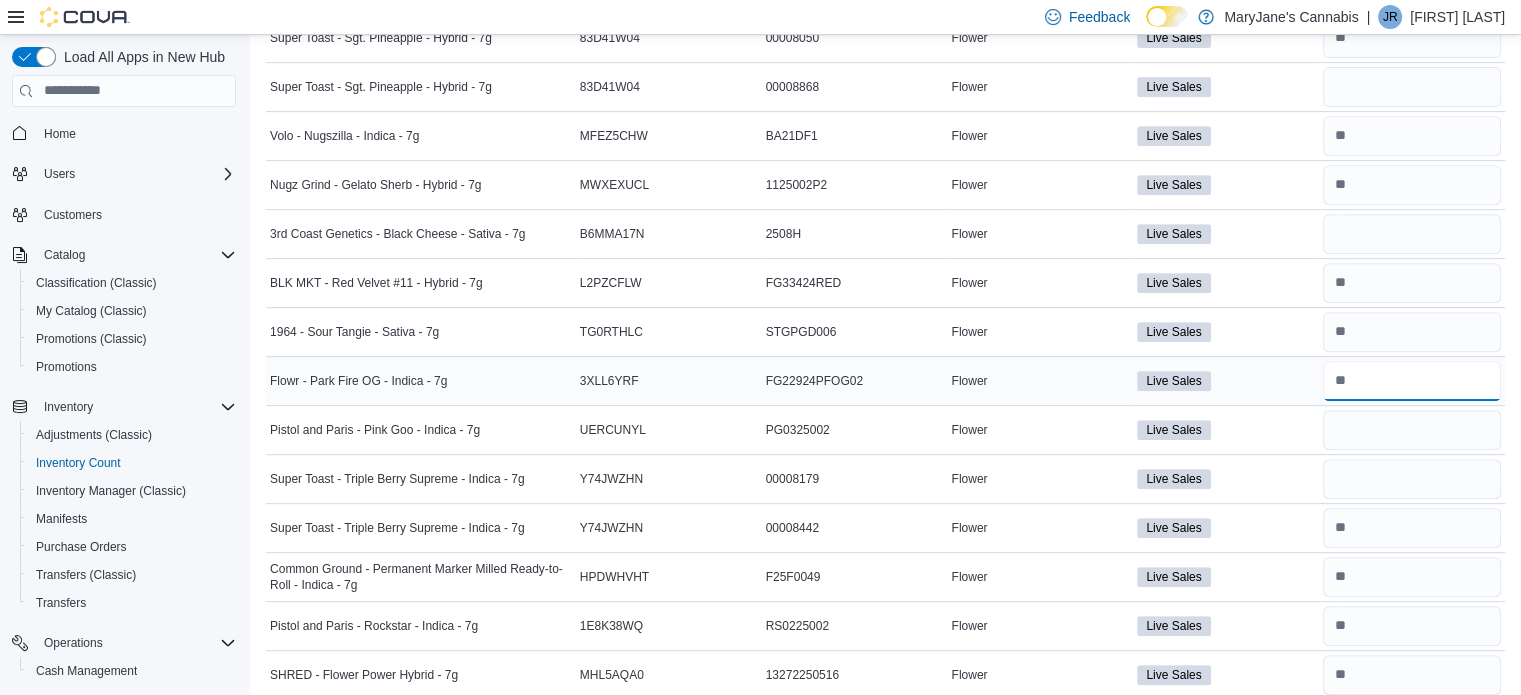 click at bounding box center (1412, 381) 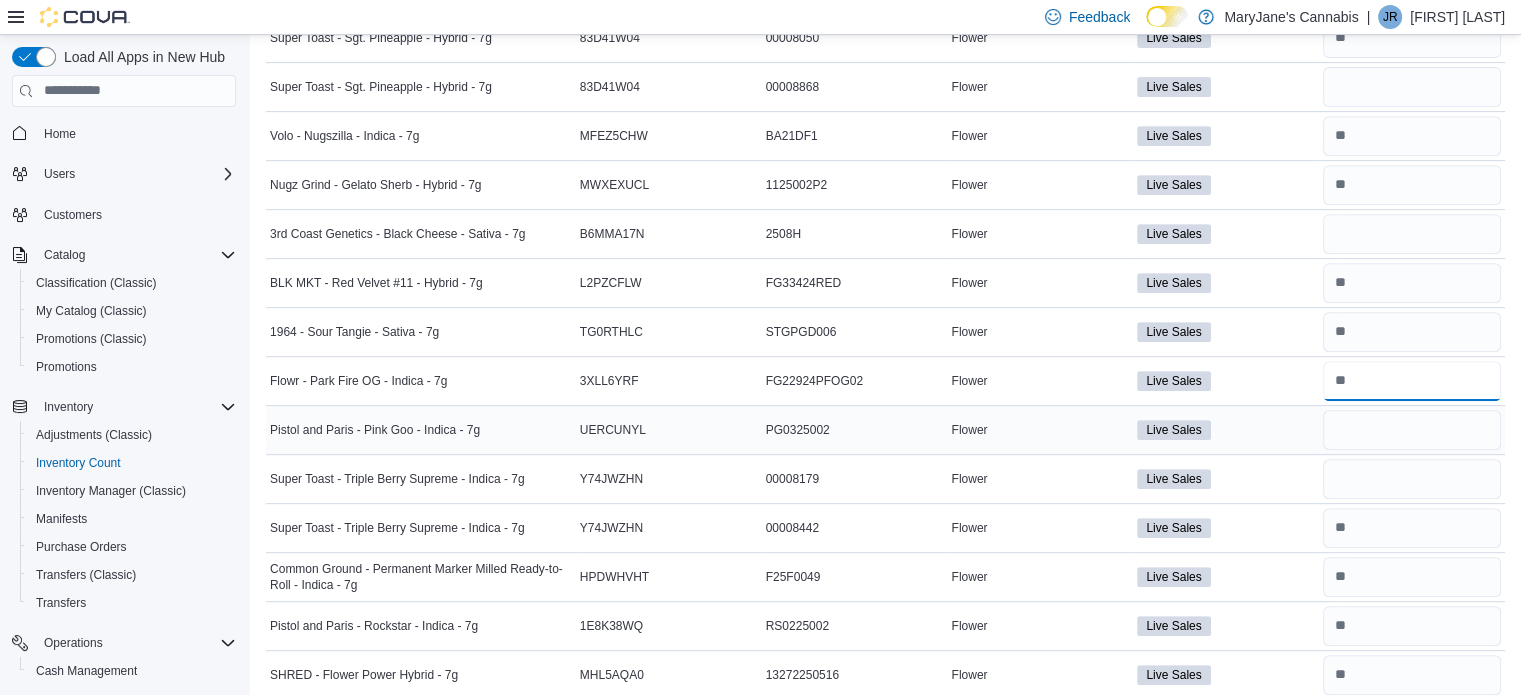 type on "*" 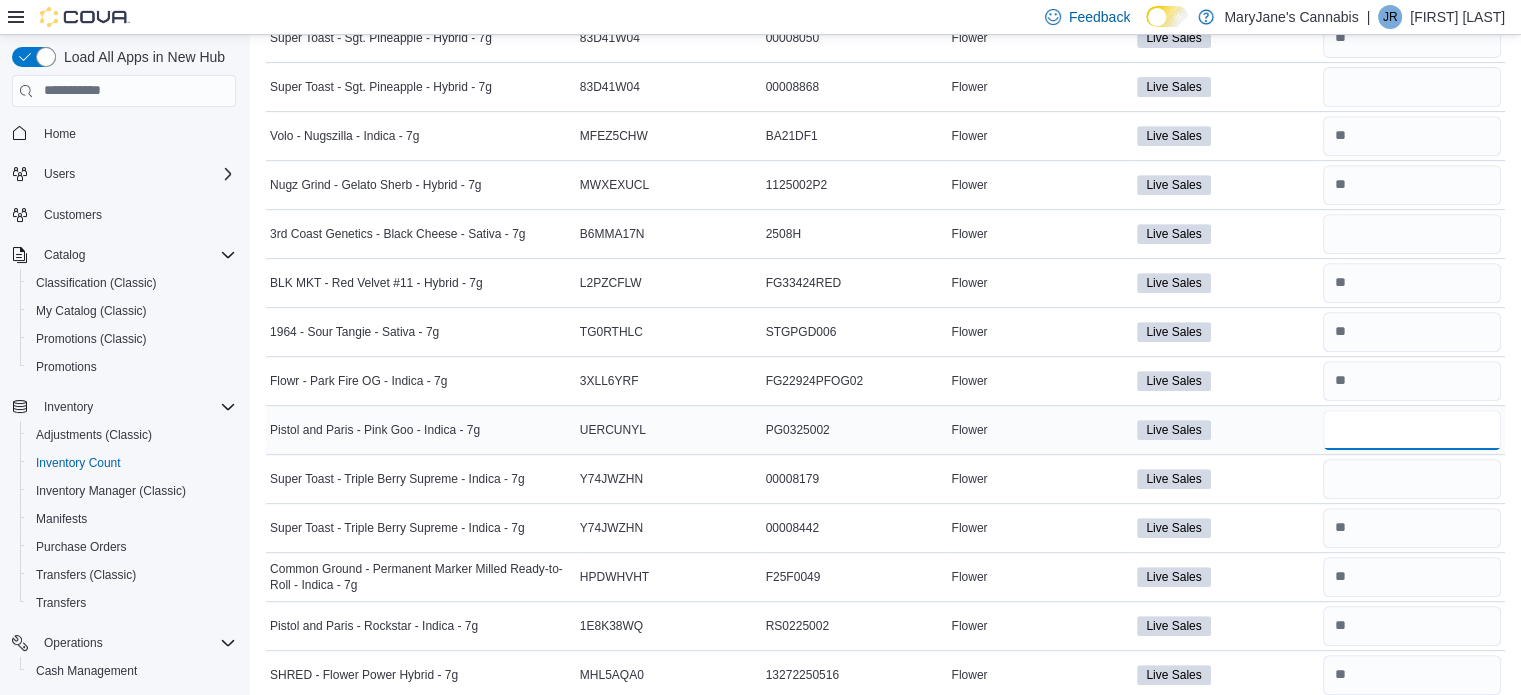 type 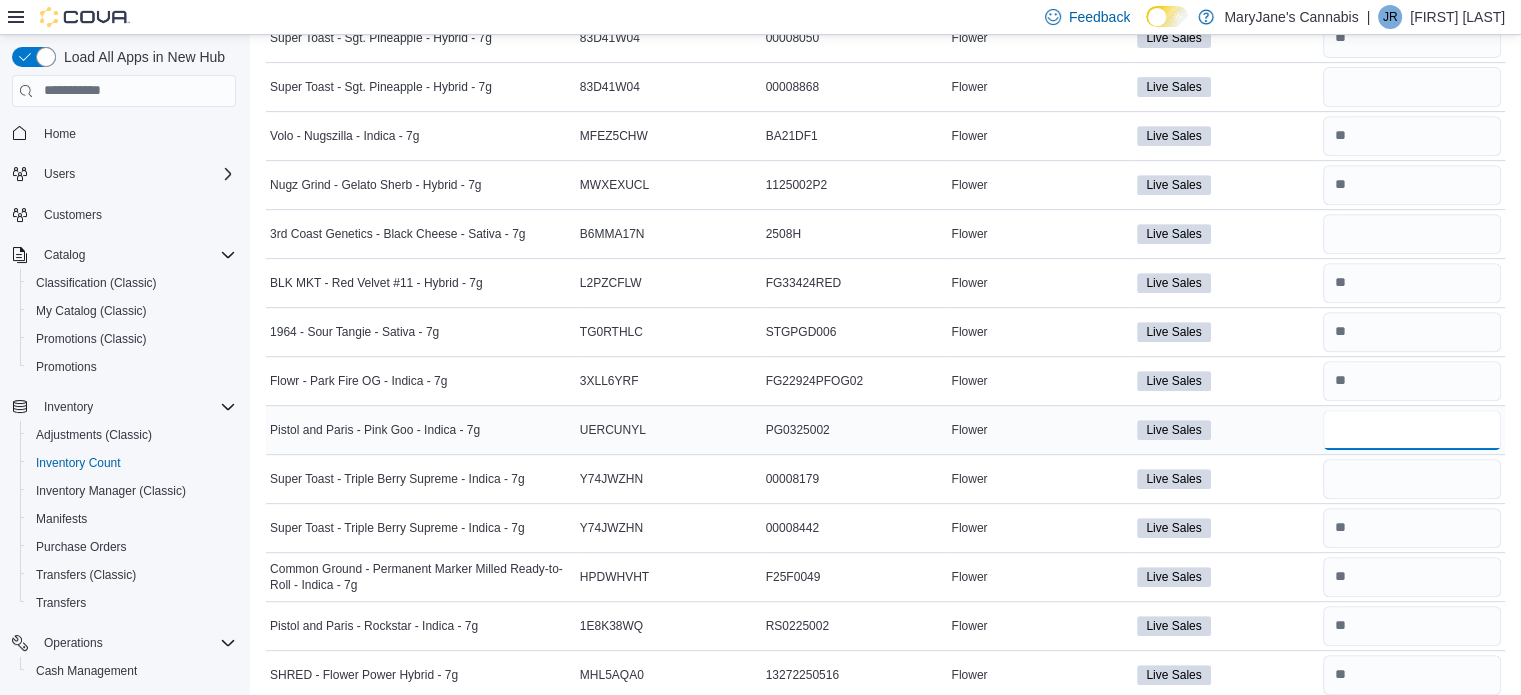 click at bounding box center [1412, 430] 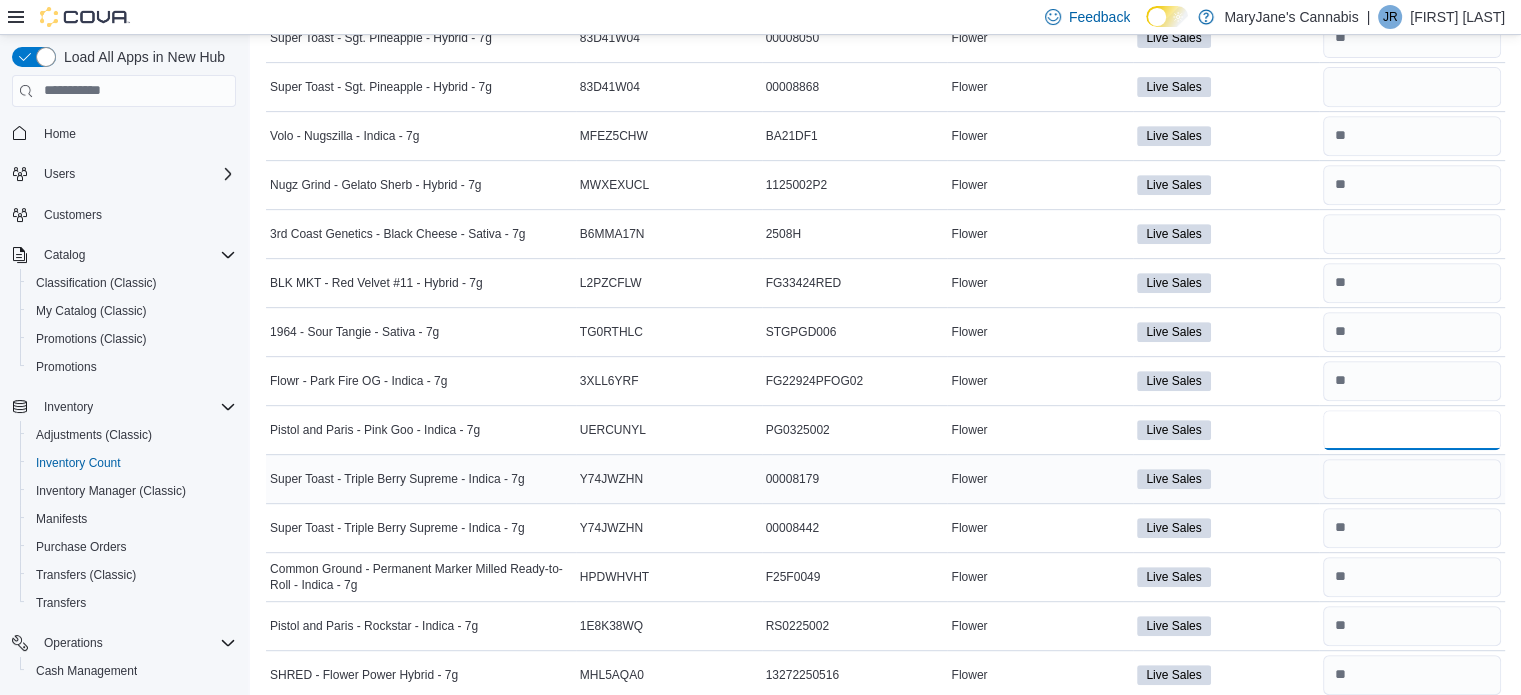 type on "*" 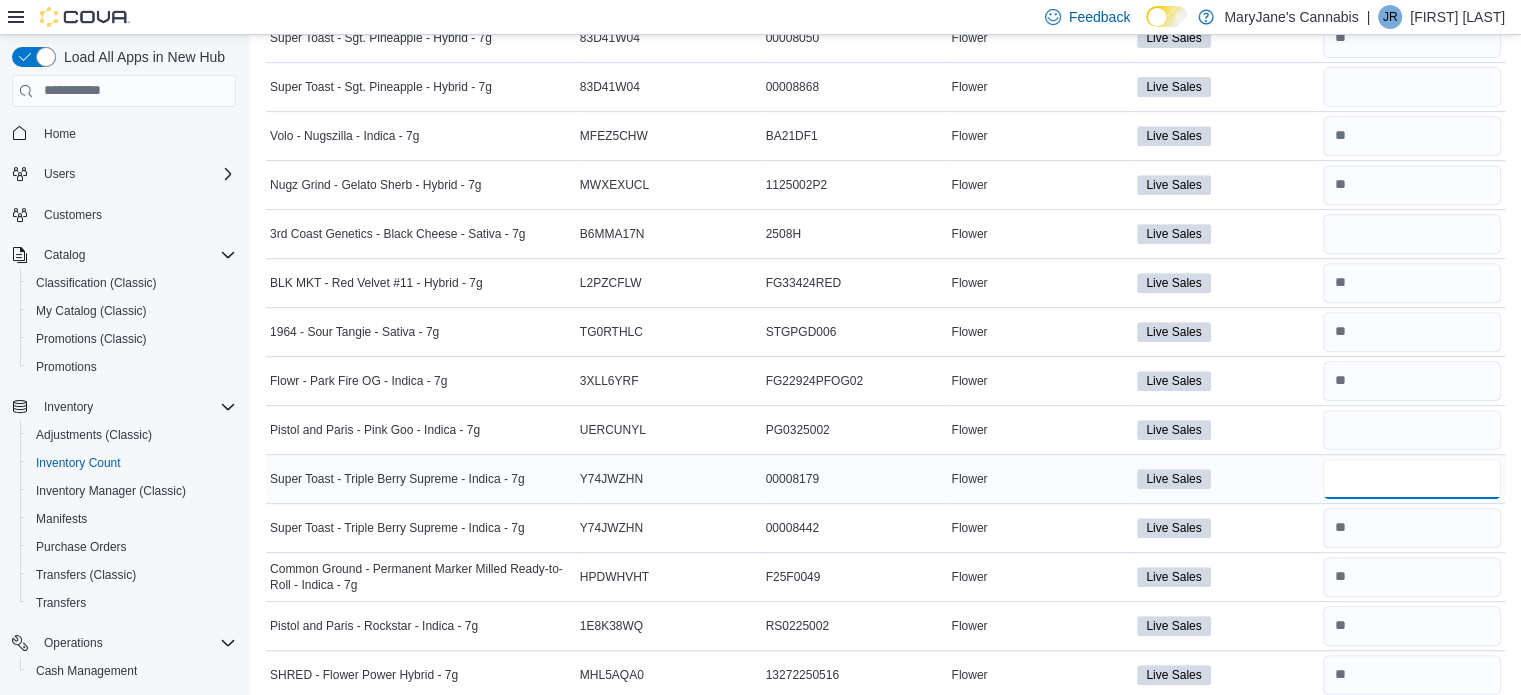 click at bounding box center [1412, 479] 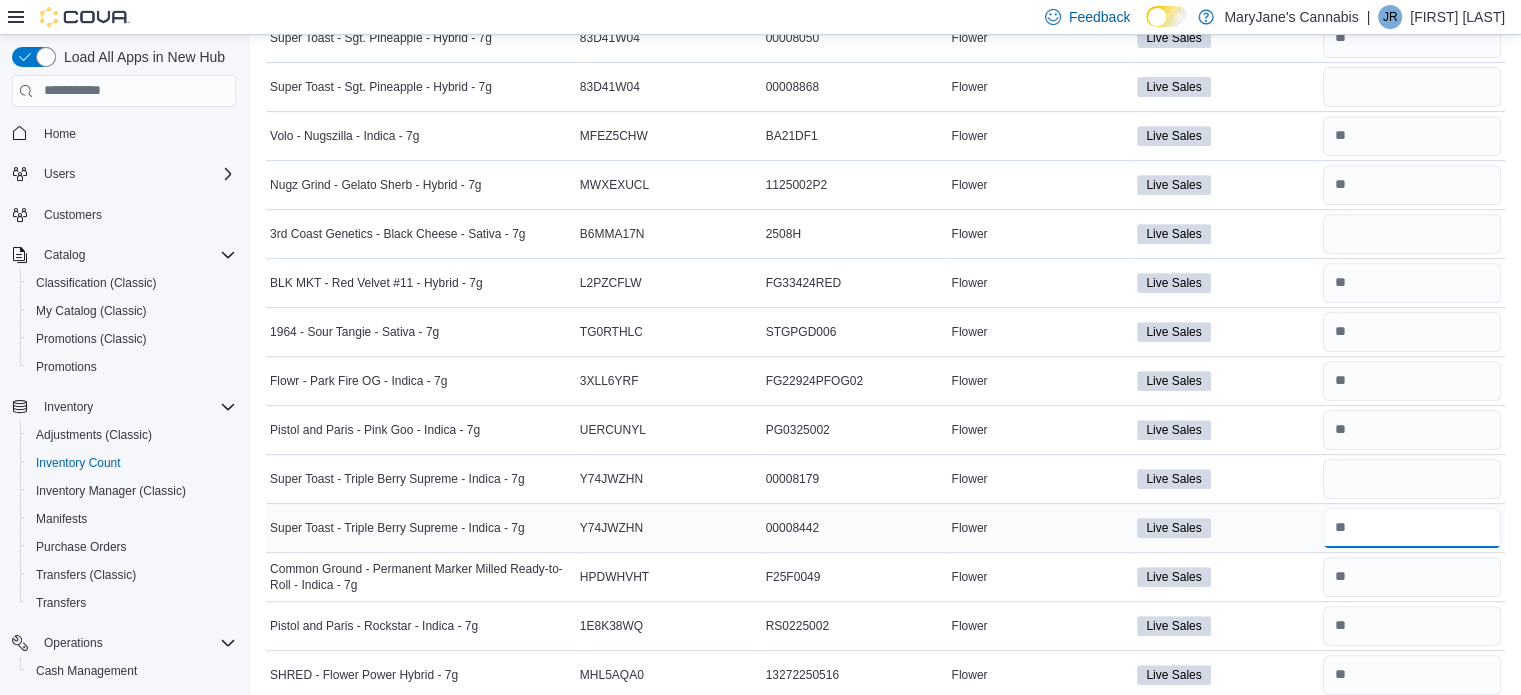 click at bounding box center [1412, 528] 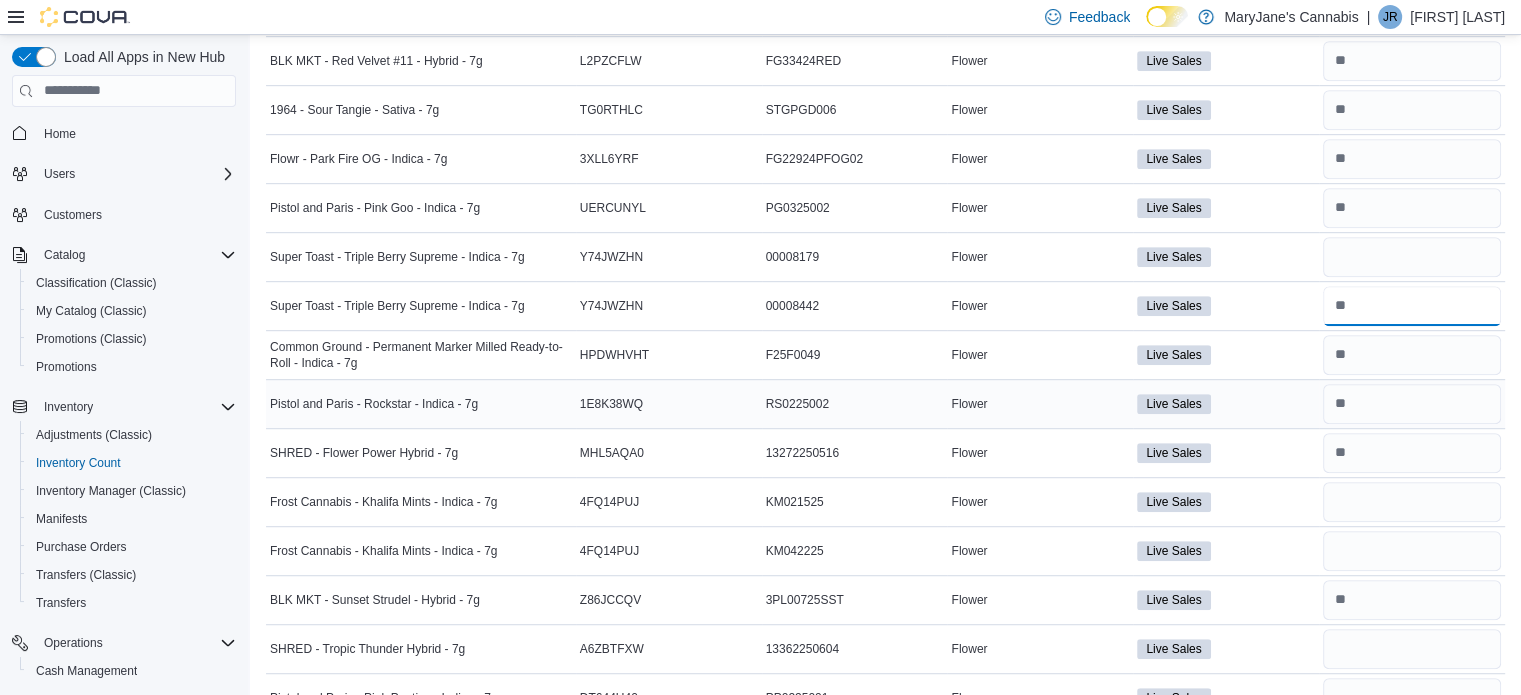 scroll, scrollTop: 1092, scrollLeft: 0, axis: vertical 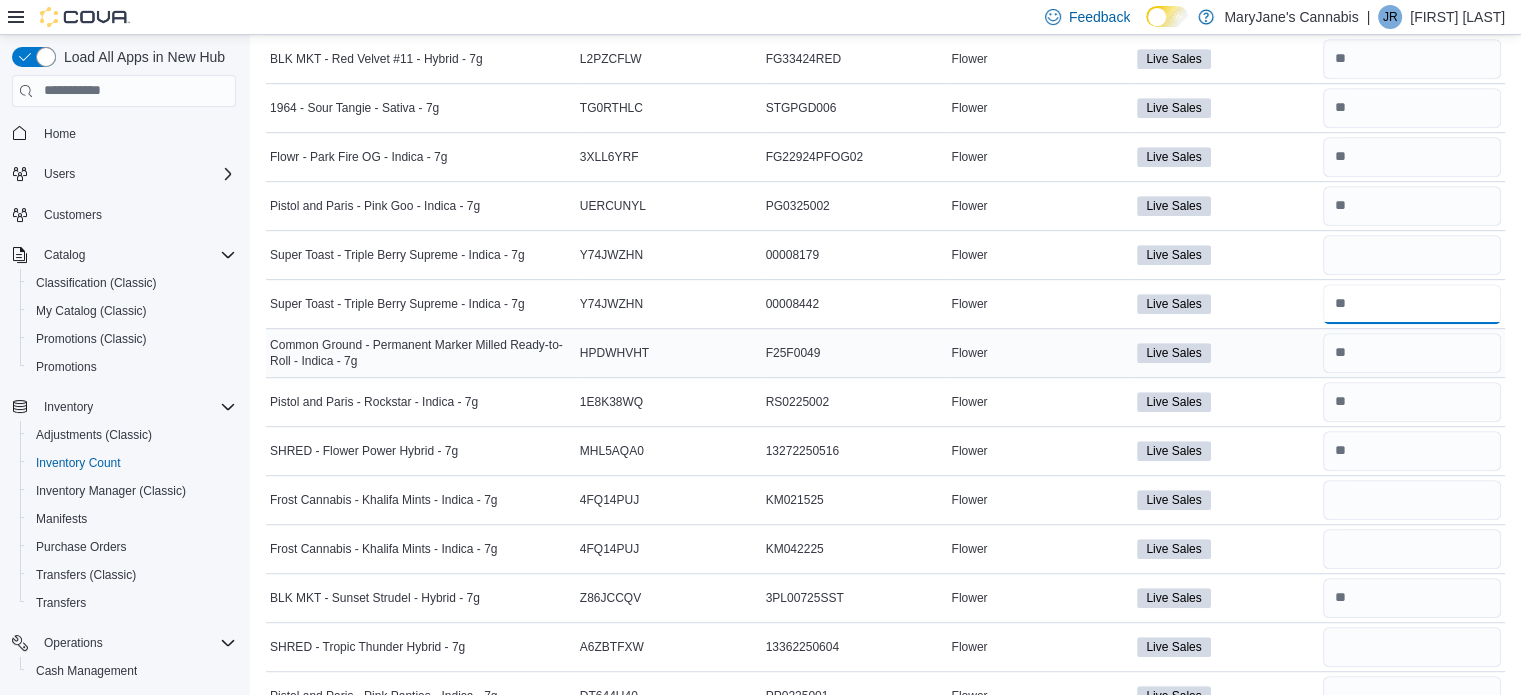 type on "*" 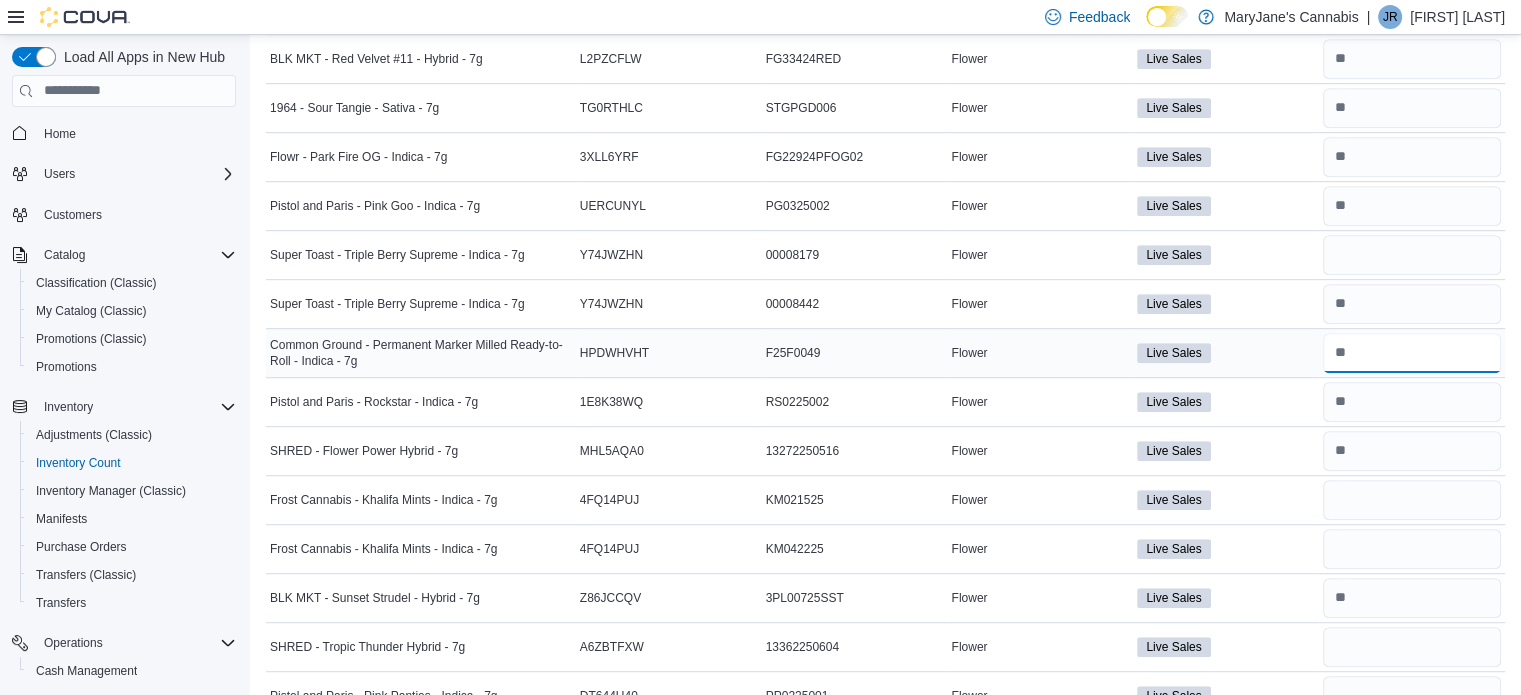 type 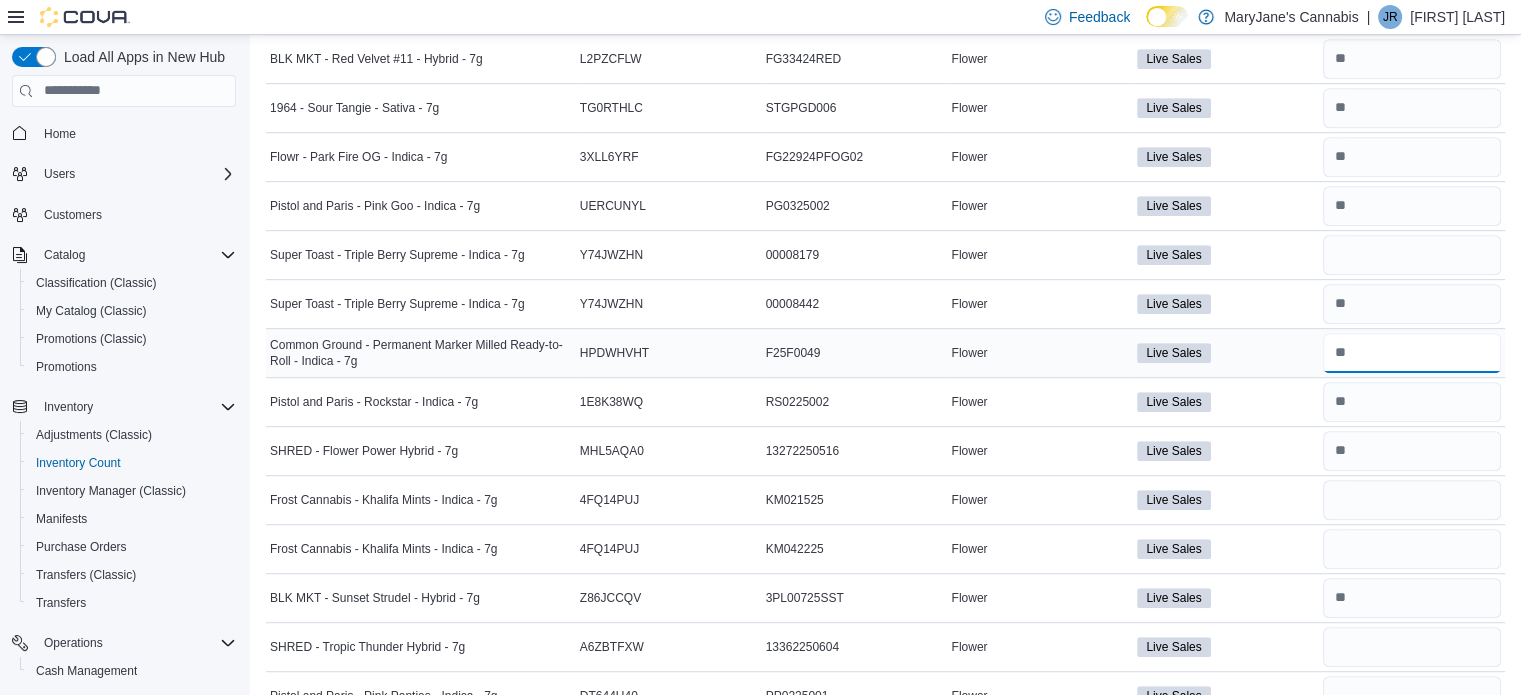 click at bounding box center (1412, 353) 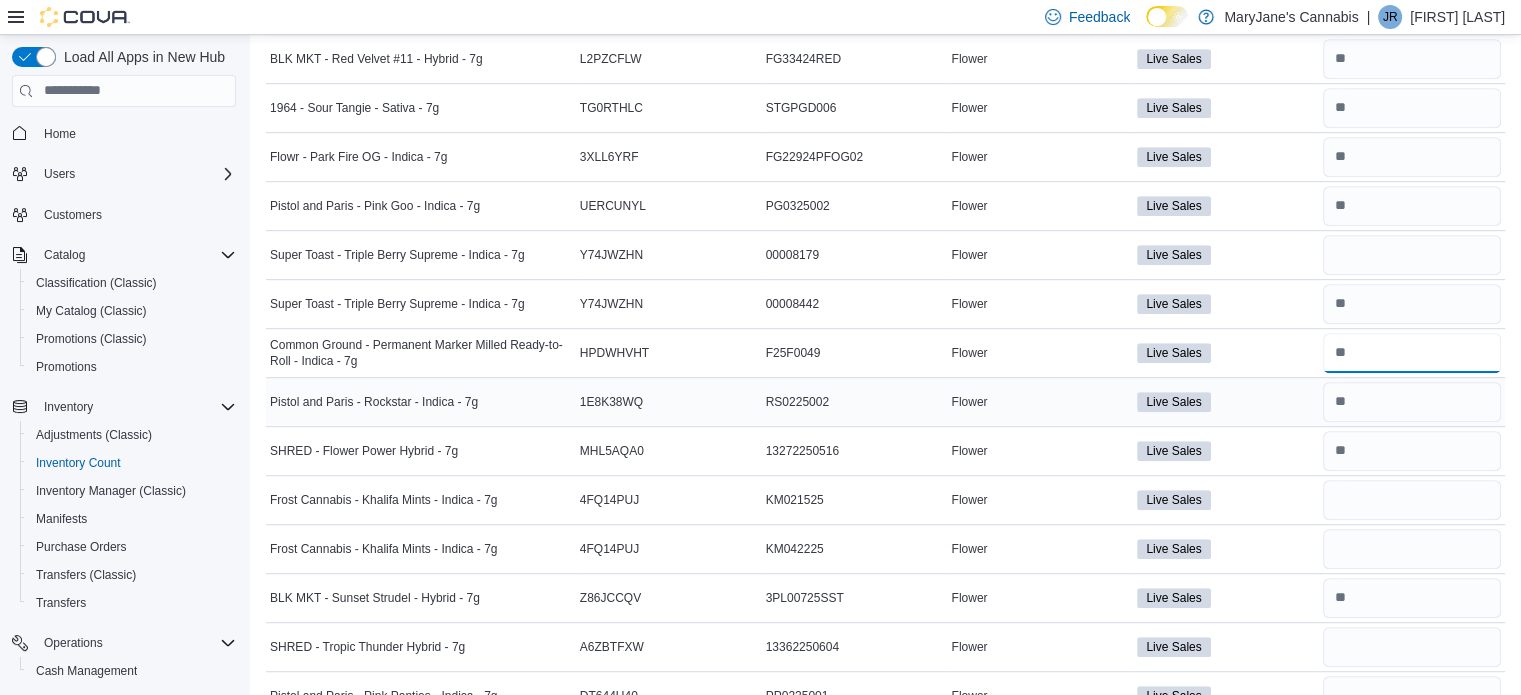 type on "*" 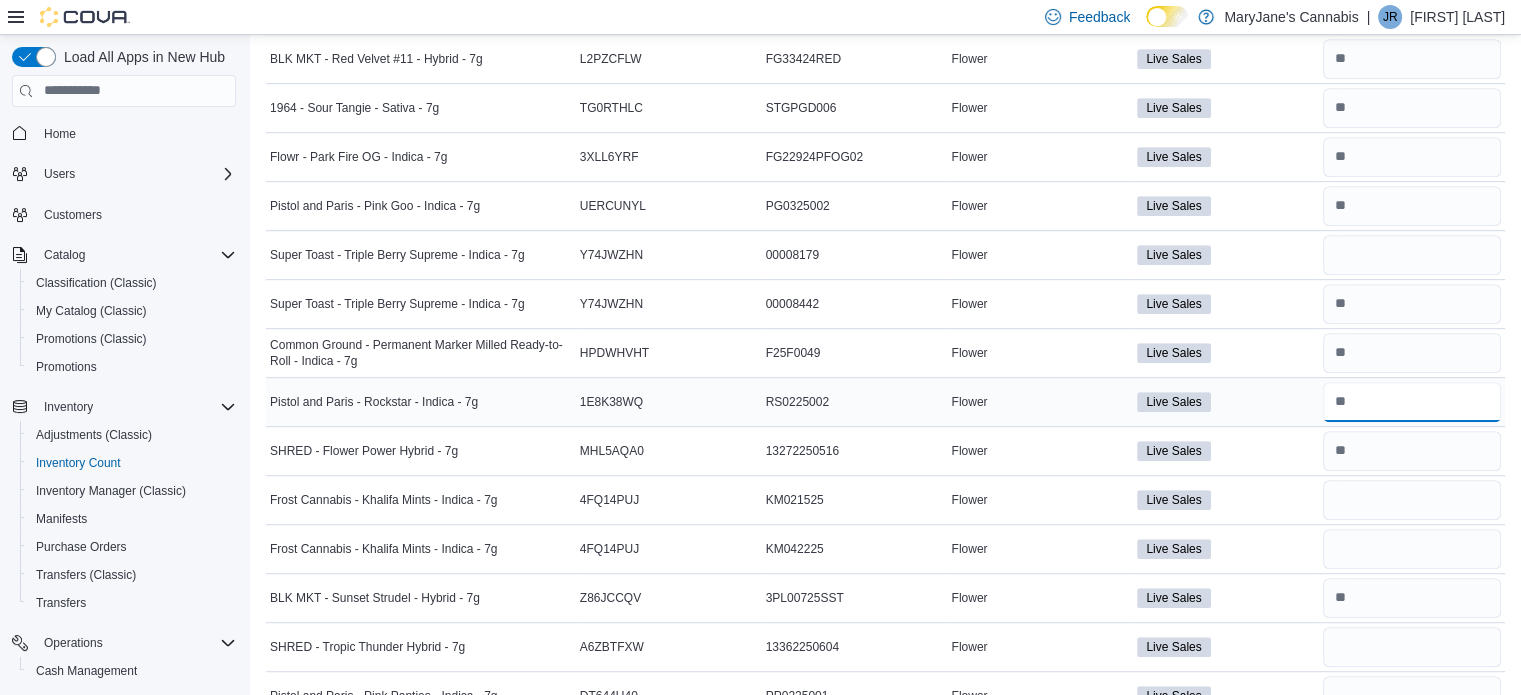click at bounding box center [1412, 402] 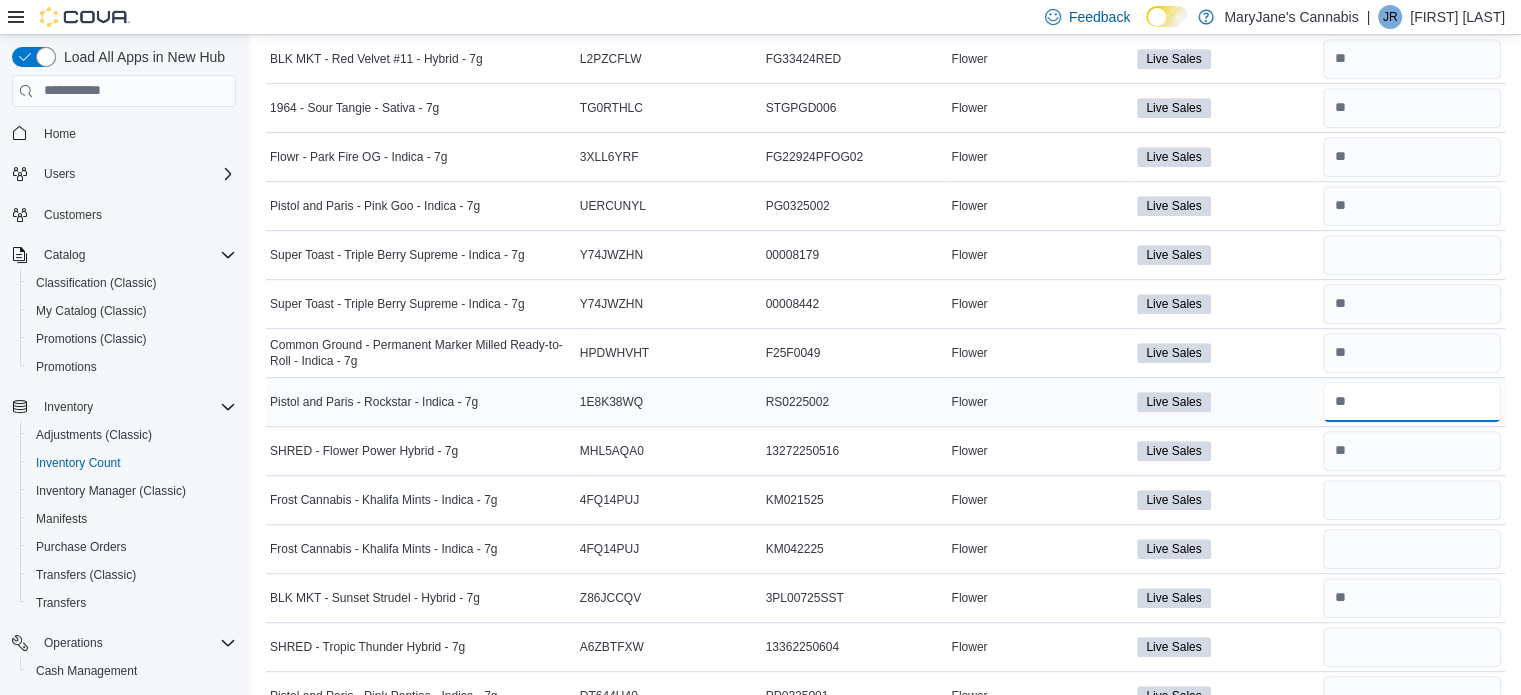 type on "*" 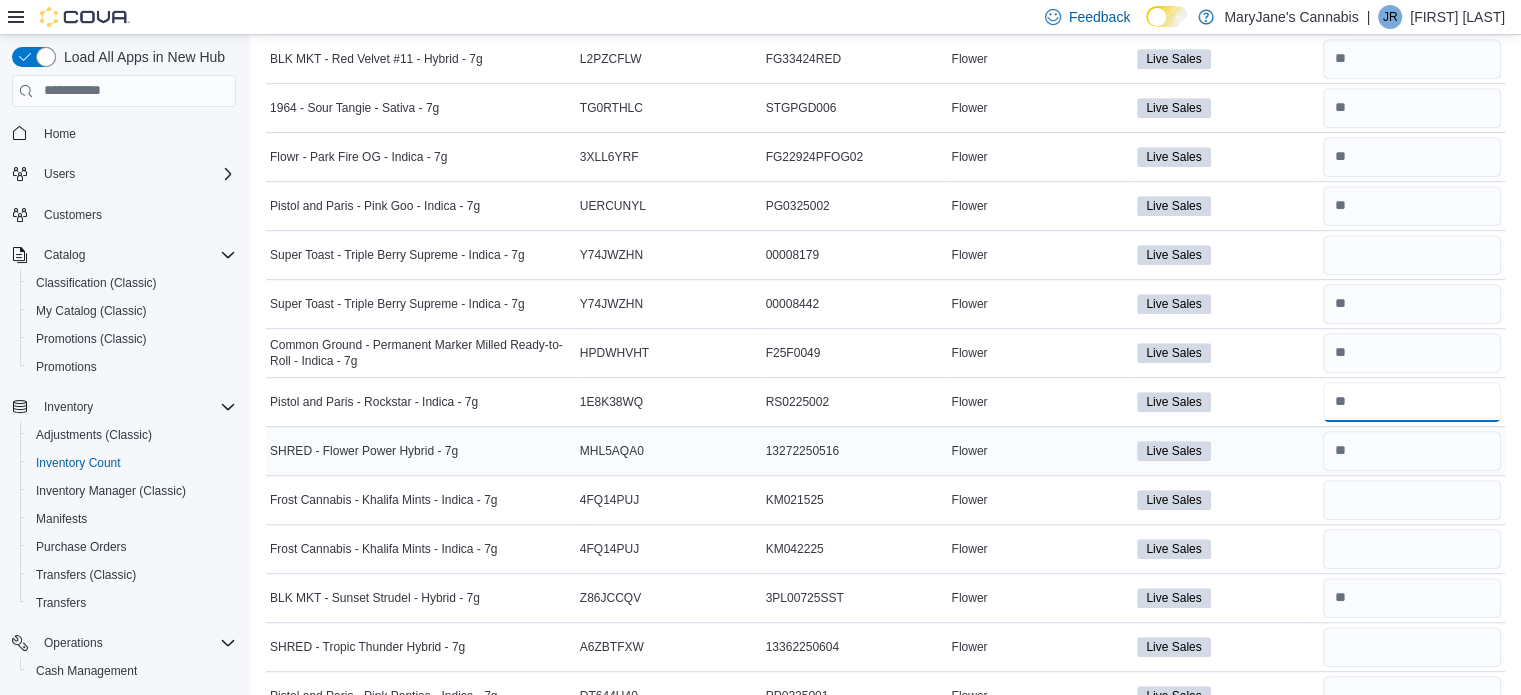 type on "*" 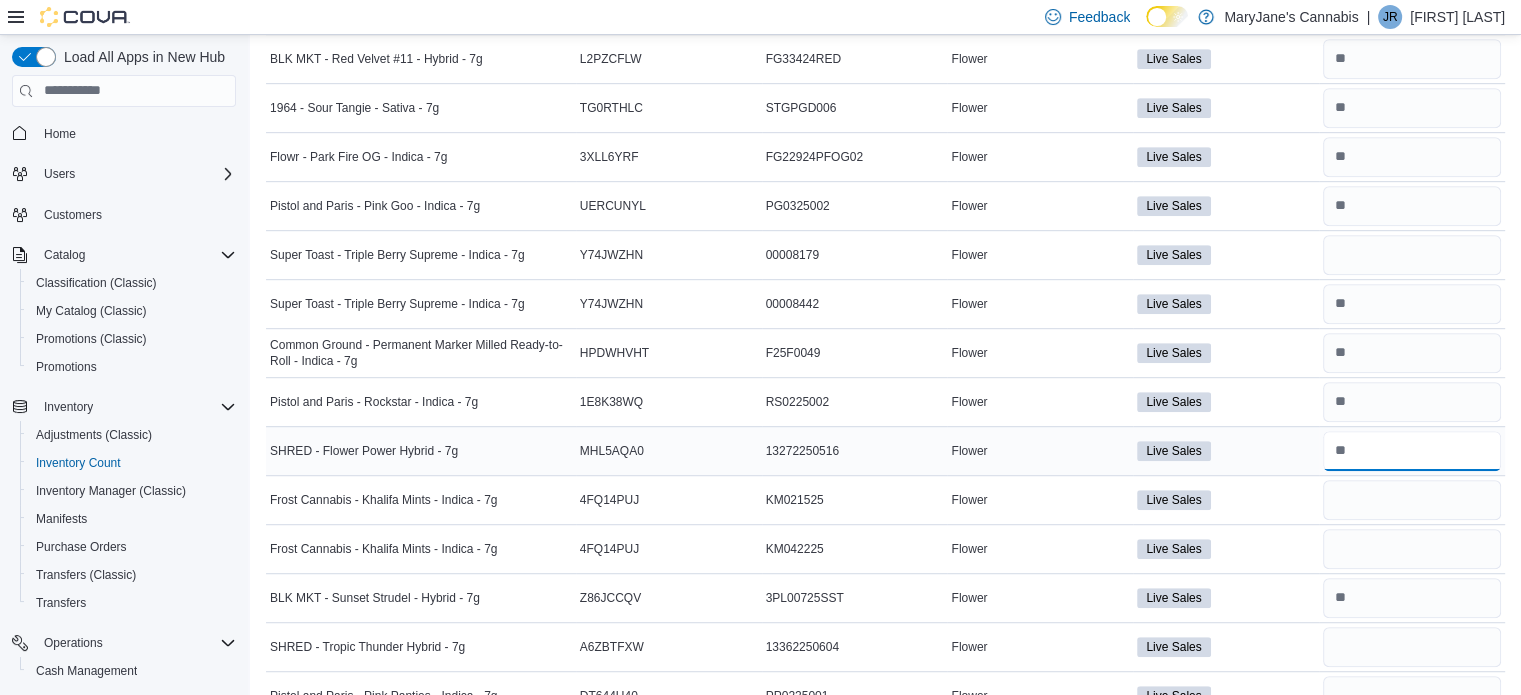type 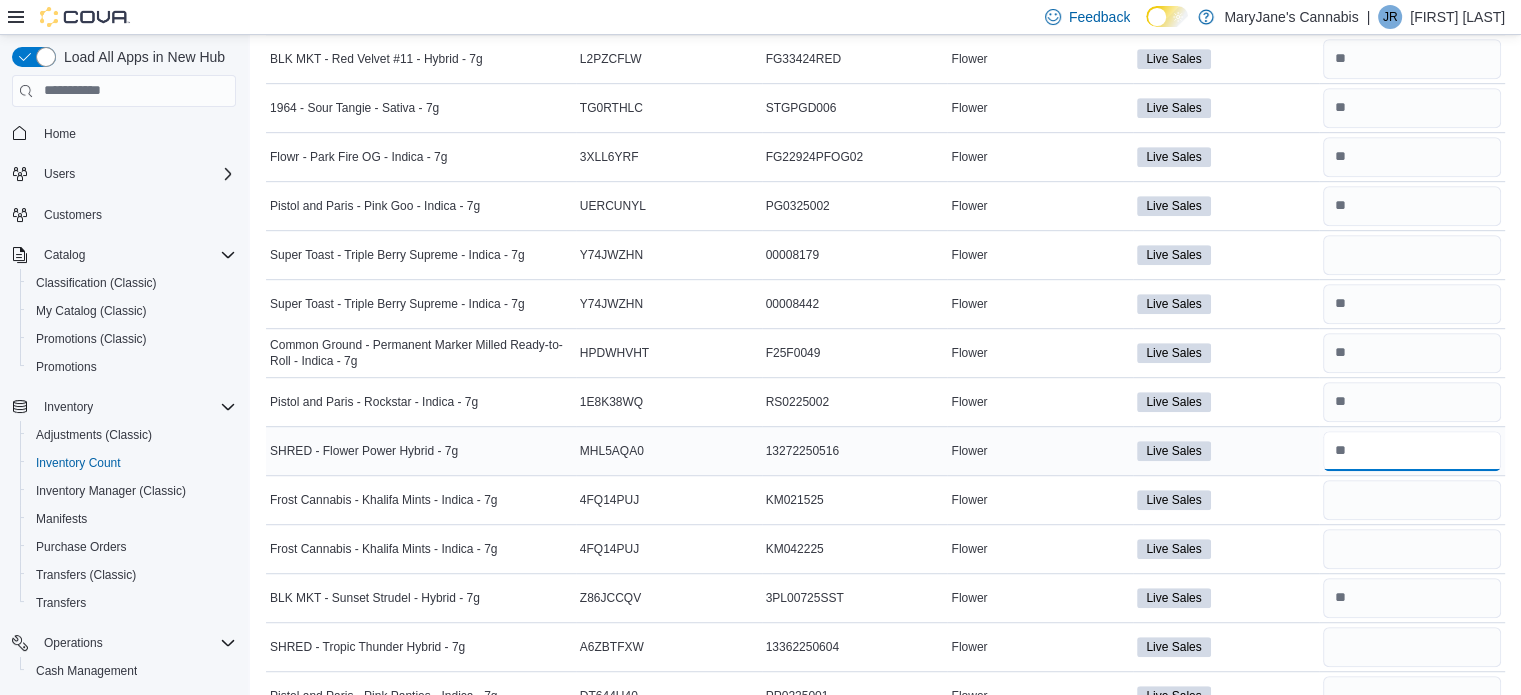 click at bounding box center [1412, 451] 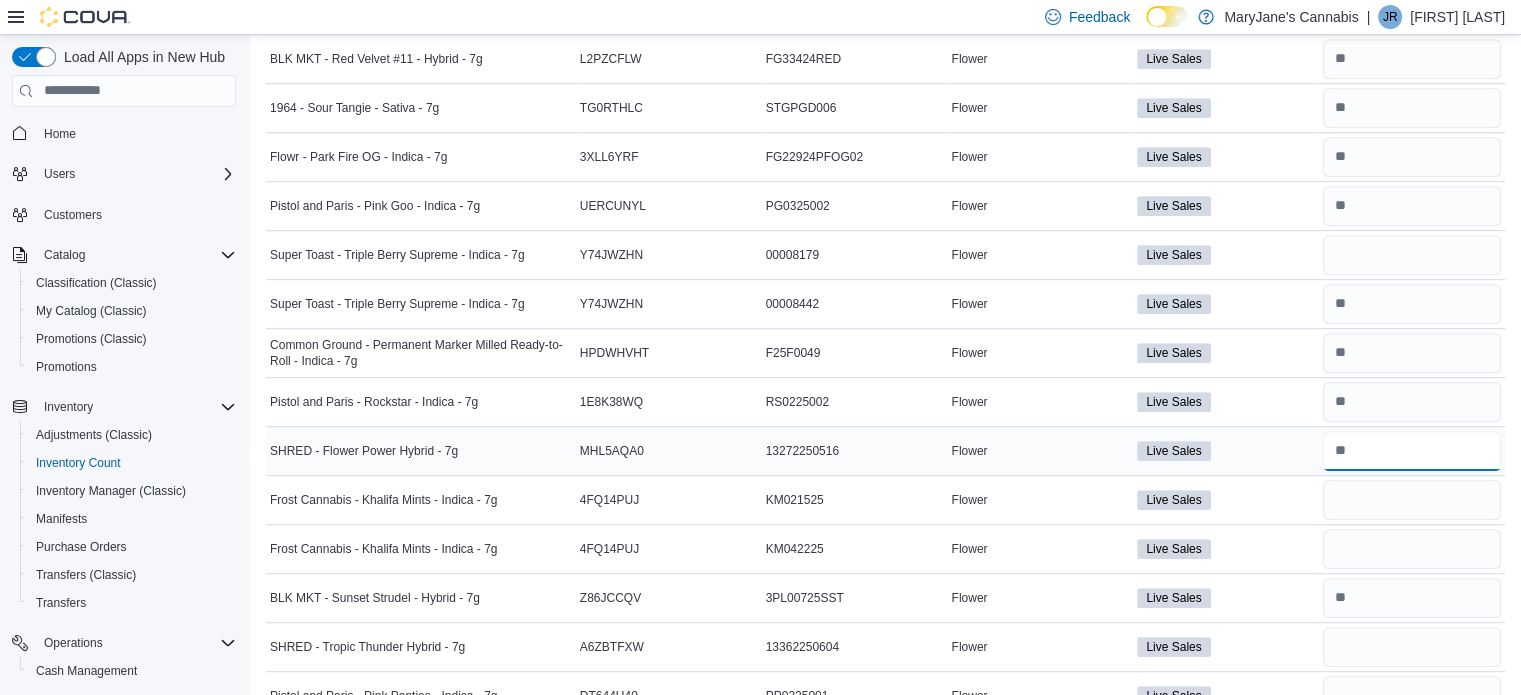type on "*" 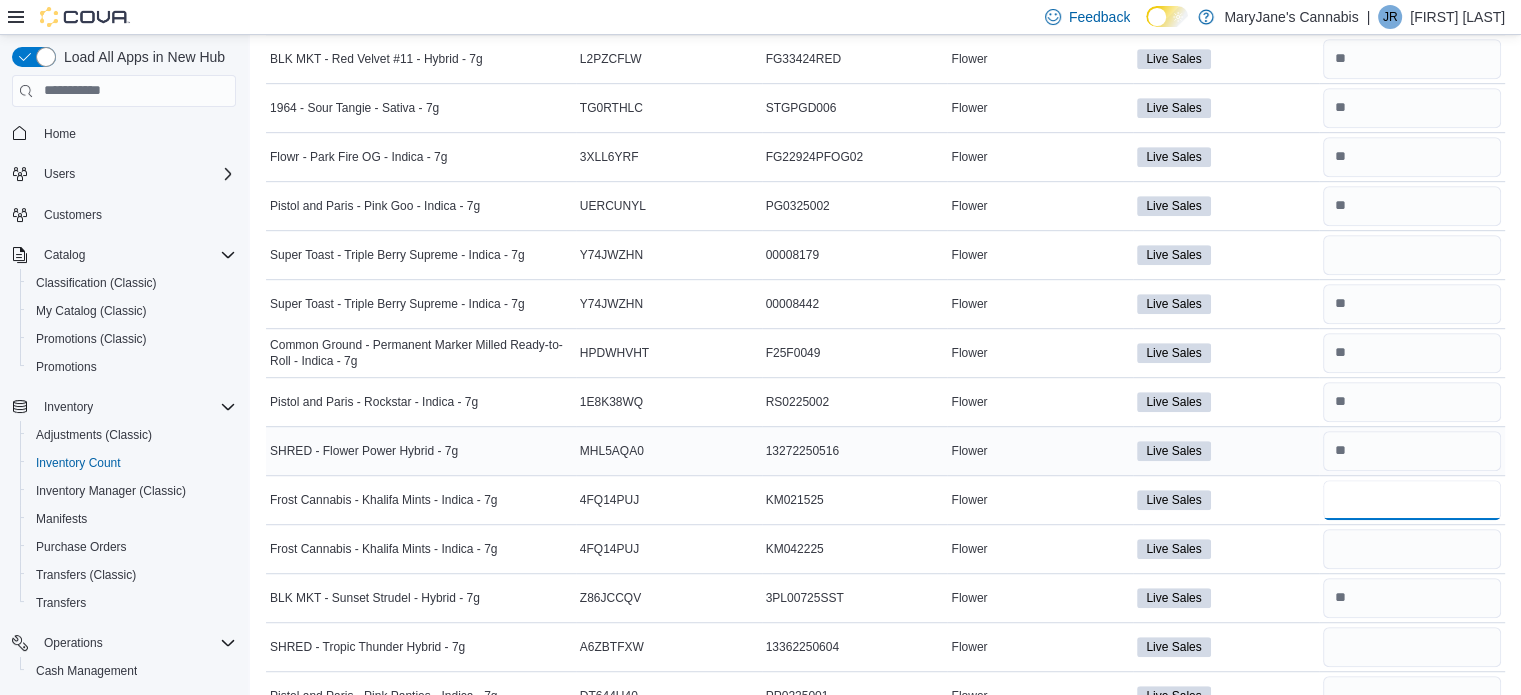 type 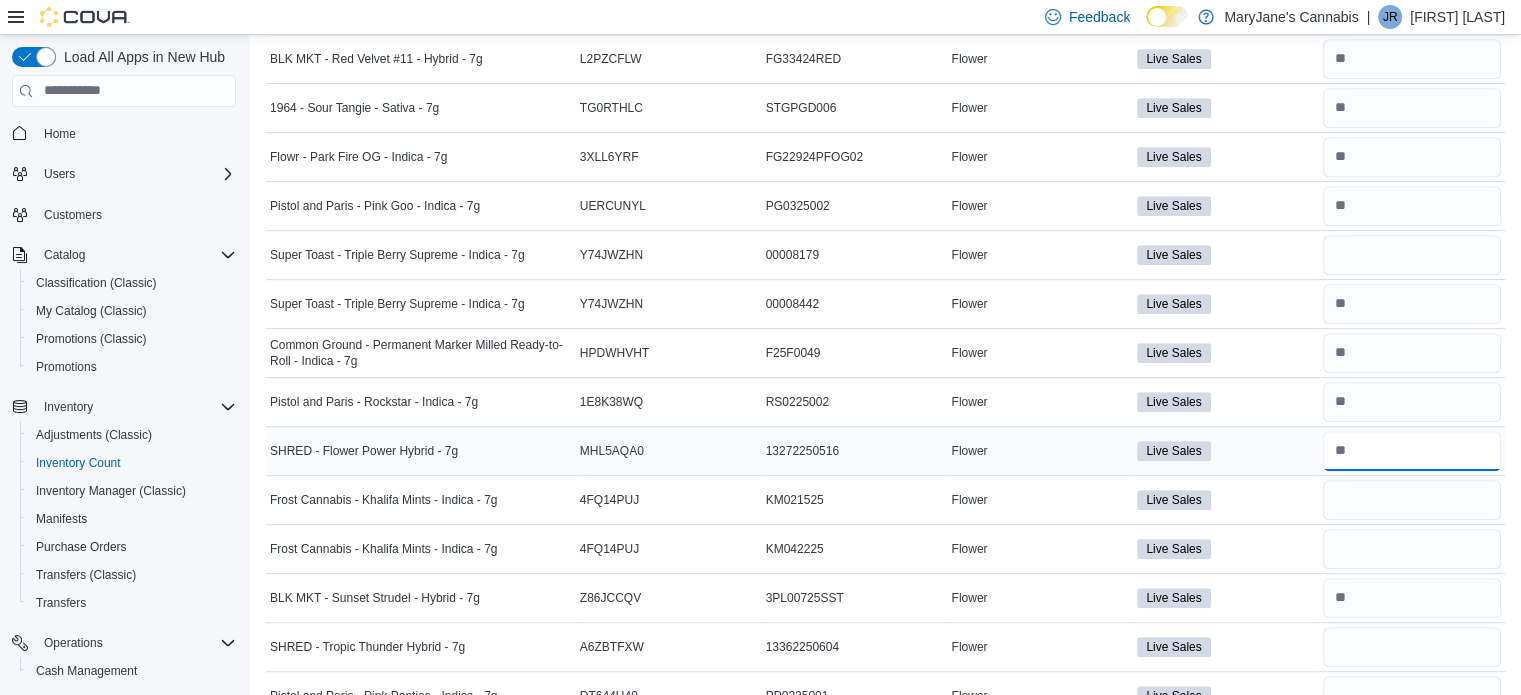 click at bounding box center [1412, 451] 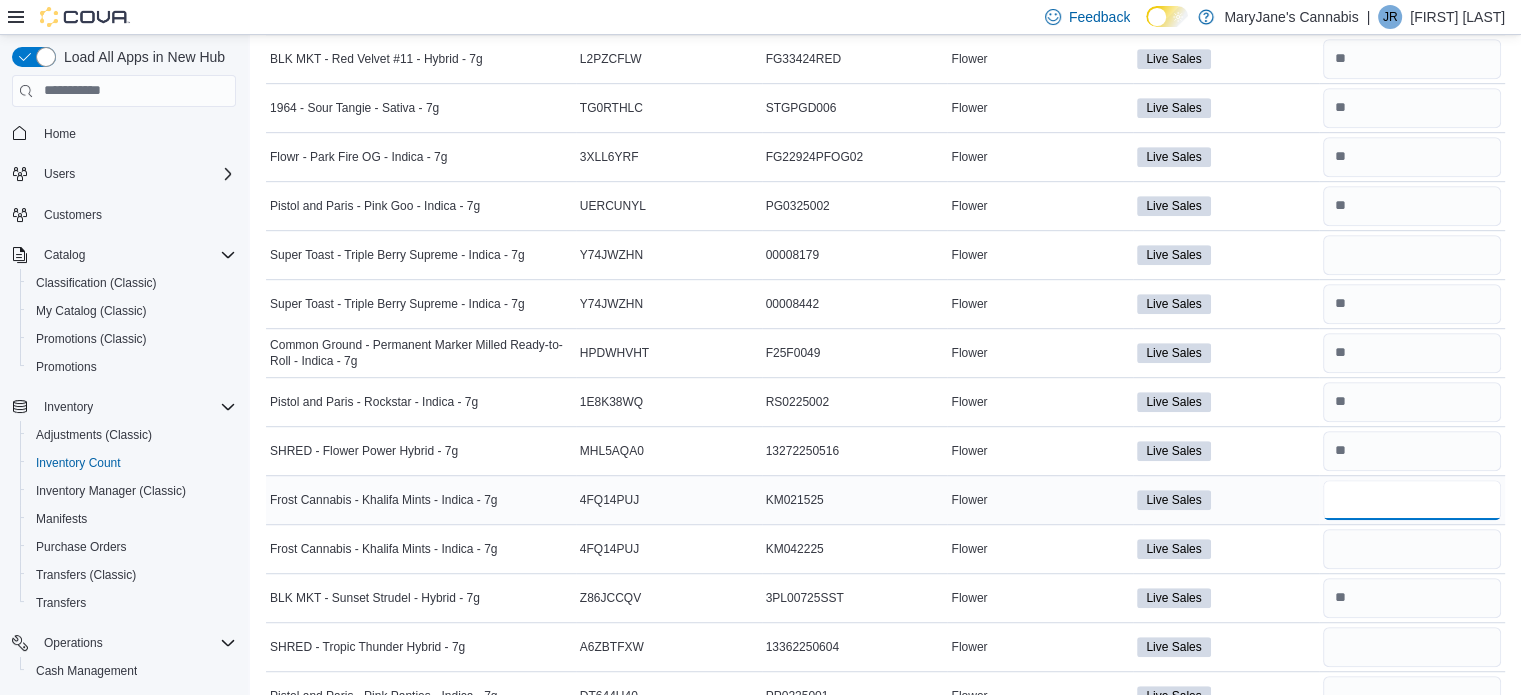 click at bounding box center (1412, 500) 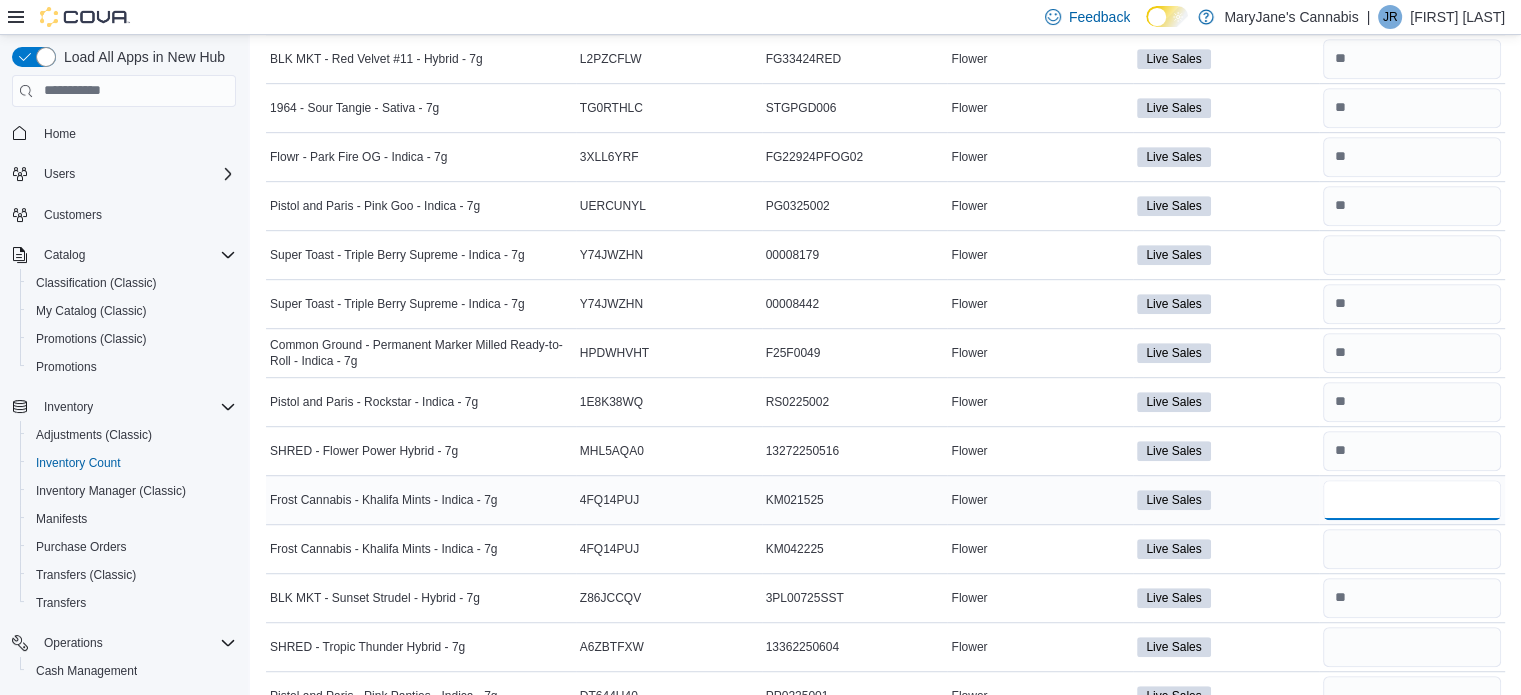 click at bounding box center (1412, 500) 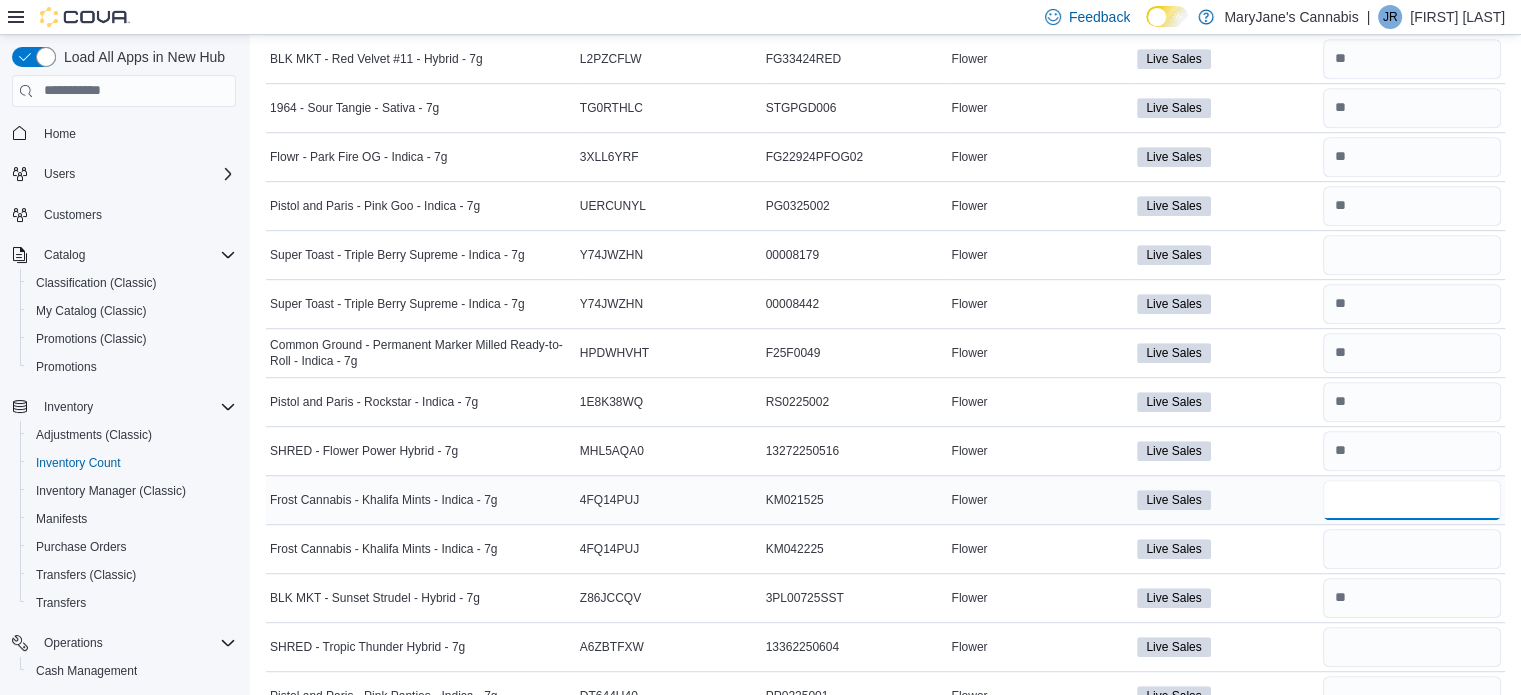 type on "*" 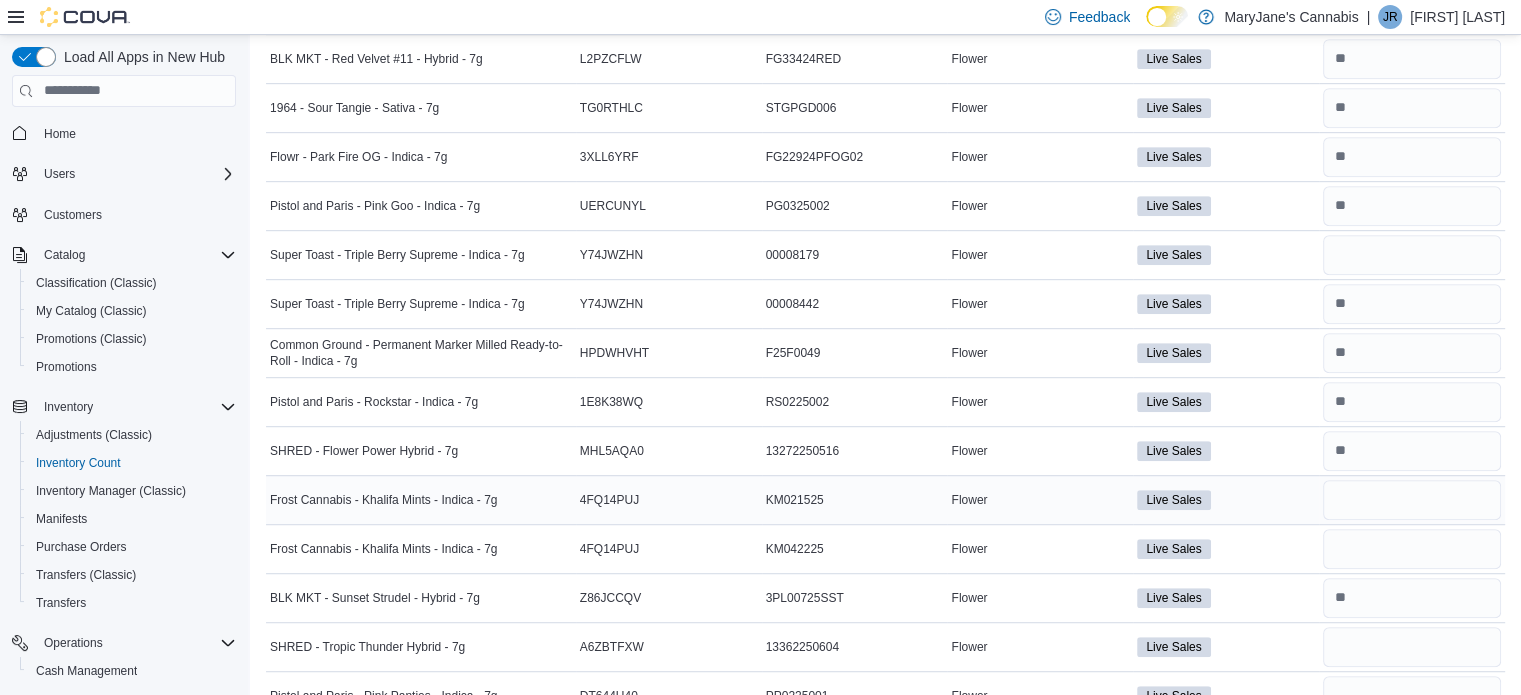 type 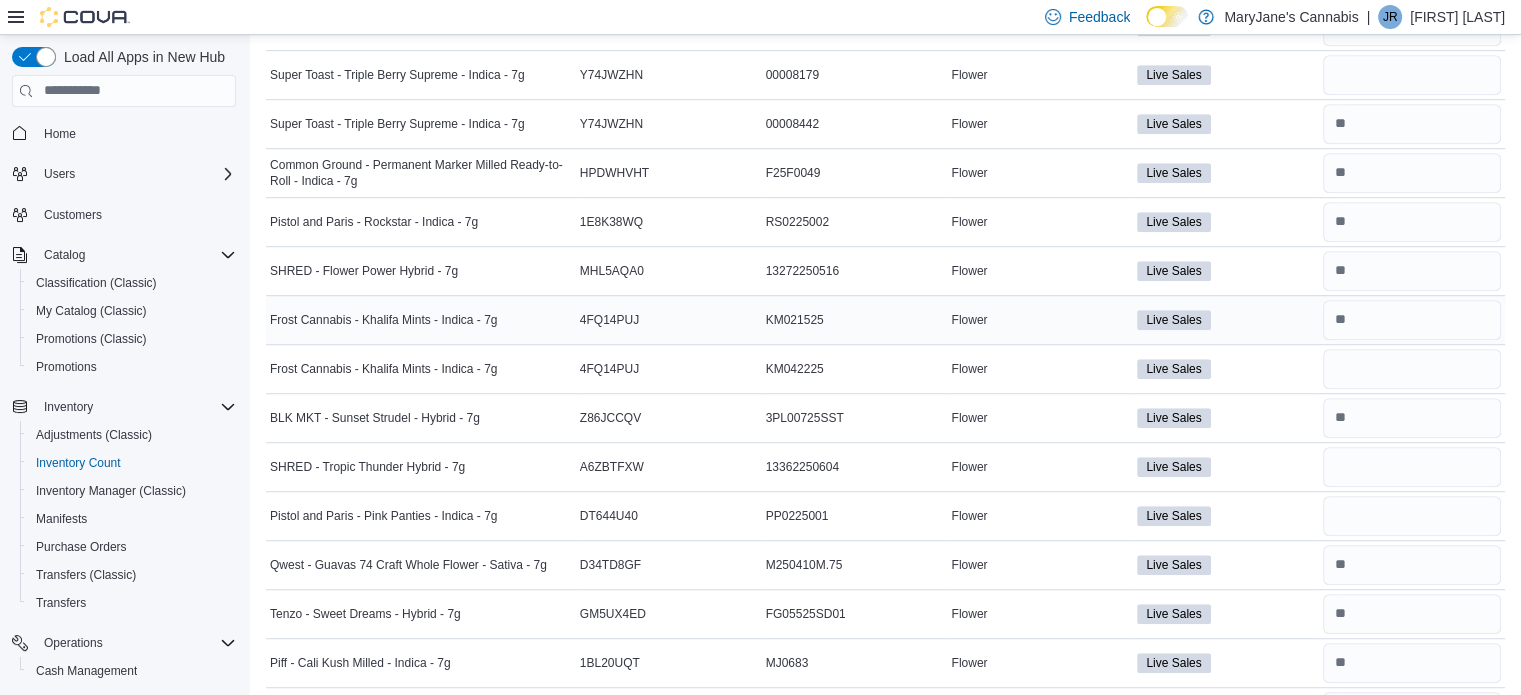 scroll, scrollTop: 1274, scrollLeft: 0, axis: vertical 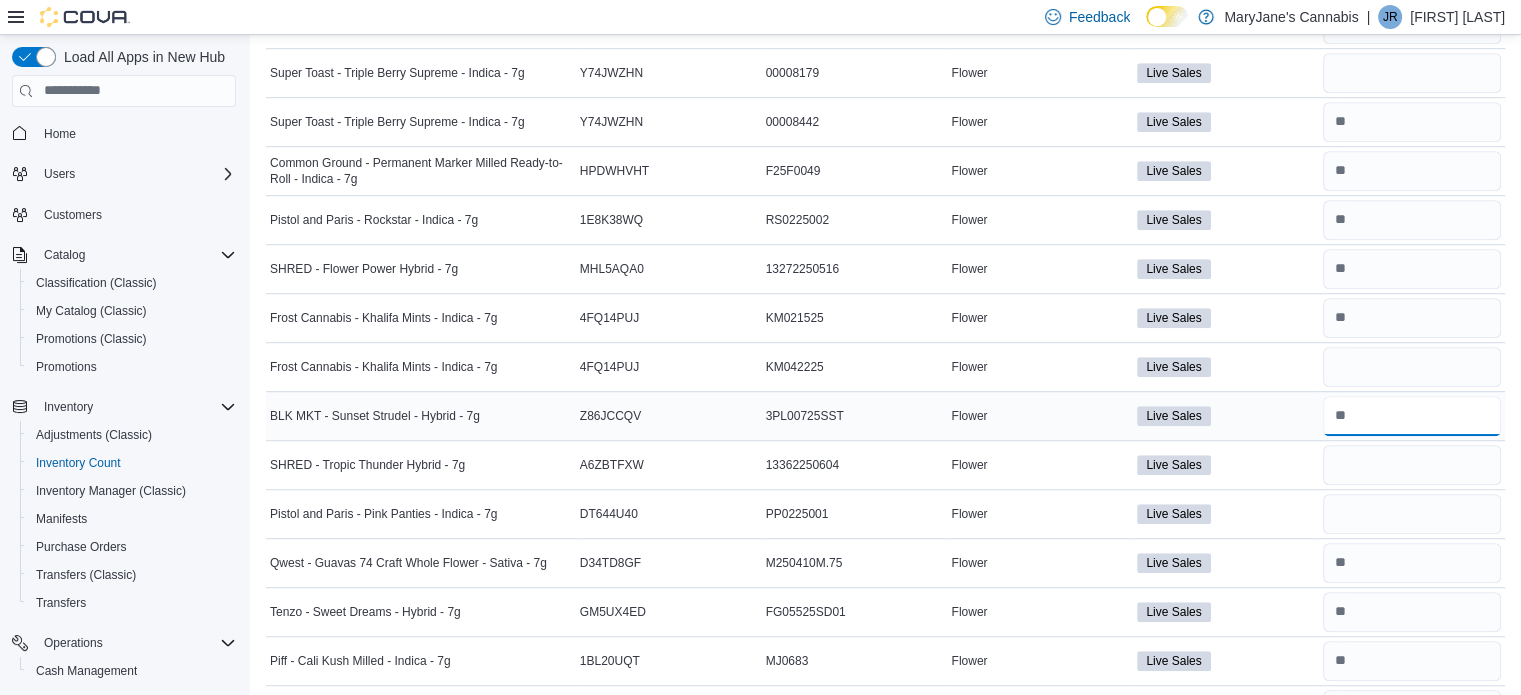 click at bounding box center [1412, 416] 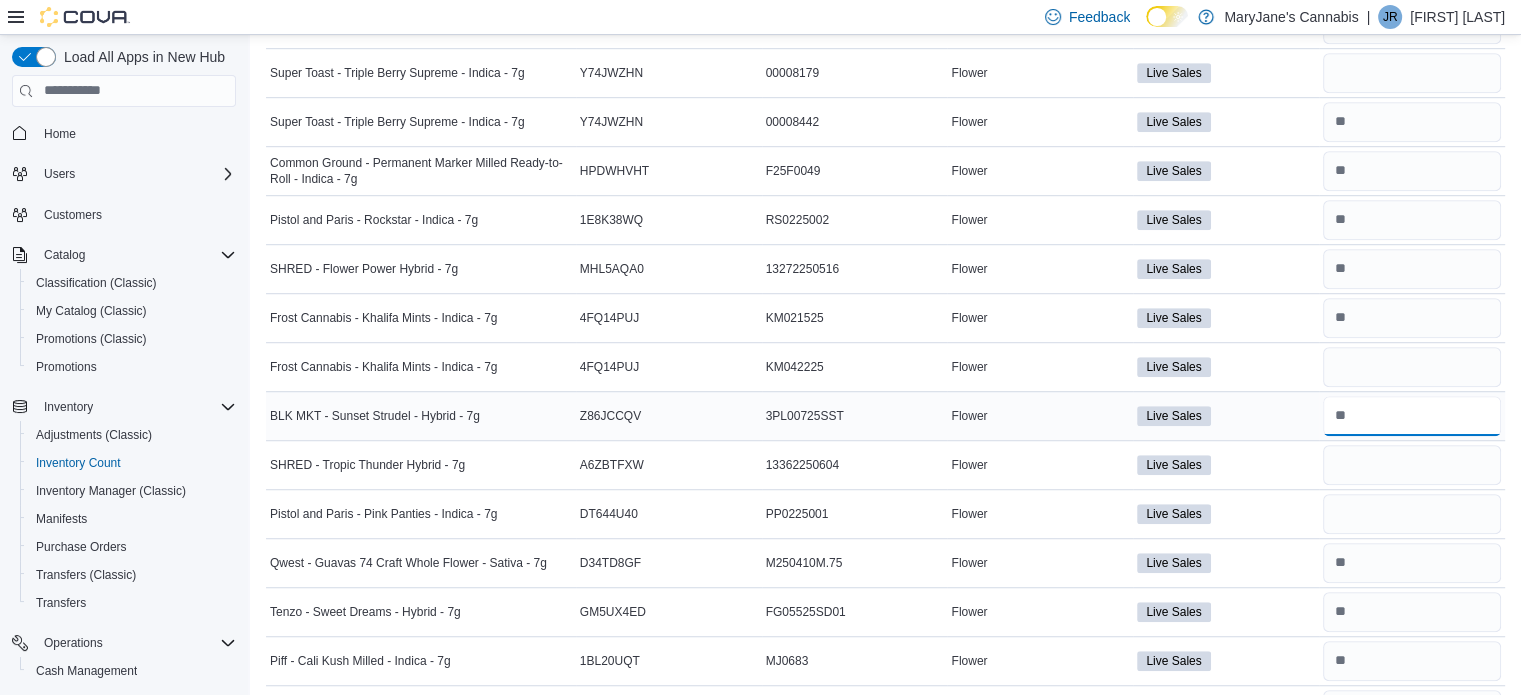 type on "*" 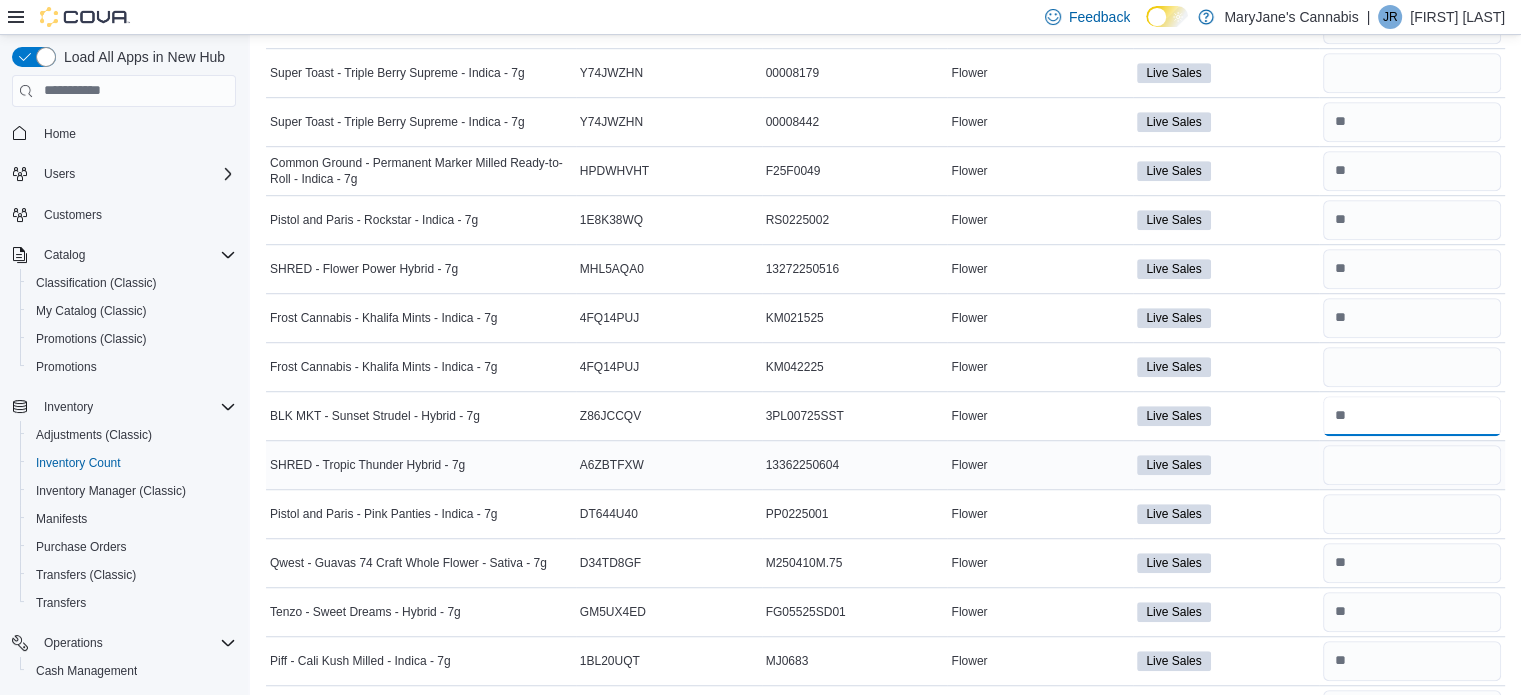 type on "*" 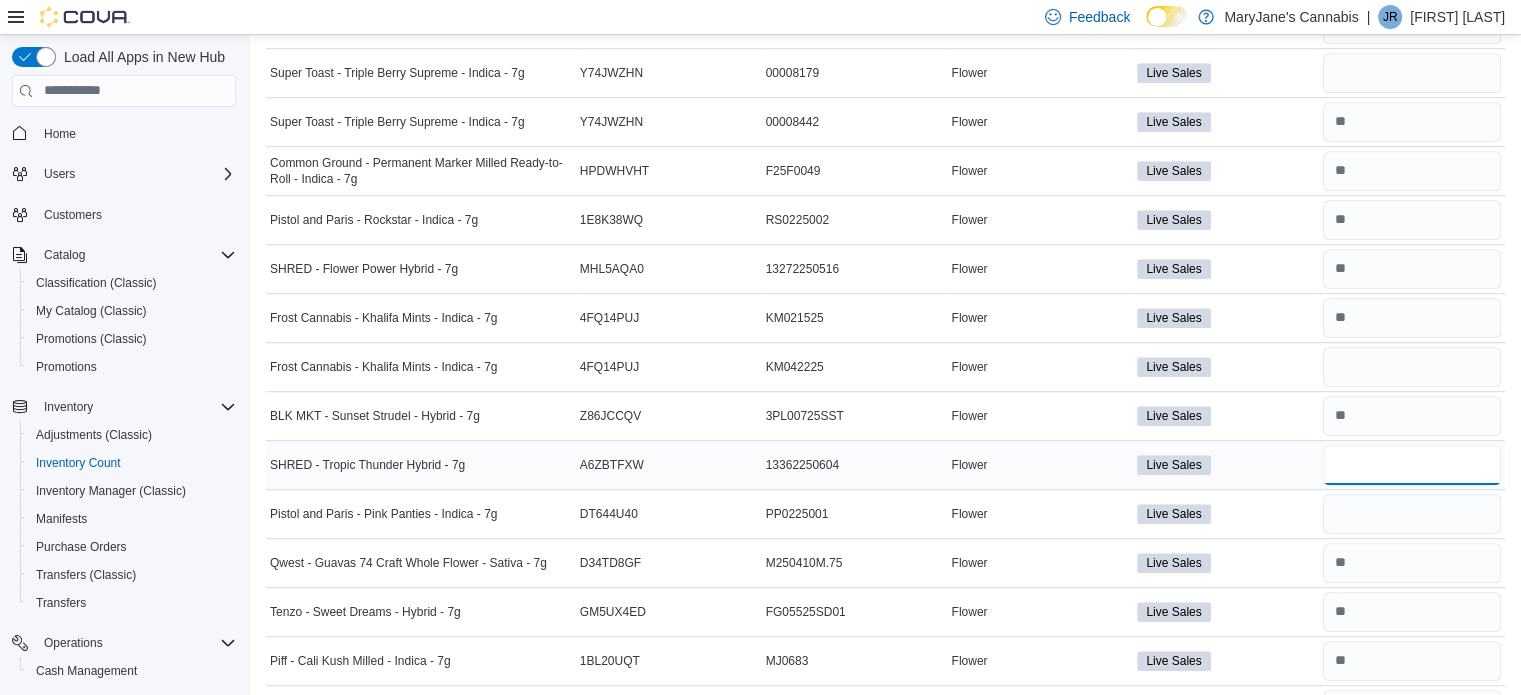 type 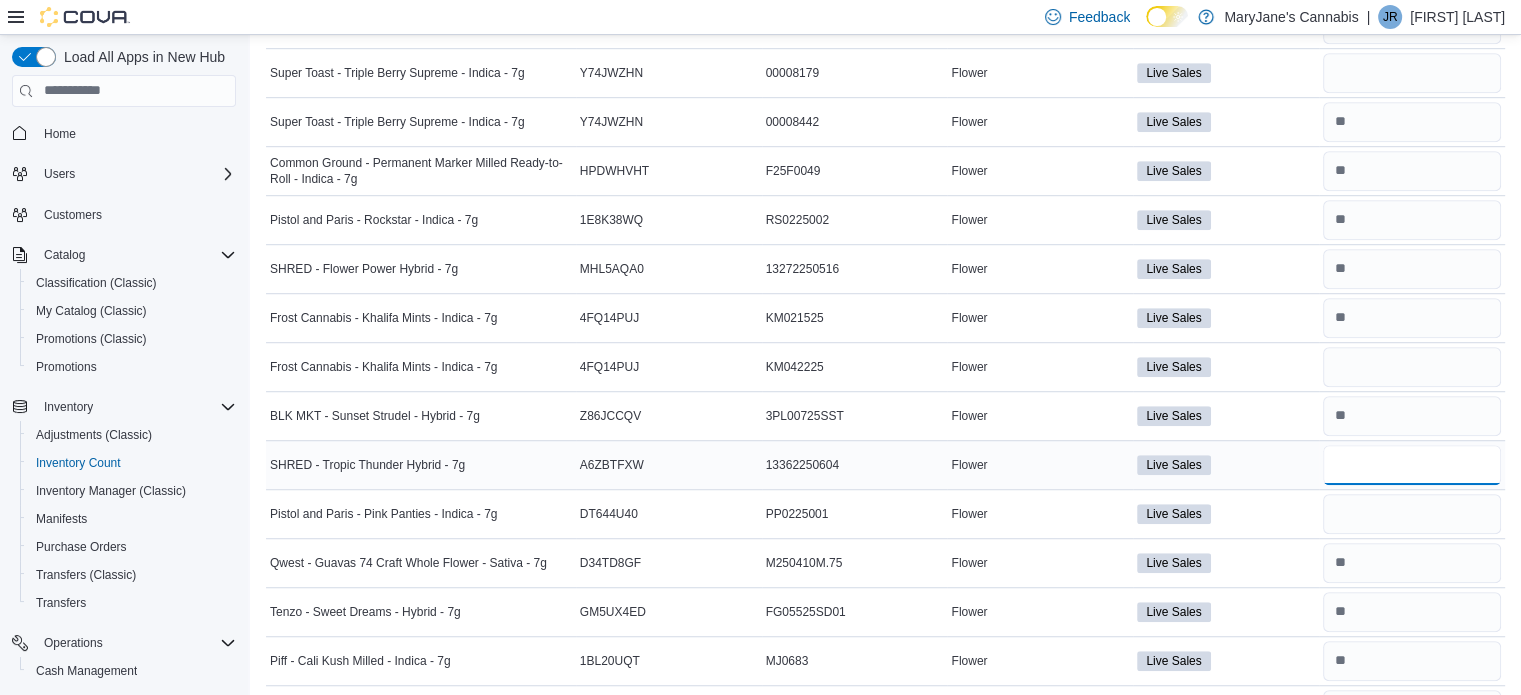 click at bounding box center [1412, 465] 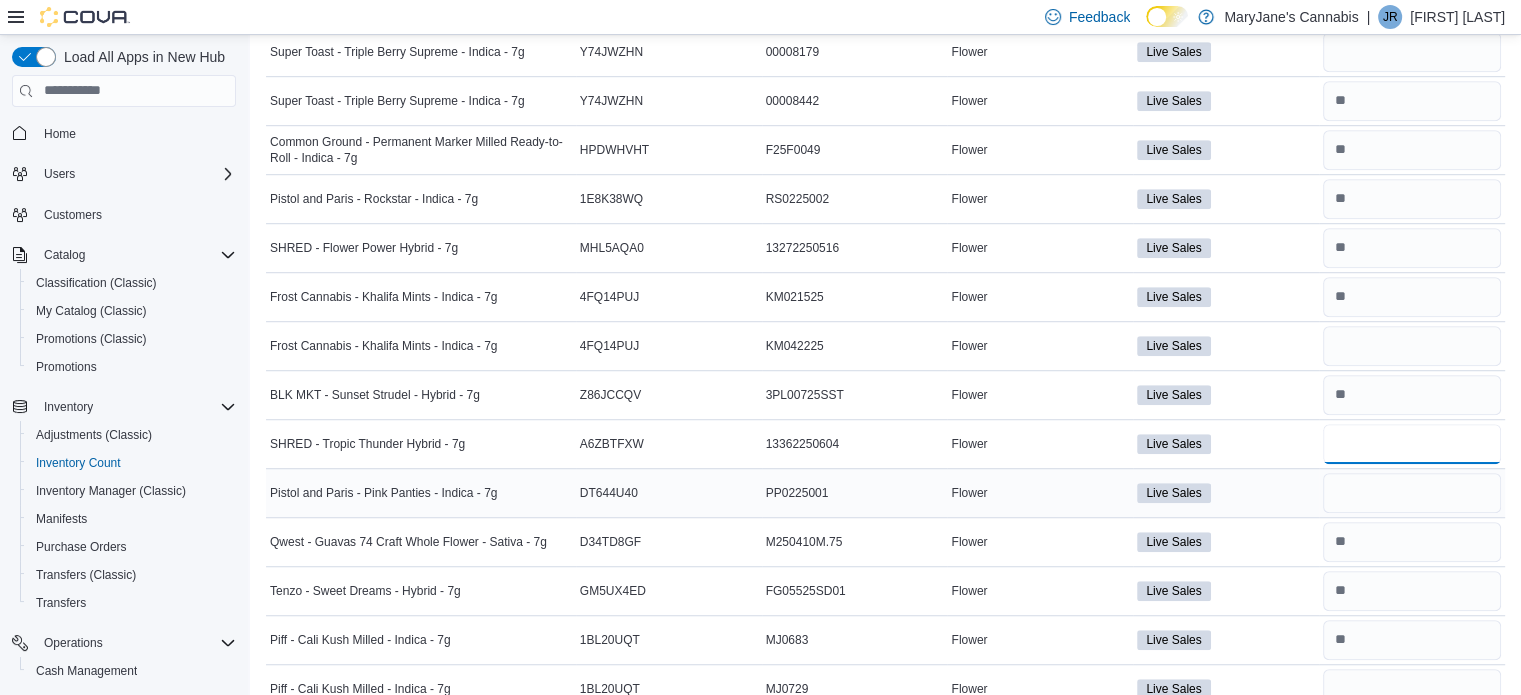 scroll, scrollTop: 1298, scrollLeft: 0, axis: vertical 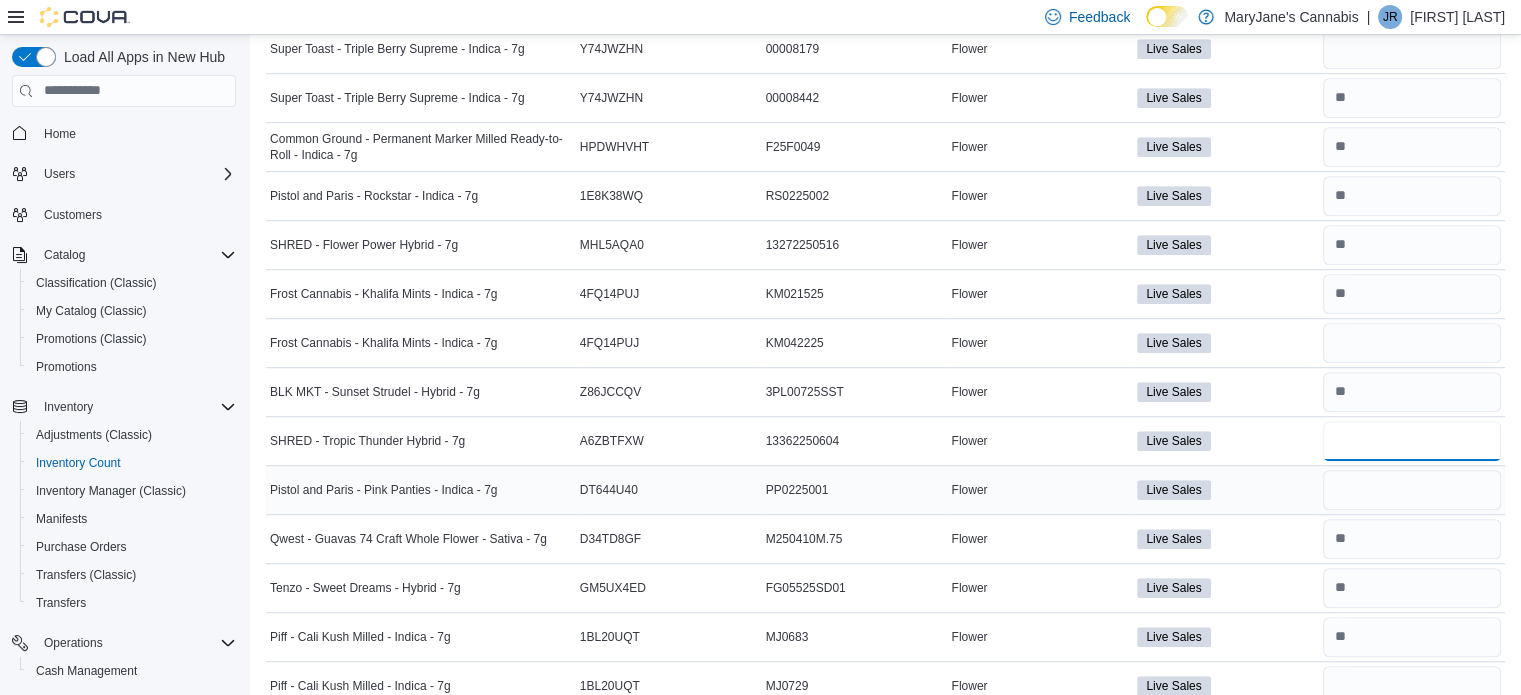 type on "*" 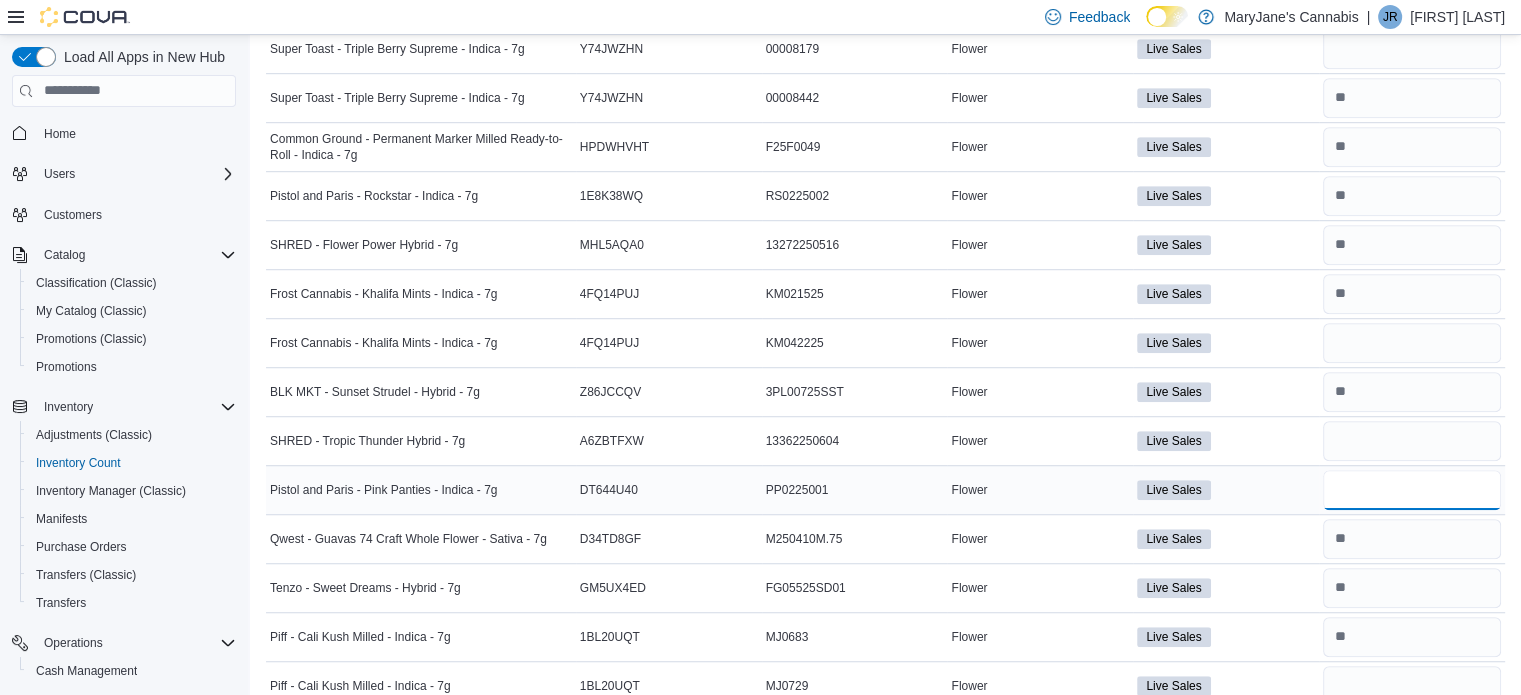 type 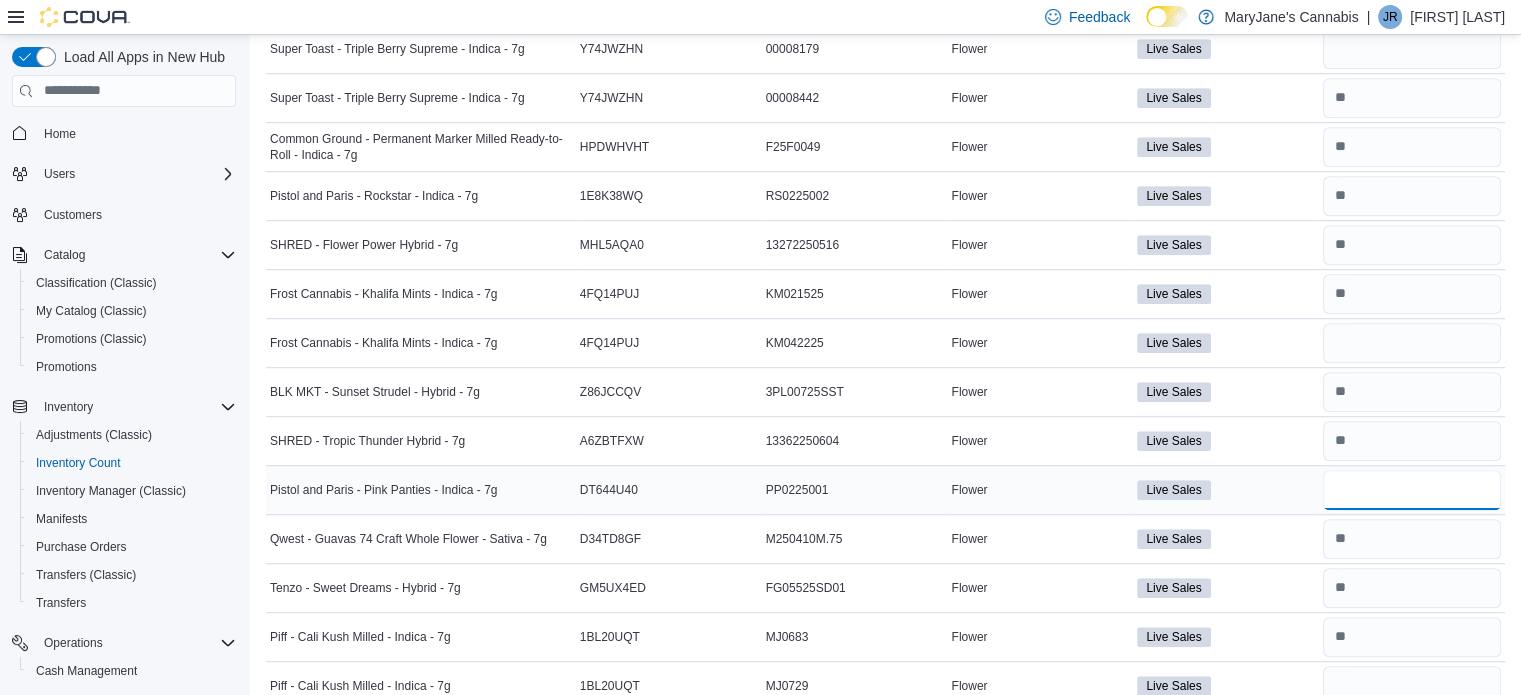 click at bounding box center [1412, 490] 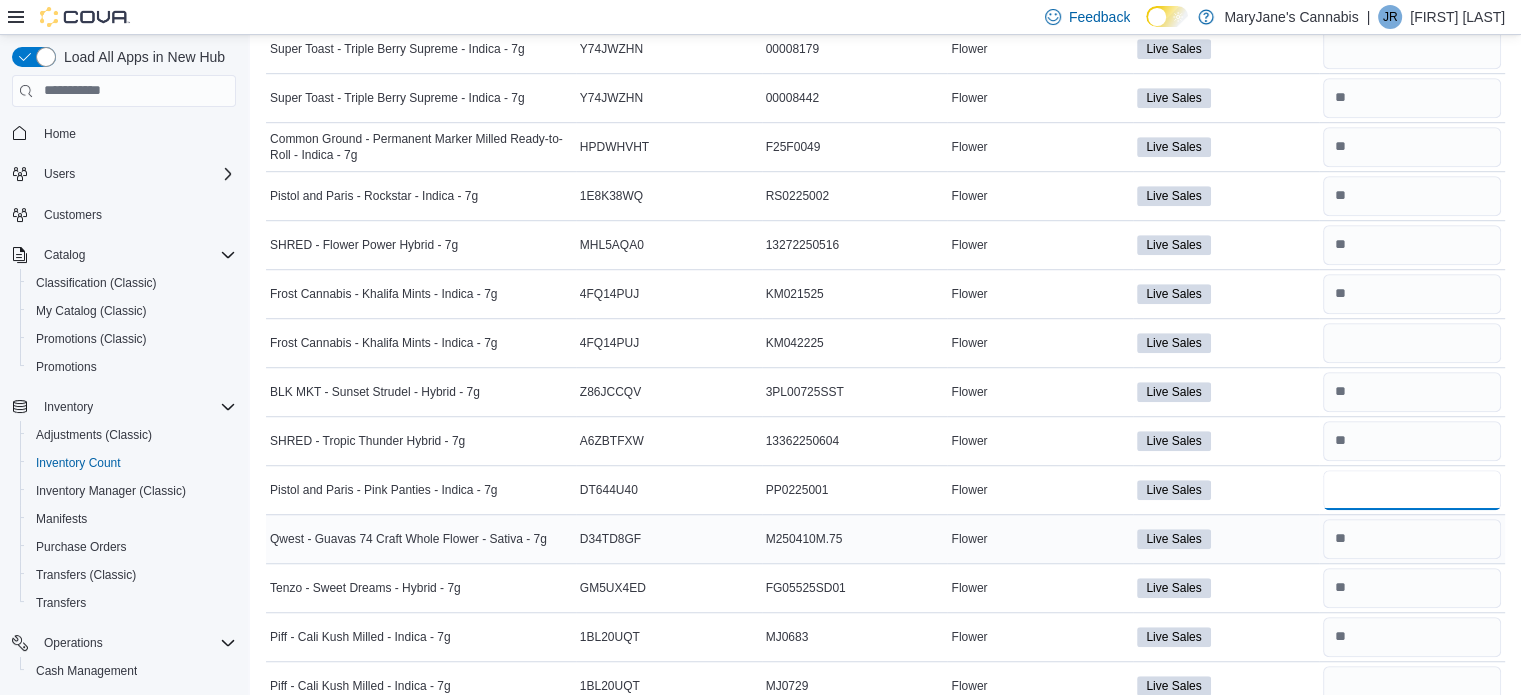 type on "*" 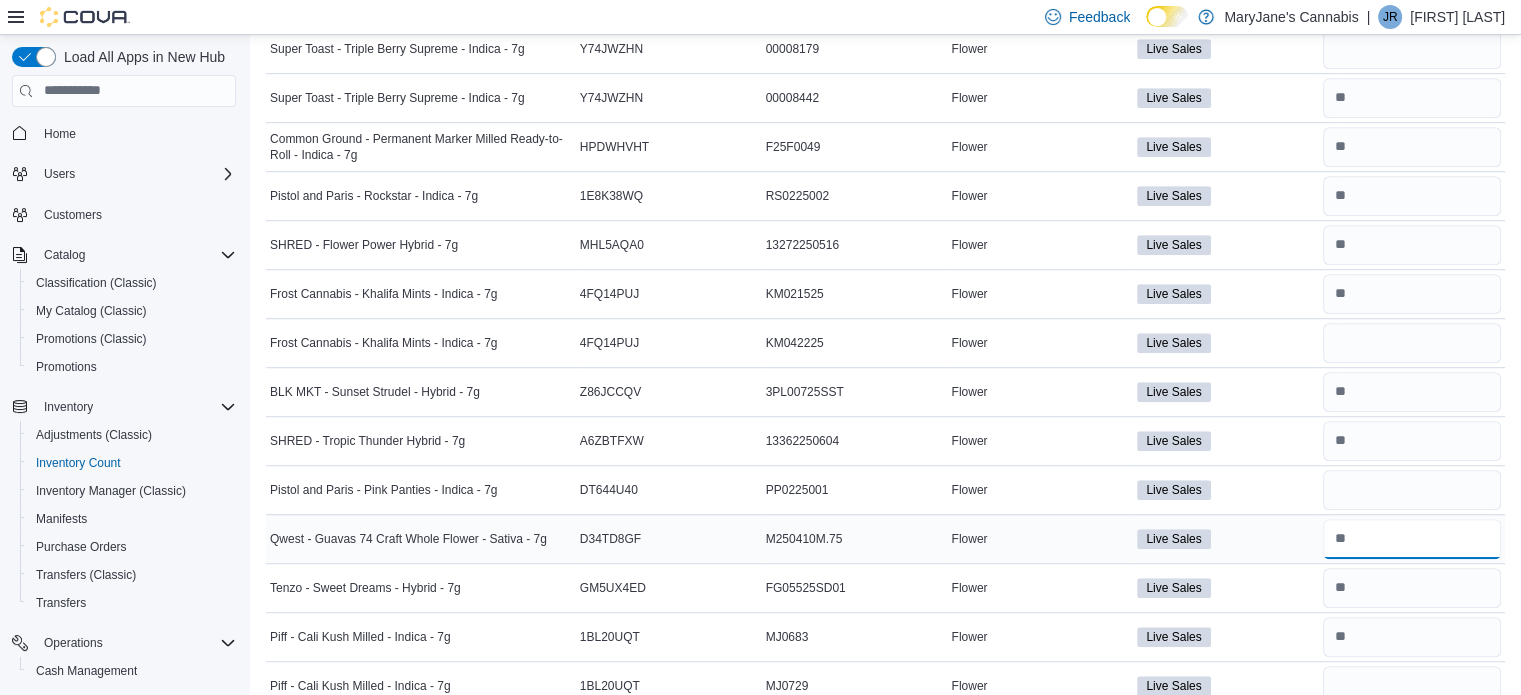 type 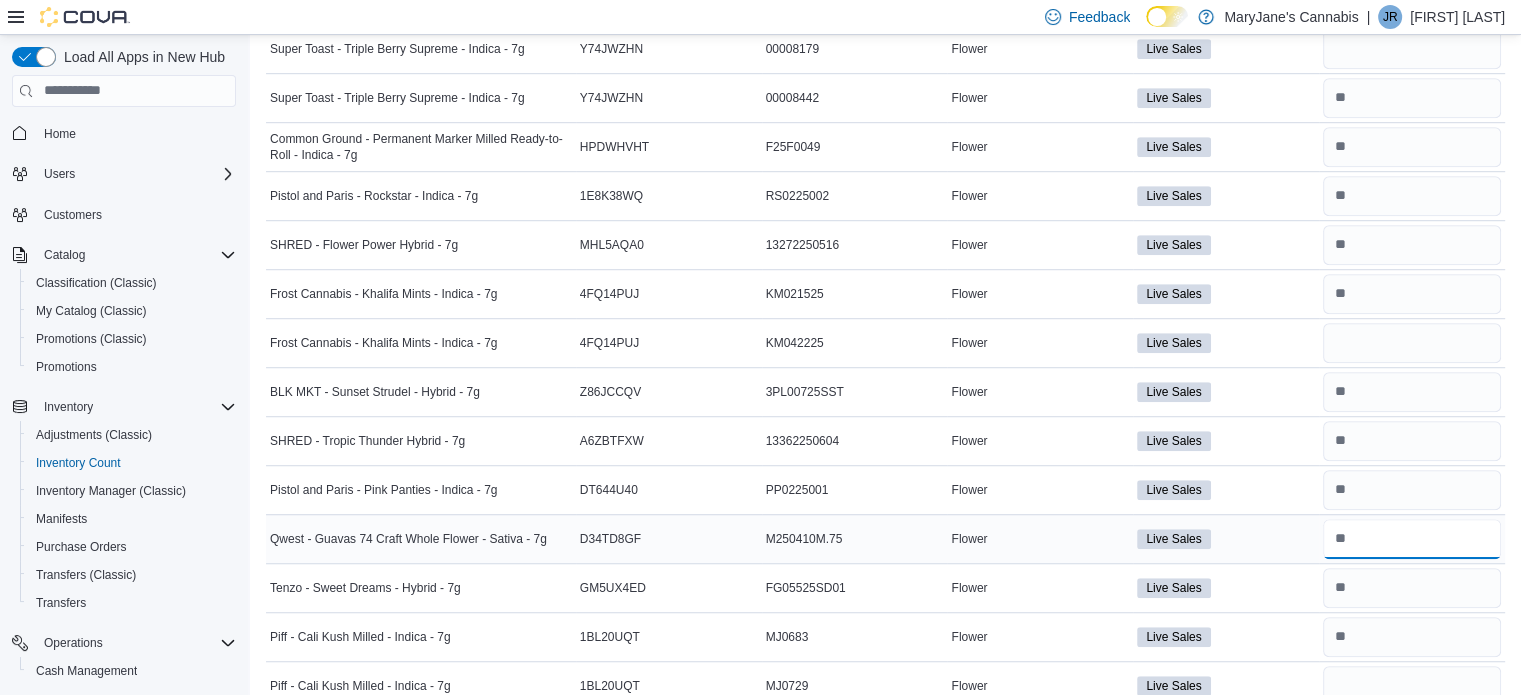 click at bounding box center [1412, 539] 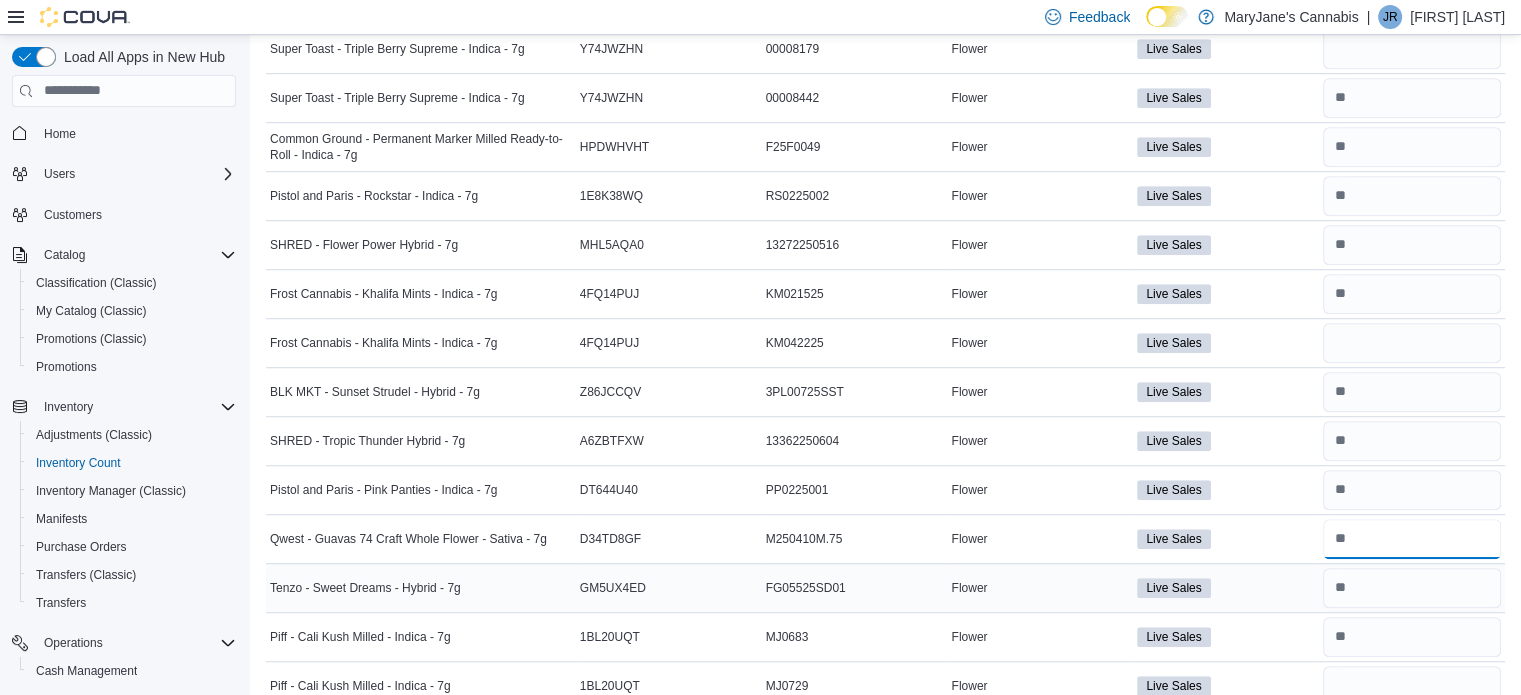 type on "*" 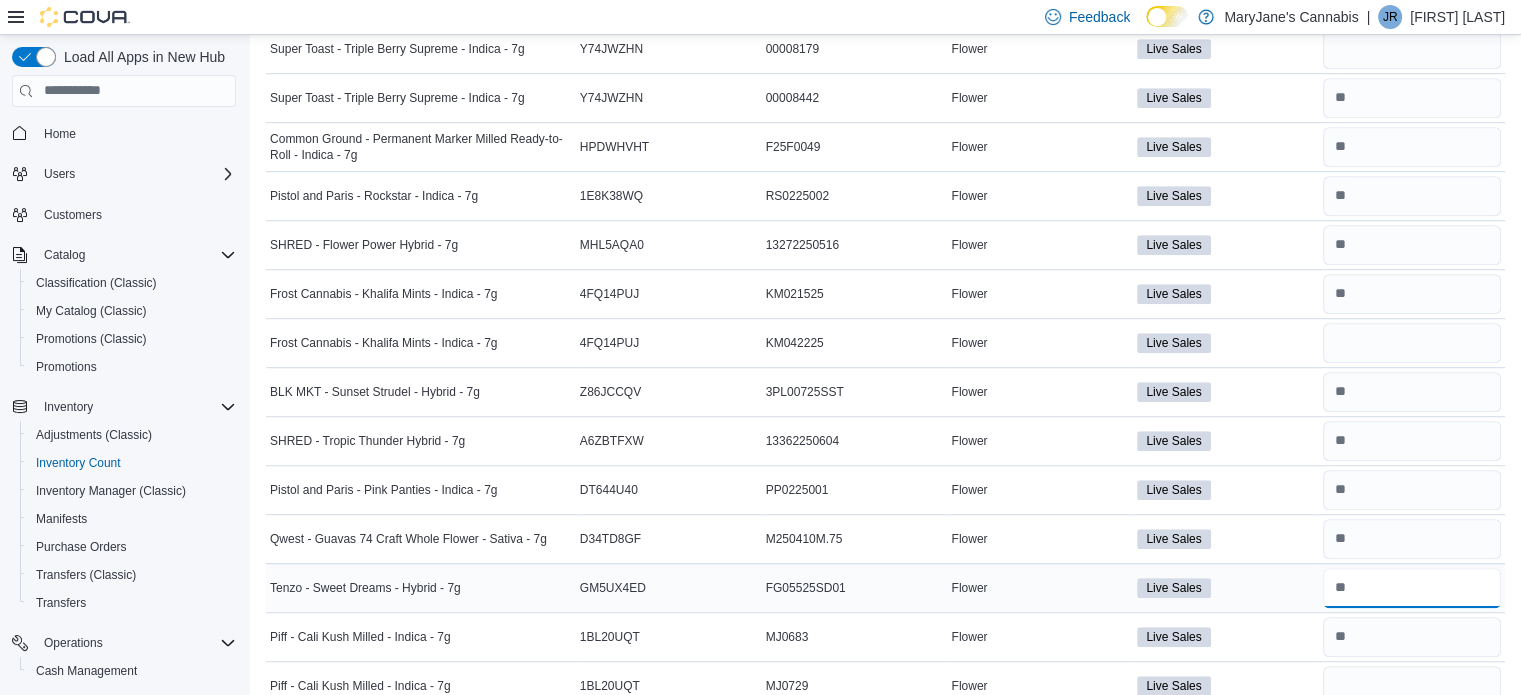 type 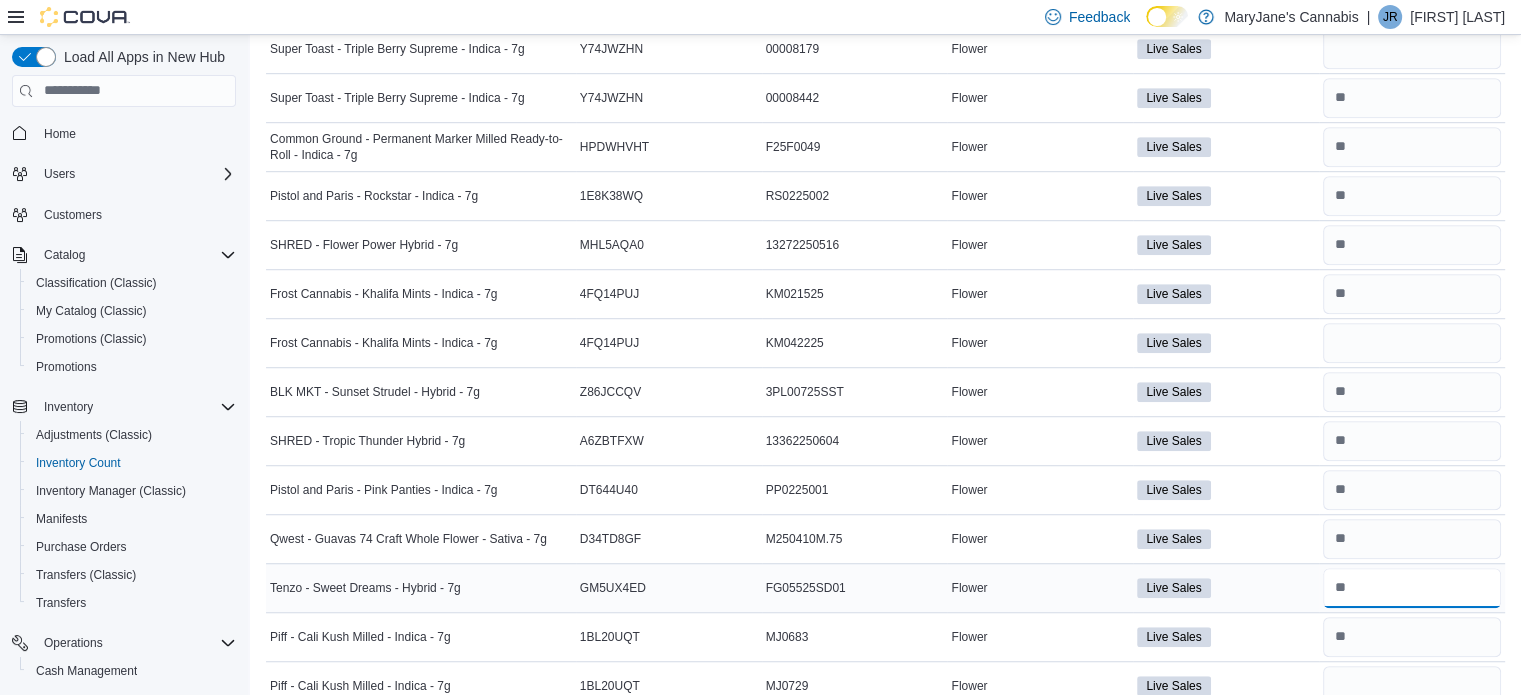 click at bounding box center (1412, 588) 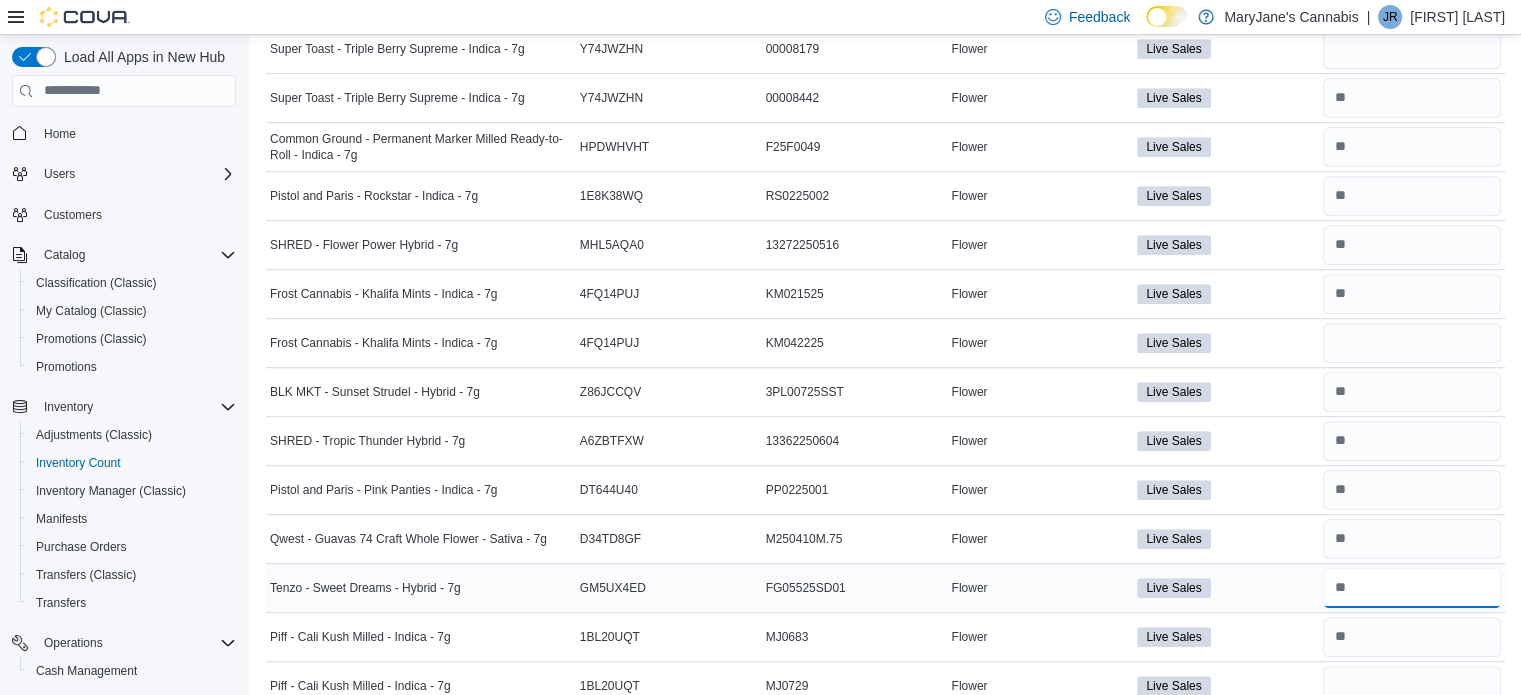 type on "*" 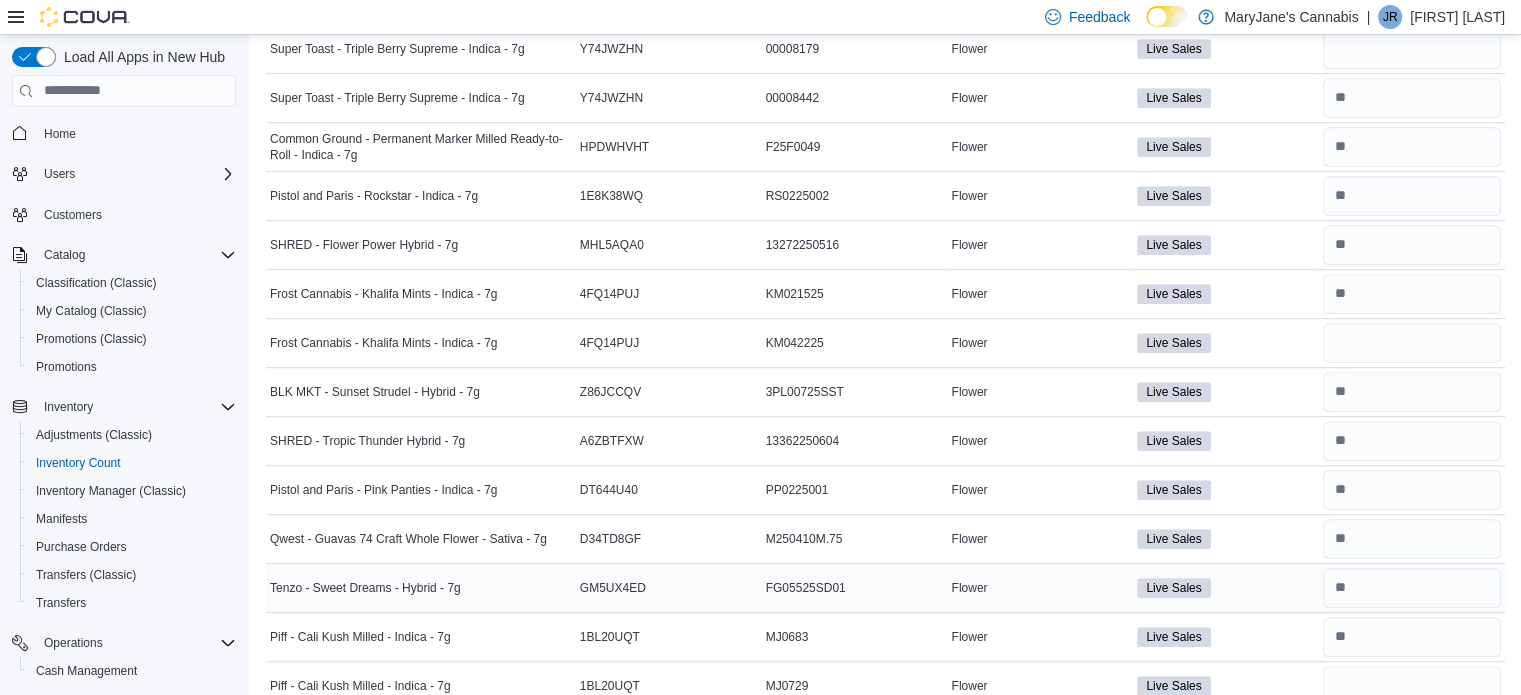 type 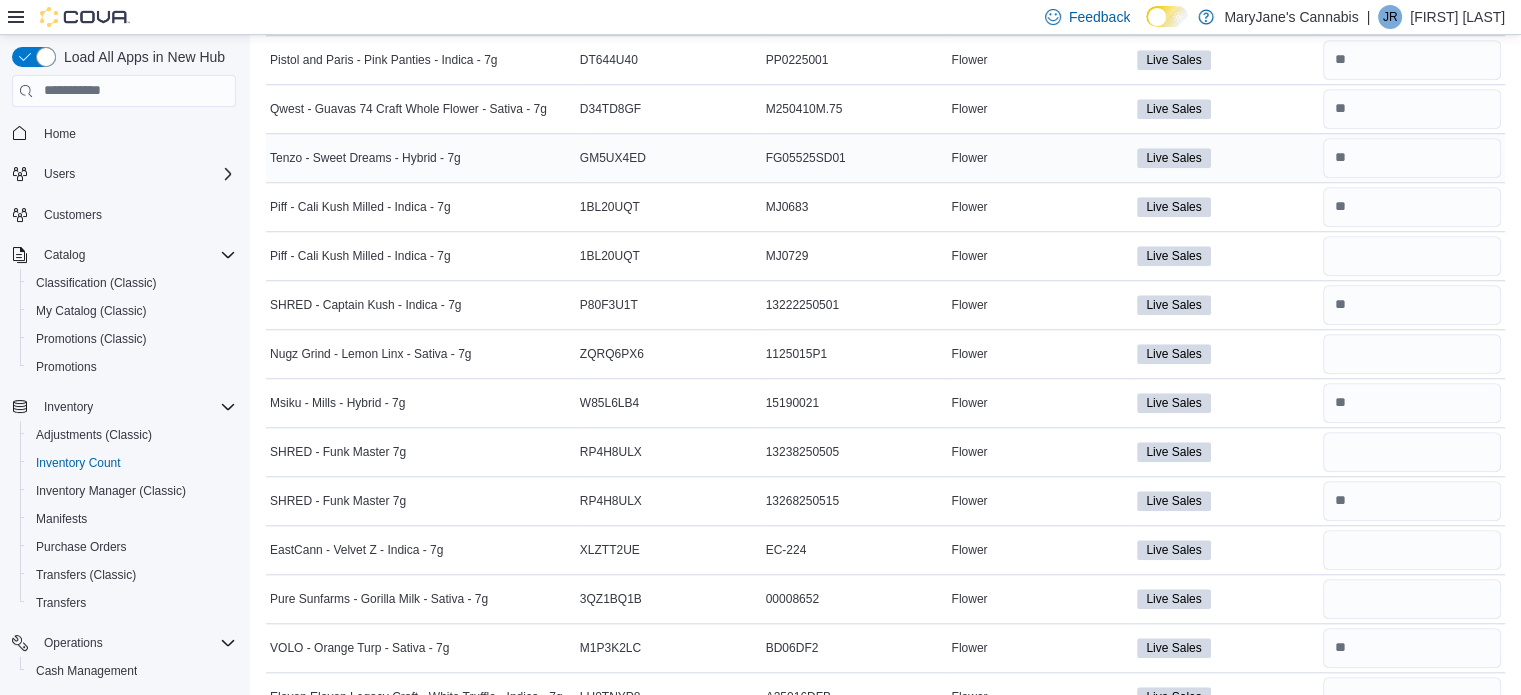 scroll, scrollTop: 1732, scrollLeft: 0, axis: vertical 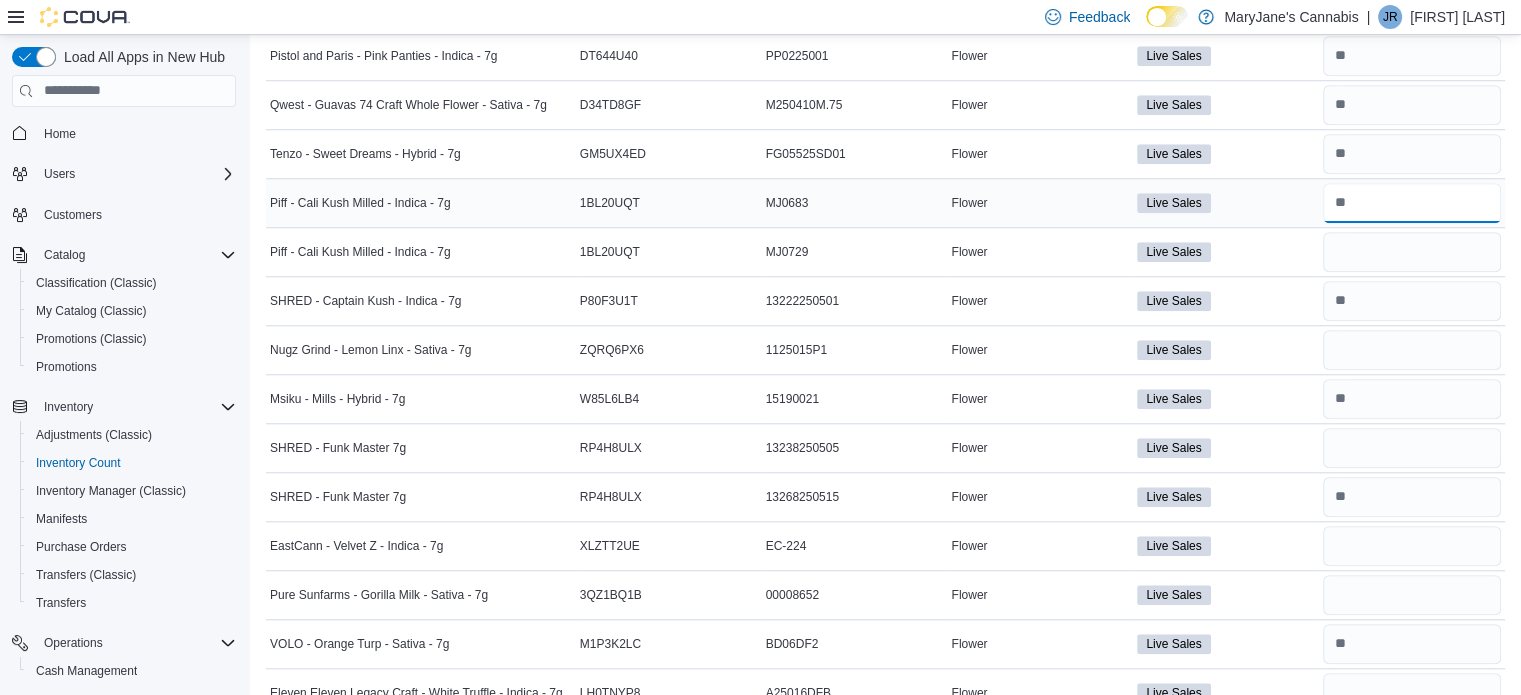 click at bounding box center (1412, 203) 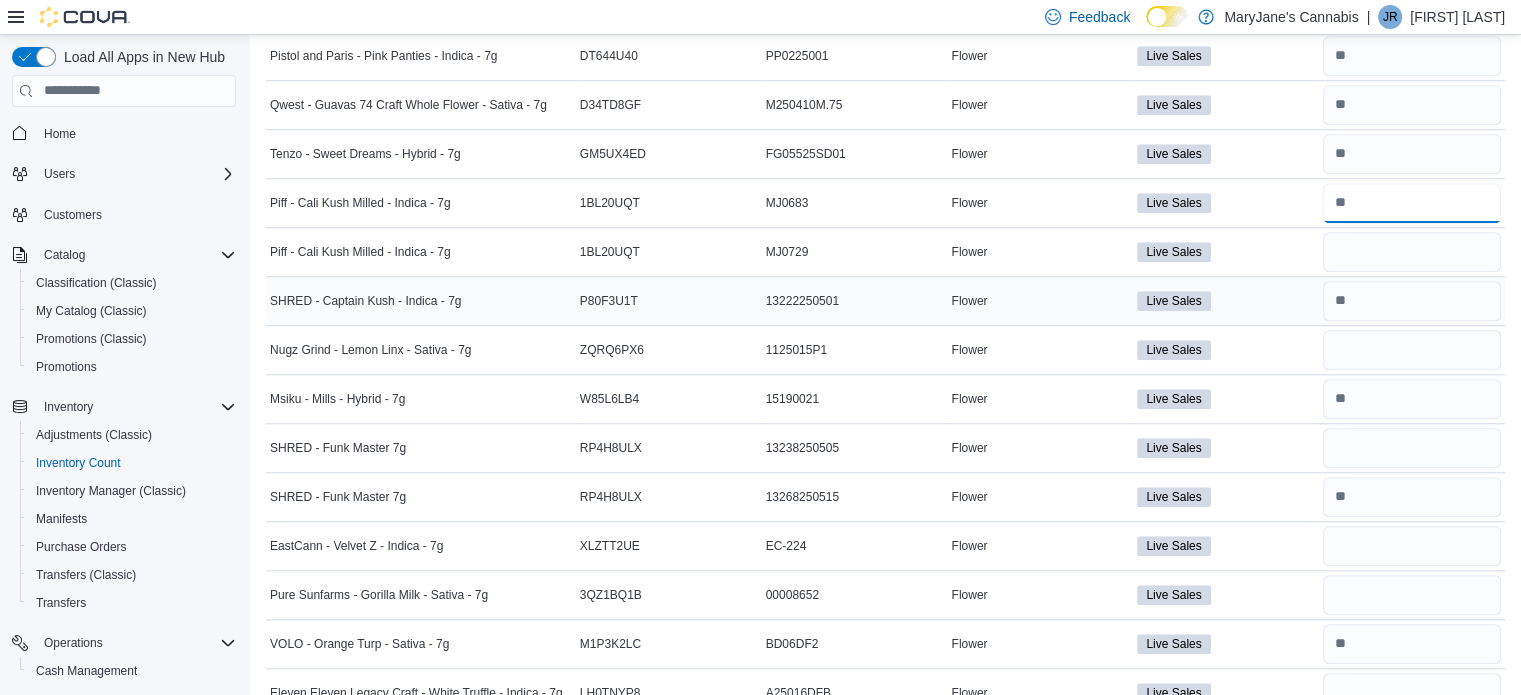 type on "*" 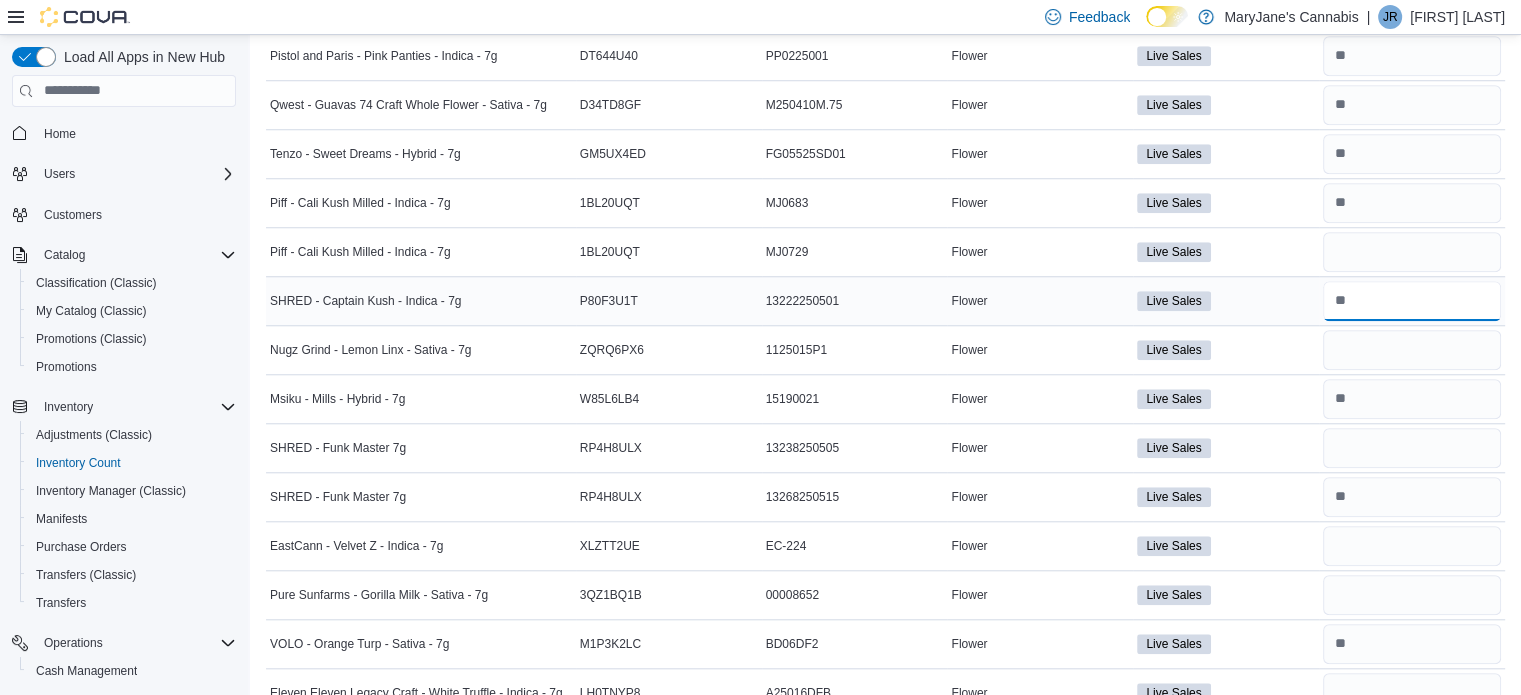 type 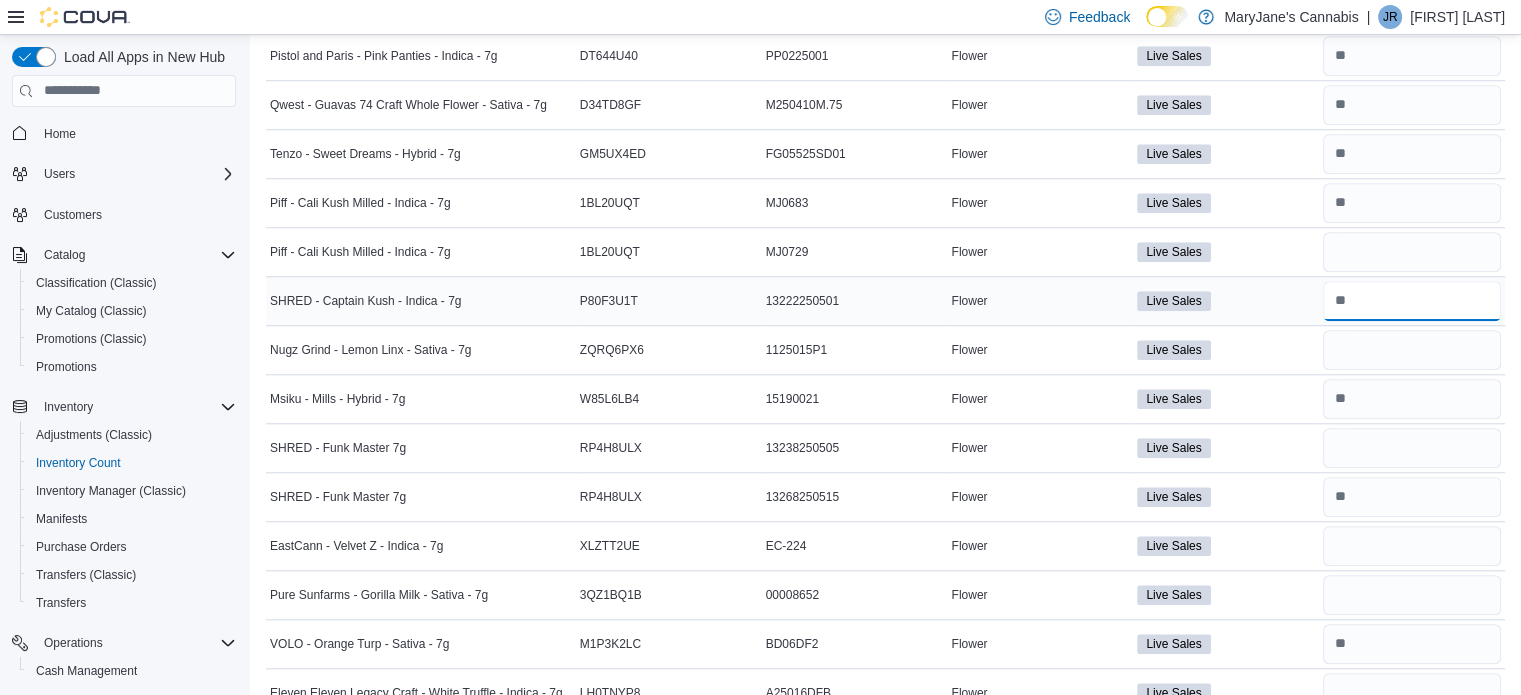 click at bounding box center (1412, 301) 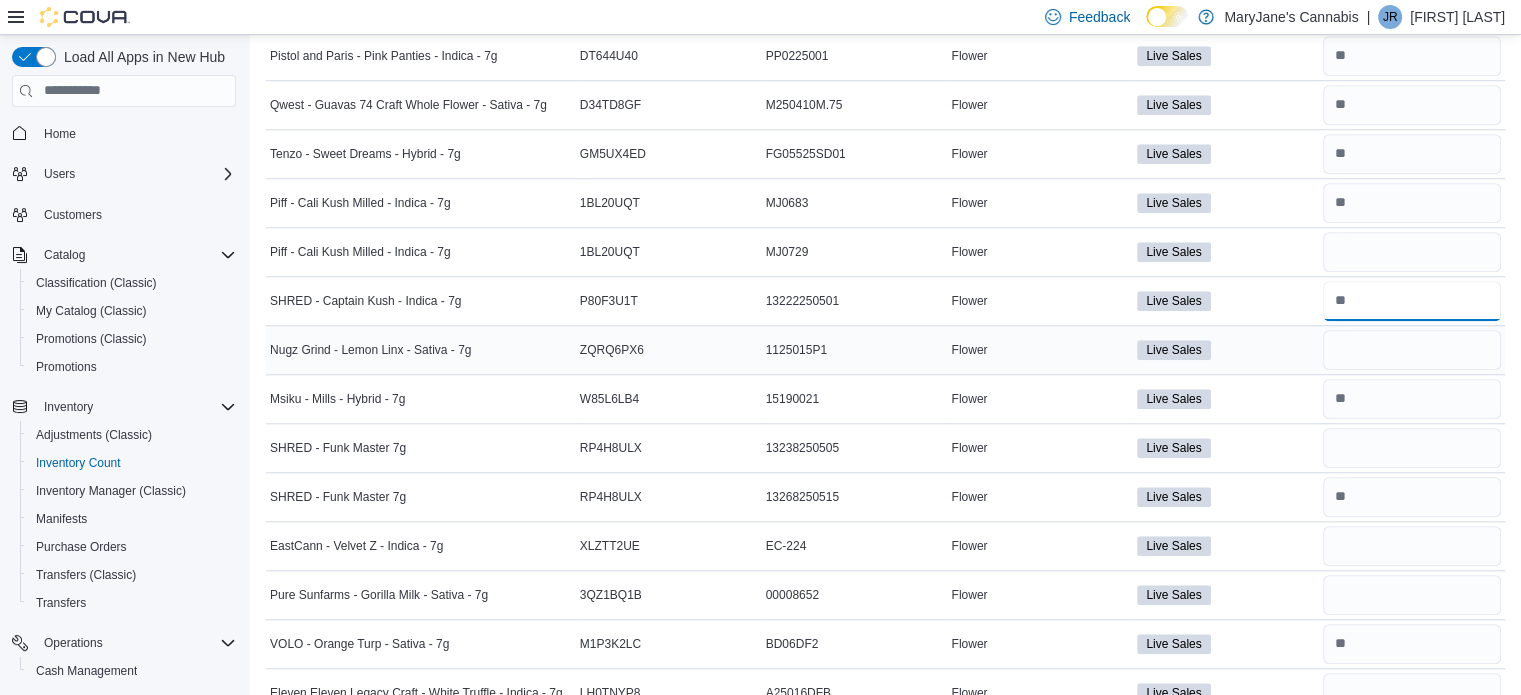 type on "*" 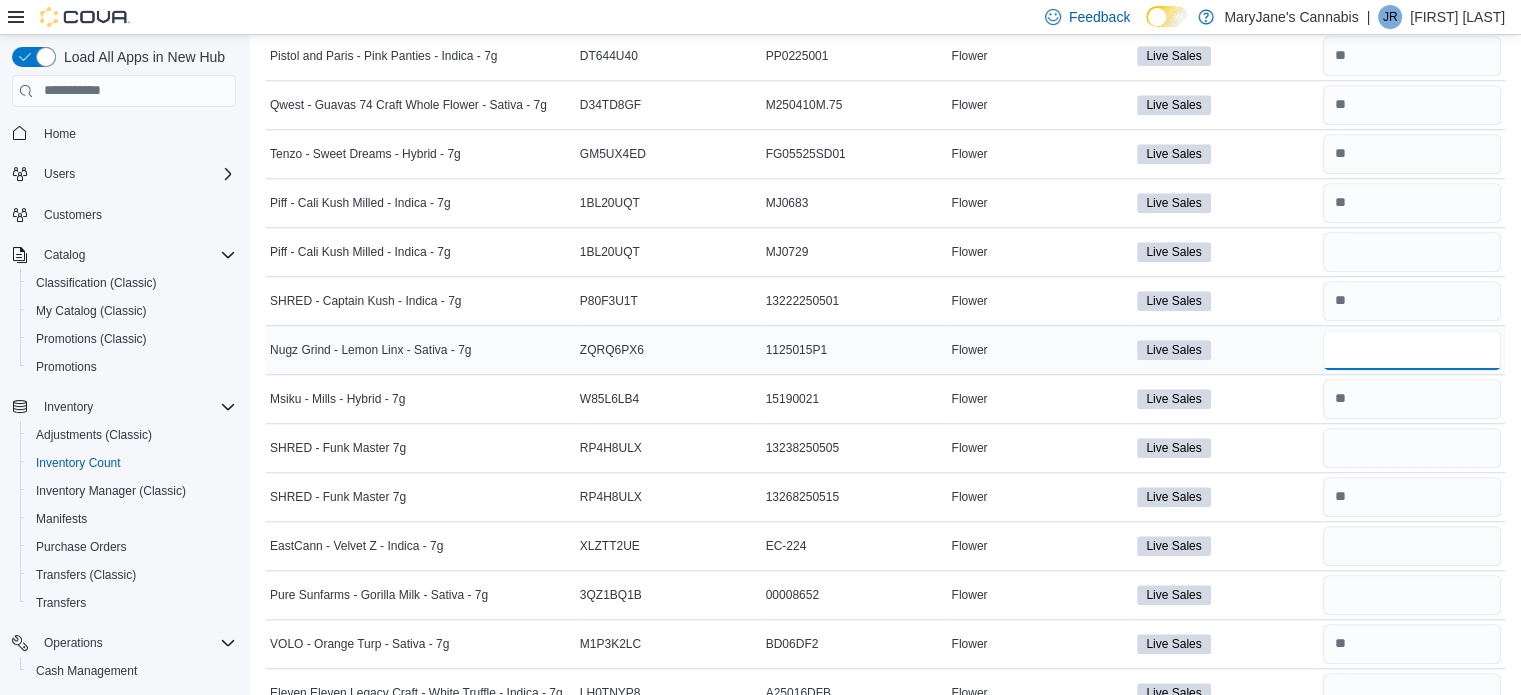 type 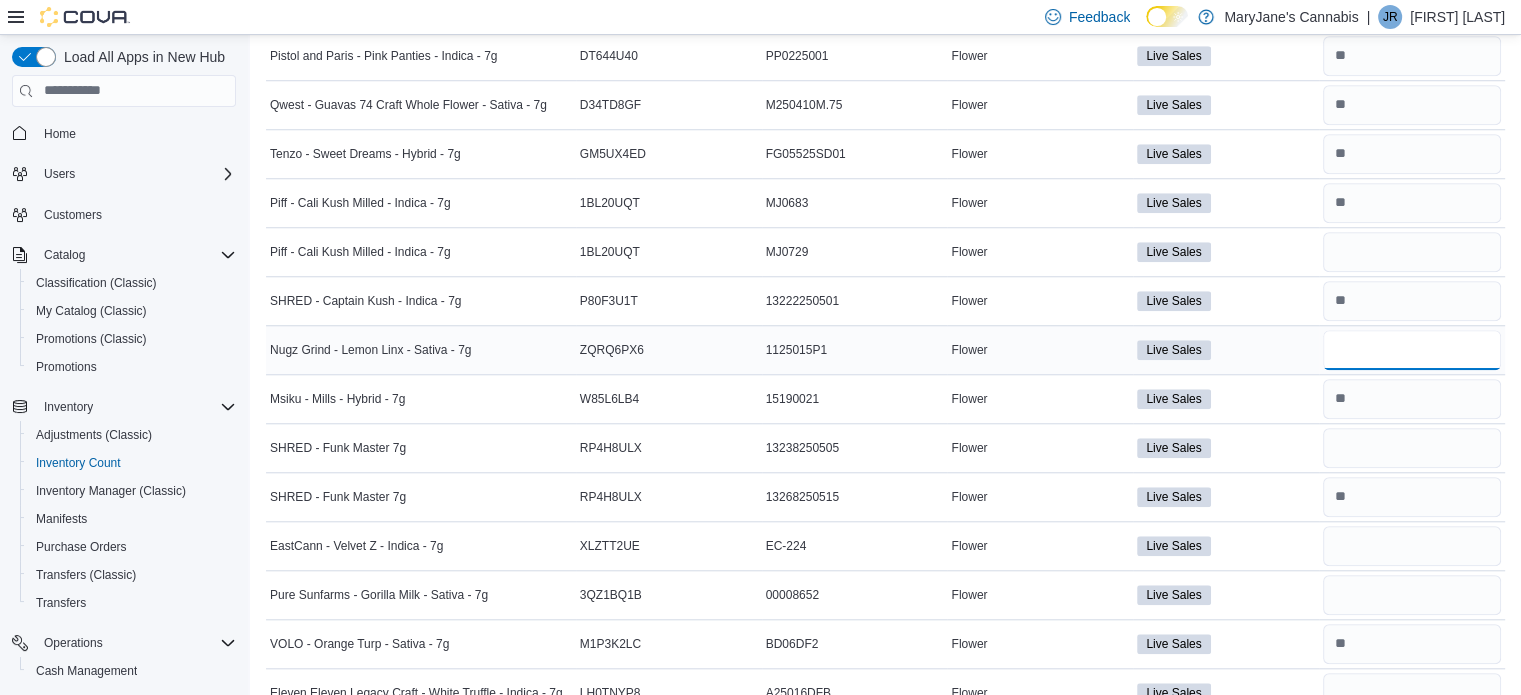 click at bounding box center [1412, 350] 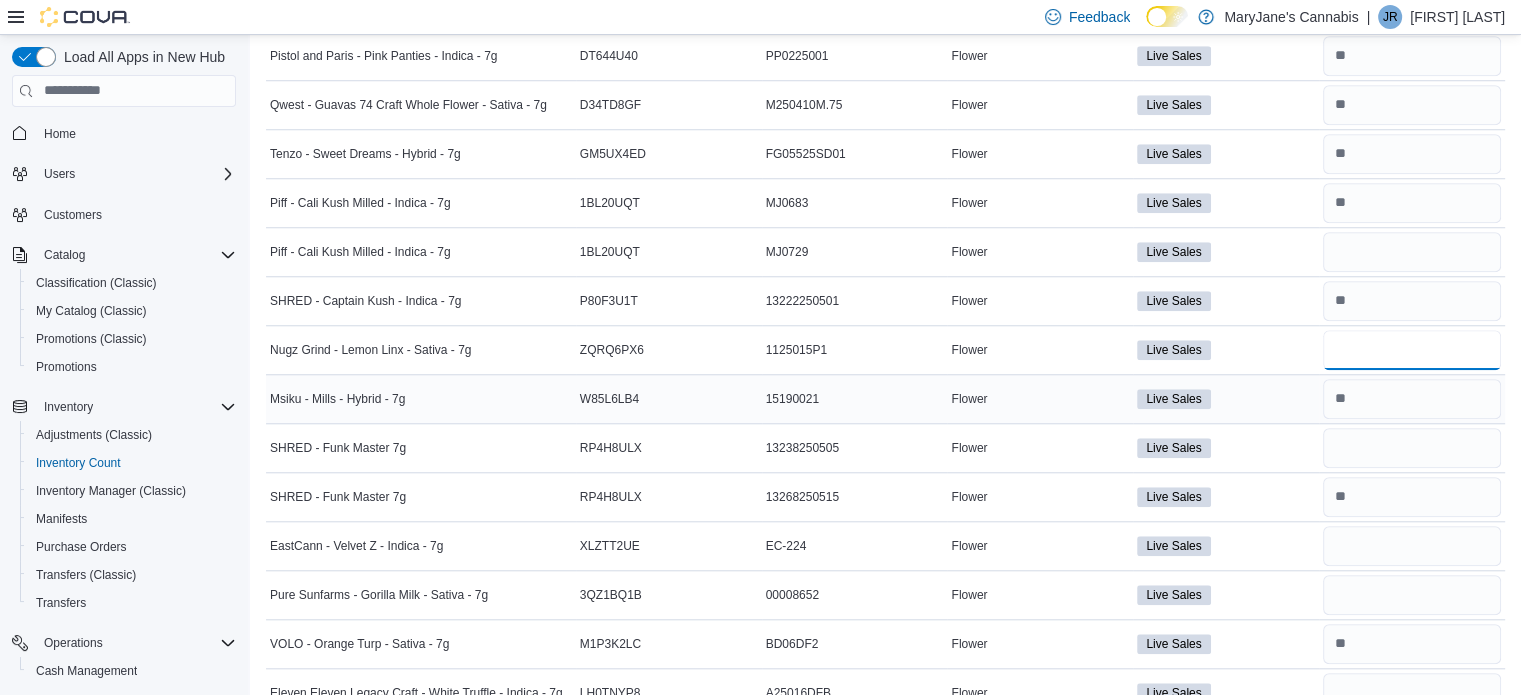 type on "*" 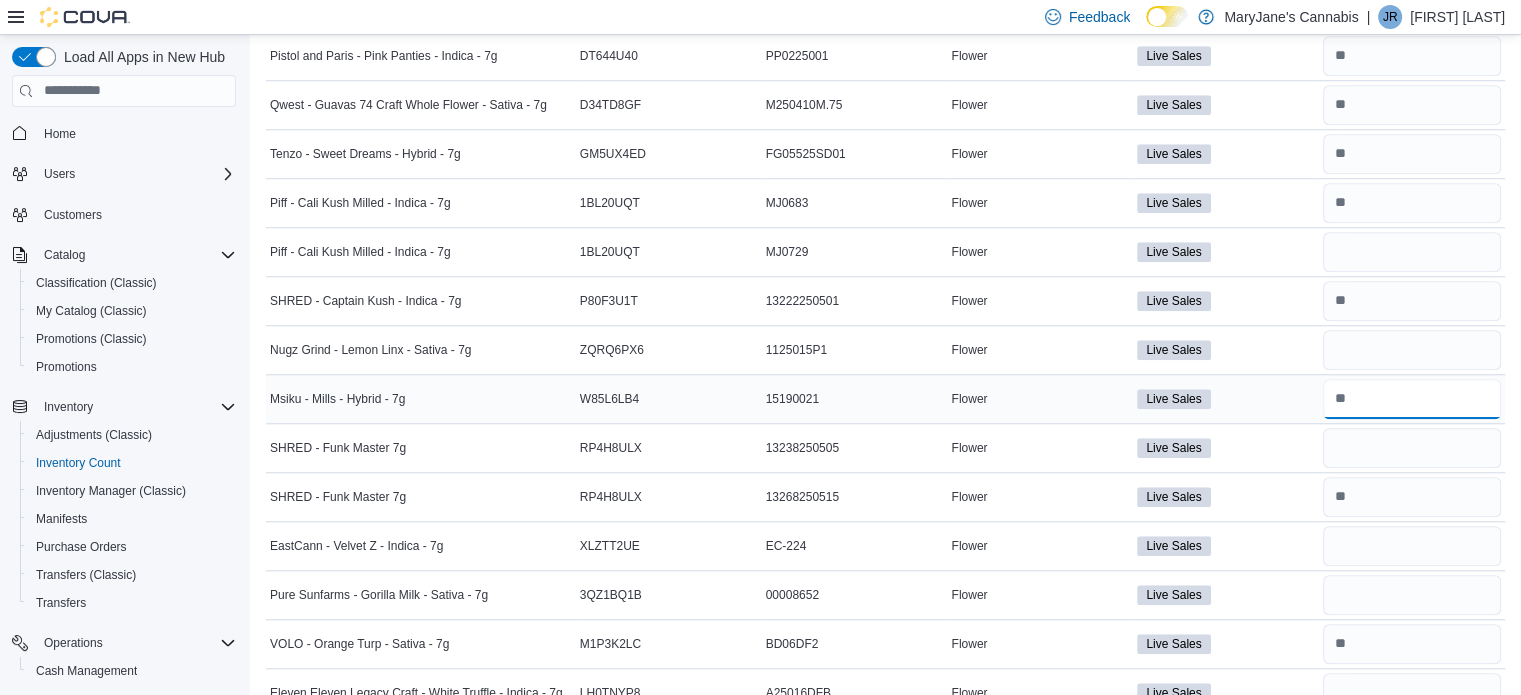 type 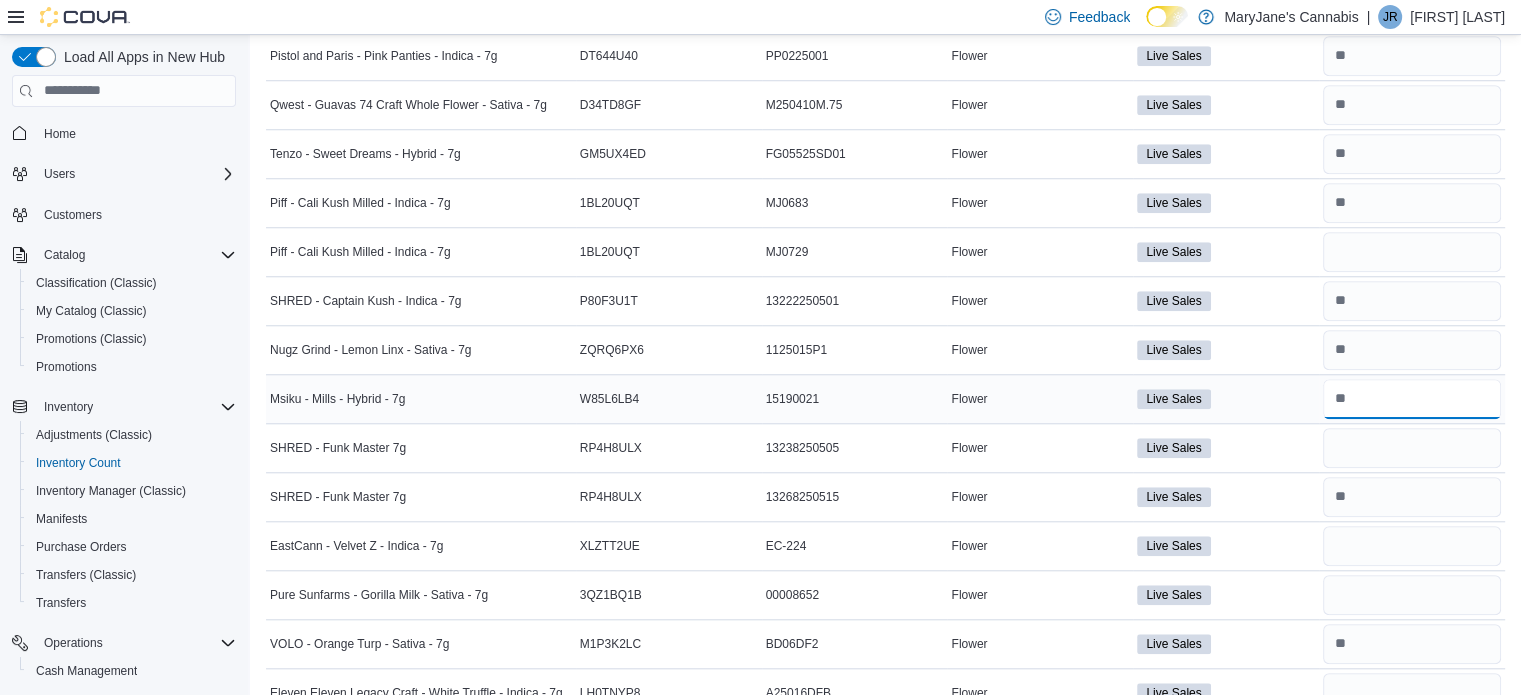 click at bounding box center [1412, 399] 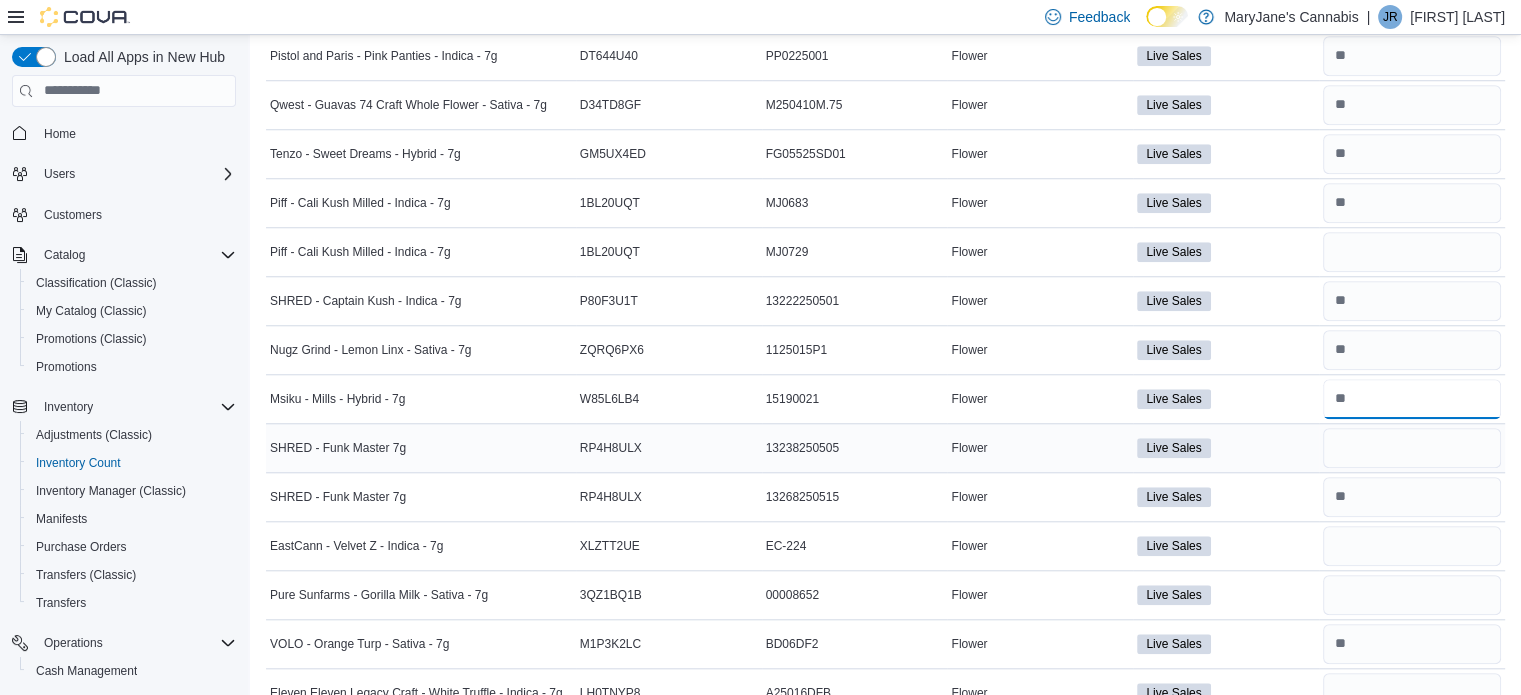 type on "*" 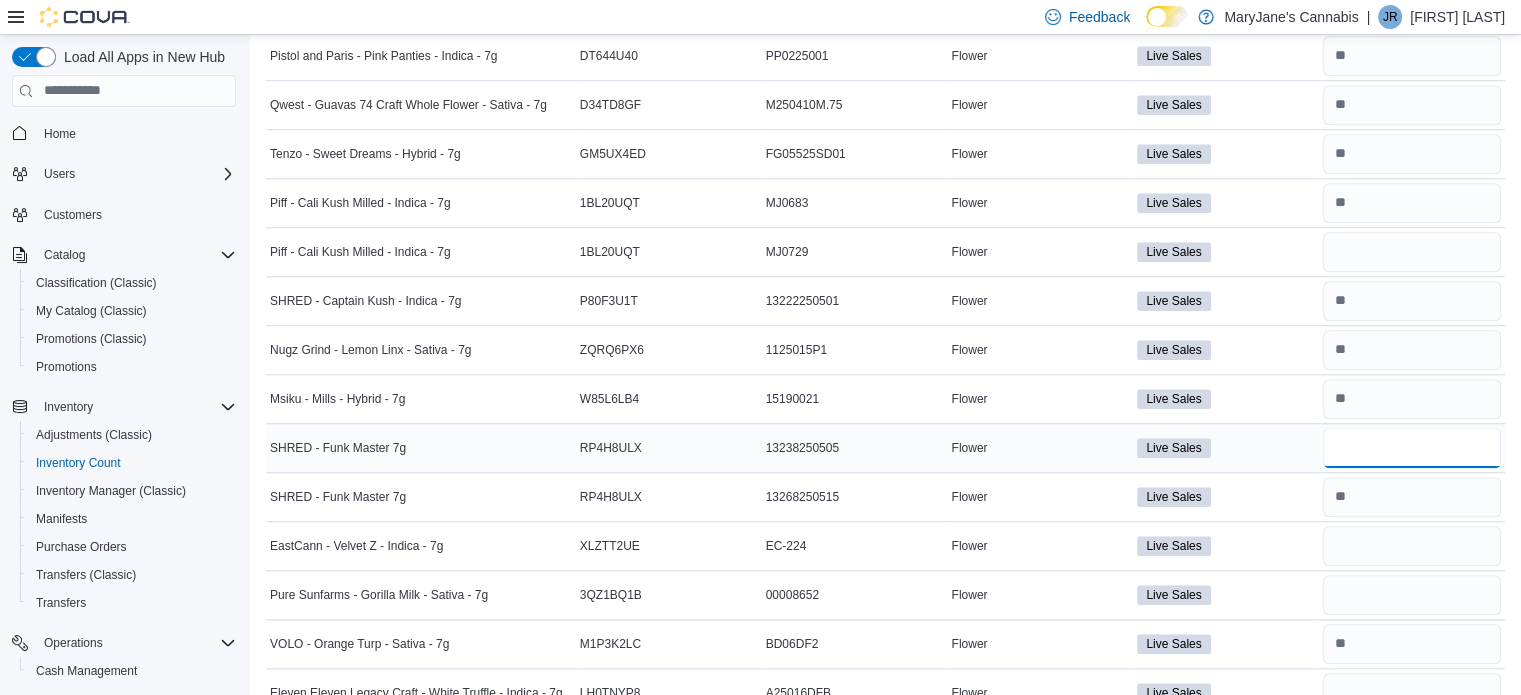 type 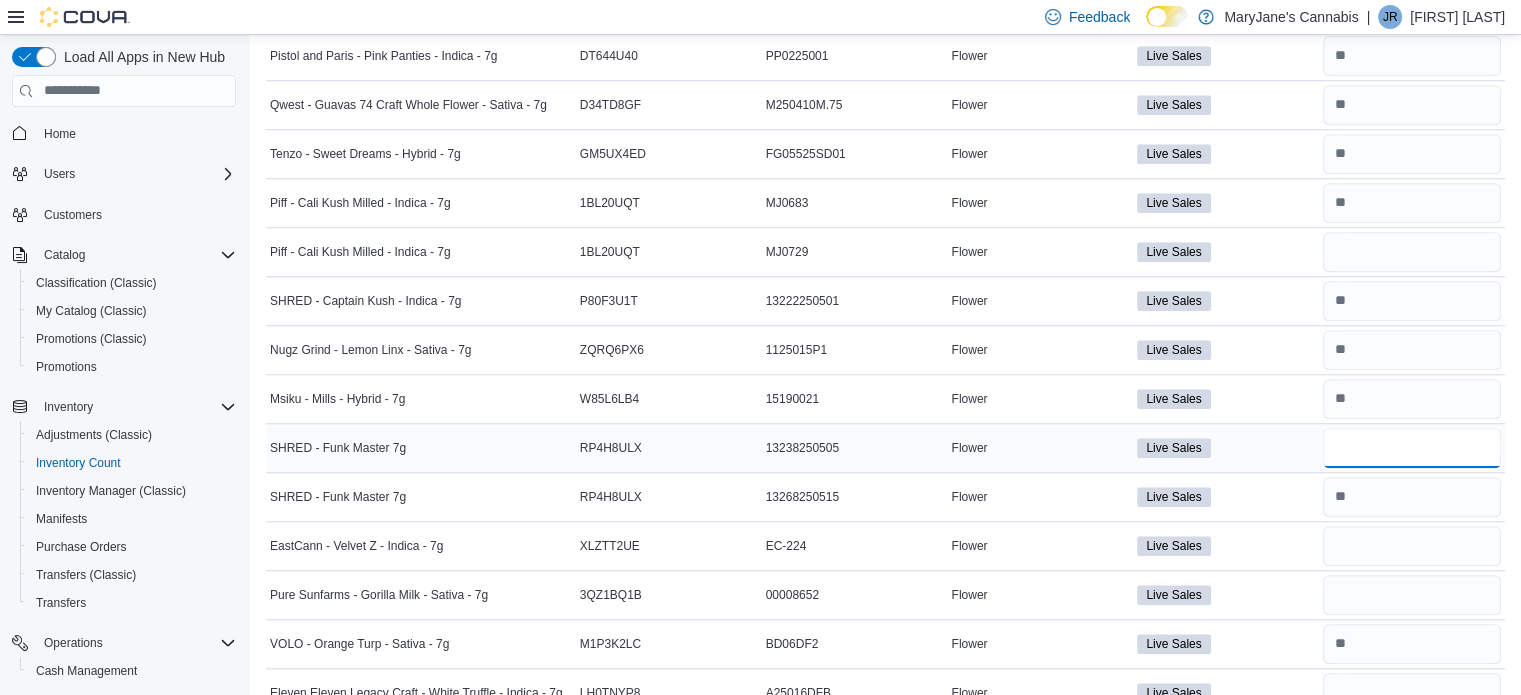 click at bounding box center (1412, 448) 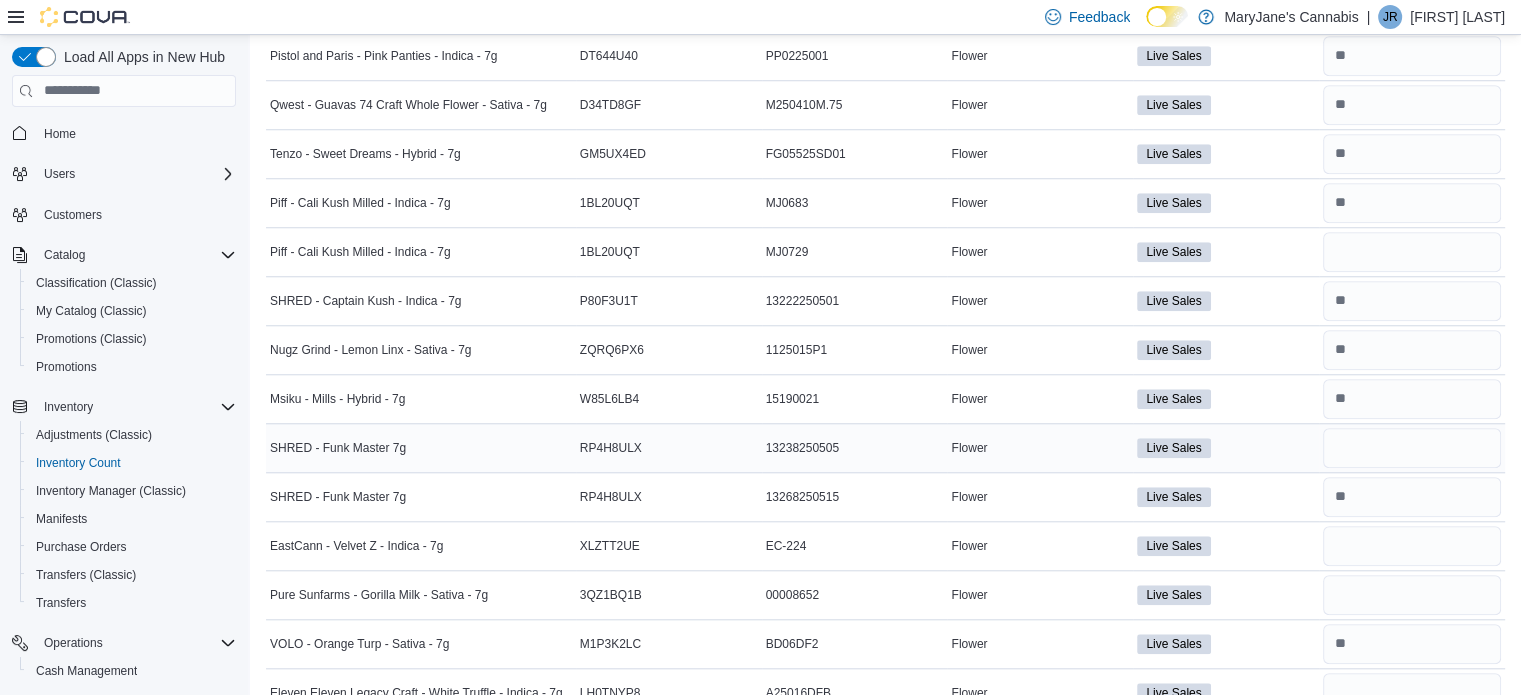 scroll, scrollTop: 1907, scrollLeft: 0, axis: vertical 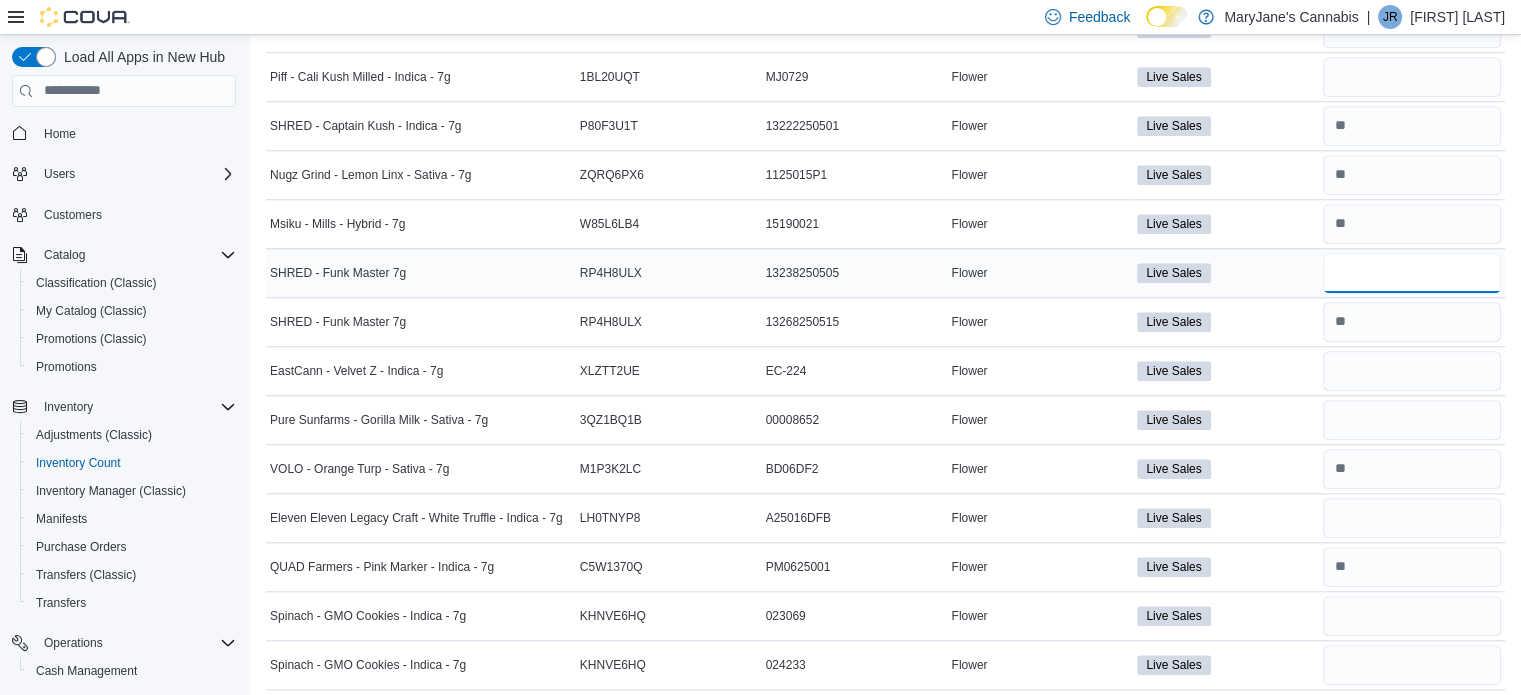click at bounding box center [1412, 273] 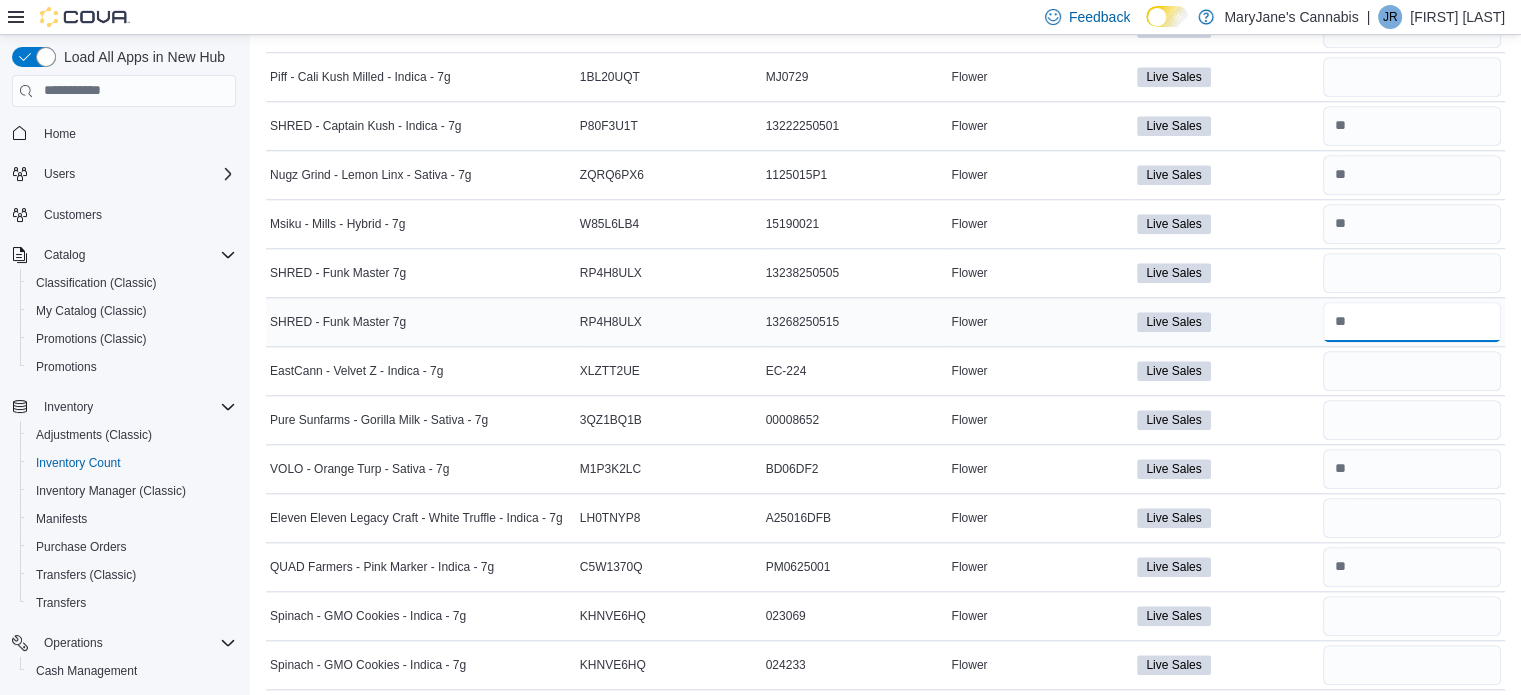 click at bounding box center (1412, 322) 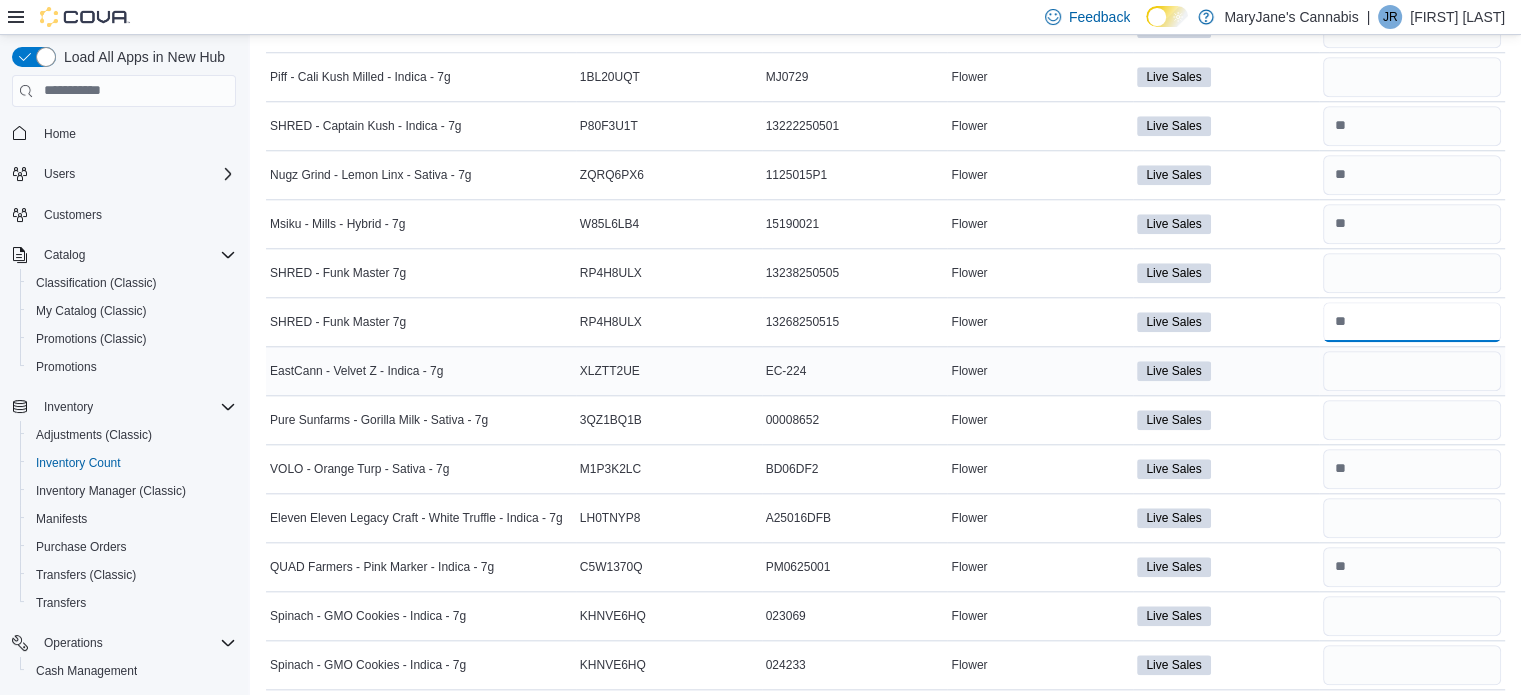 type on "*" 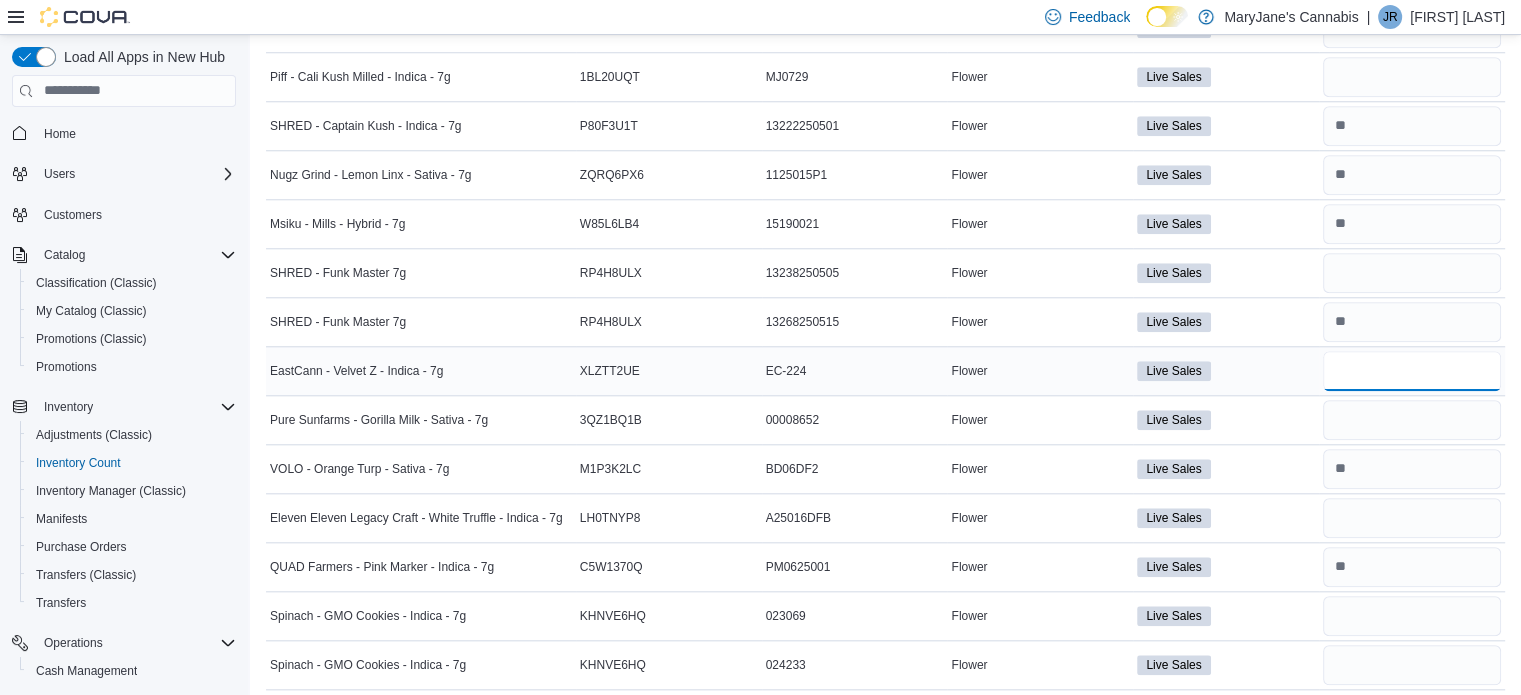 click at bounding box center (1412, 371) 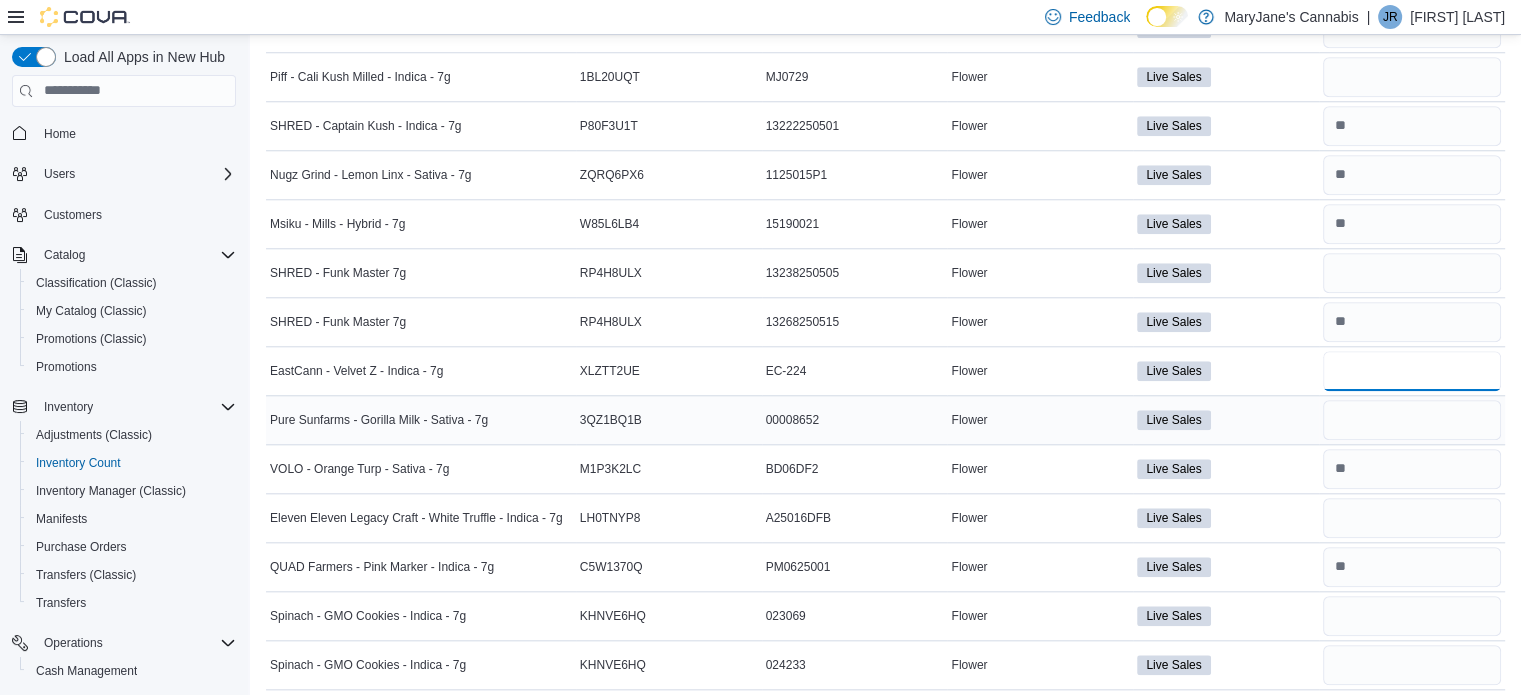 type on "*" 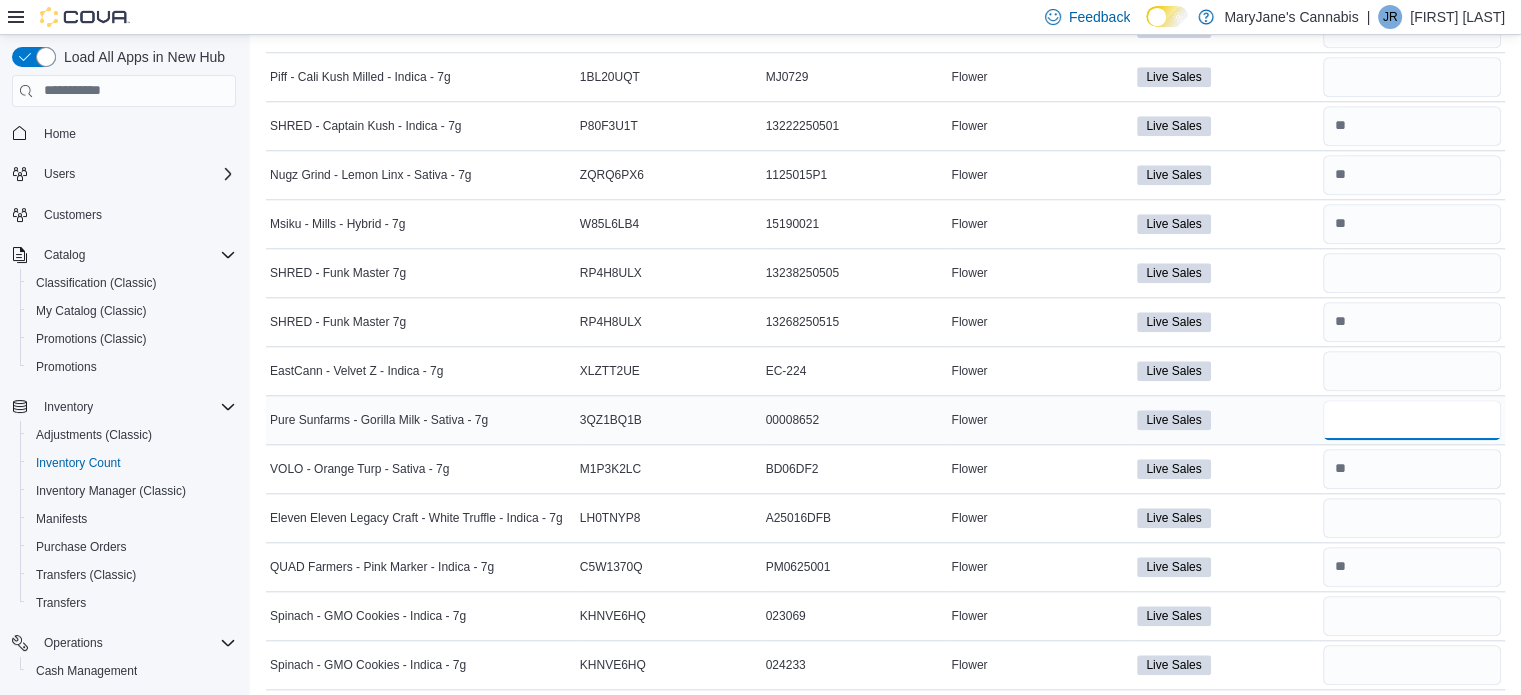 type 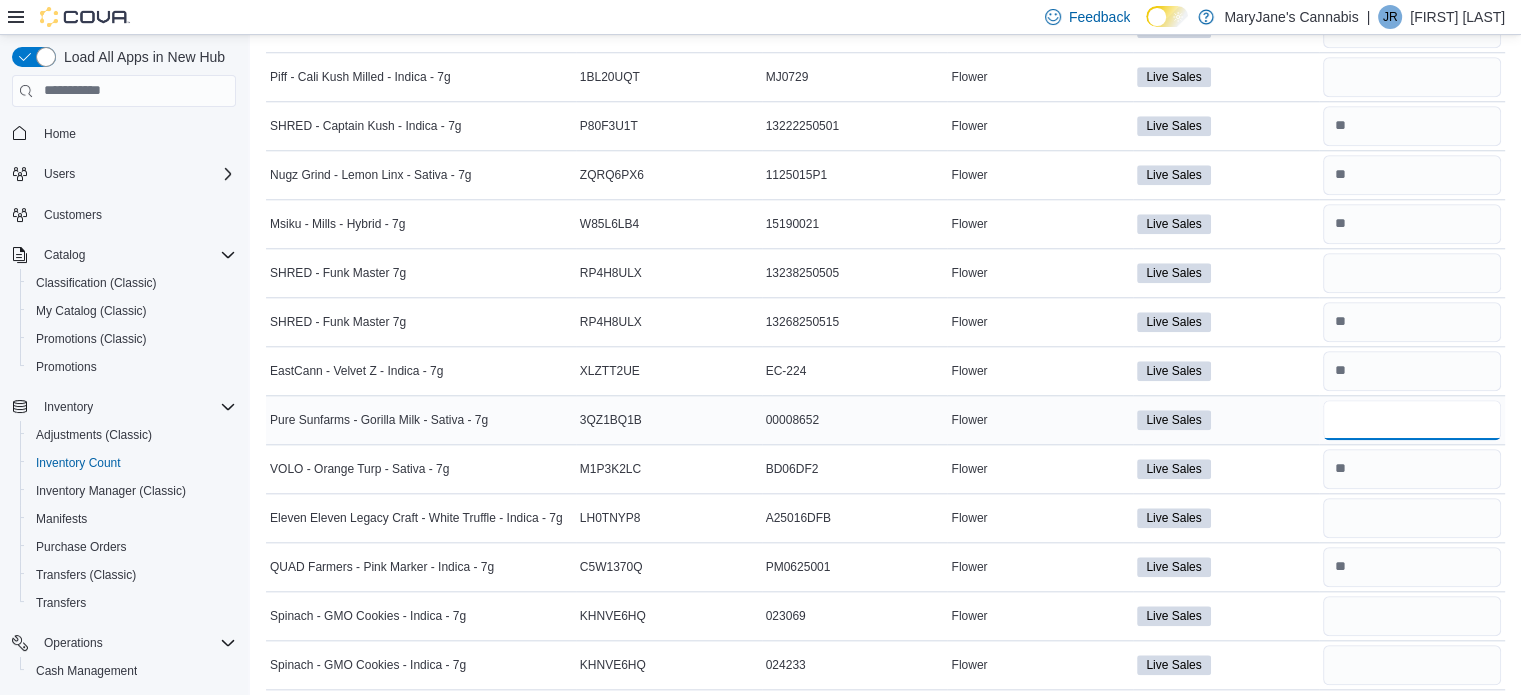 click at bounding box center (1412, 420) 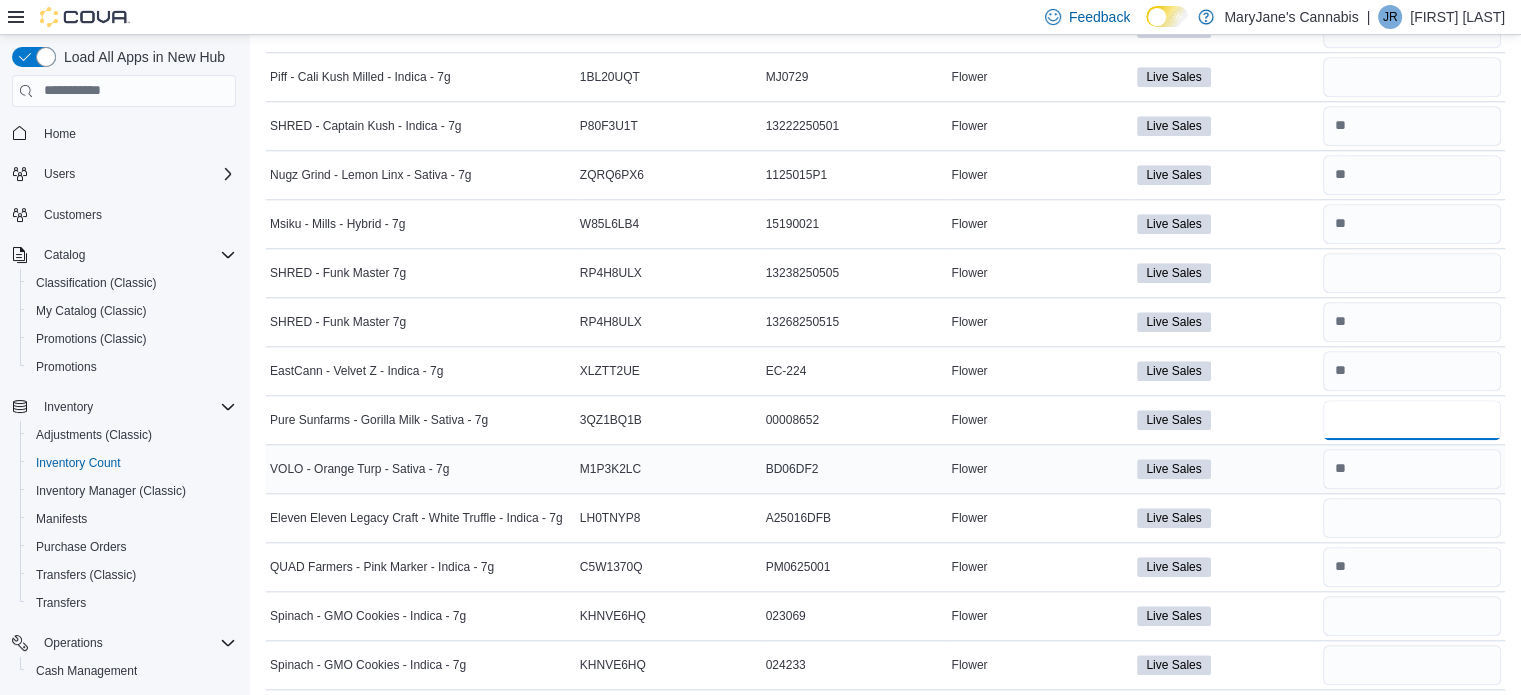 type on "*" 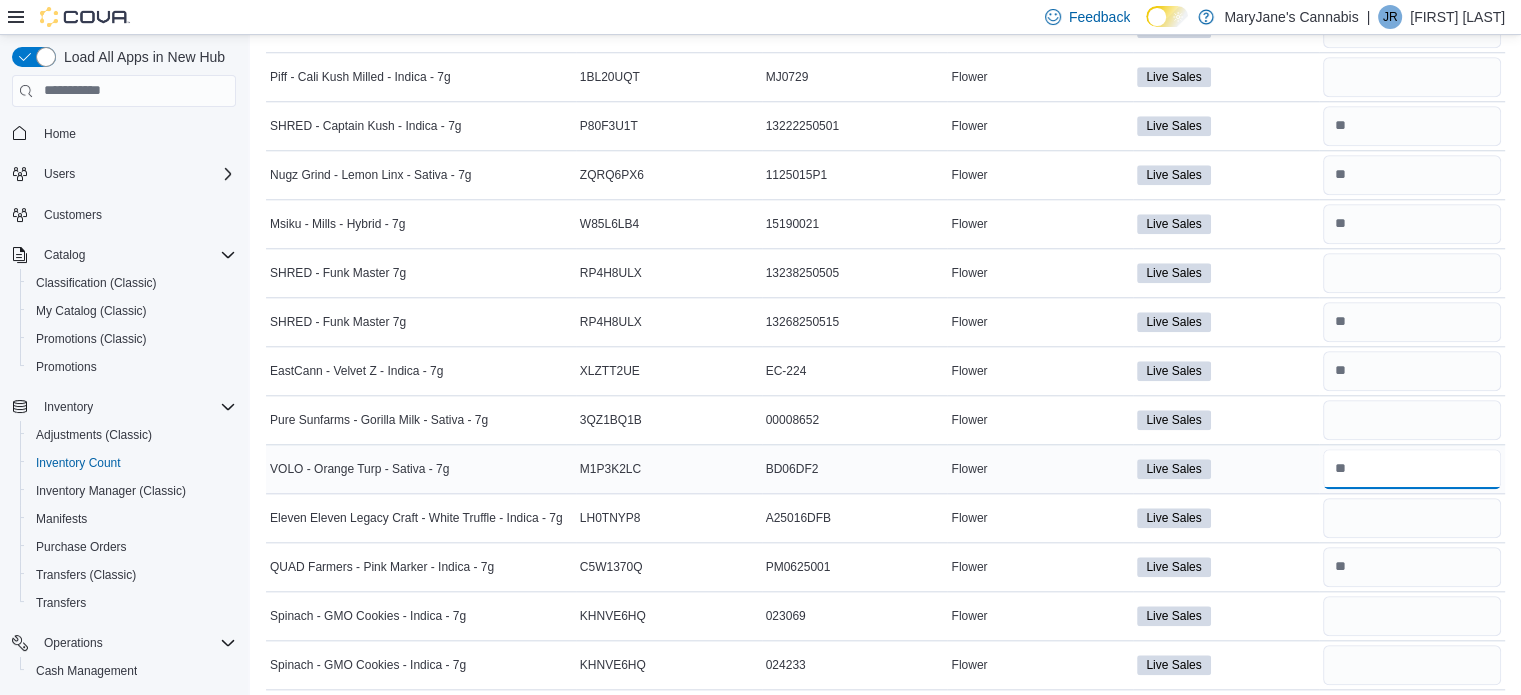 type 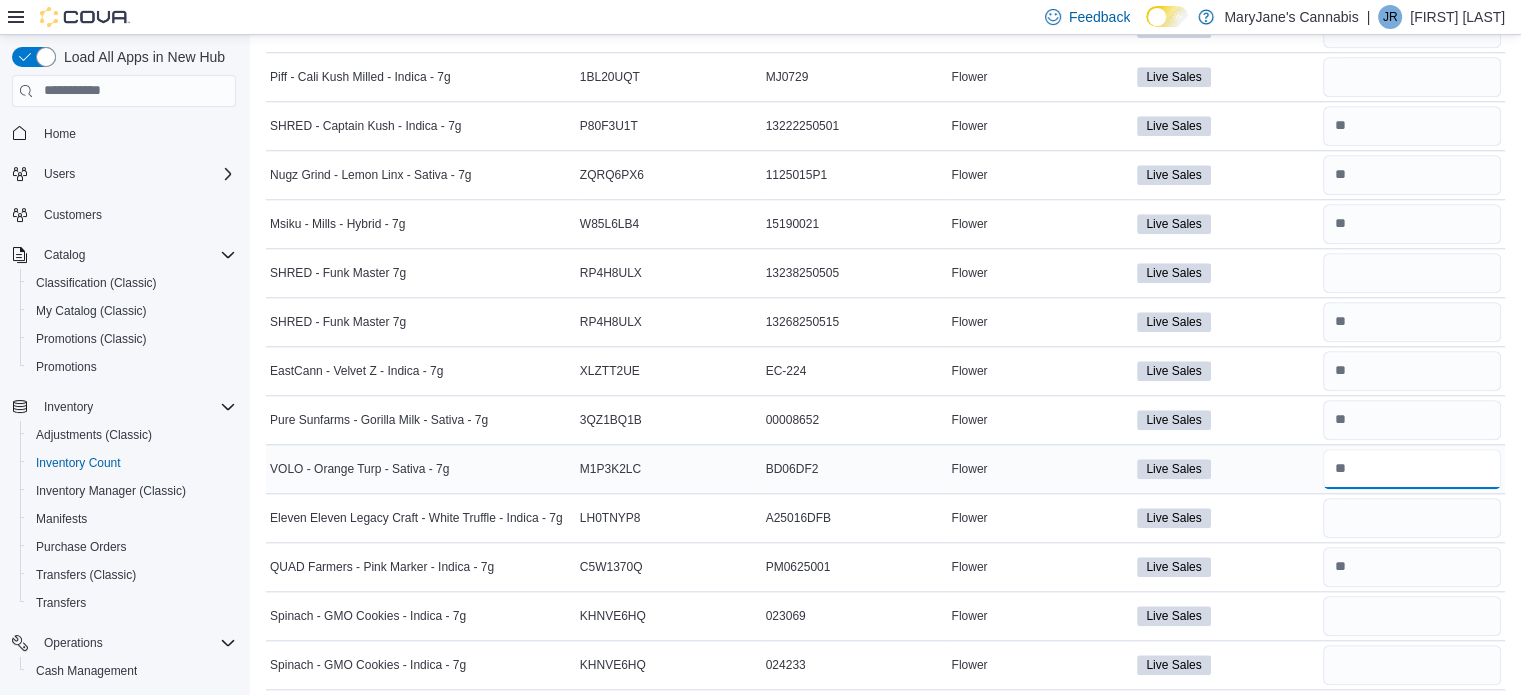 click at bounding box center (1412, 469) 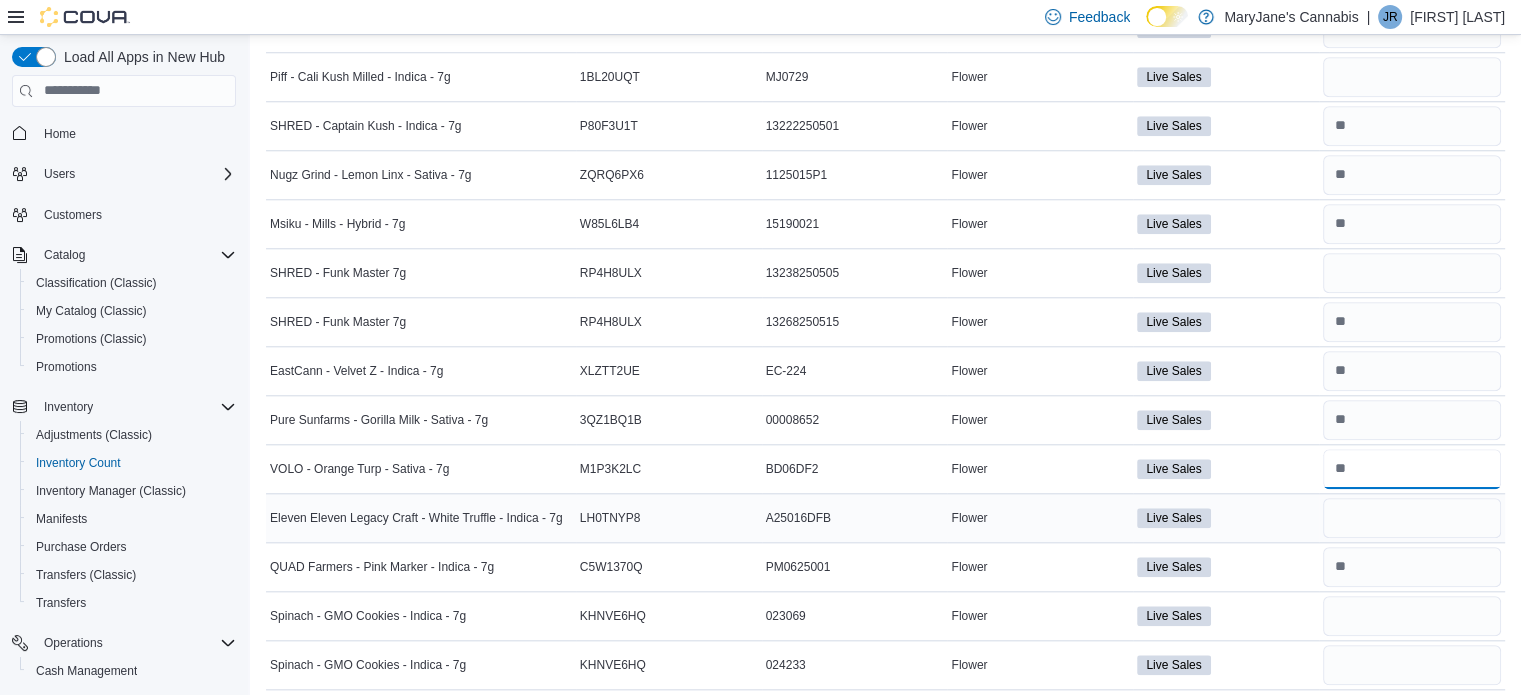 type on "*" 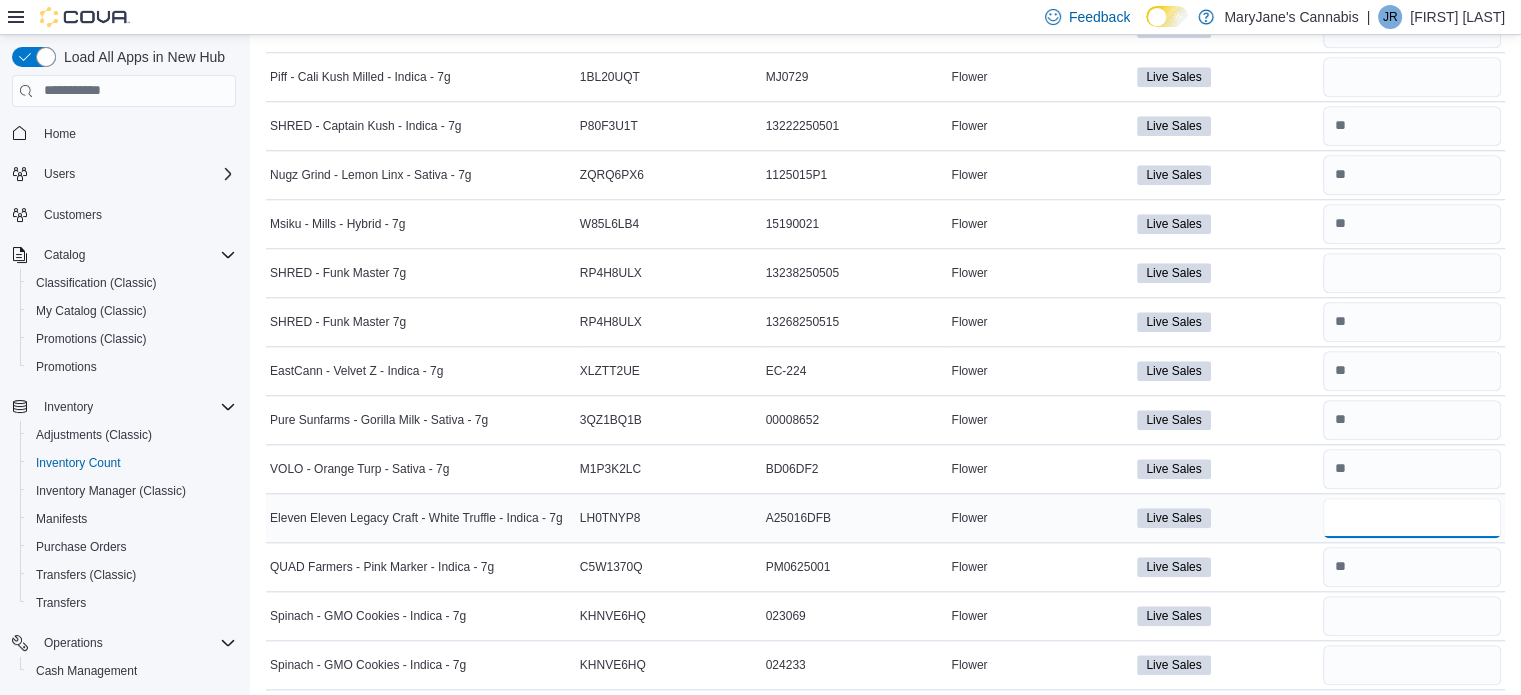 type 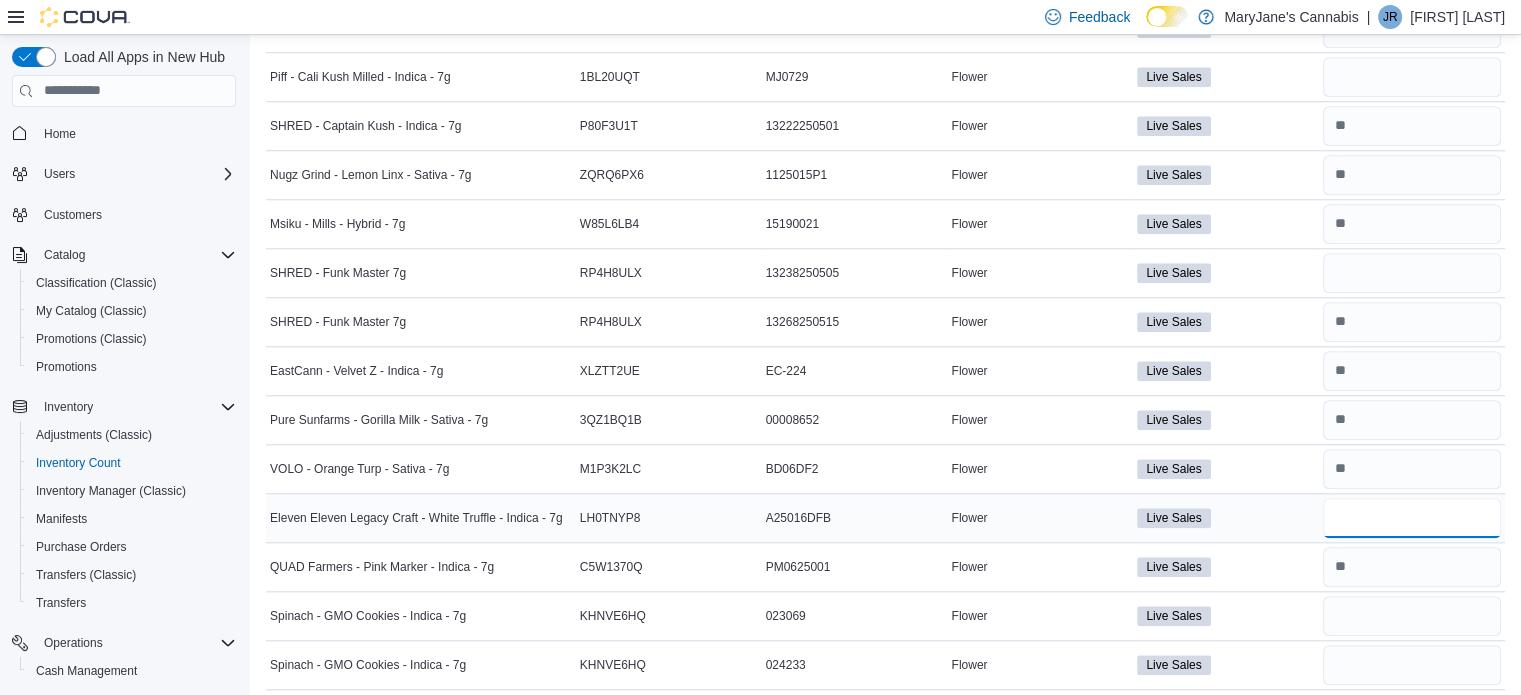 click at bounding box center (1412, 518) 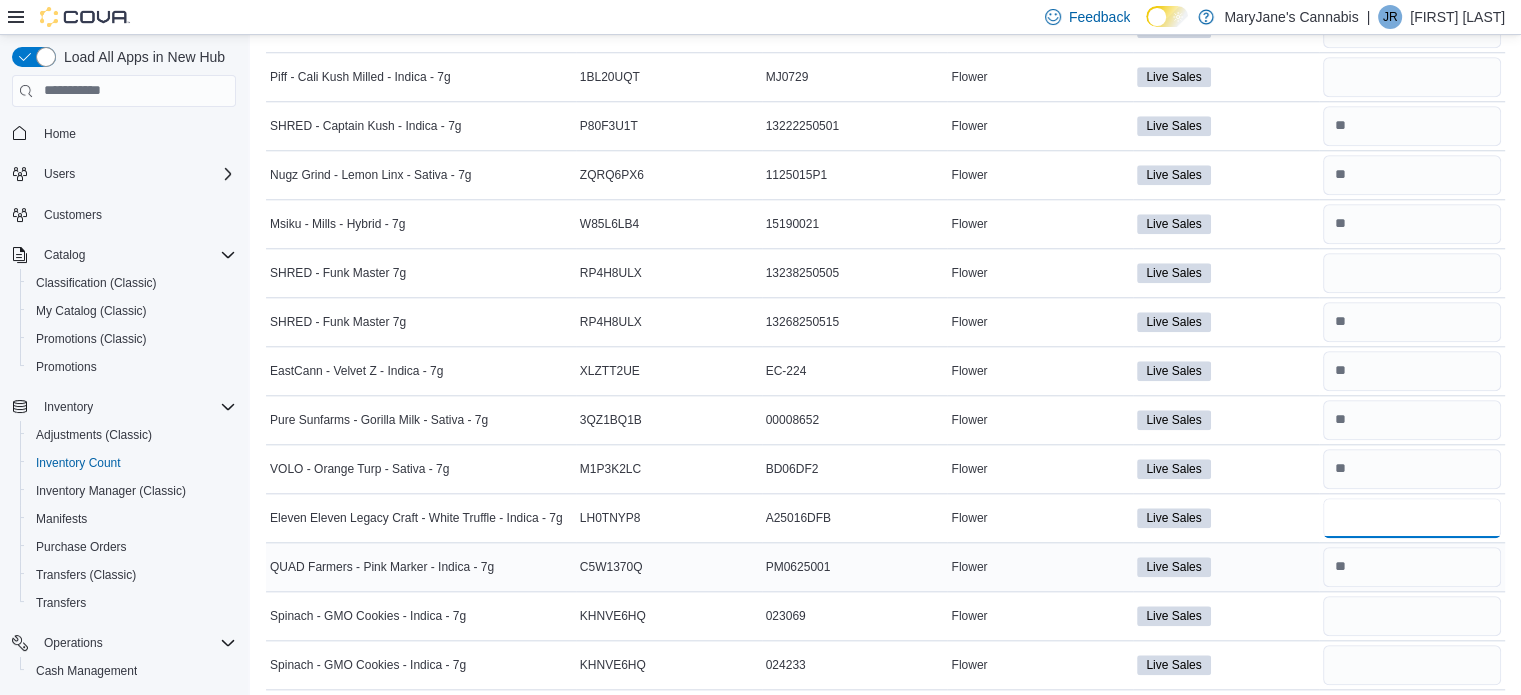 type on "*" 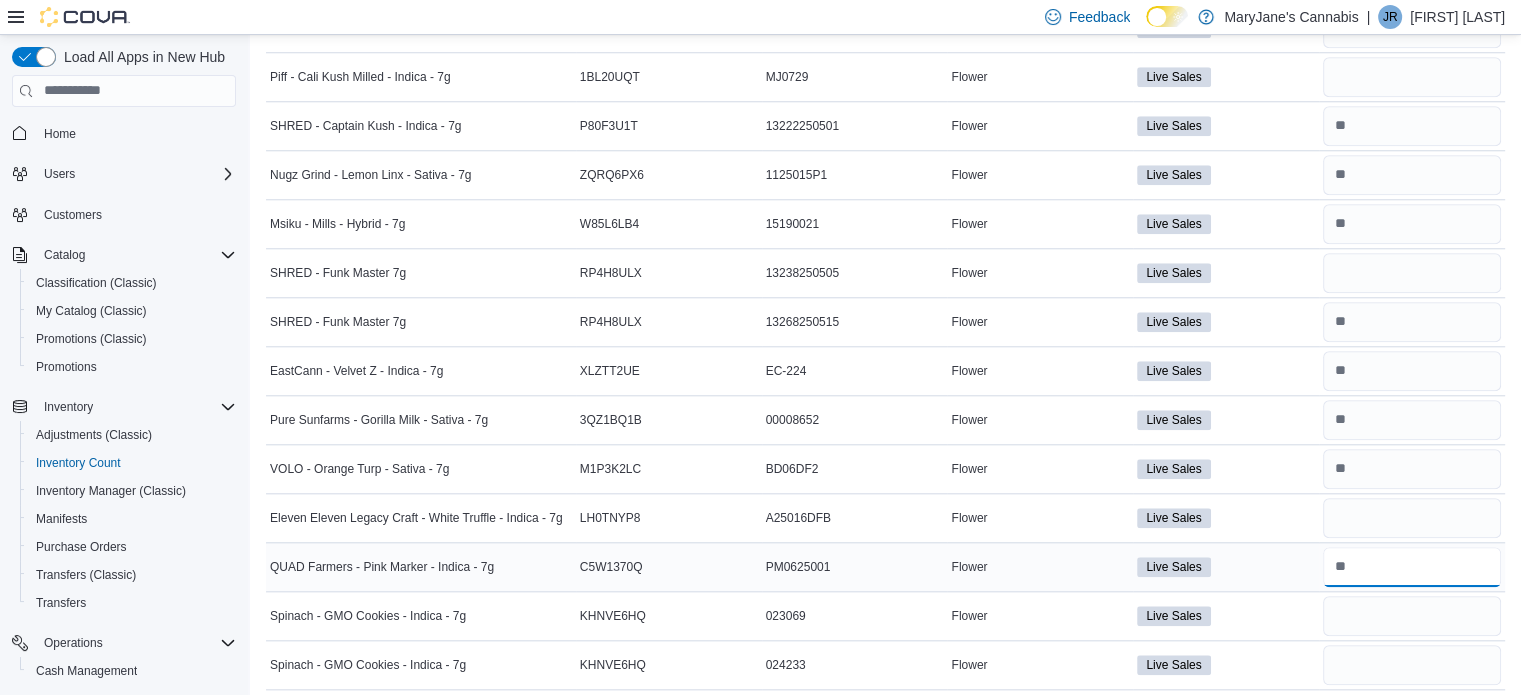type 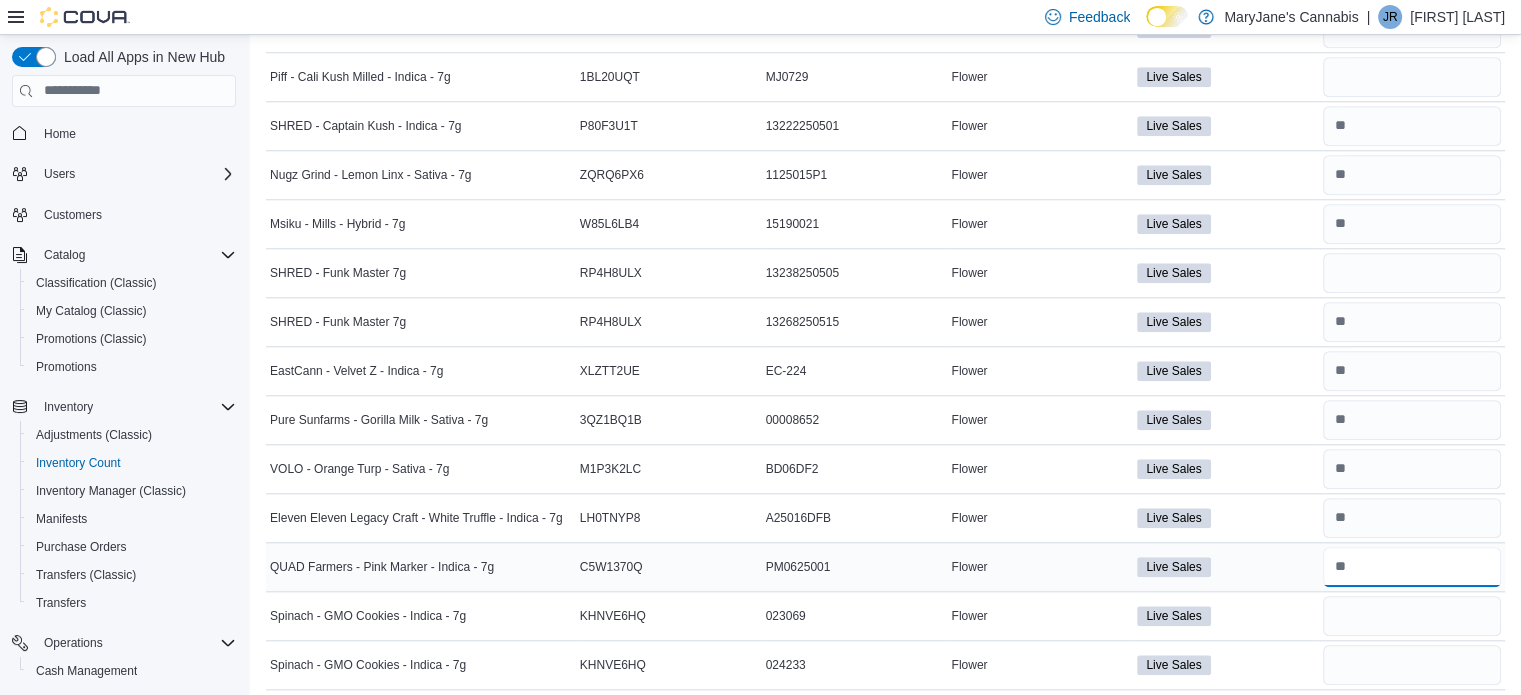 click at bounding box center [1412, 567] 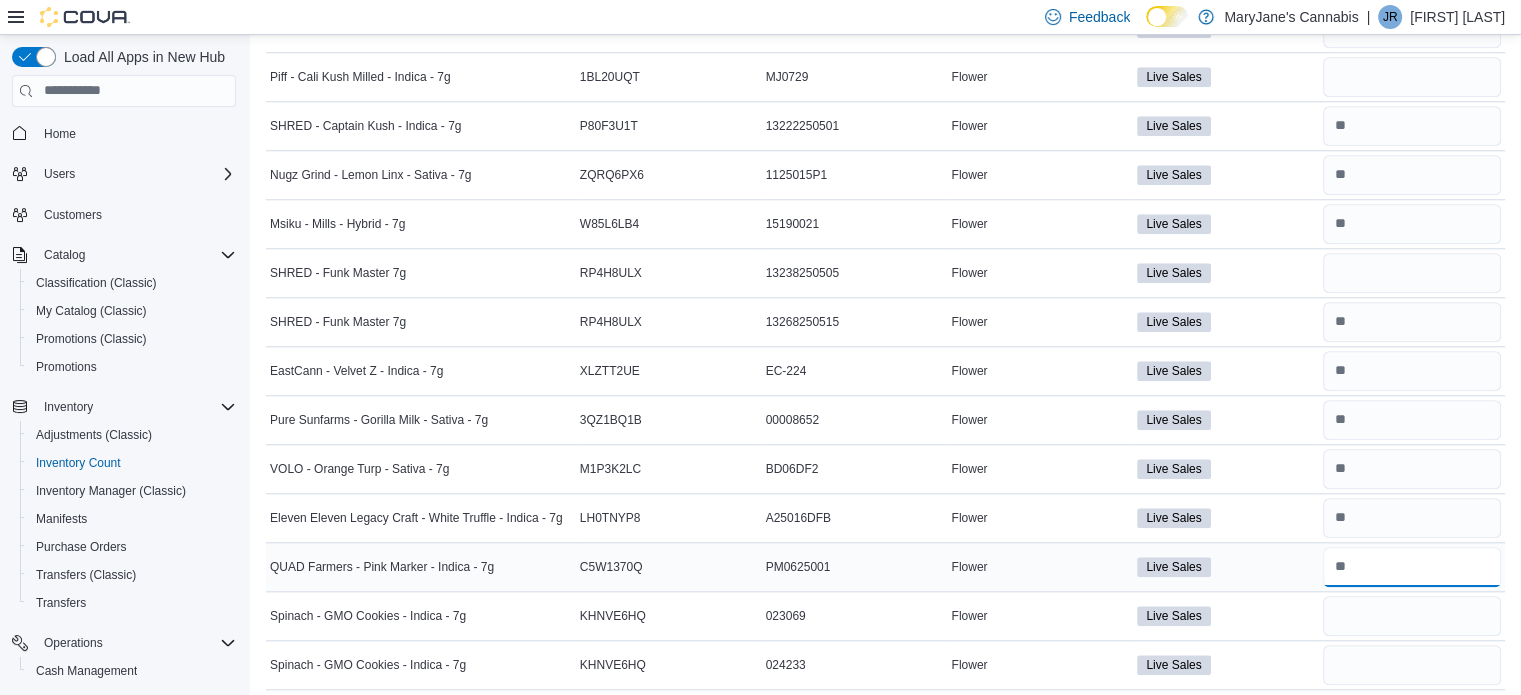 type on "*" 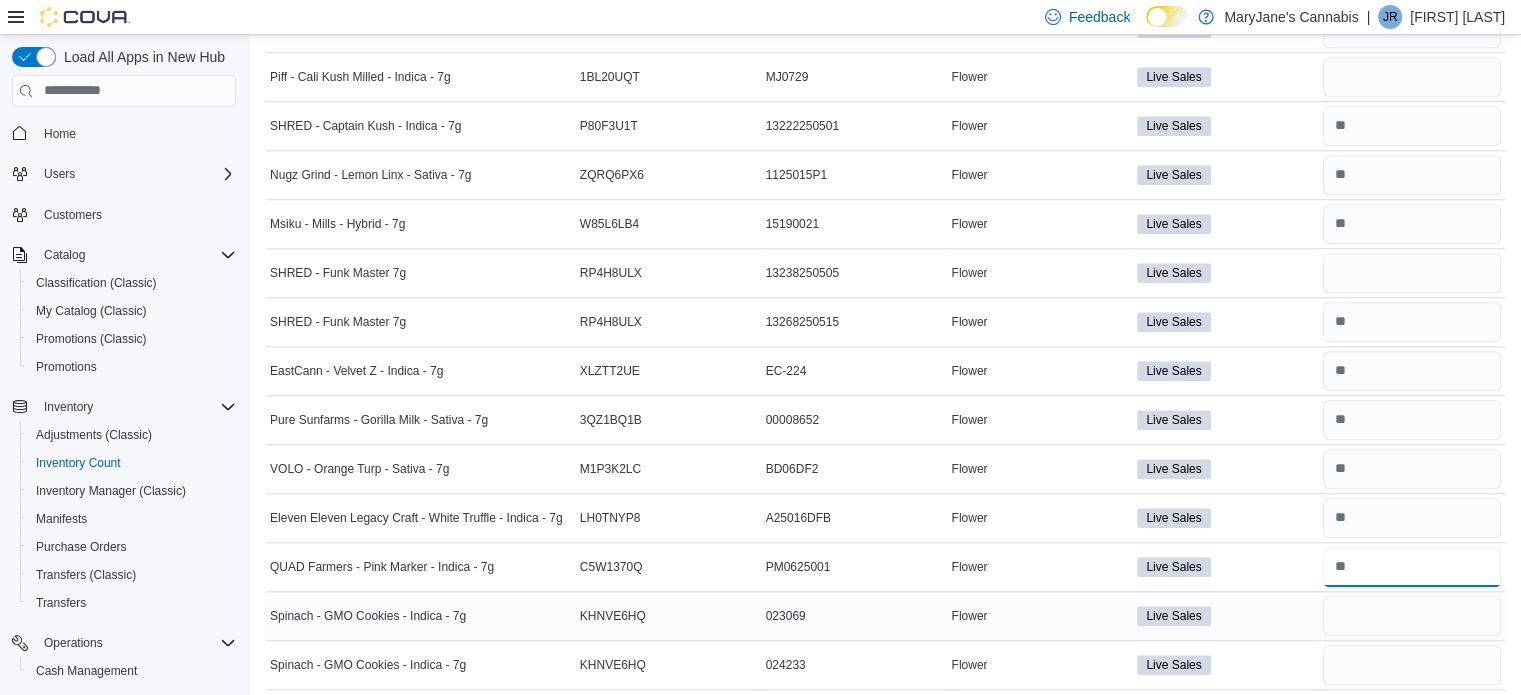 type on "*" 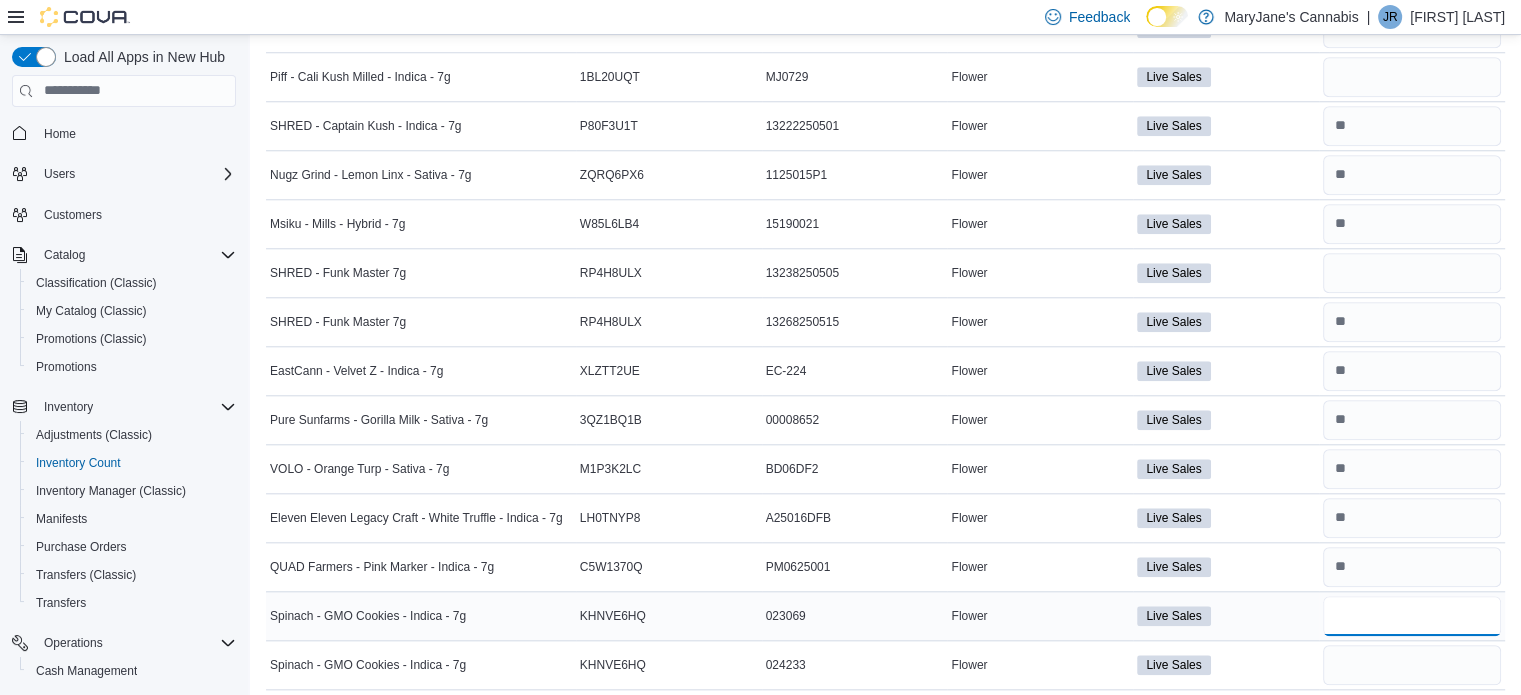 type 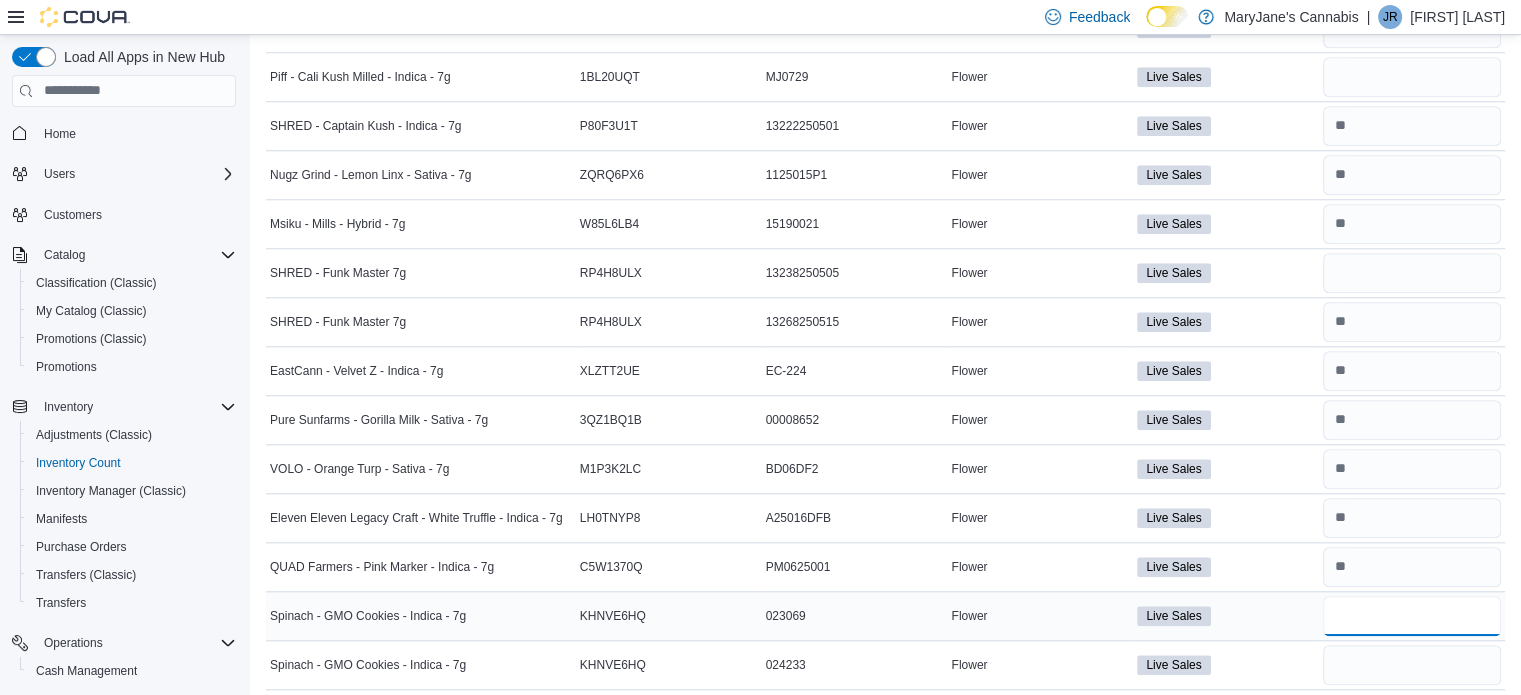 click at bounding box center [1412, 616] 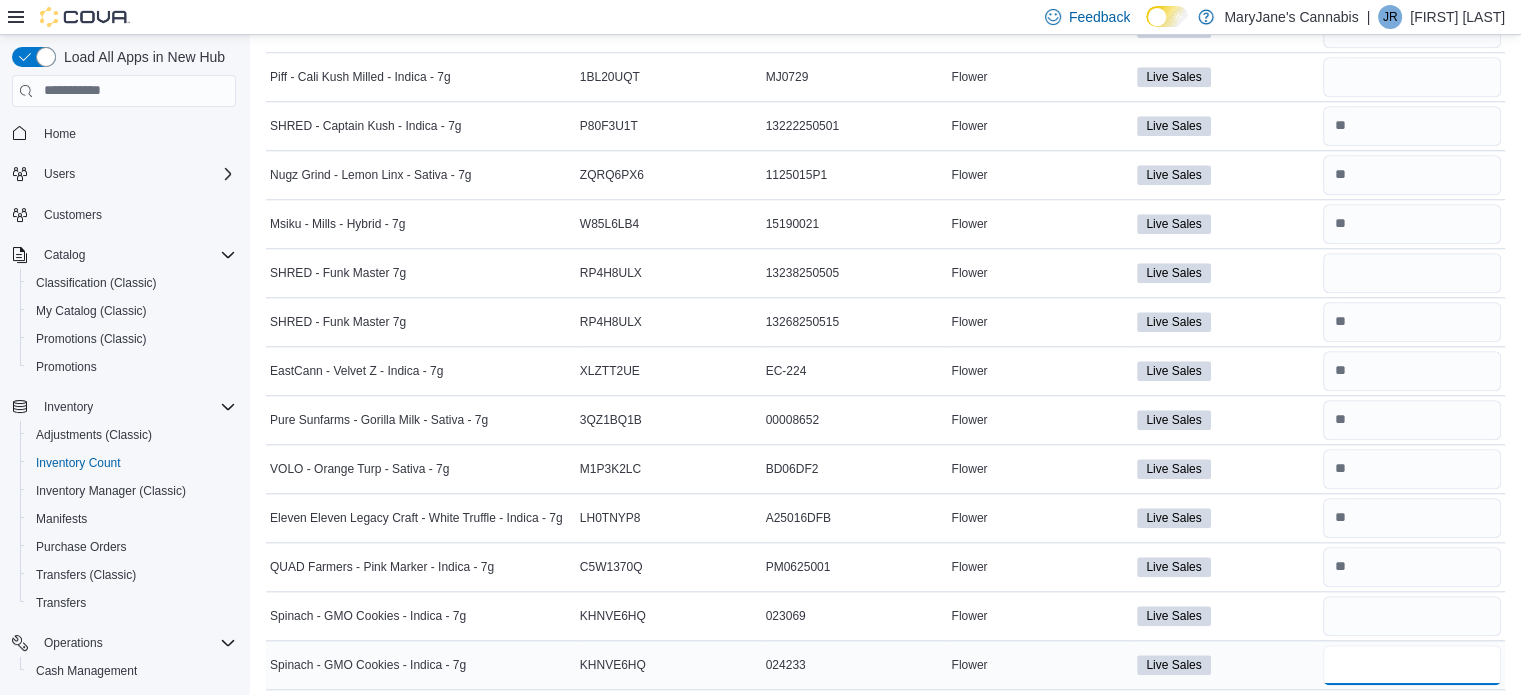 click at bounding box center [1412, 665] 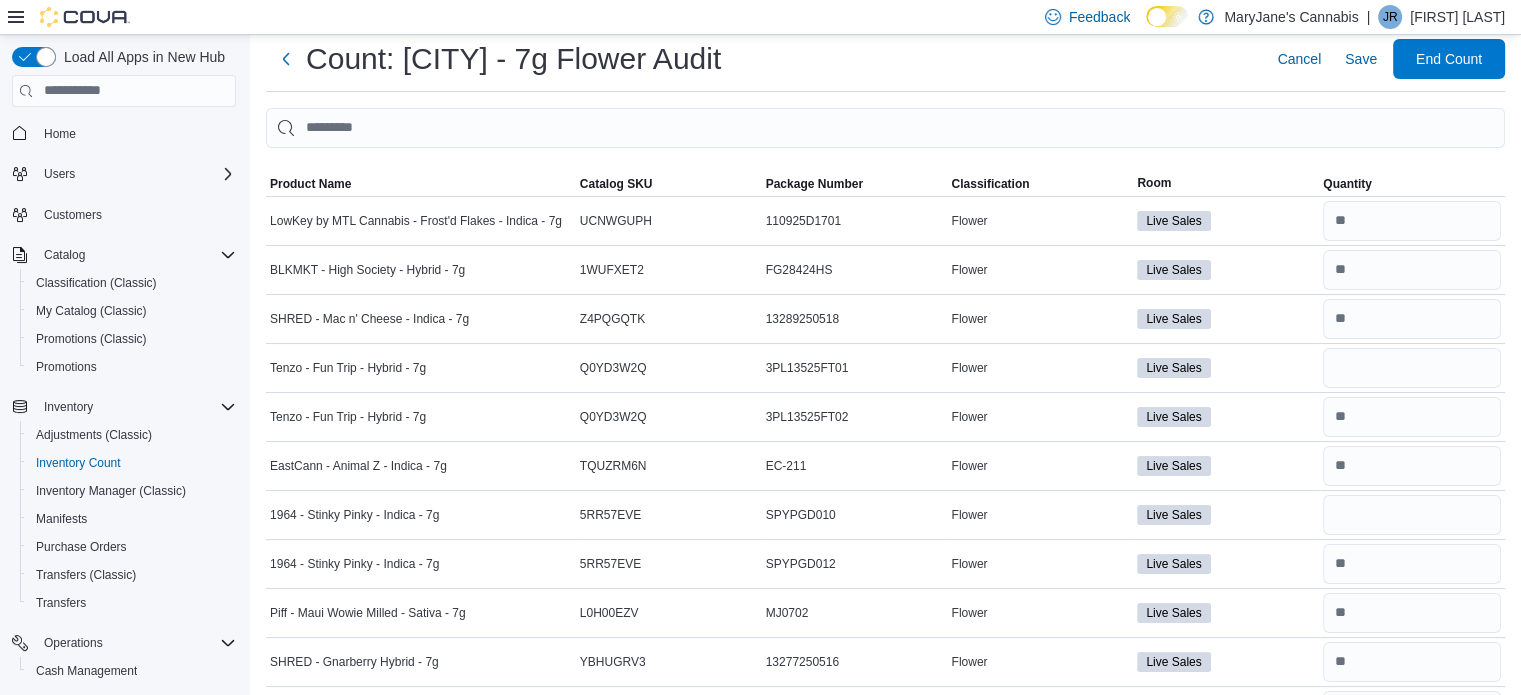 scroll, scrollTop: 0, scrollLeft: 0, axis: both 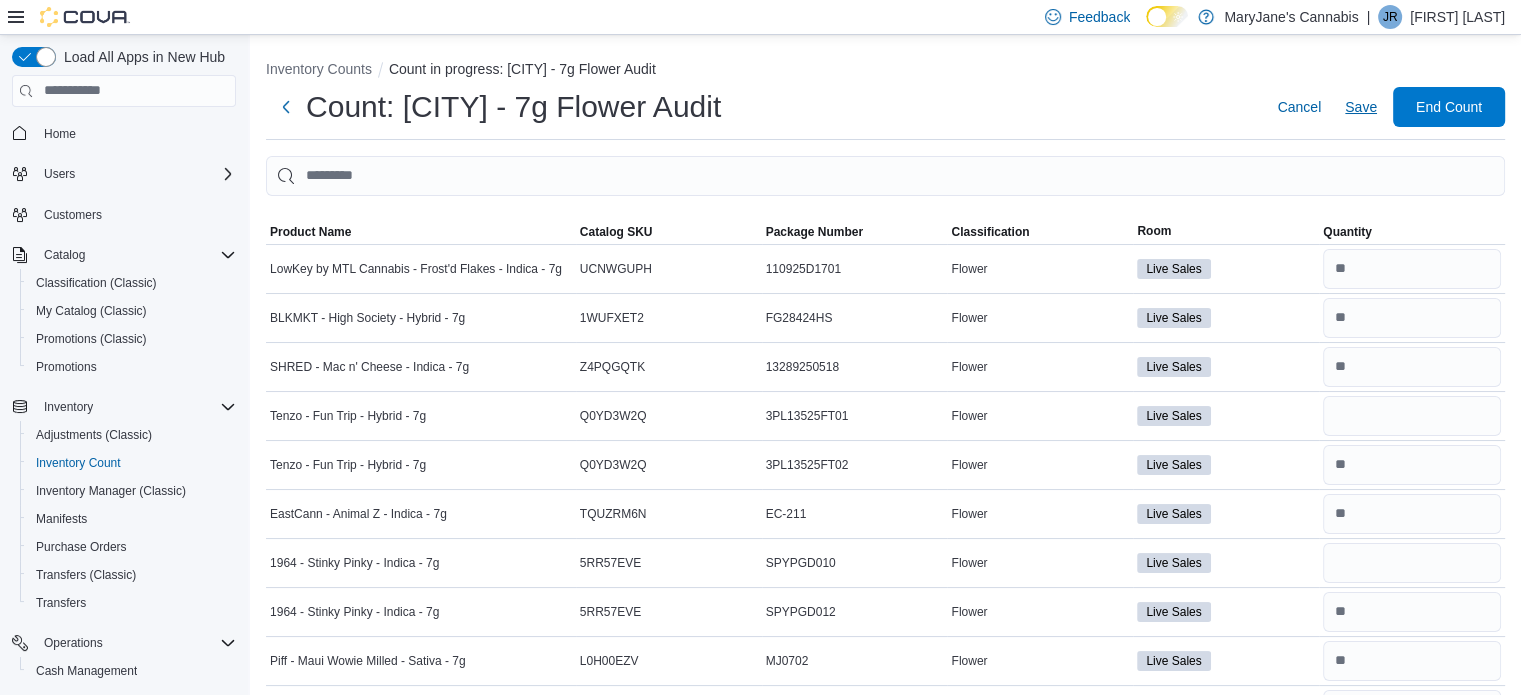 type on "*" 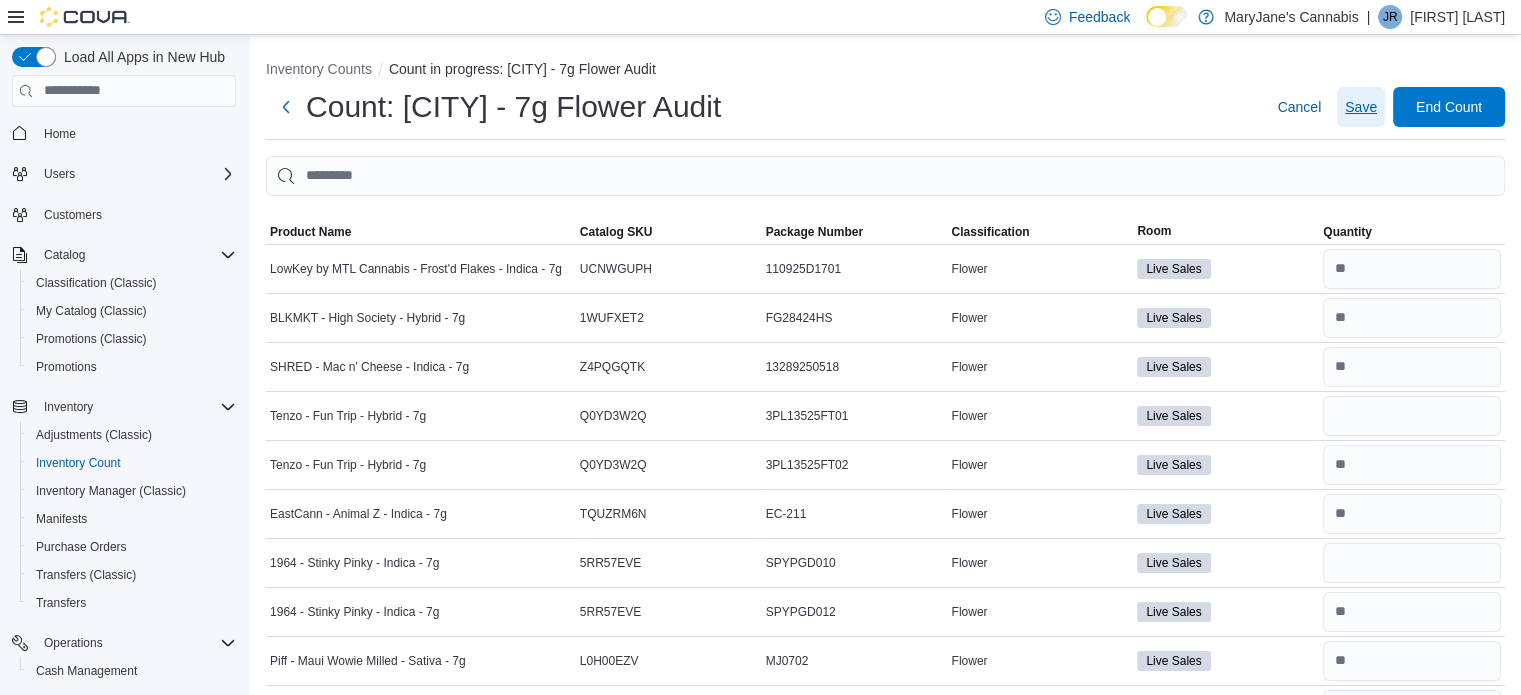 type 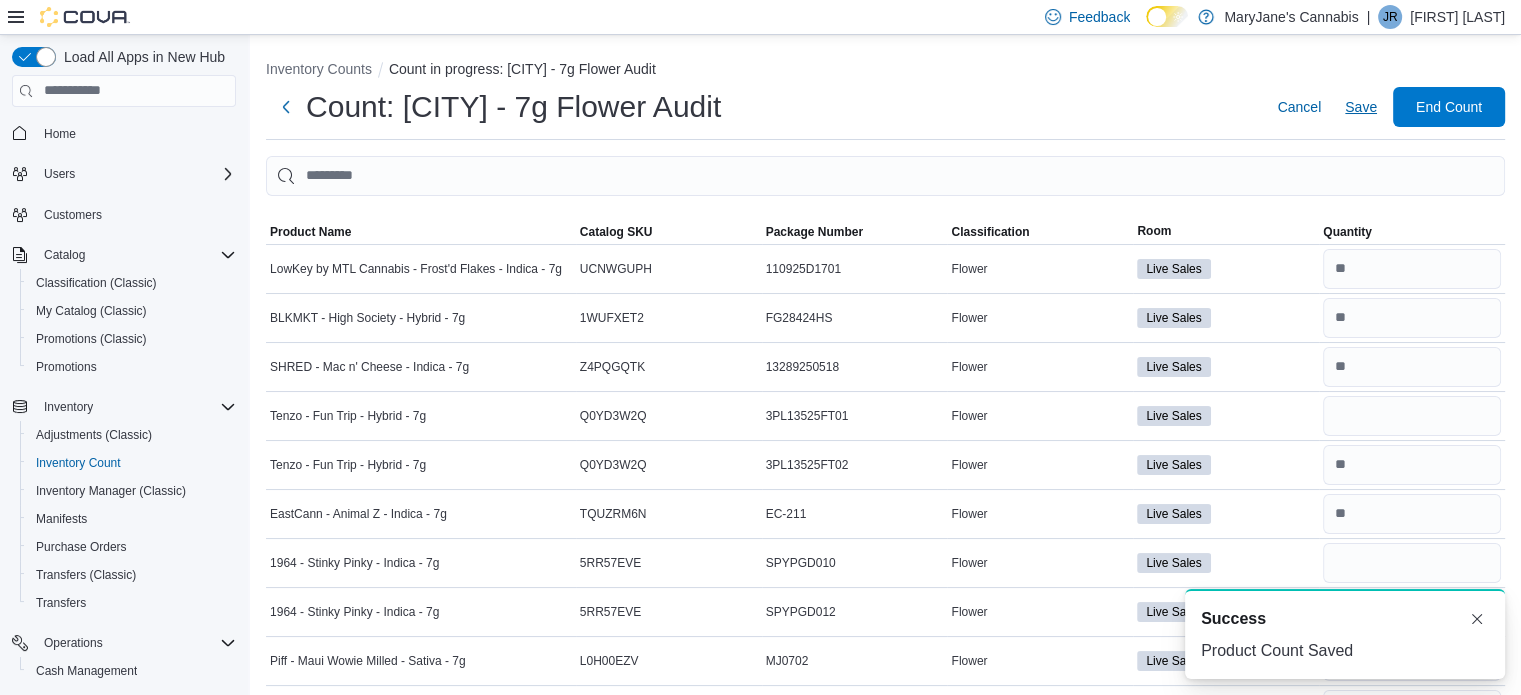 scroll, scrollTop: 0, scrollLeft: 0, axis: both 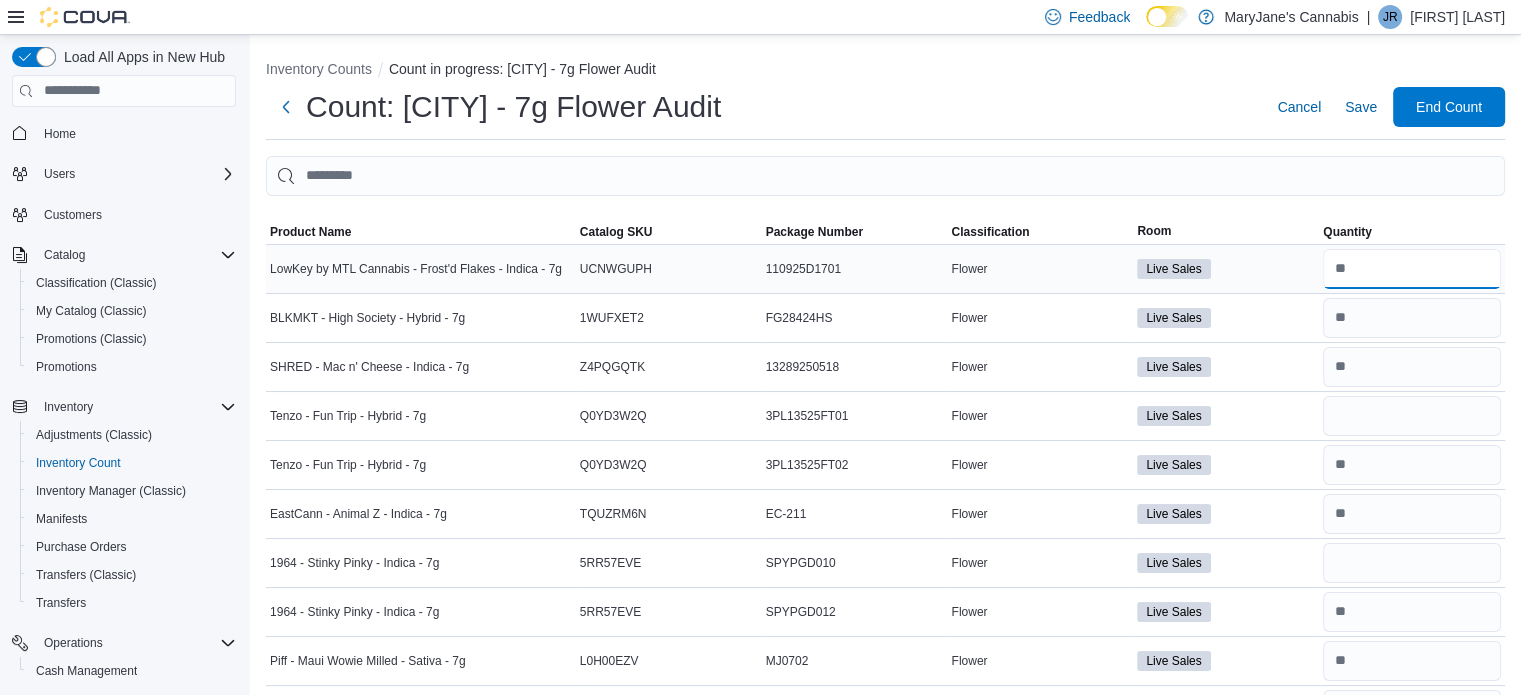 click at bounding box center [1412, 269] 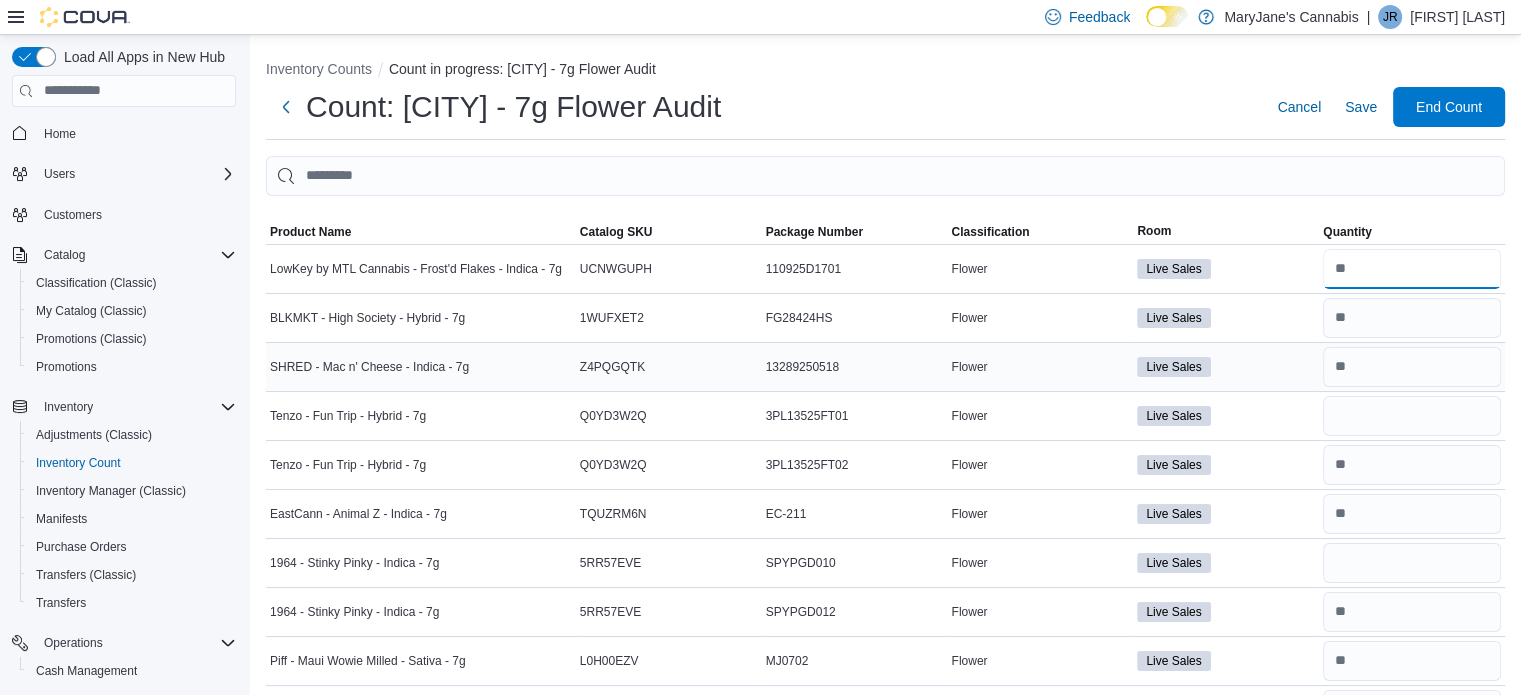 type on "*" 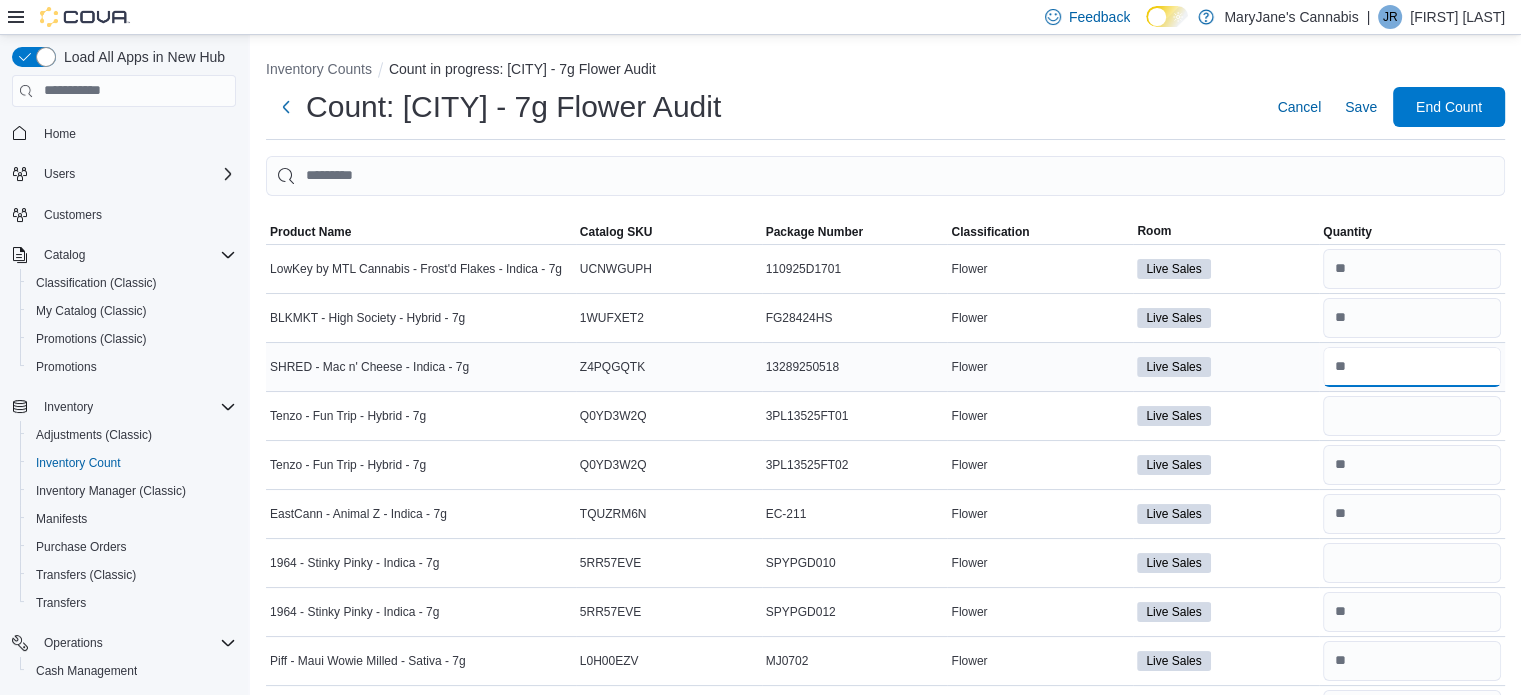 type 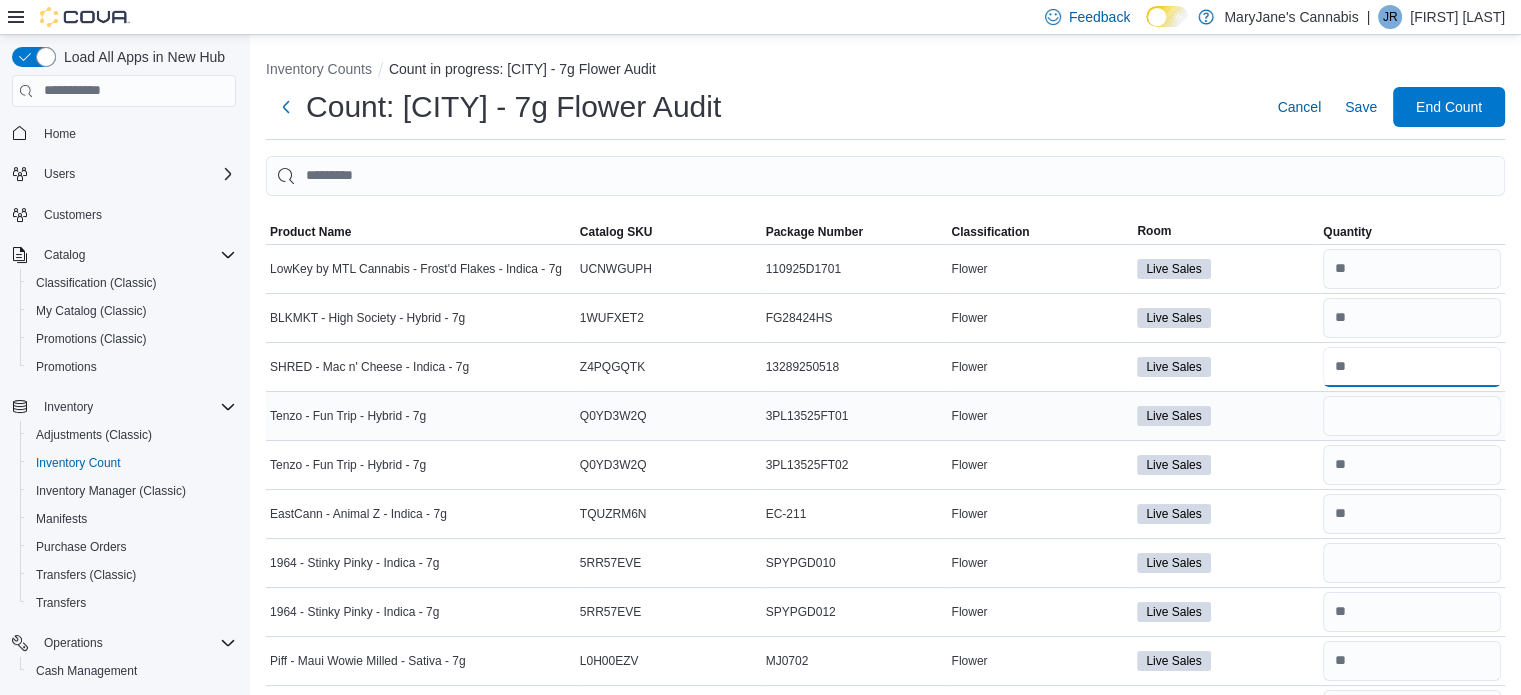 type on "*" 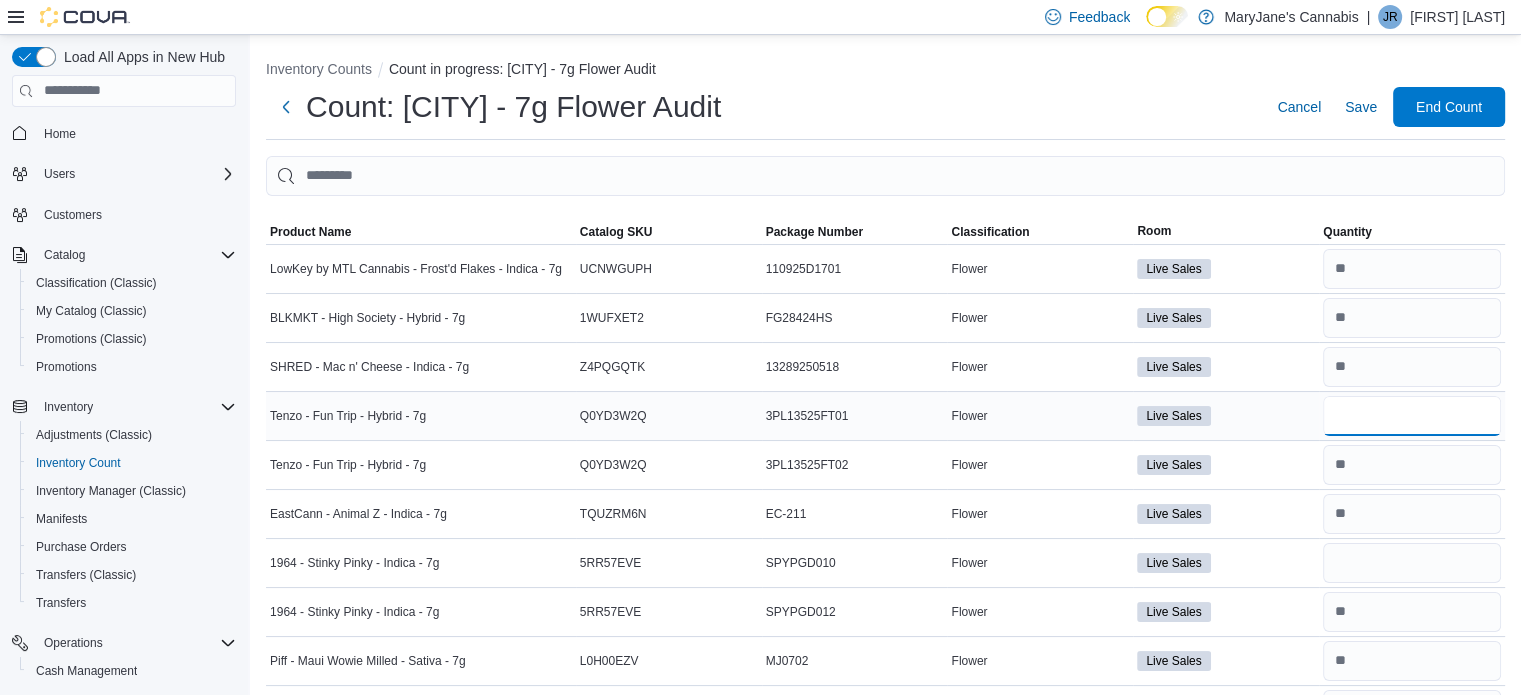 type 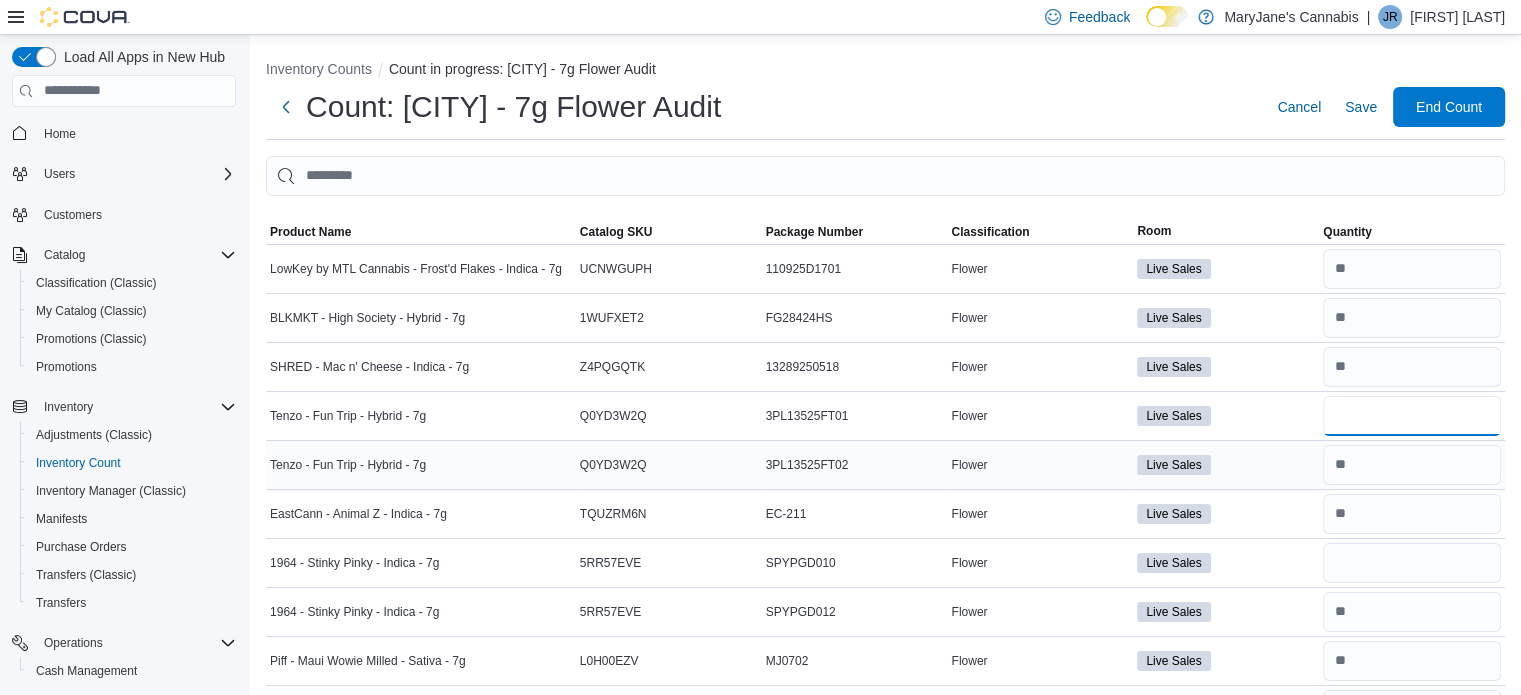 type on "*" 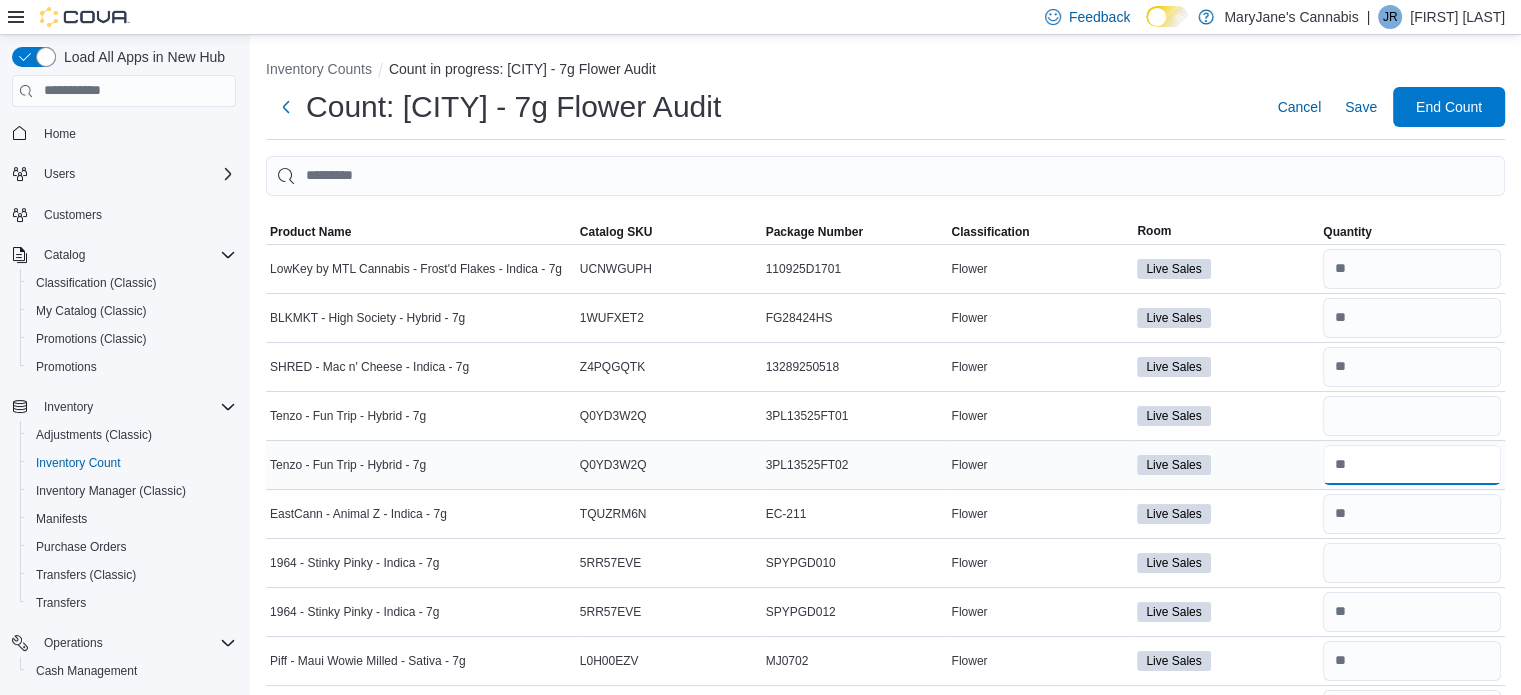 type 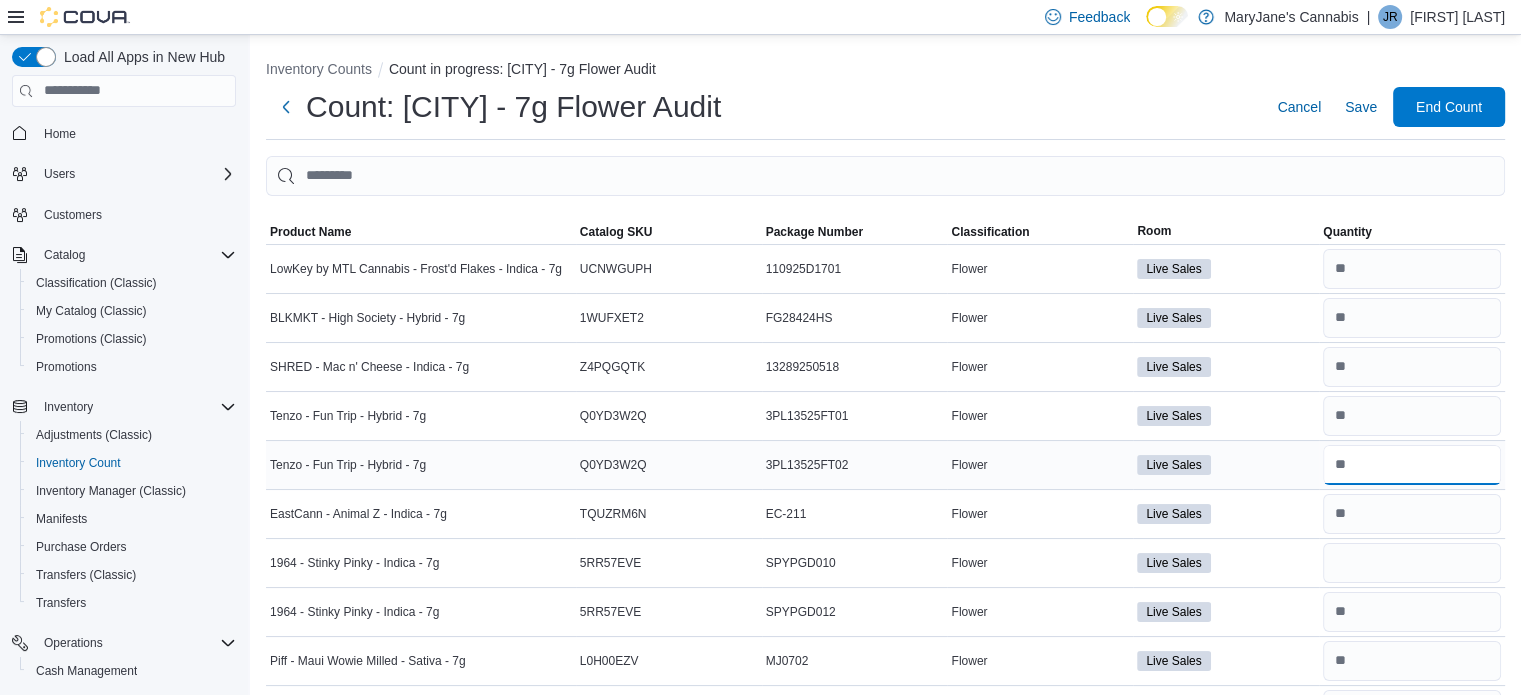 click at bounding box center [1412, 465] 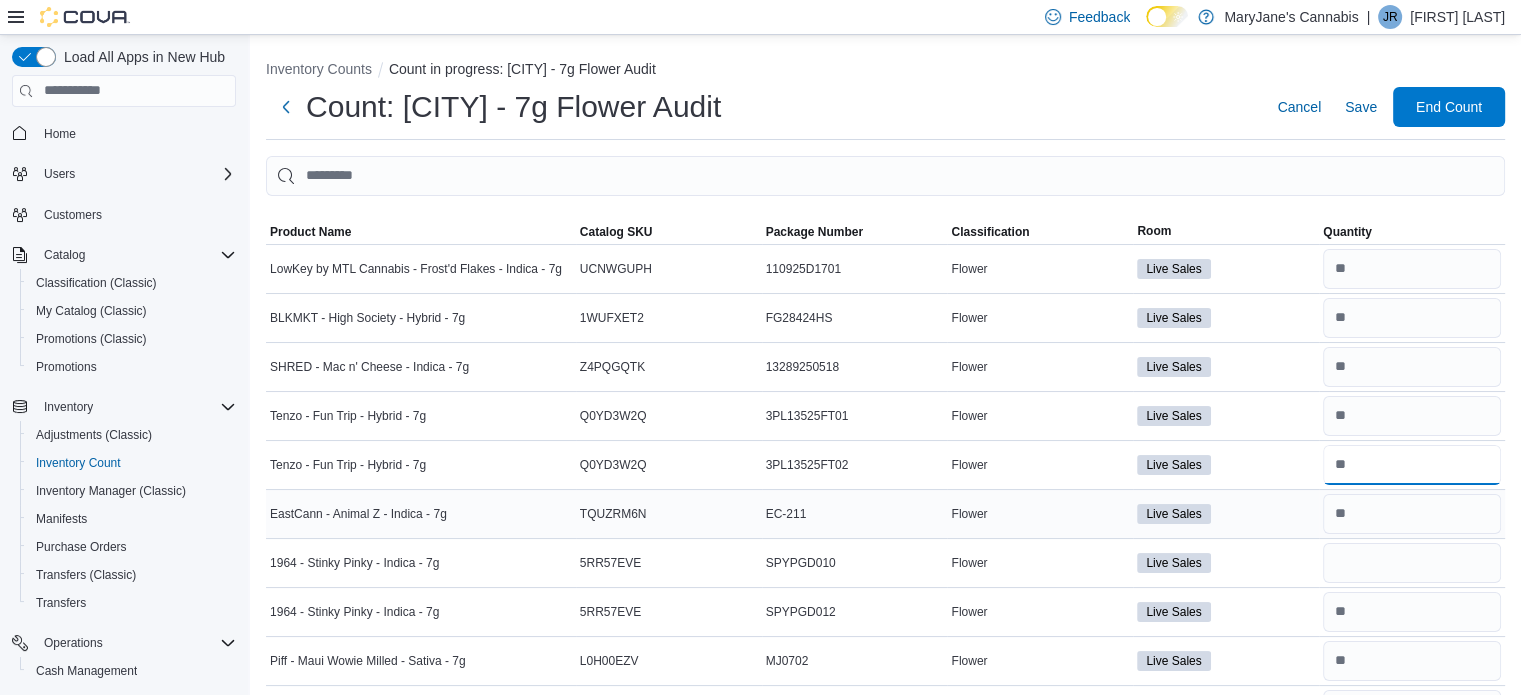type on "*" 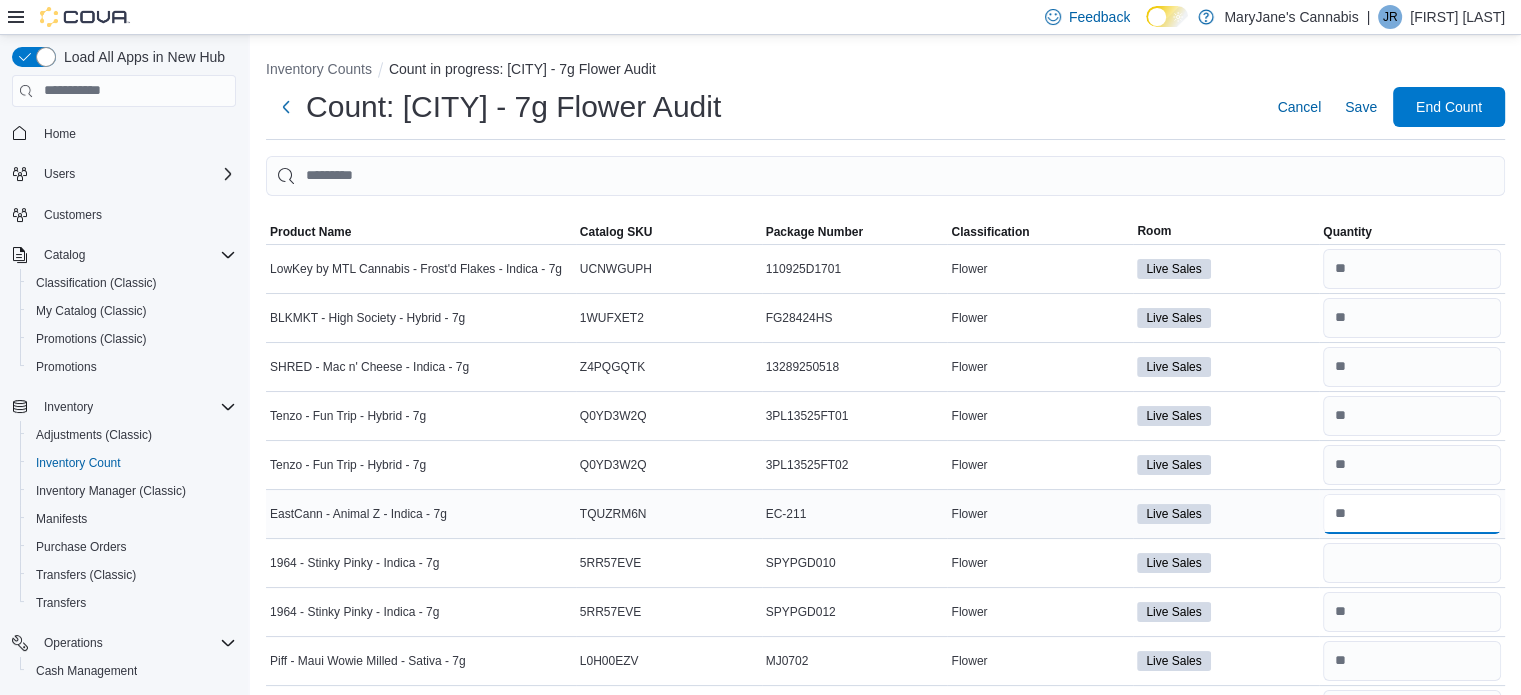 type 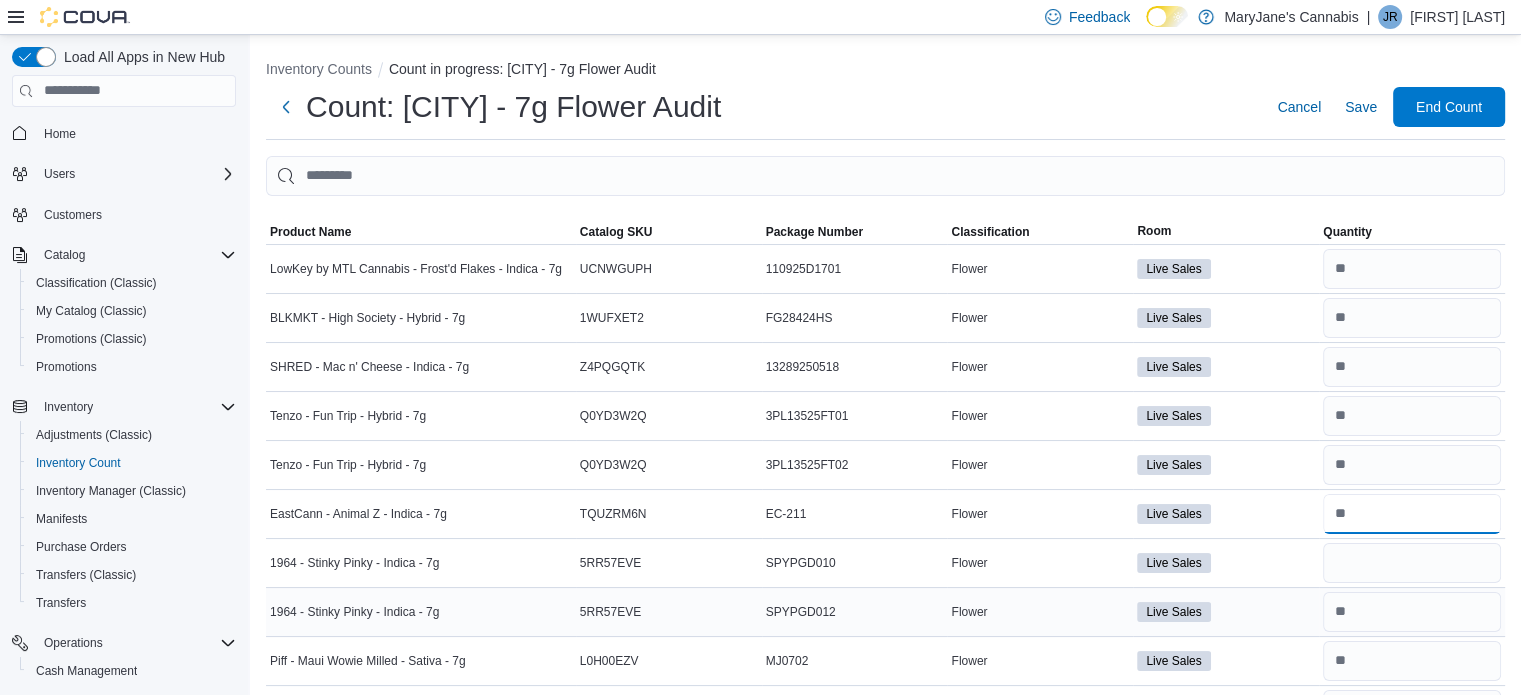 type on "*" 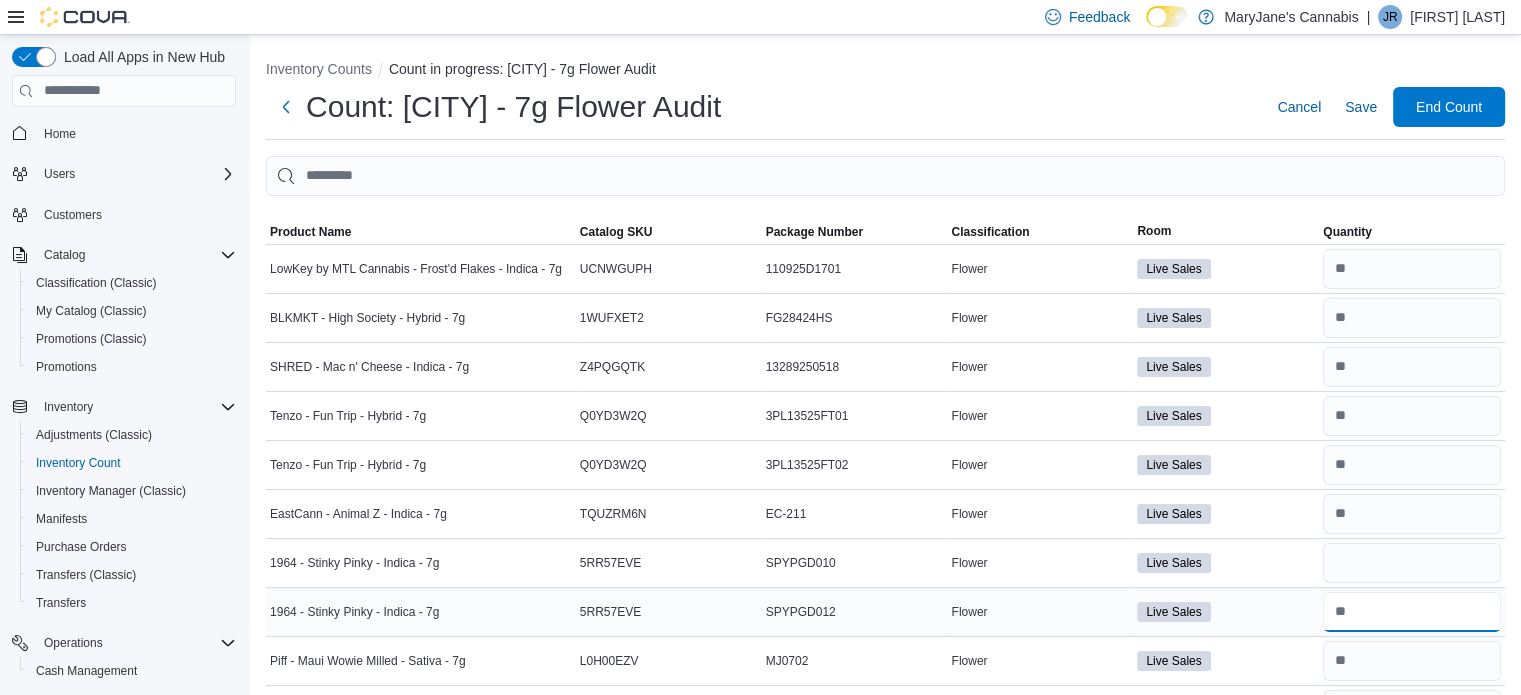 type 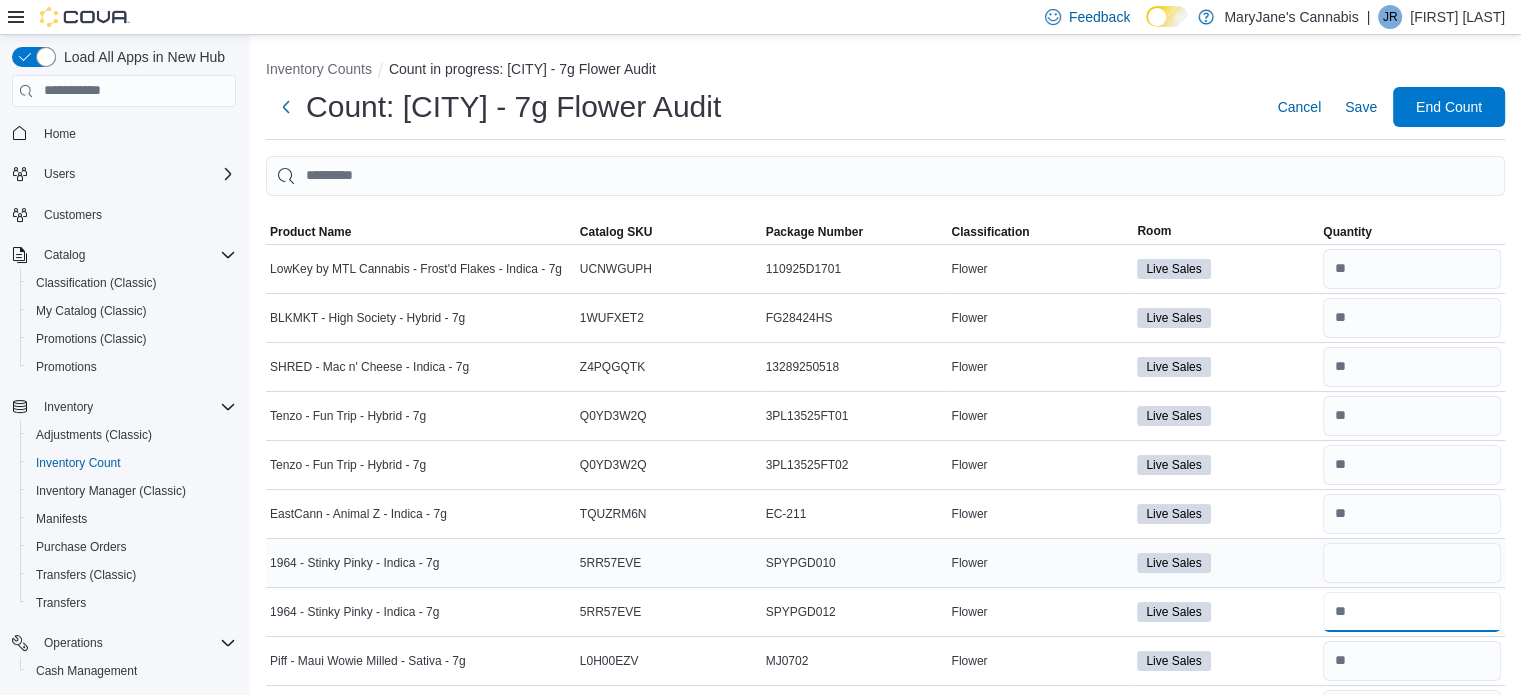 type on "*" 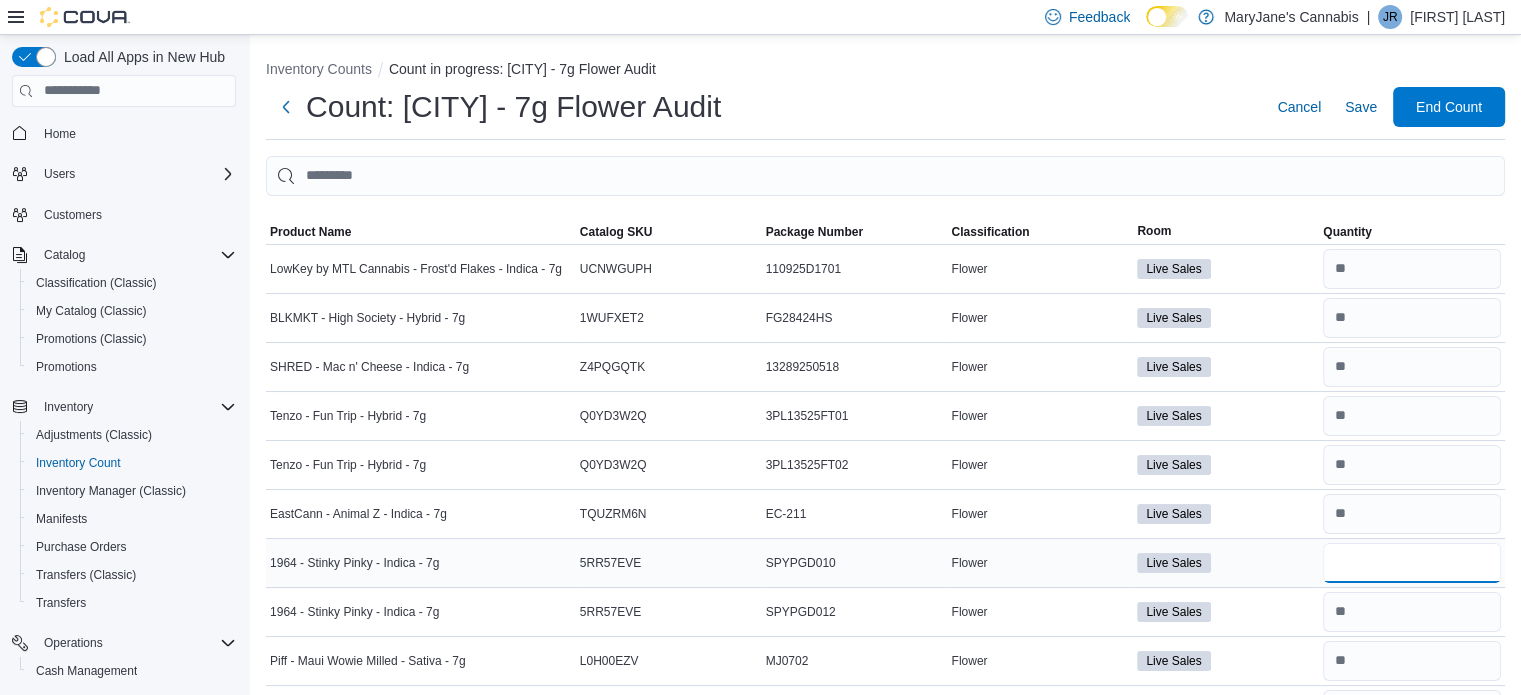 type 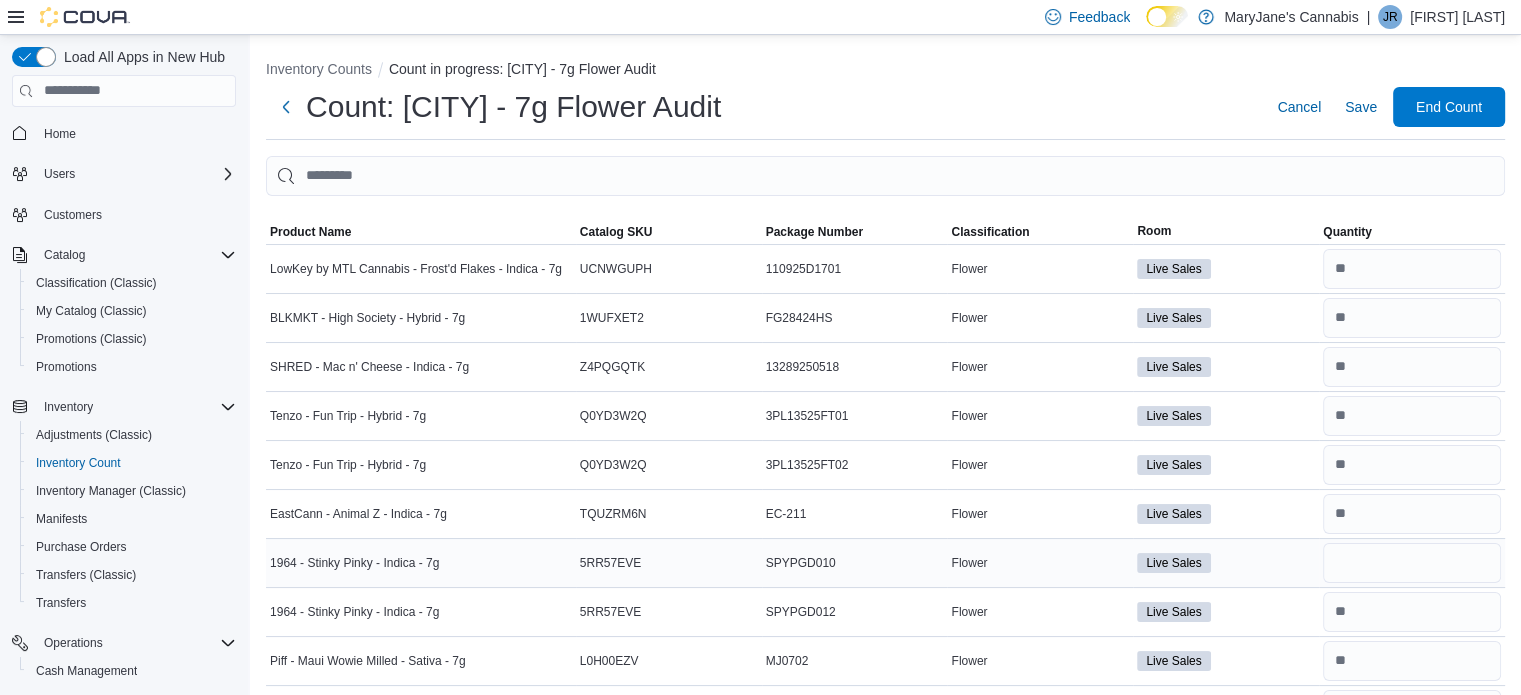 type 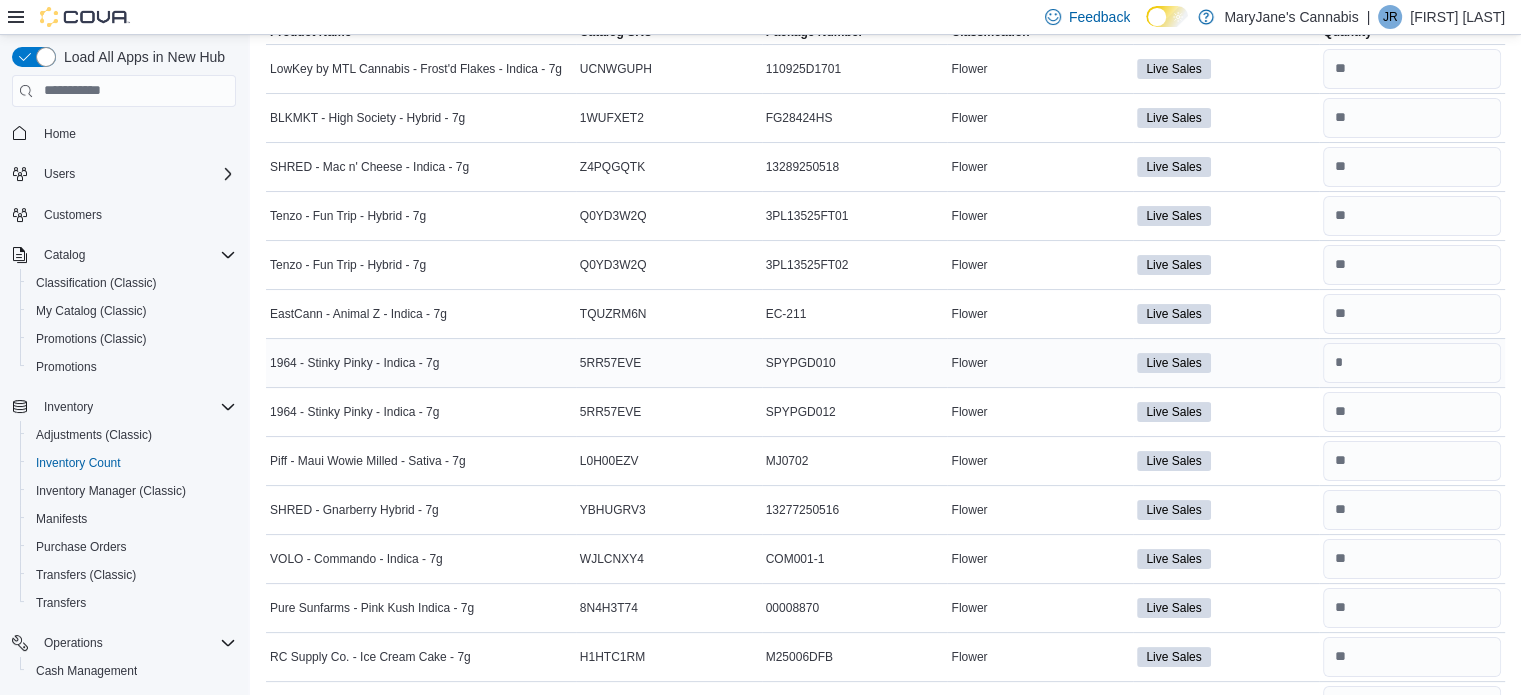 scroll, scrollTop: 216, scrollLeft: 0, axis: vertical 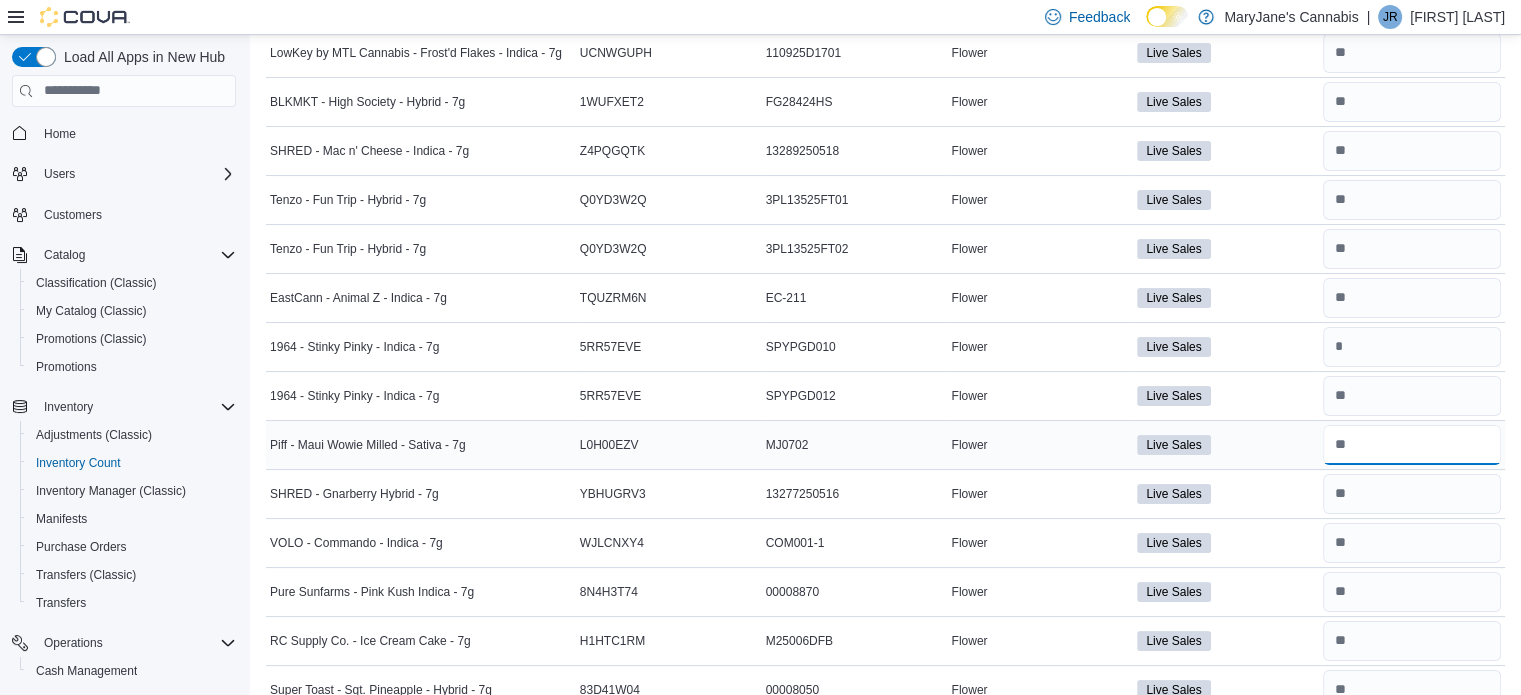 click at bounding box center (1412, 445) 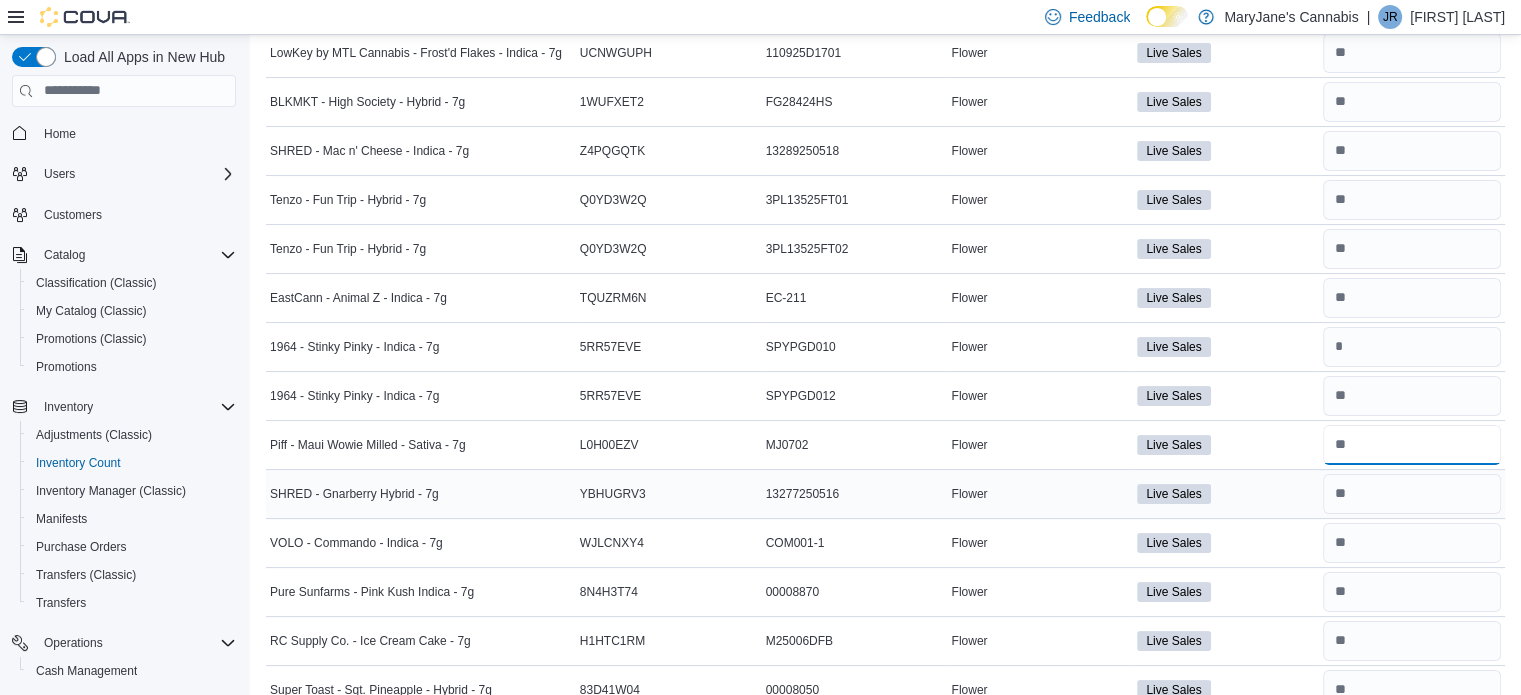 type on "*" 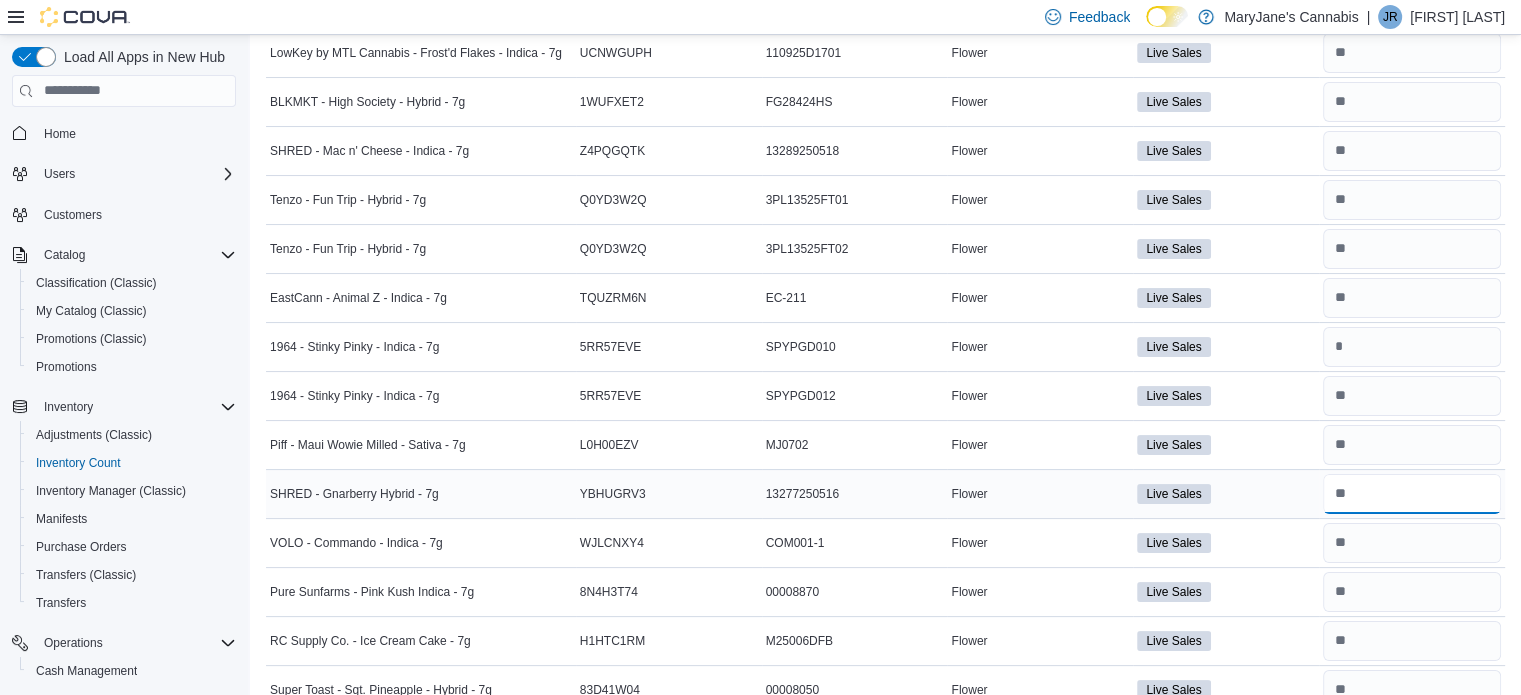 click at bounding box center (1412, 494) 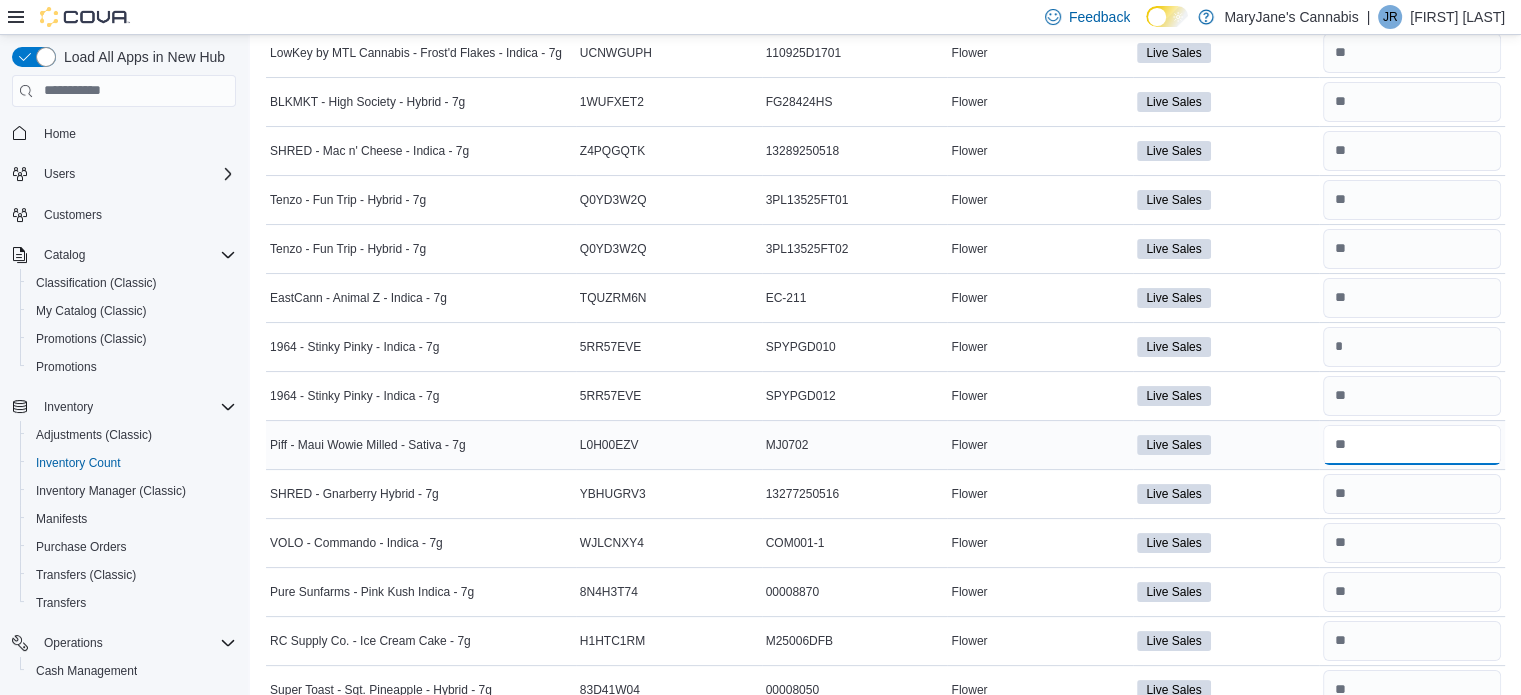 click at bounding box center [1412, 445] 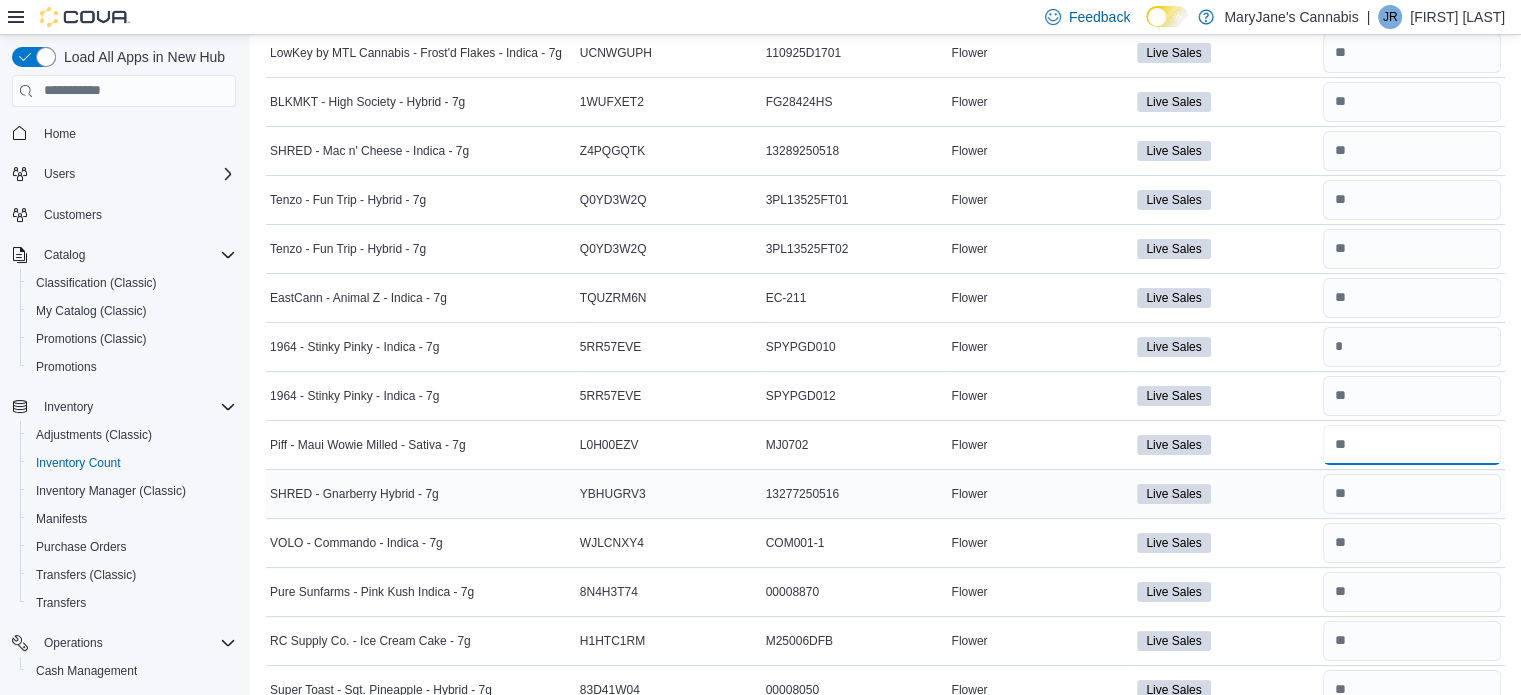 type on "**" 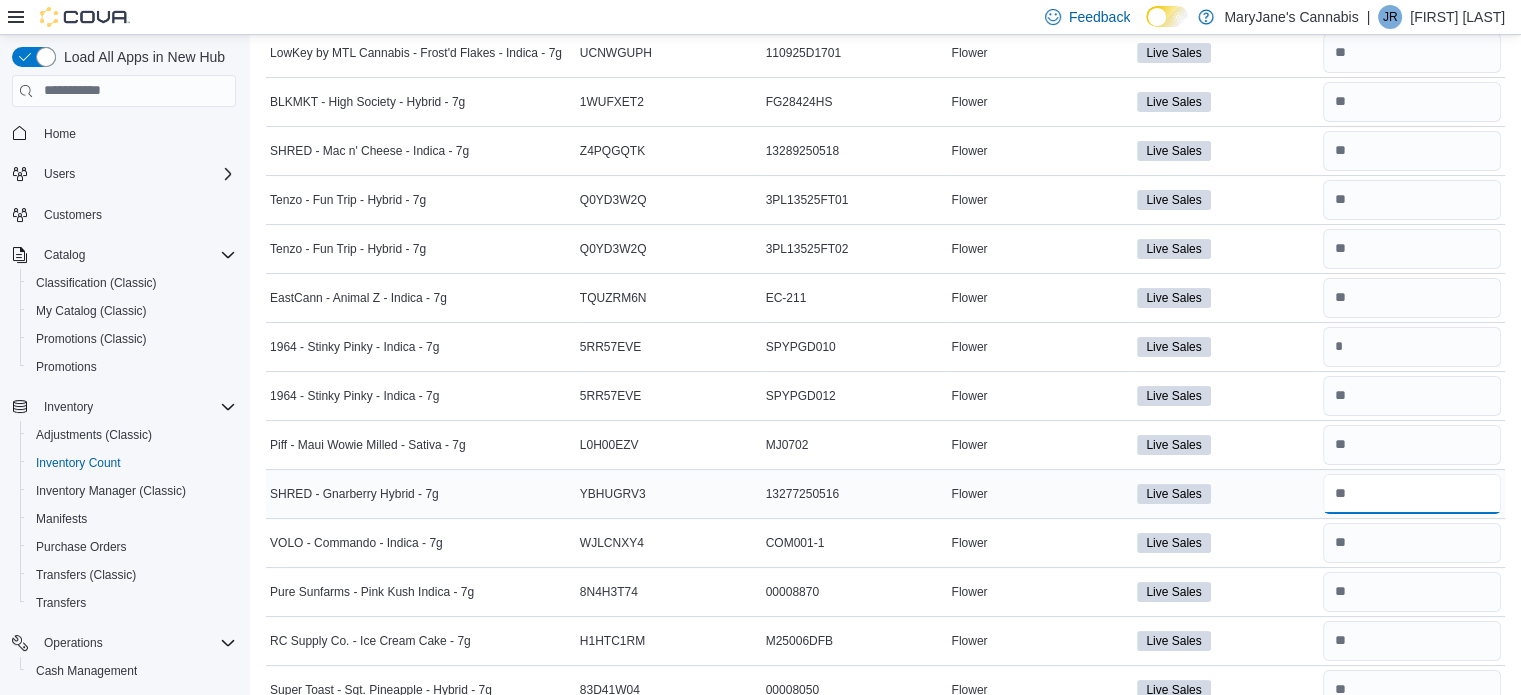 type 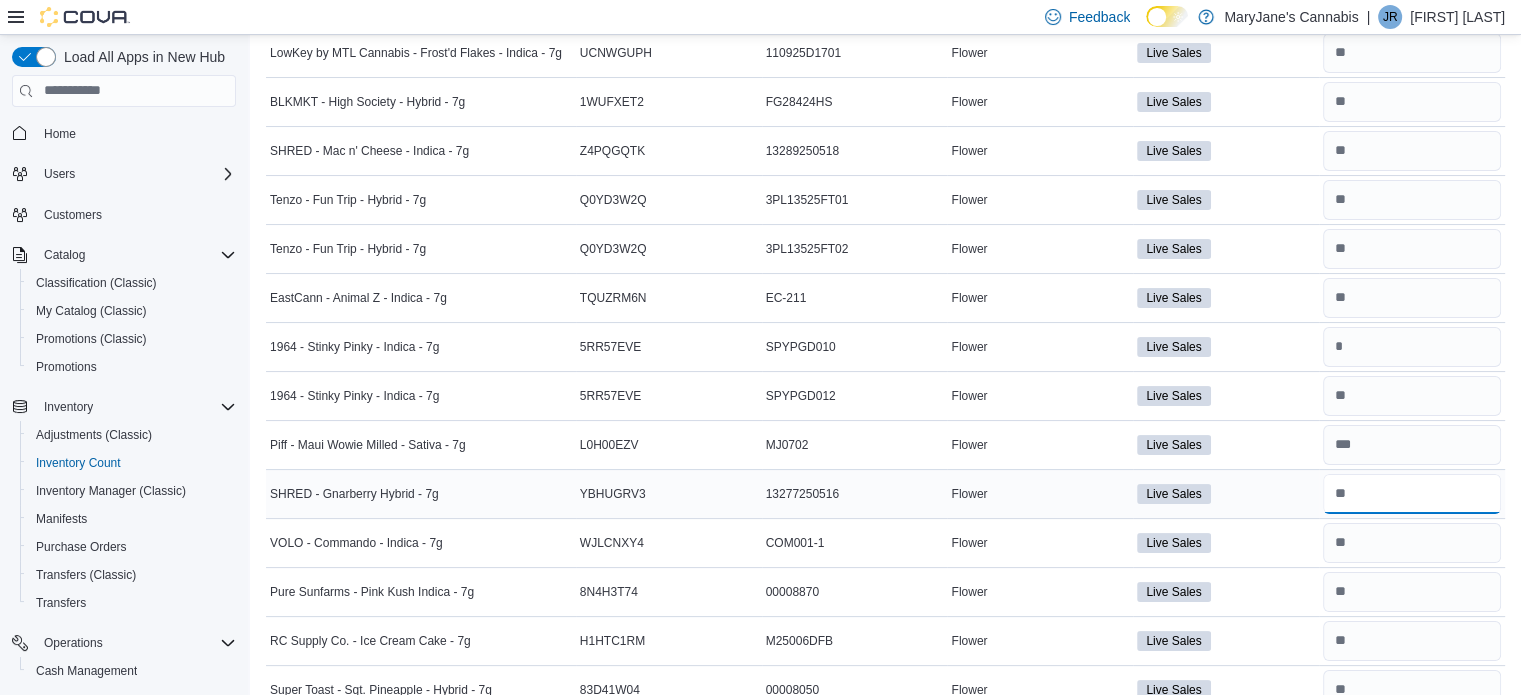 click at bounding box center (1412, 494) 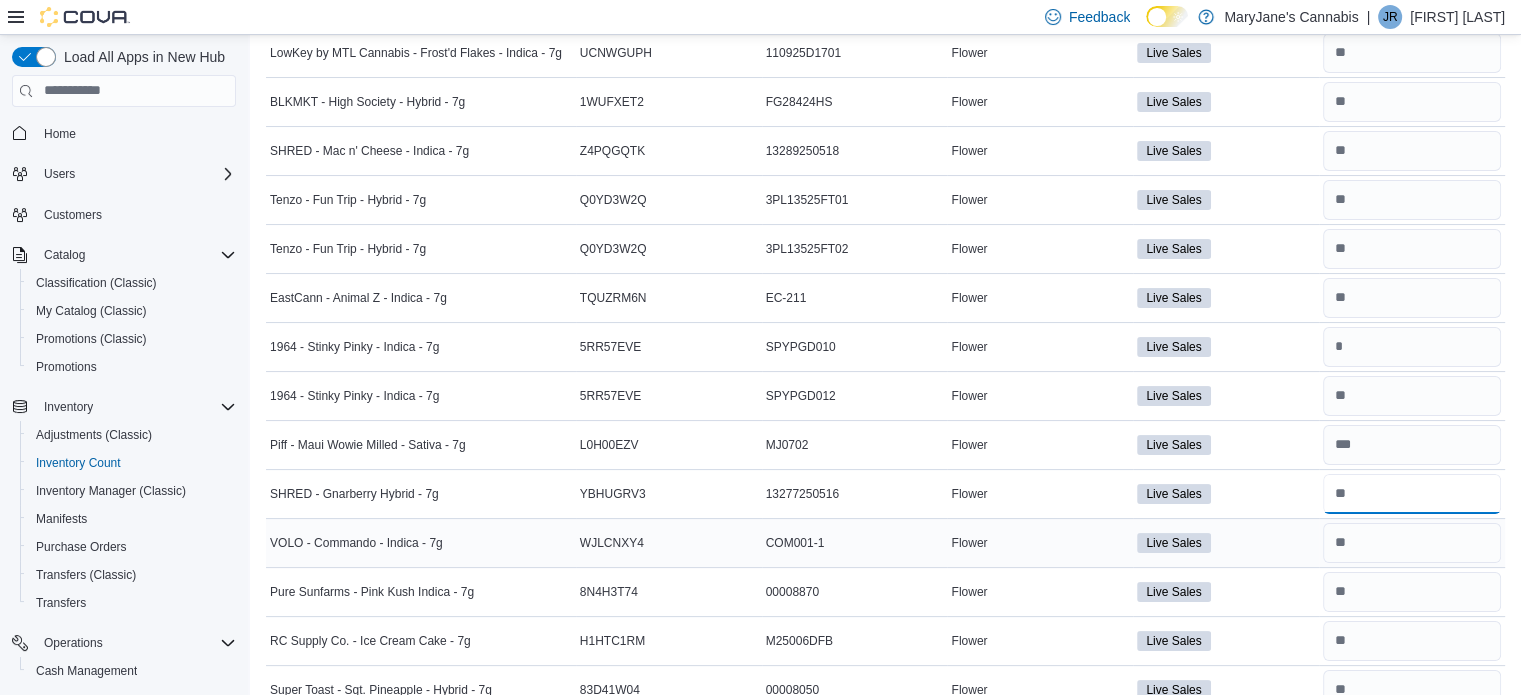 type on "**" 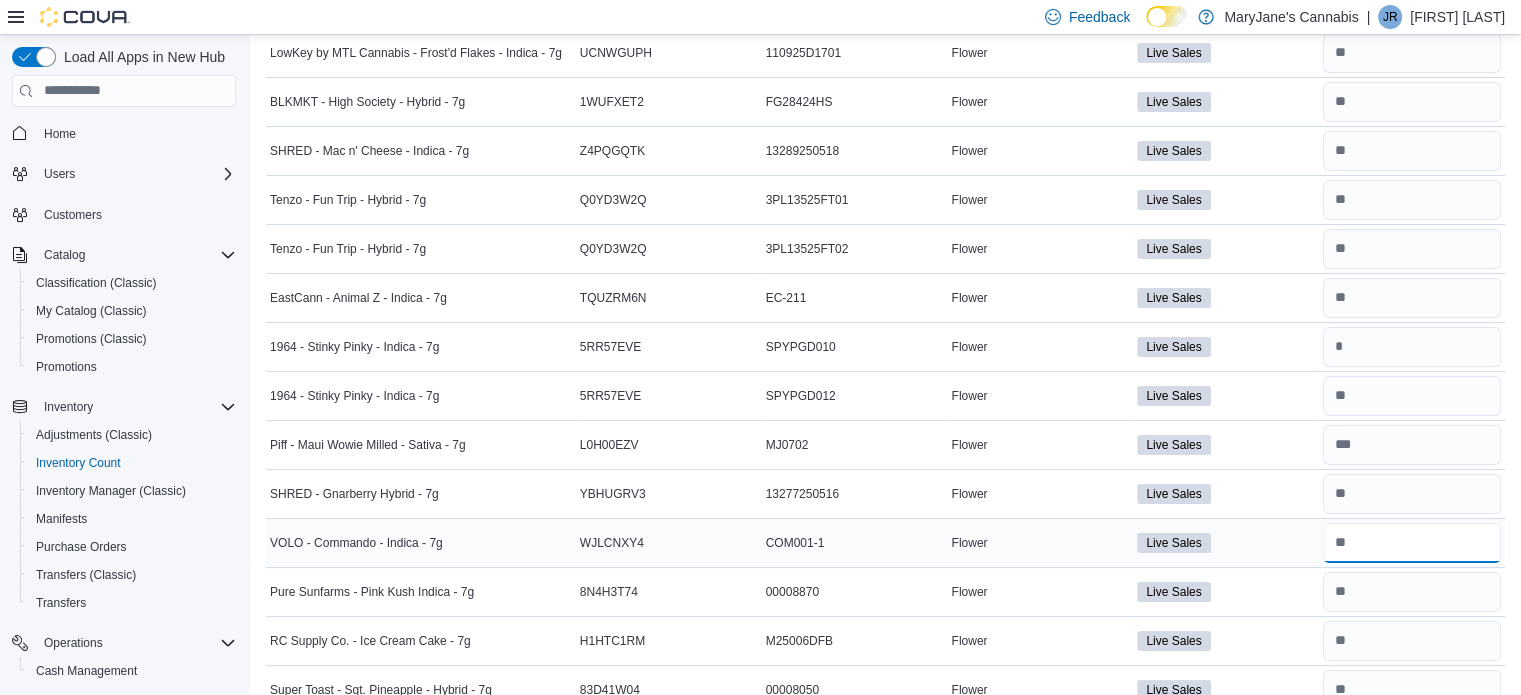 type 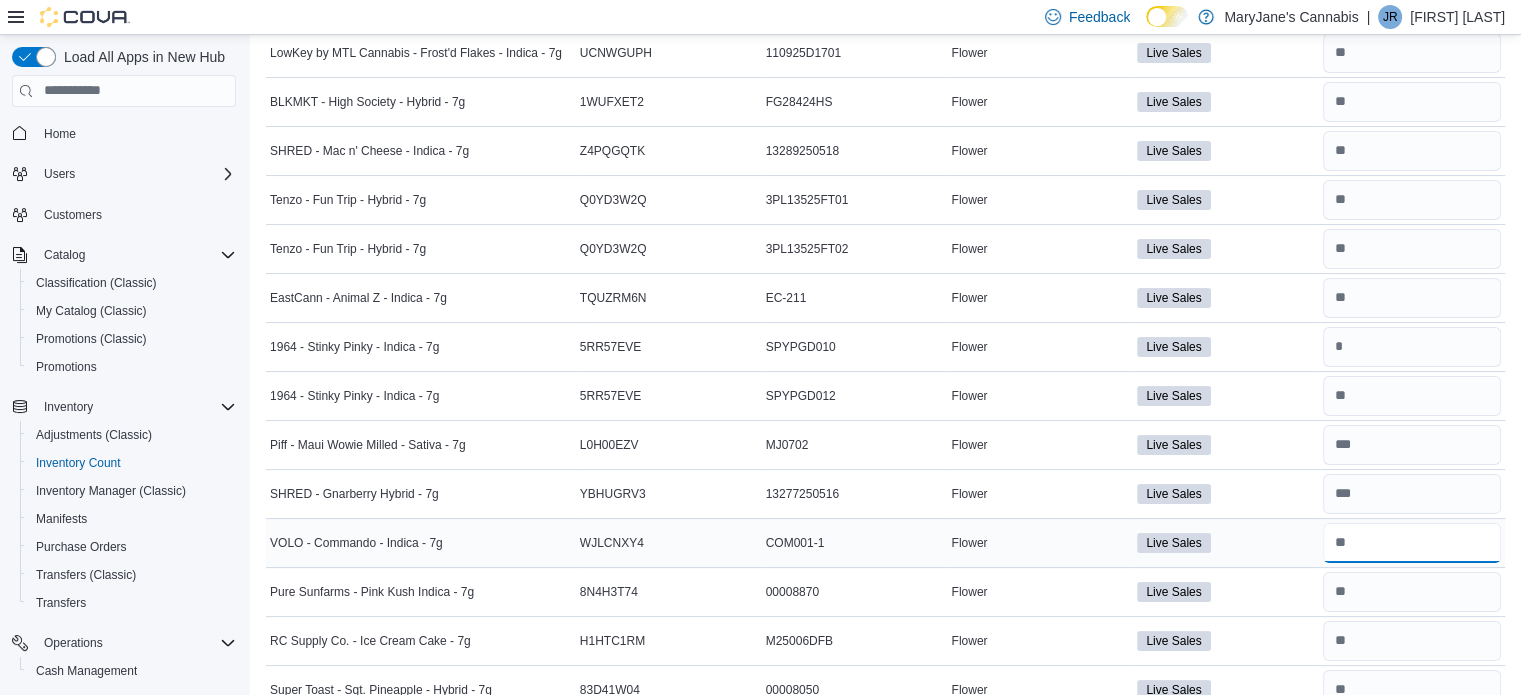 click at bounding box center [1412, 543] 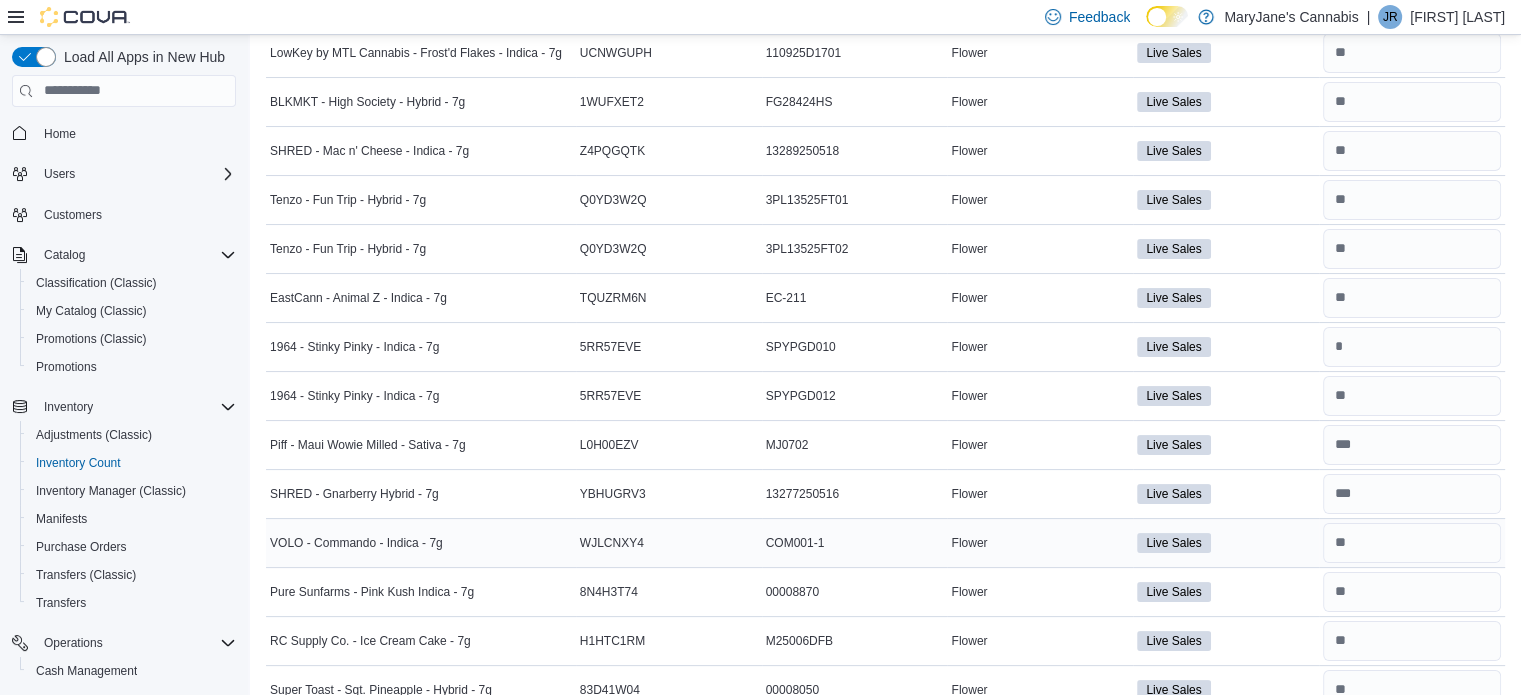 type 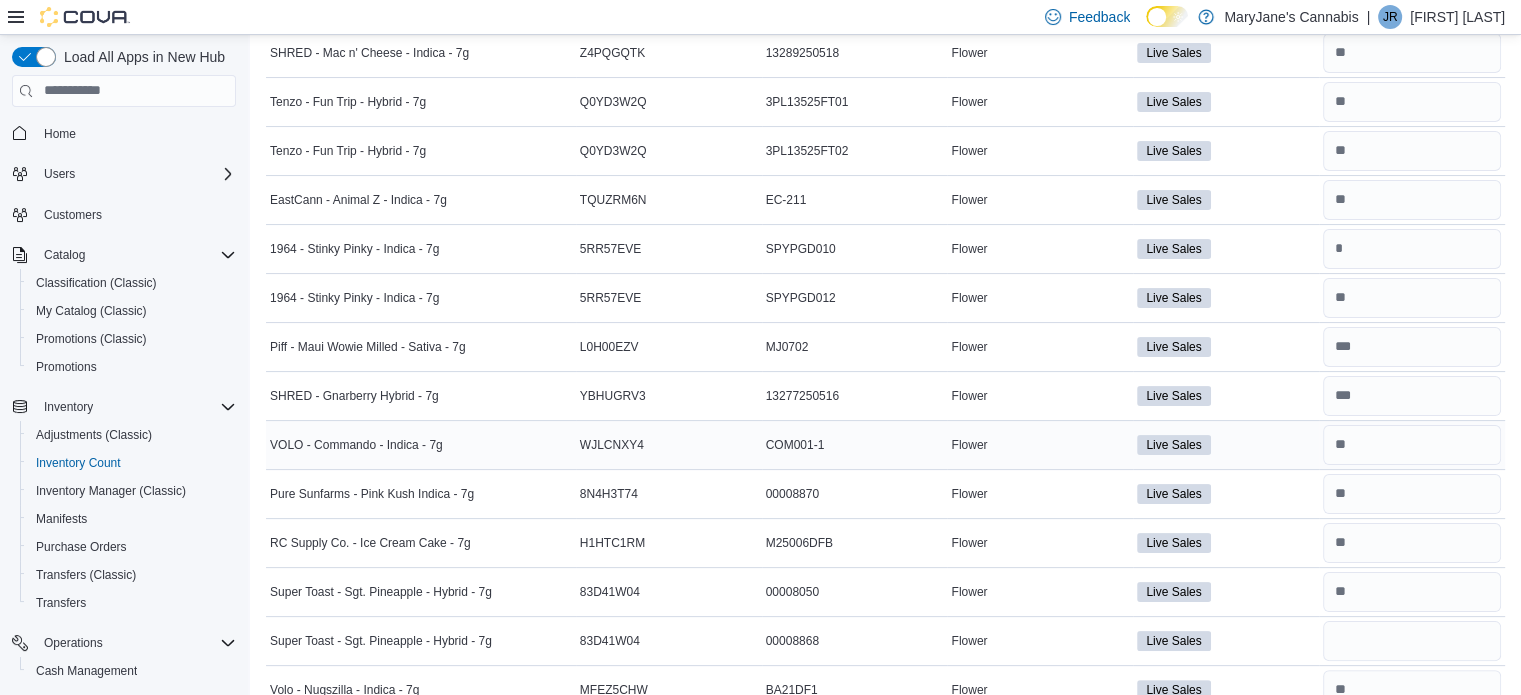 scroll, scrollTop: 315, scrollLeft: 0, axis: vertical 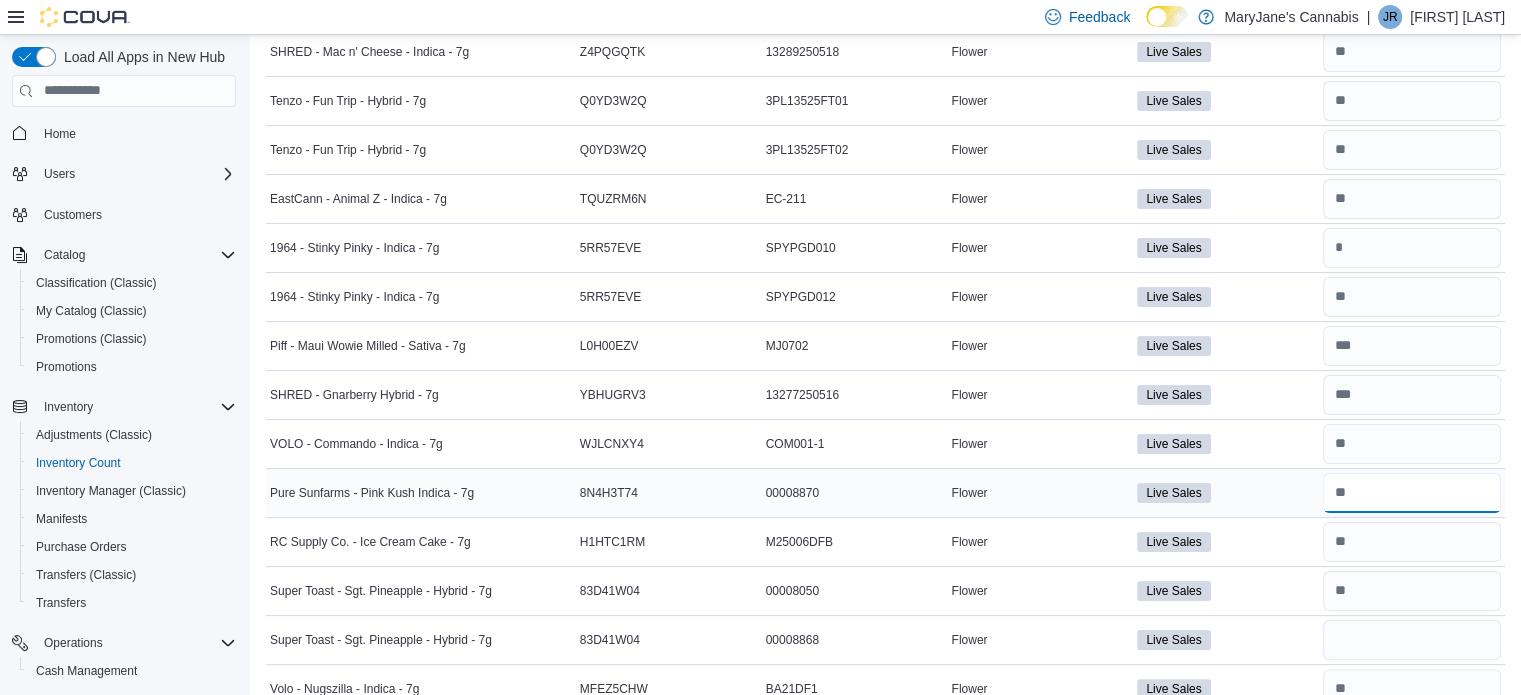 click at bounding box center (1412, 493) 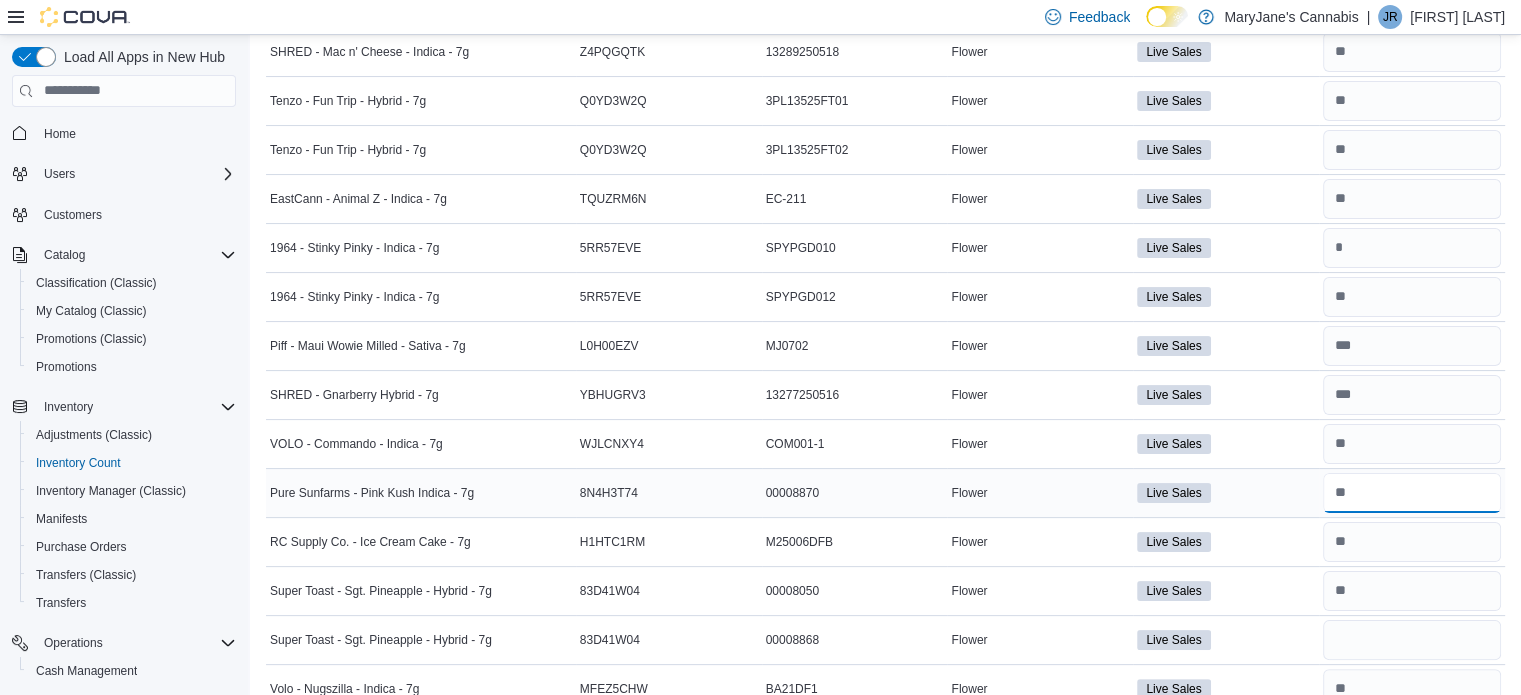 type on "*" 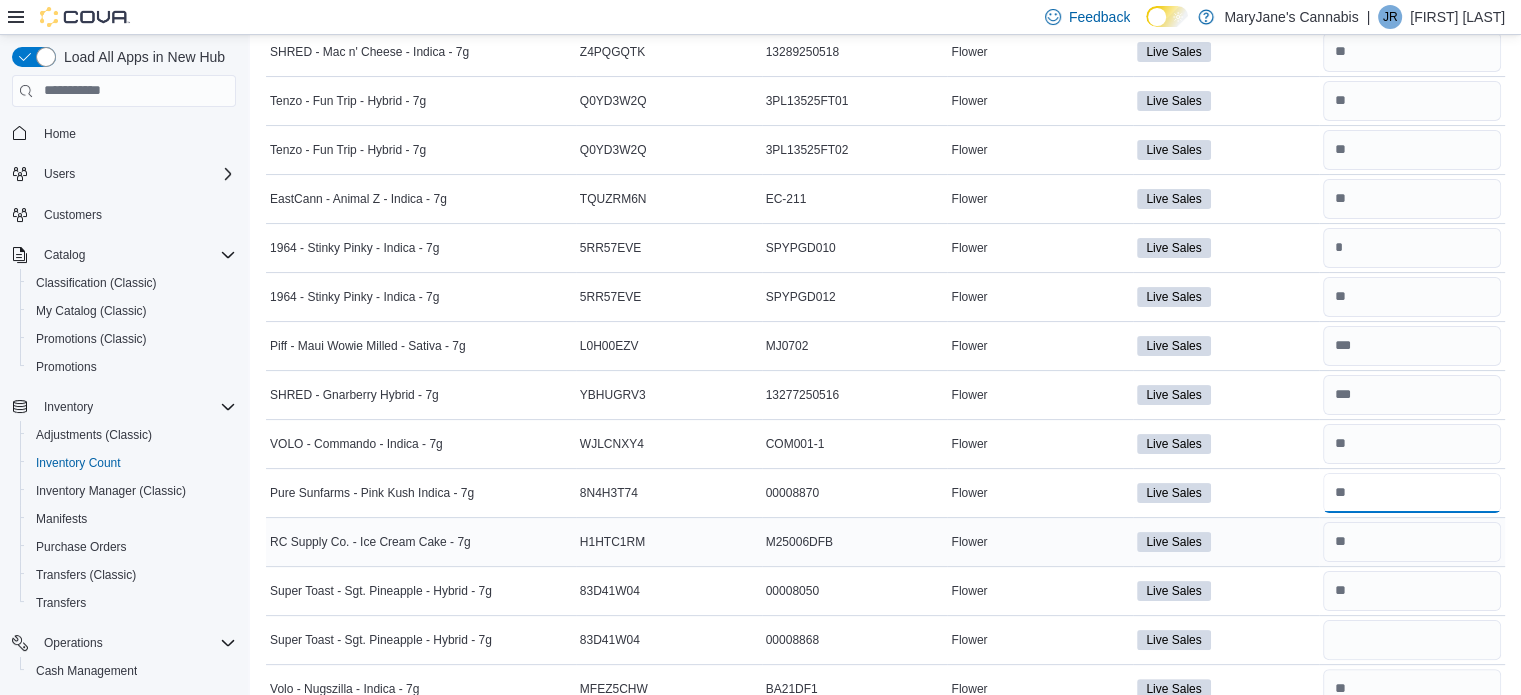 type on "*" 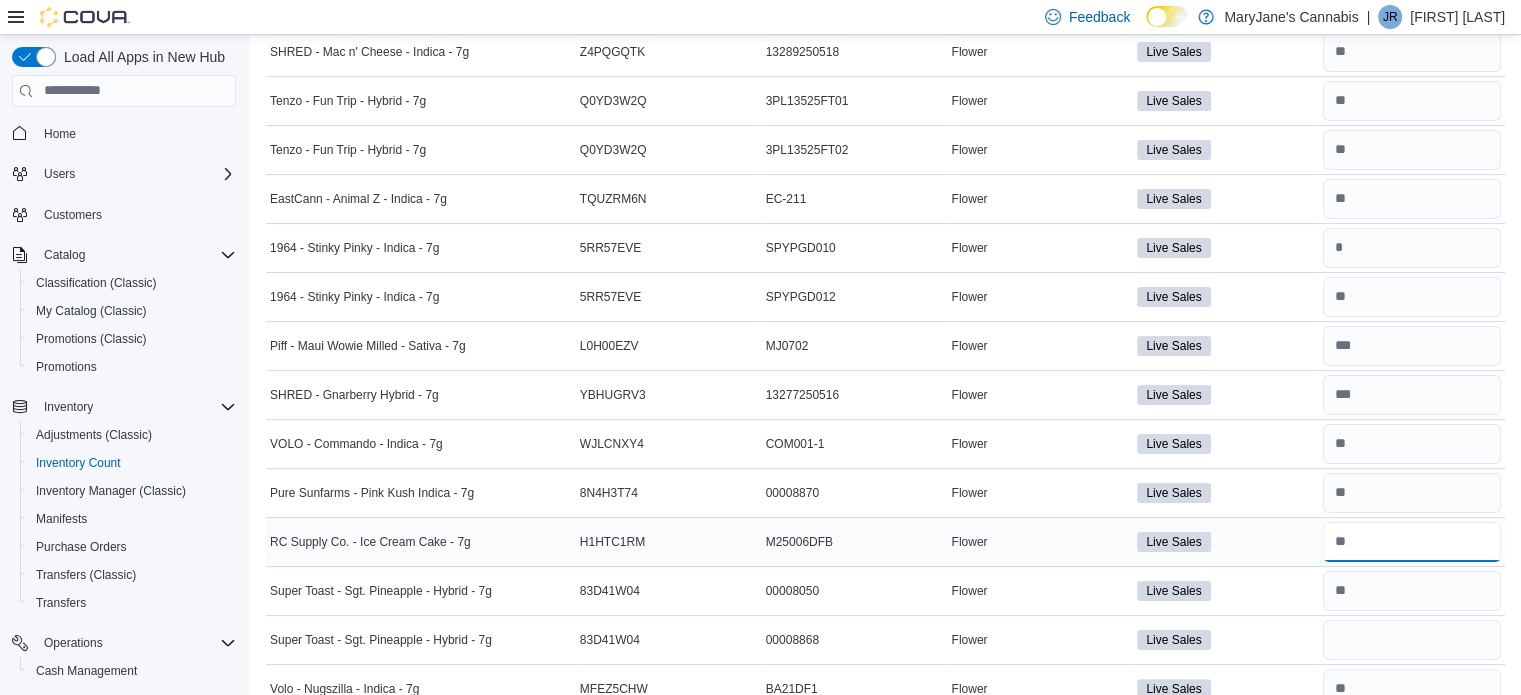 type 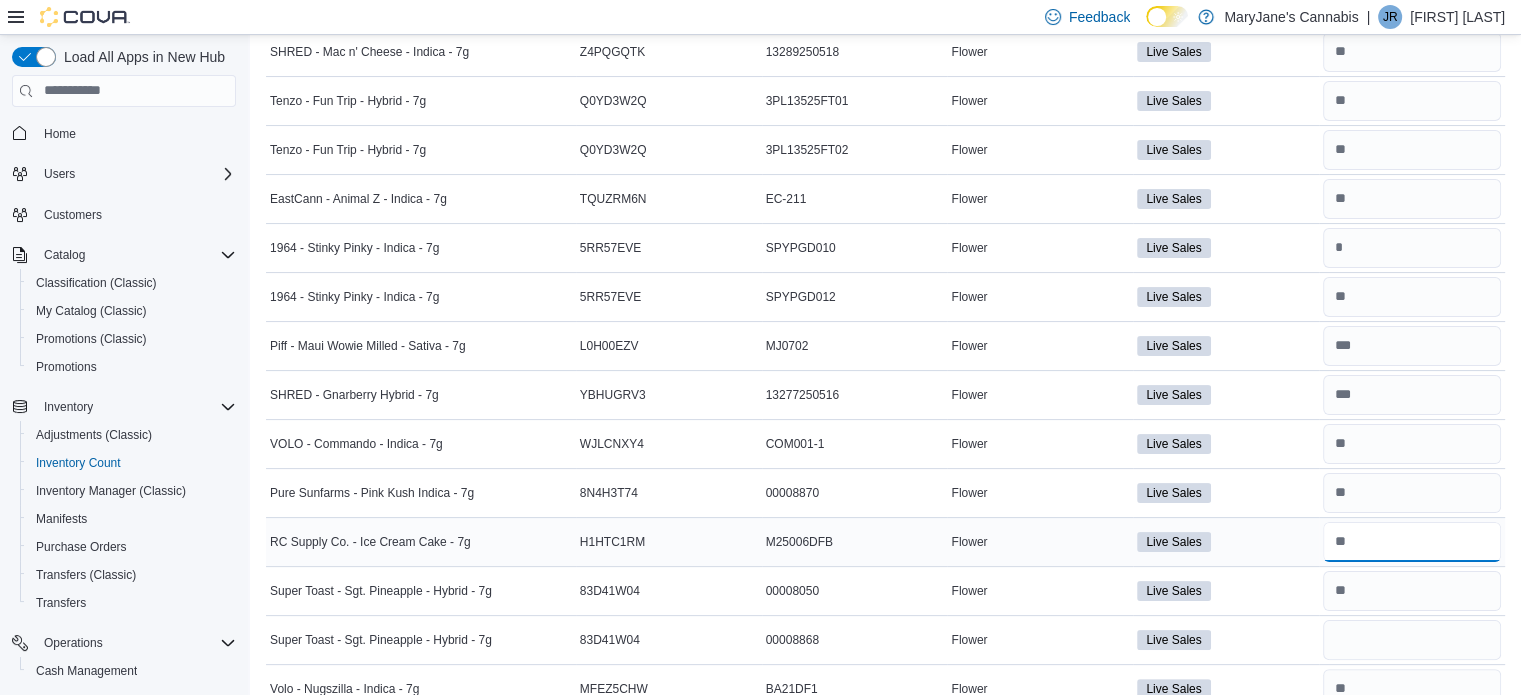 click at bounding box center [1412, 542] 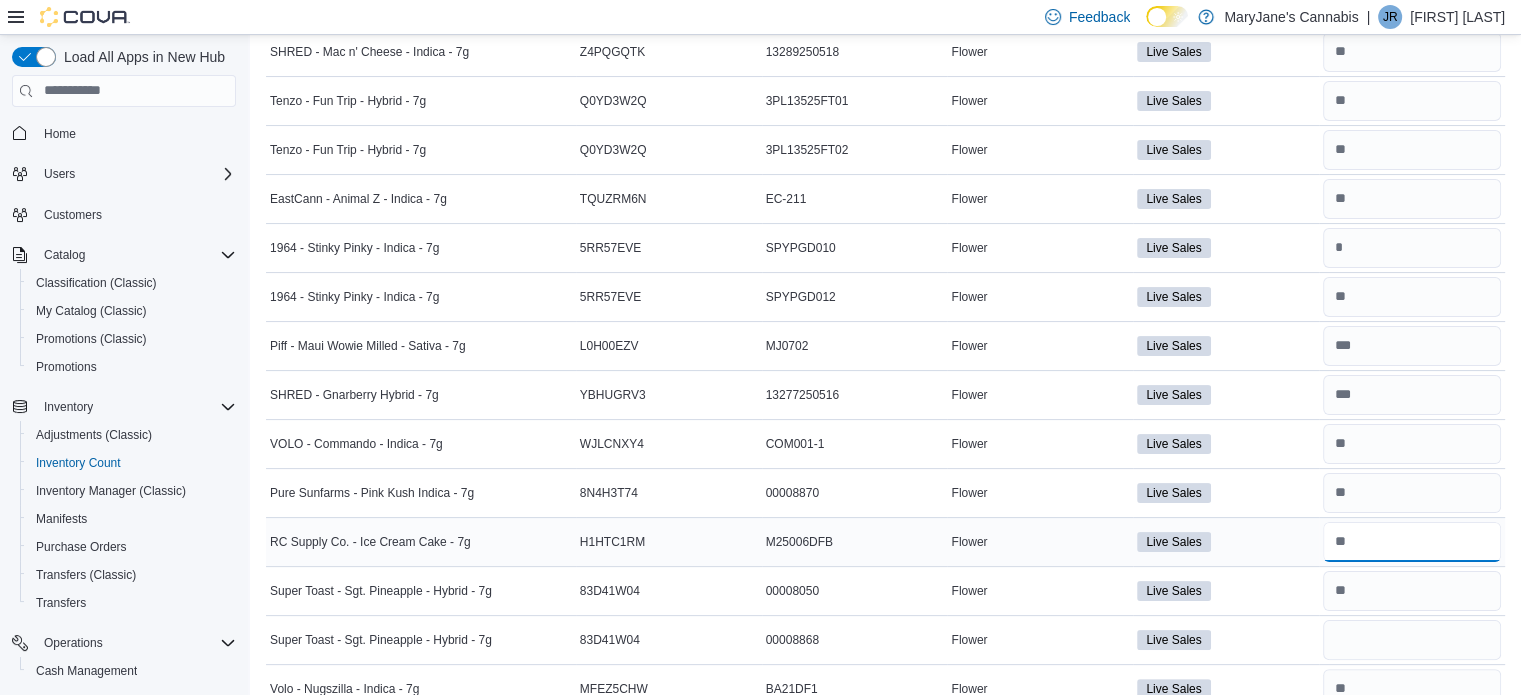 type on "**" 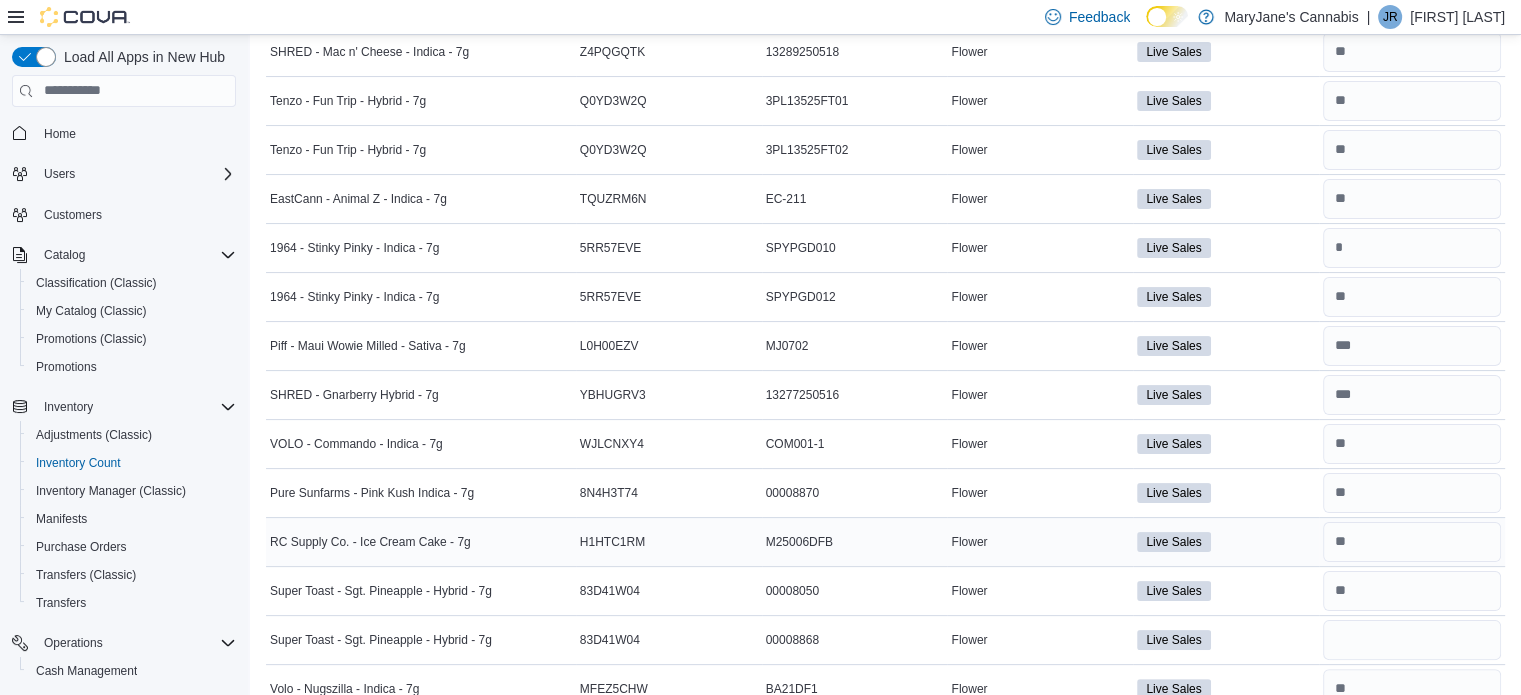 type 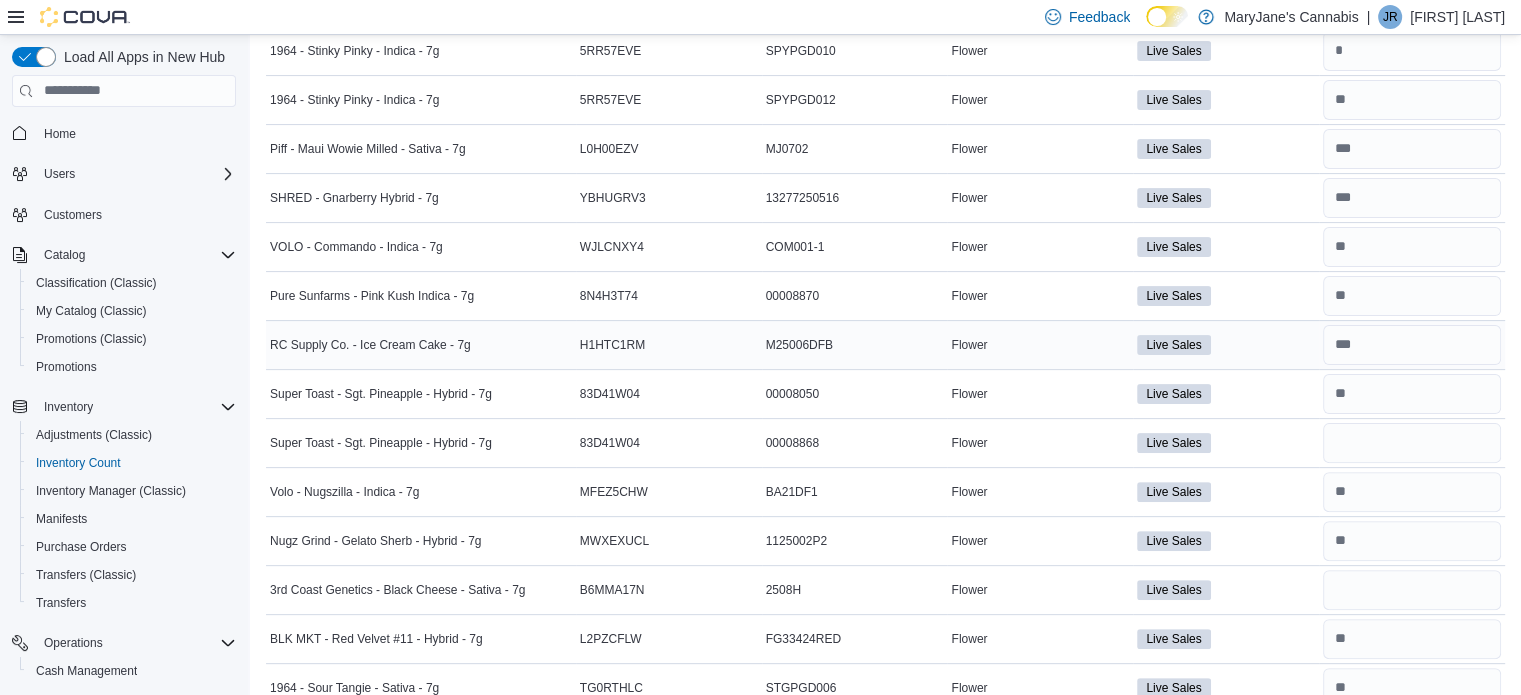 scroll, scrollTop: 524, scrollLeft: 0, axis: vertical 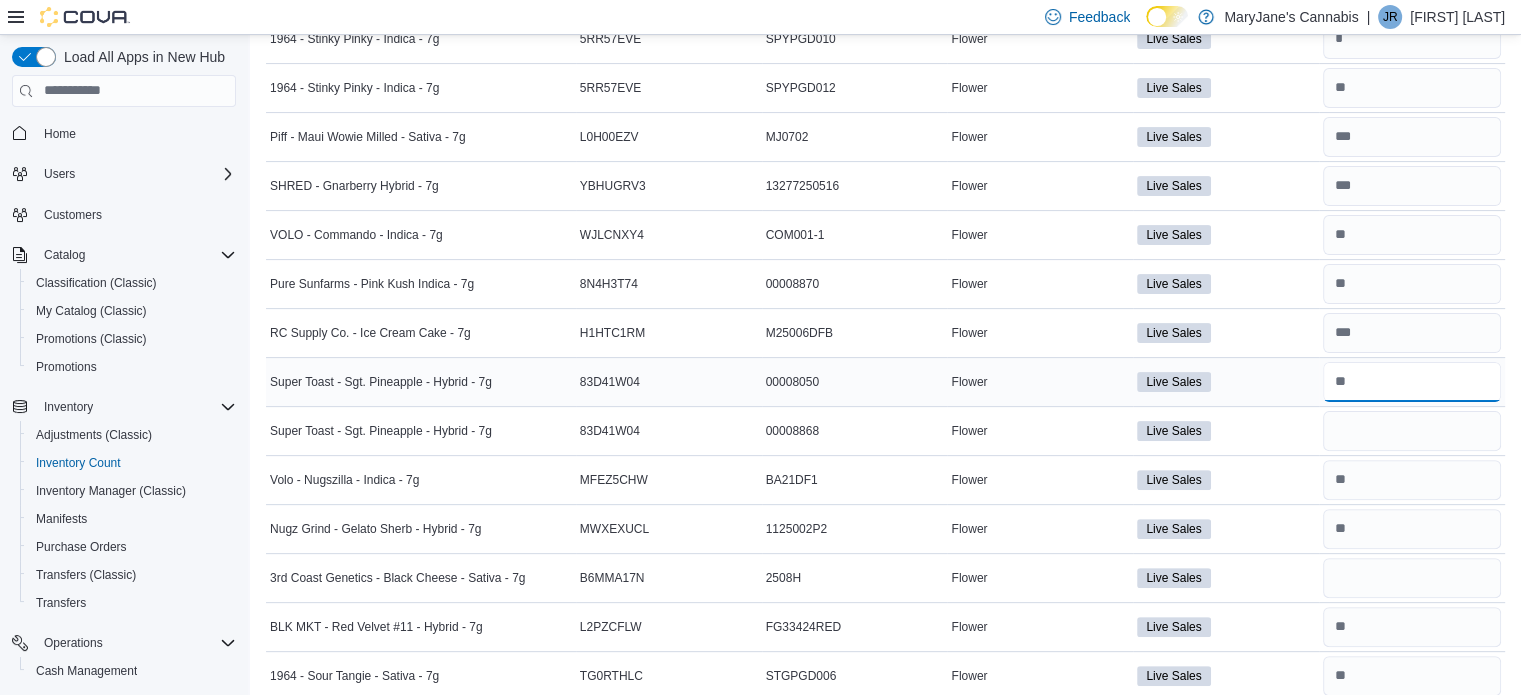 click at bounding box center [1412, 382] 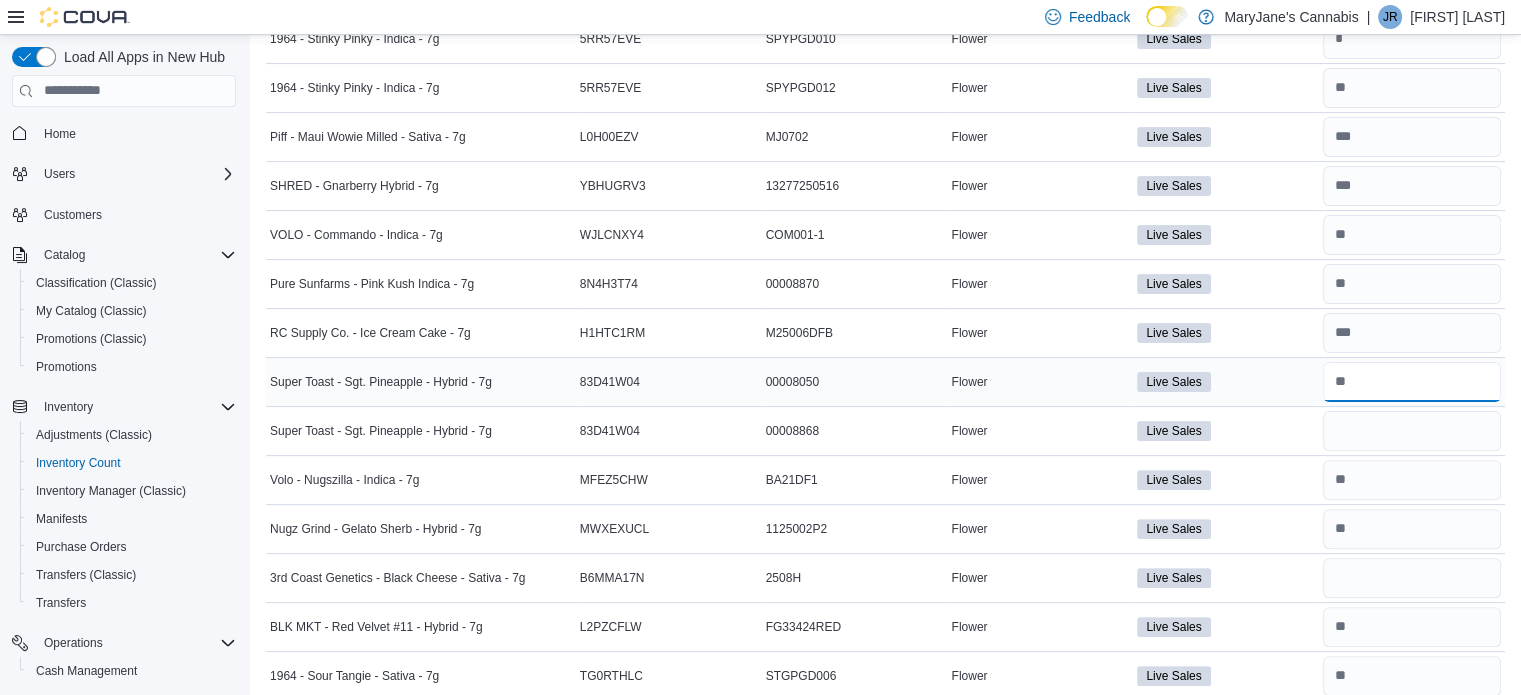 type on "*" 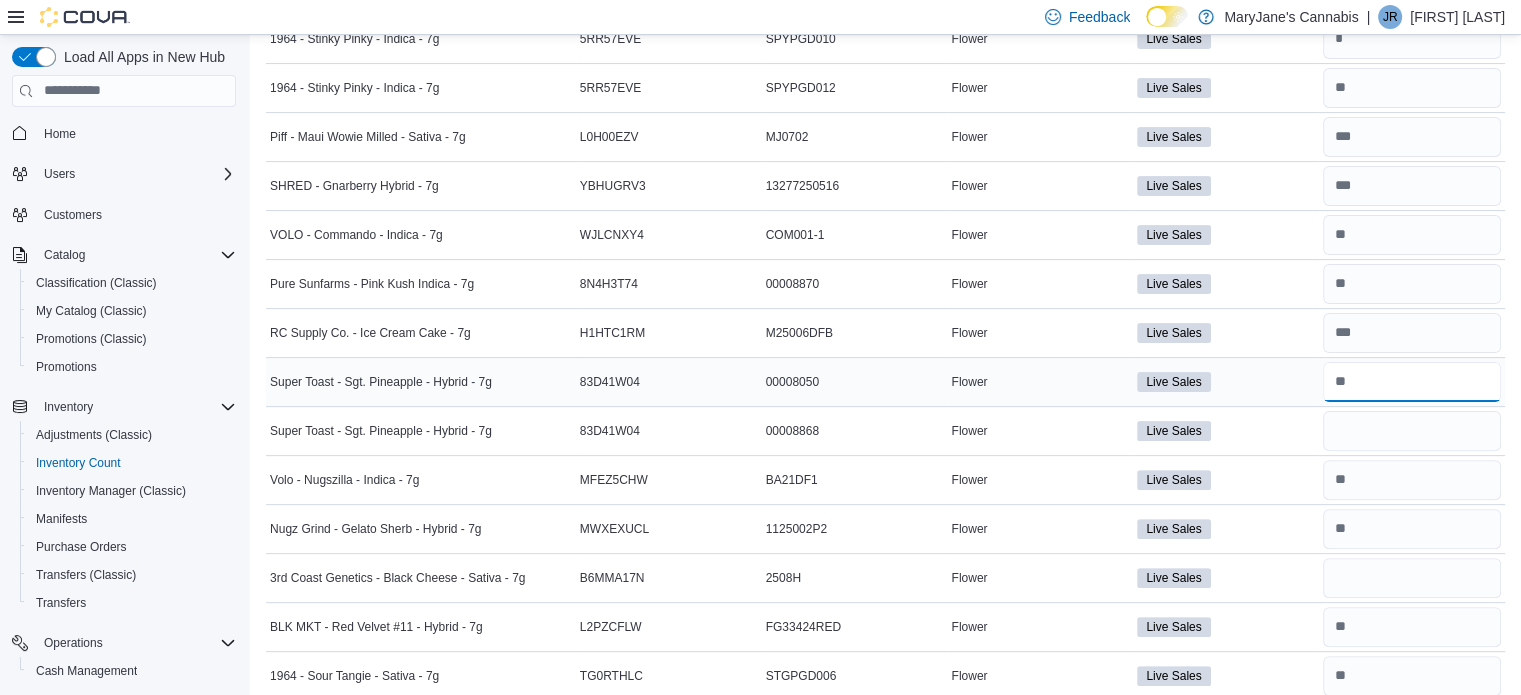 type on "*" 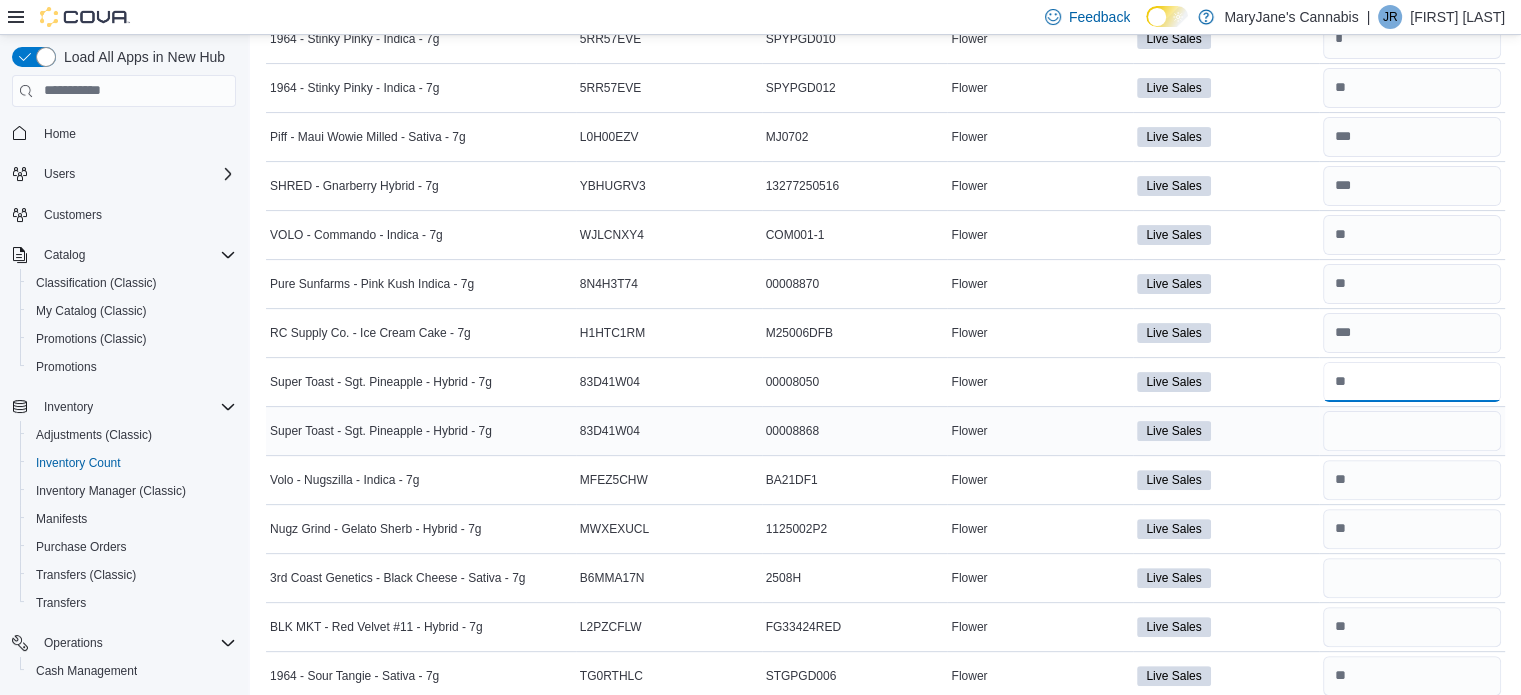 type on "*" 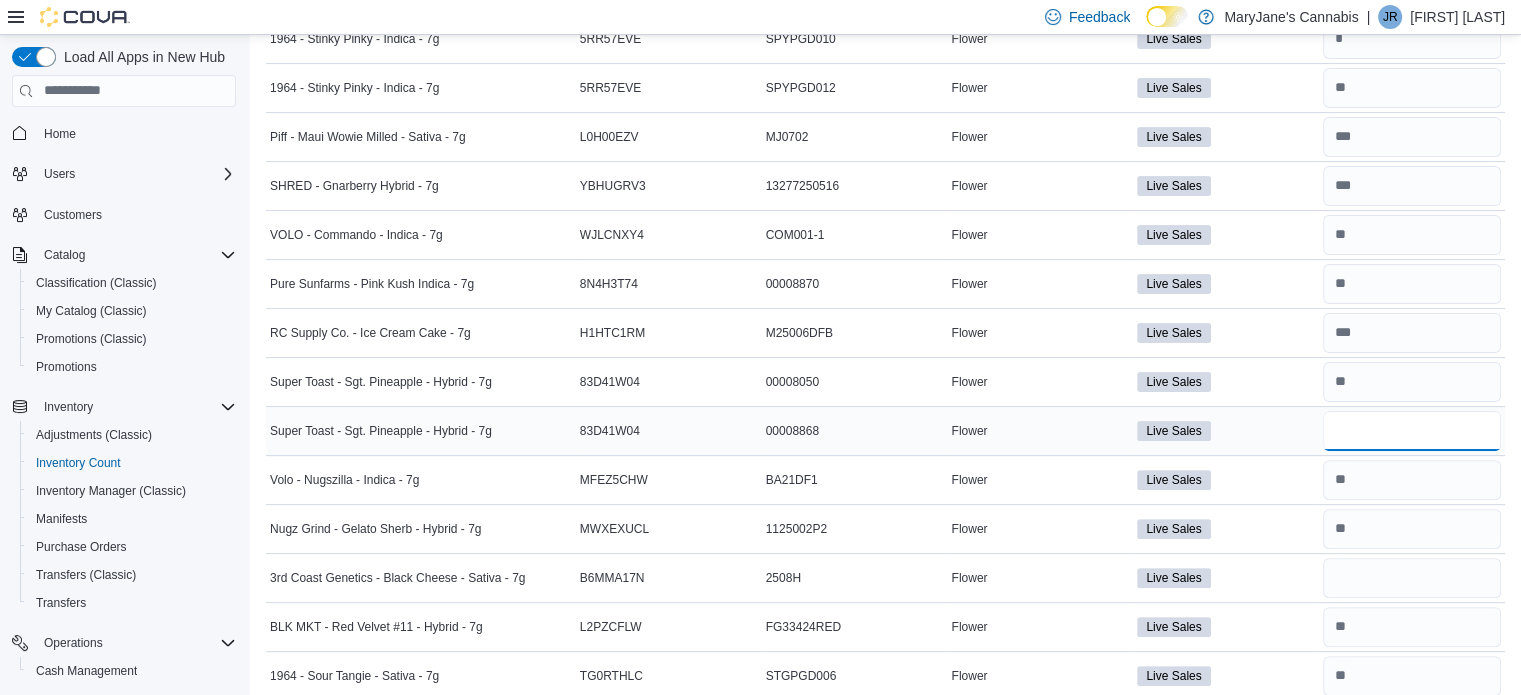 click at bounding box center [1412, 431] 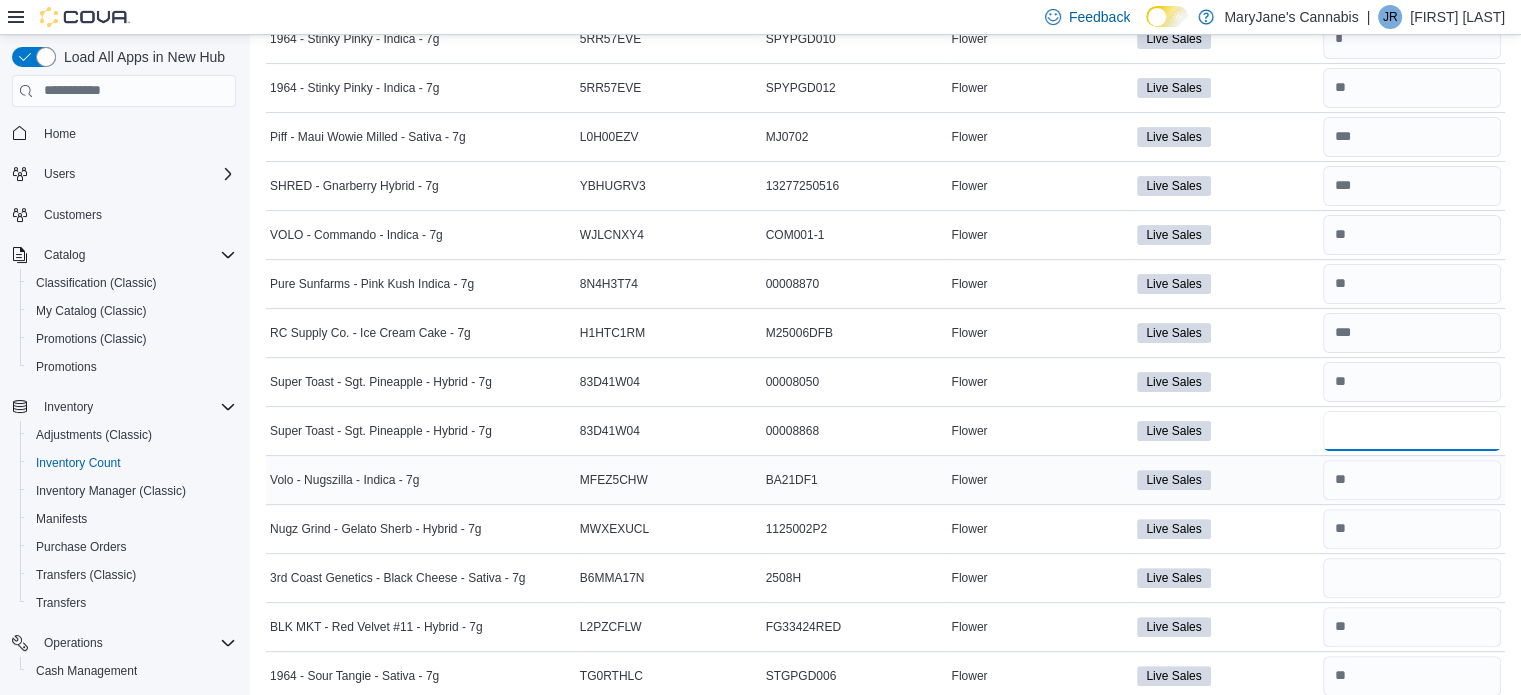 type on "*" 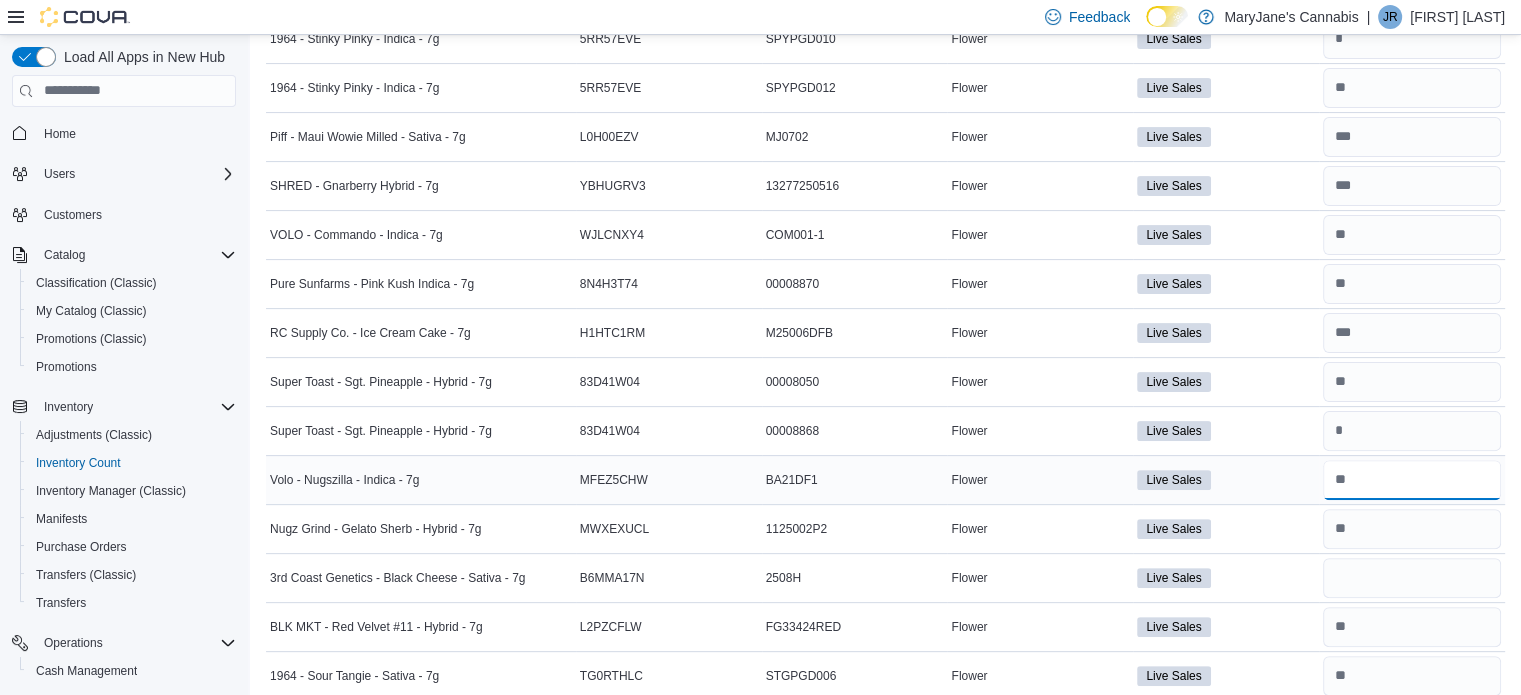 type 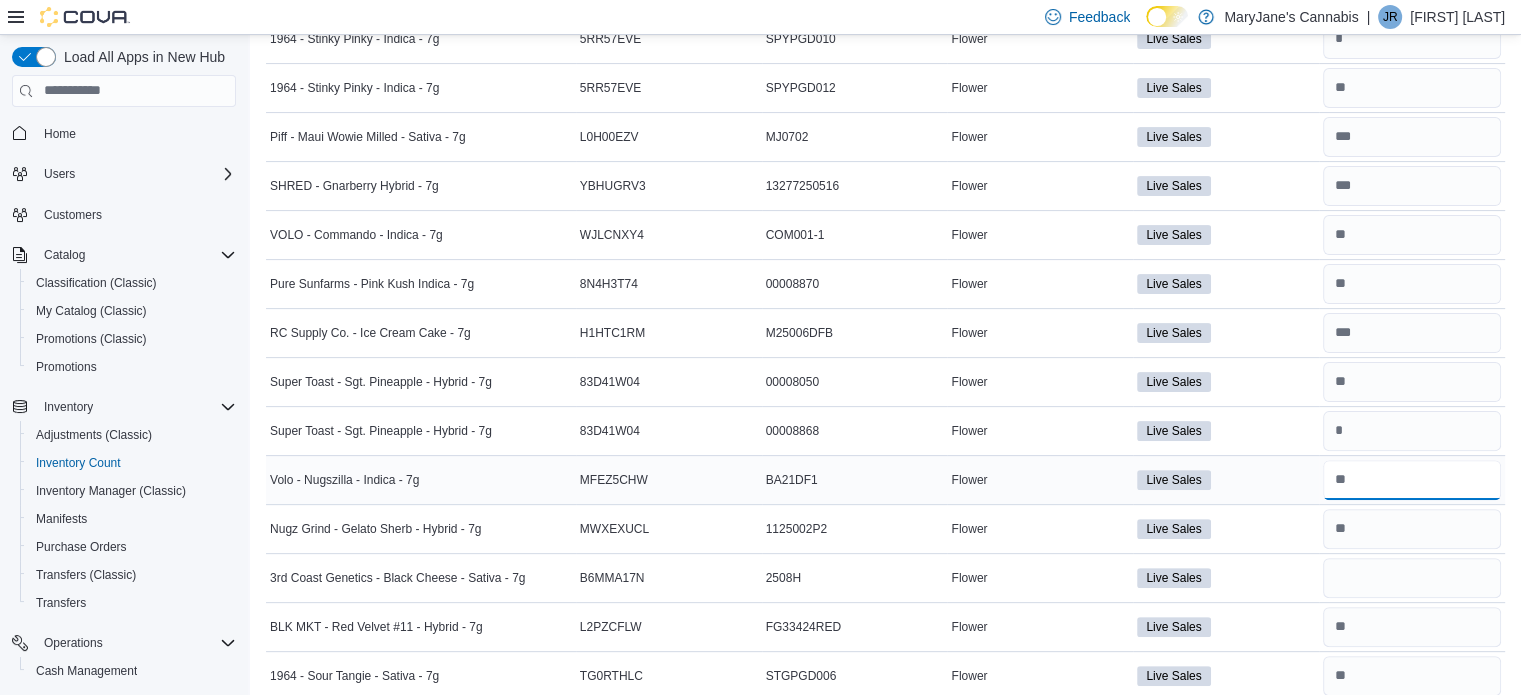 click at bounding box center (1412, 480) 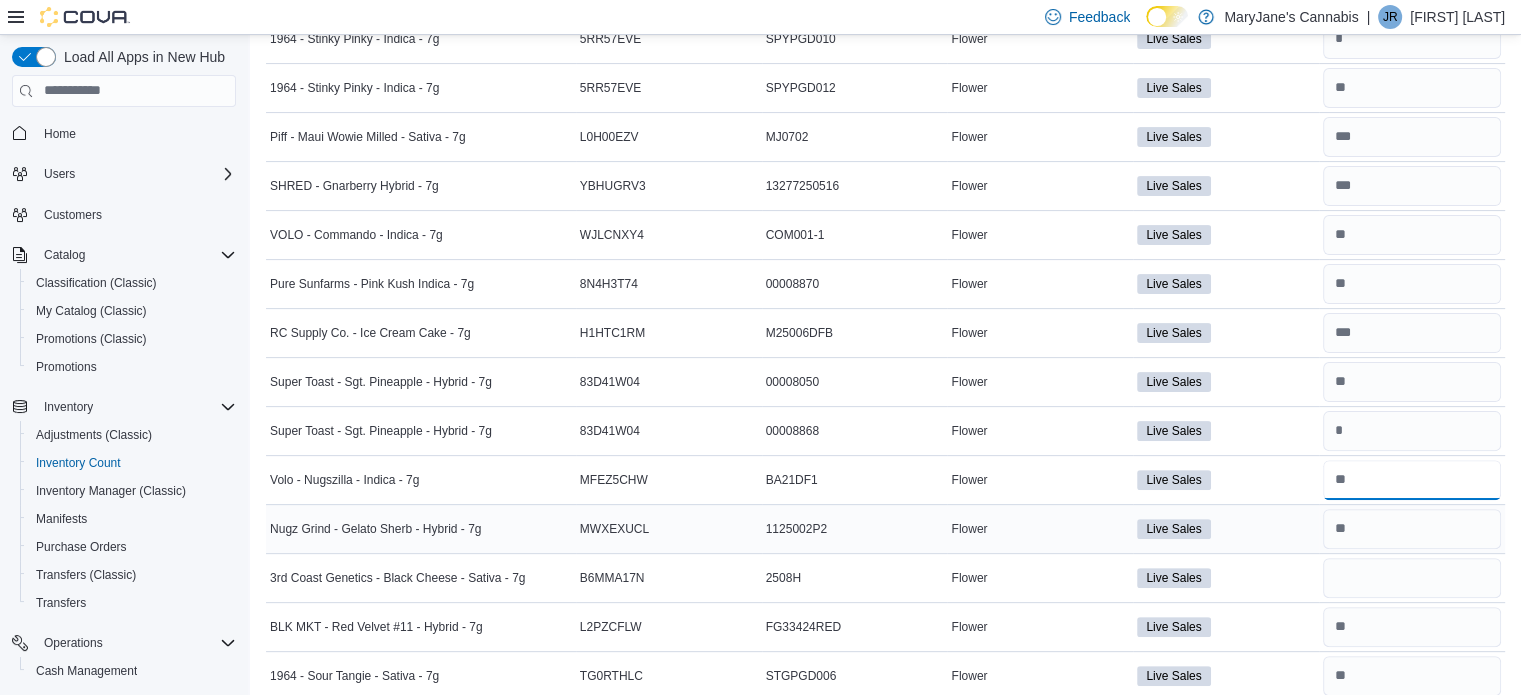type on "*" 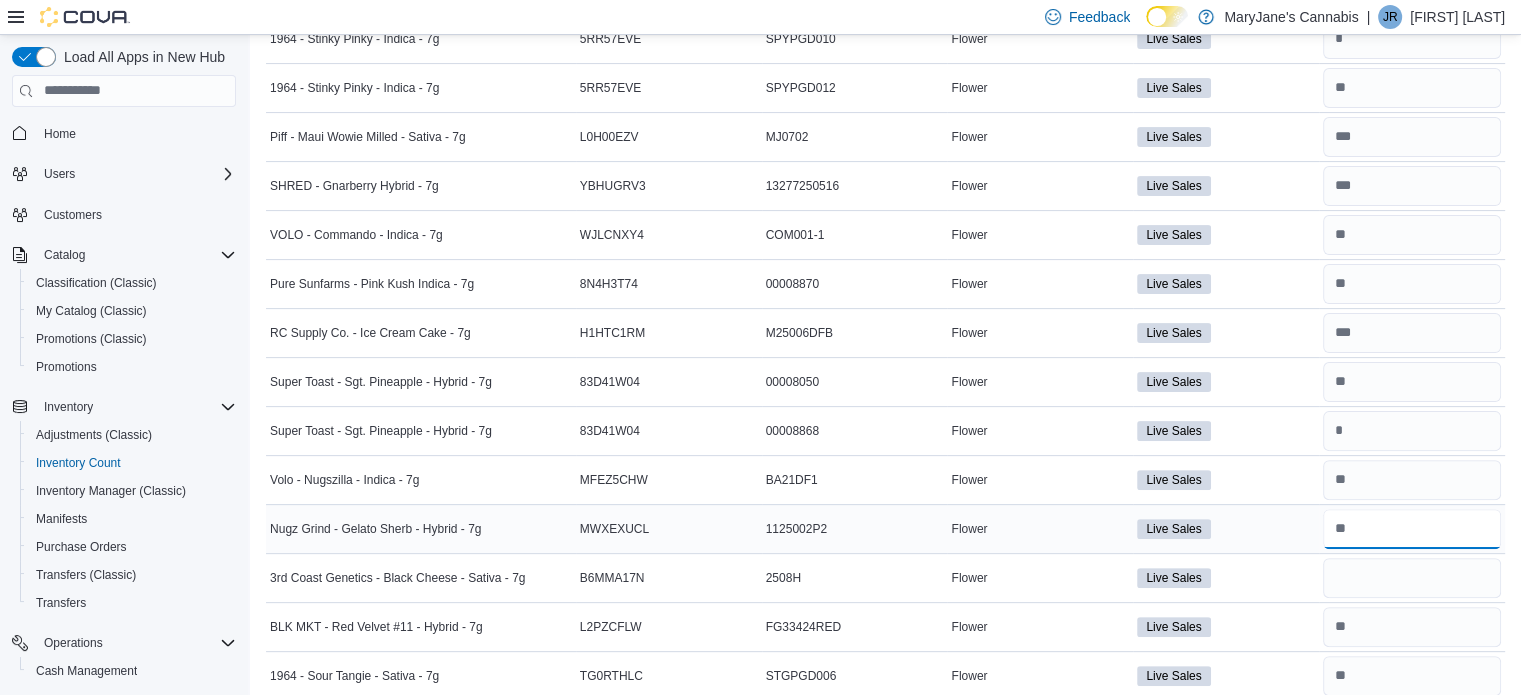 type 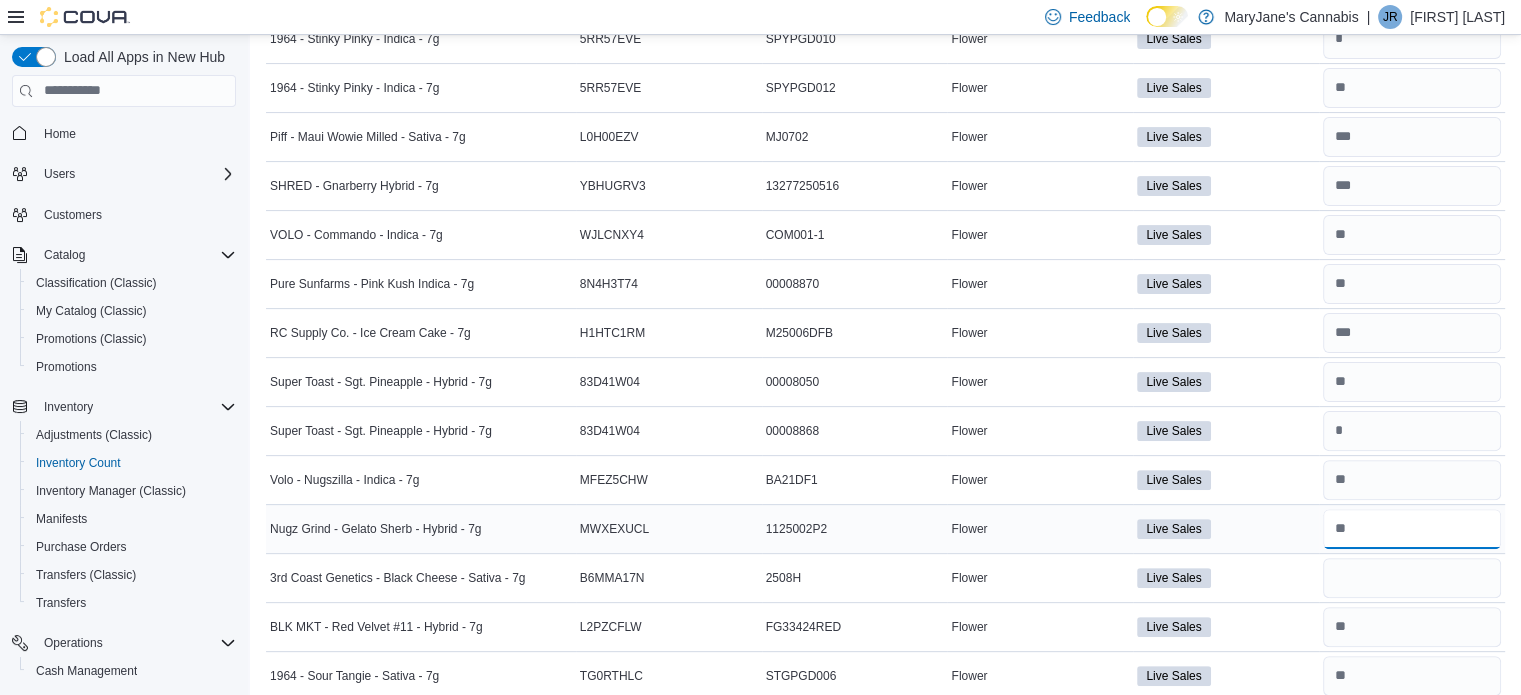 click at bounding box center (1412, 529) 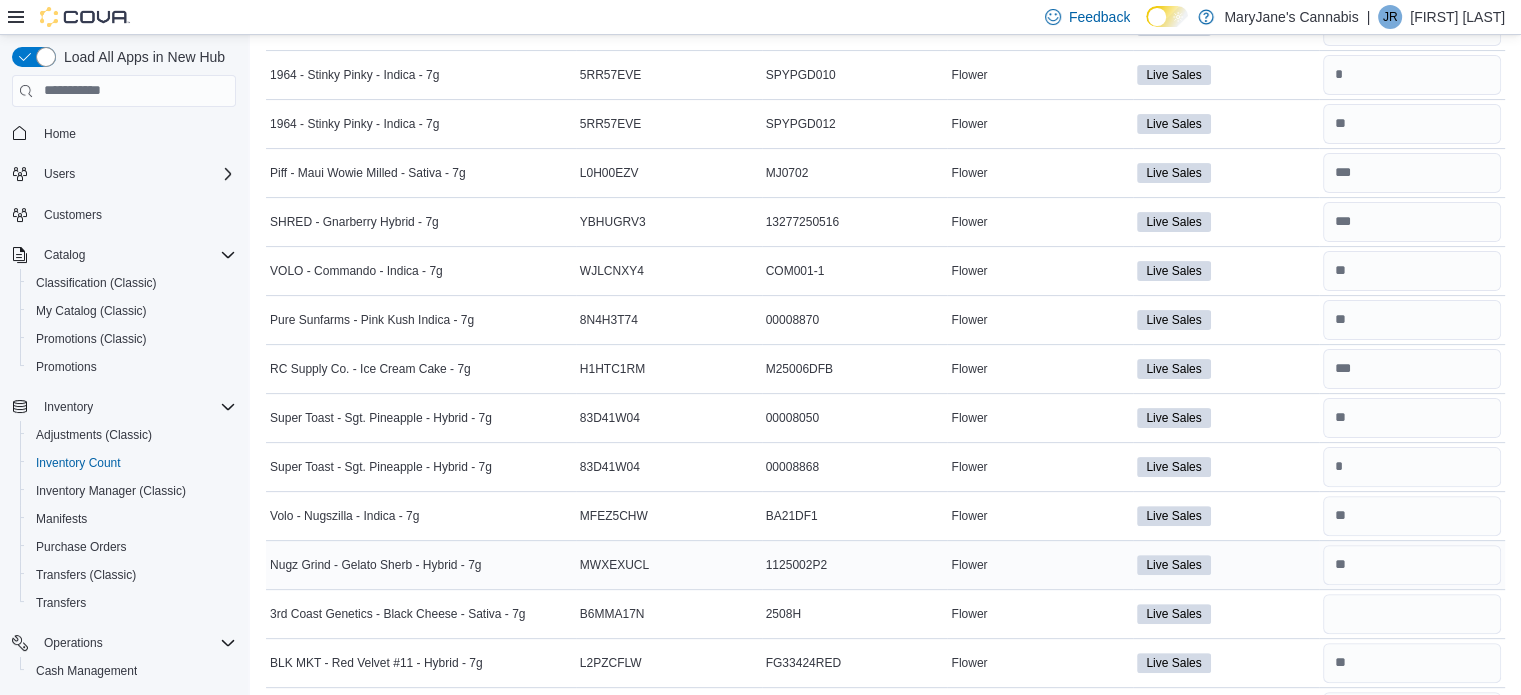 scroll, scrollTop: 486, scrollLeft: 0, axis: vertical 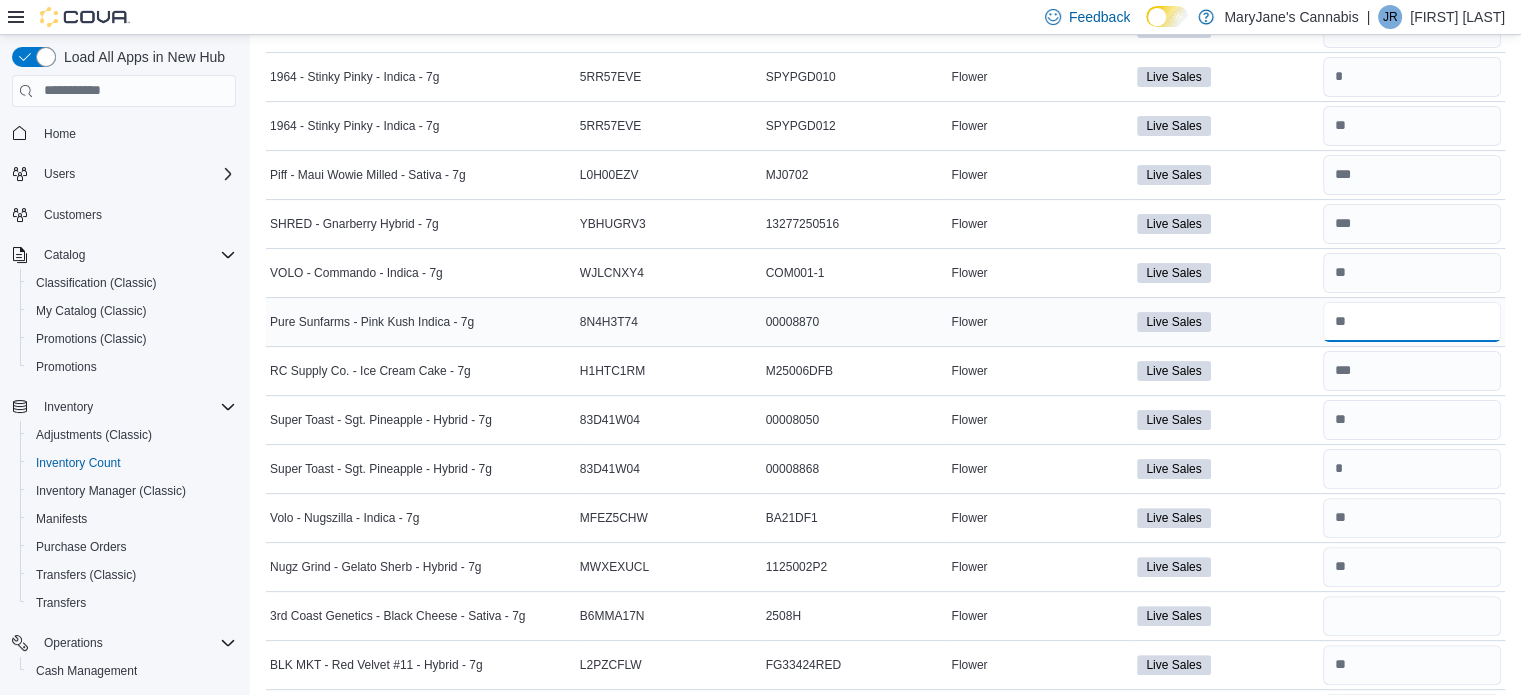 click at bounding box center (1412, 322) 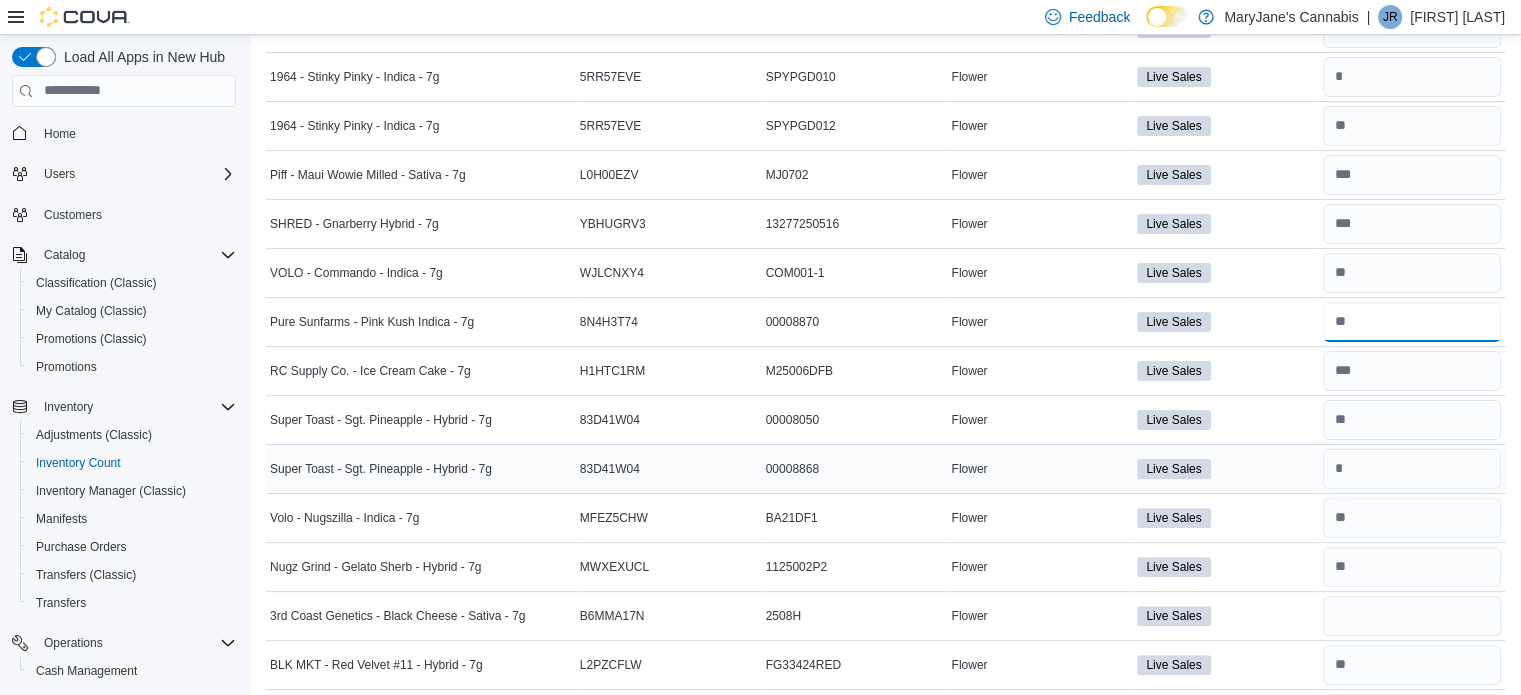 type on "*" 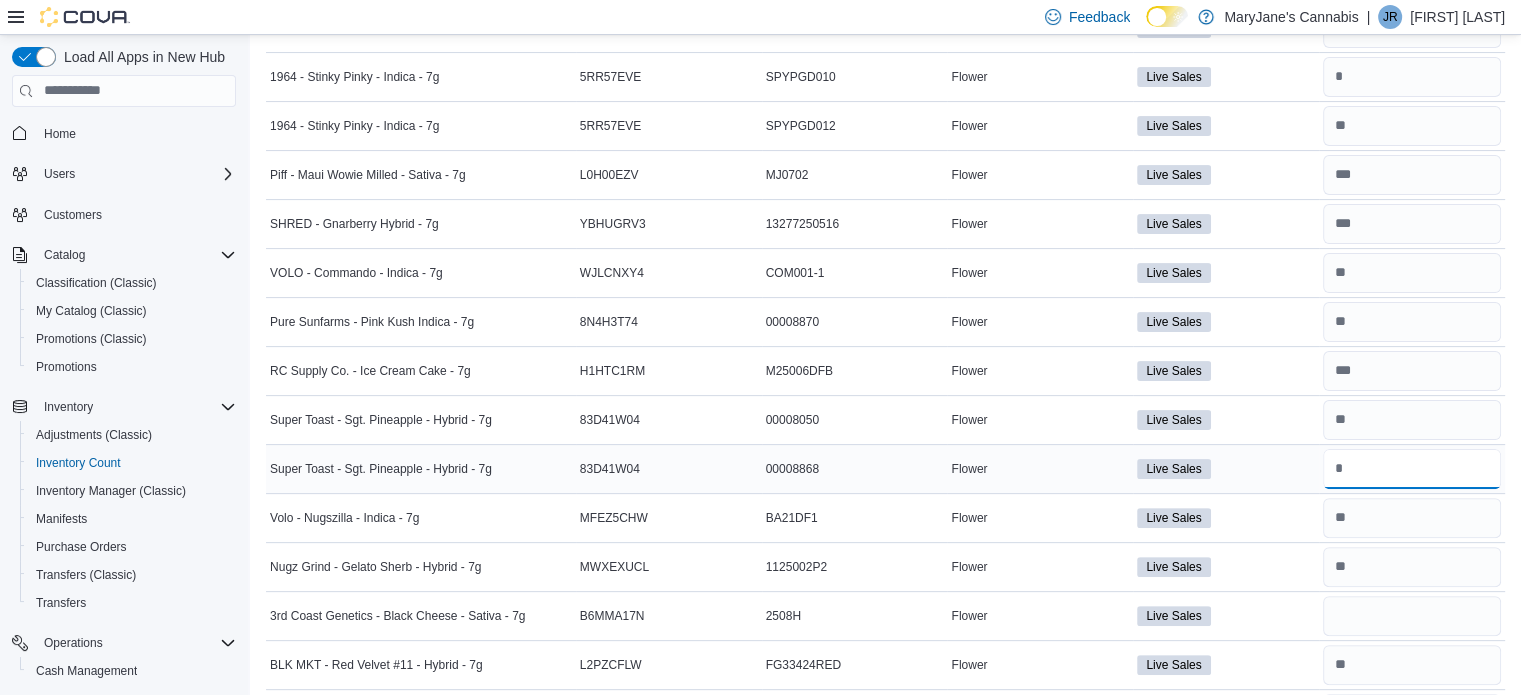 type 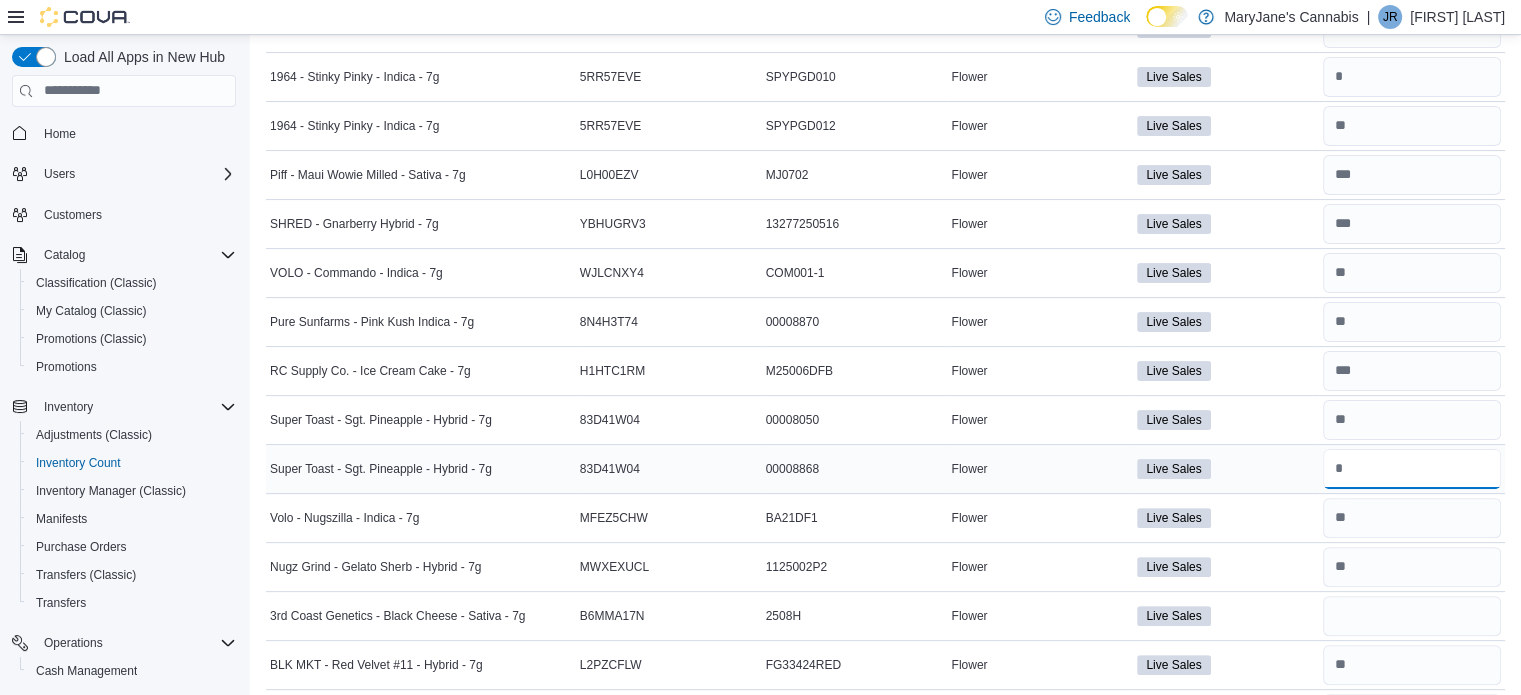 click at bounding box center [1412, 469] 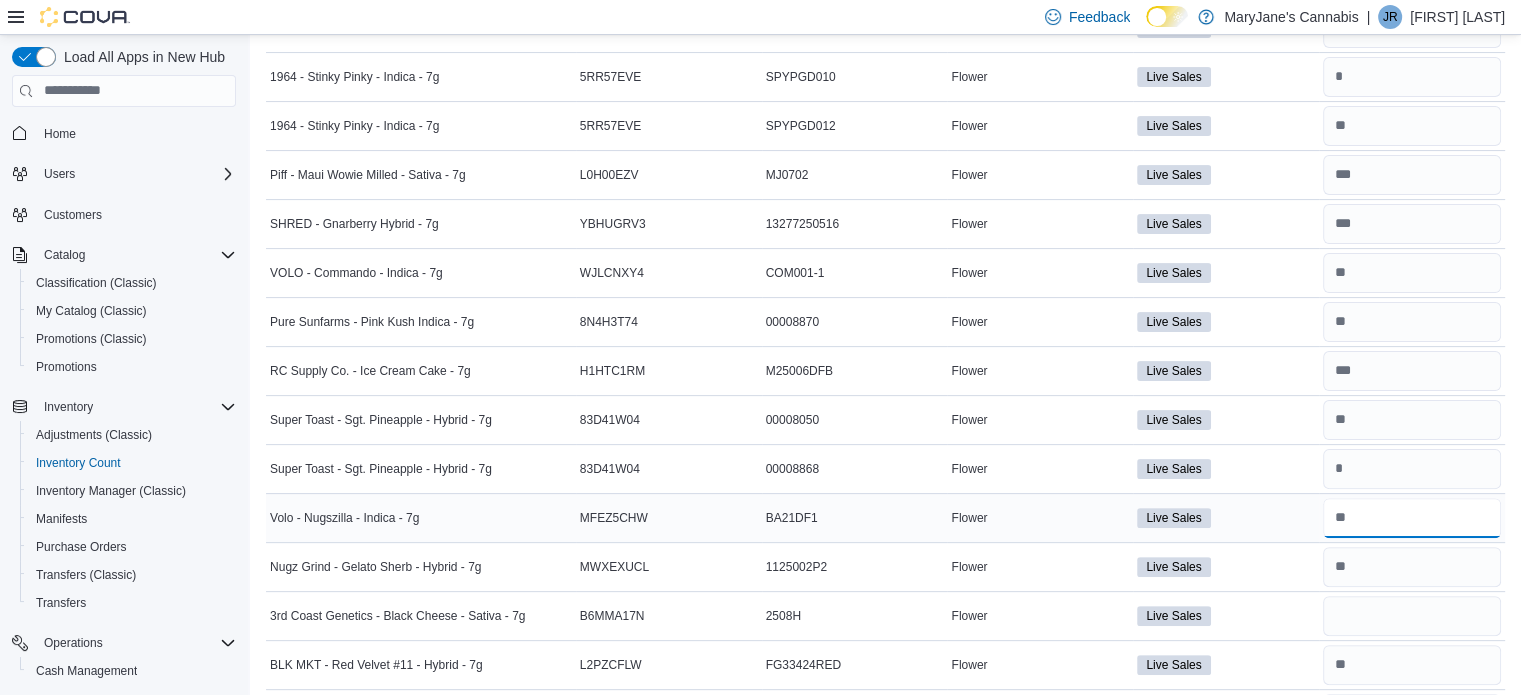 click at bounding box center [1412, 518] 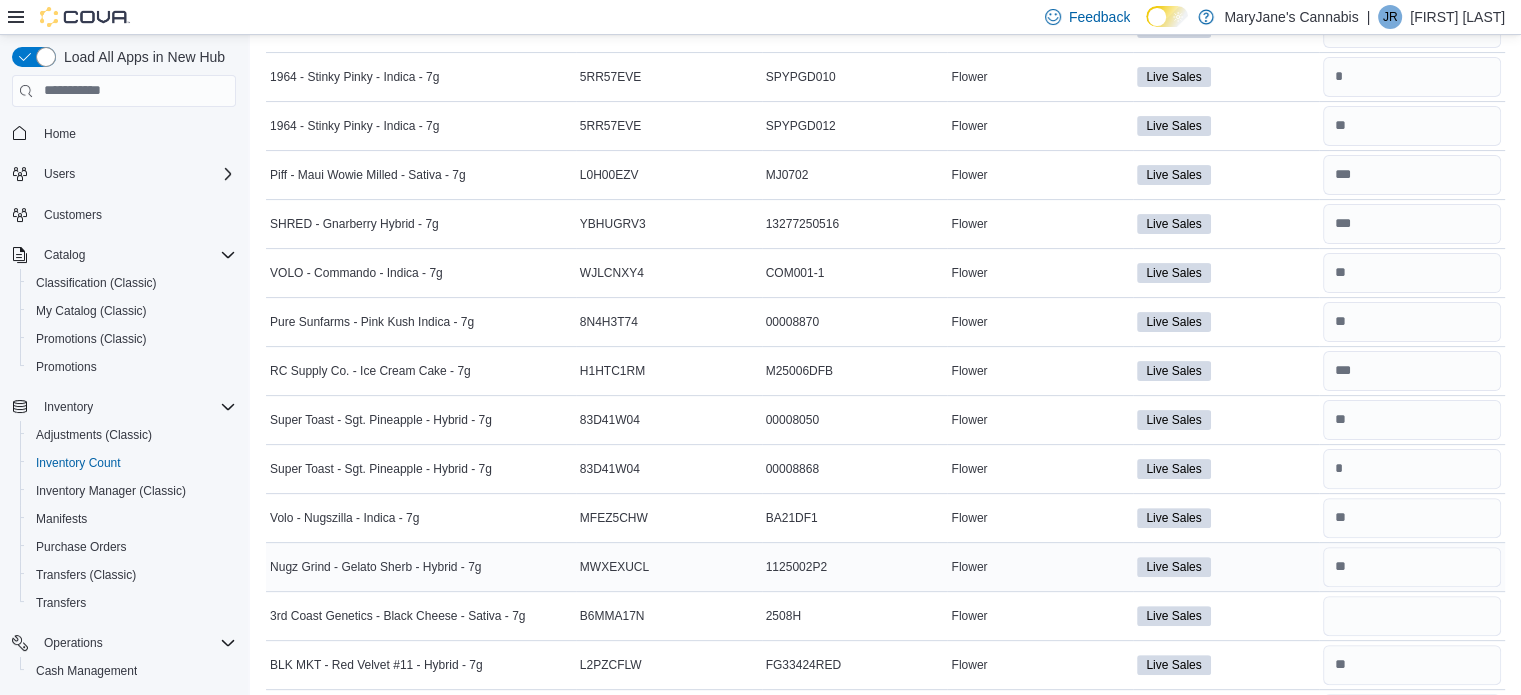 click at bounding box center (1412, 567) 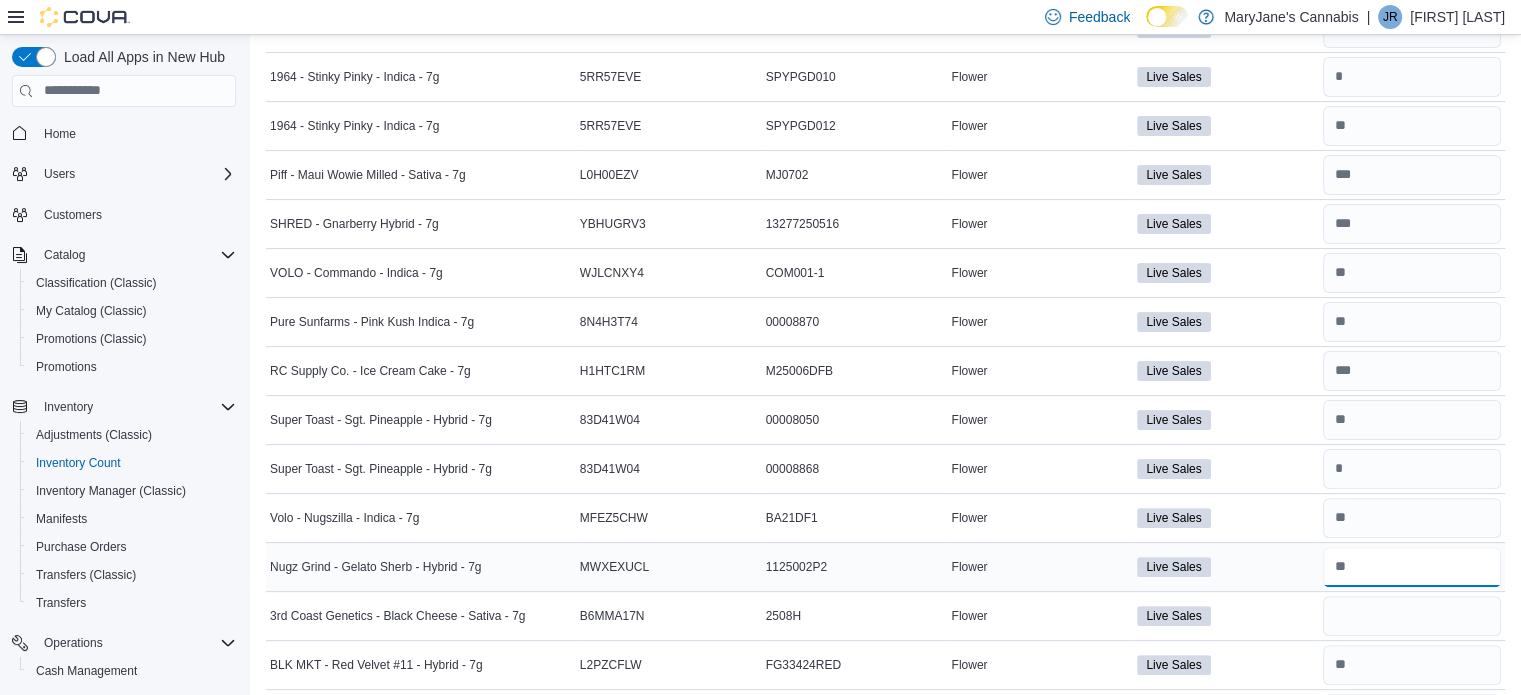 click at bounding box center [1412, 567] 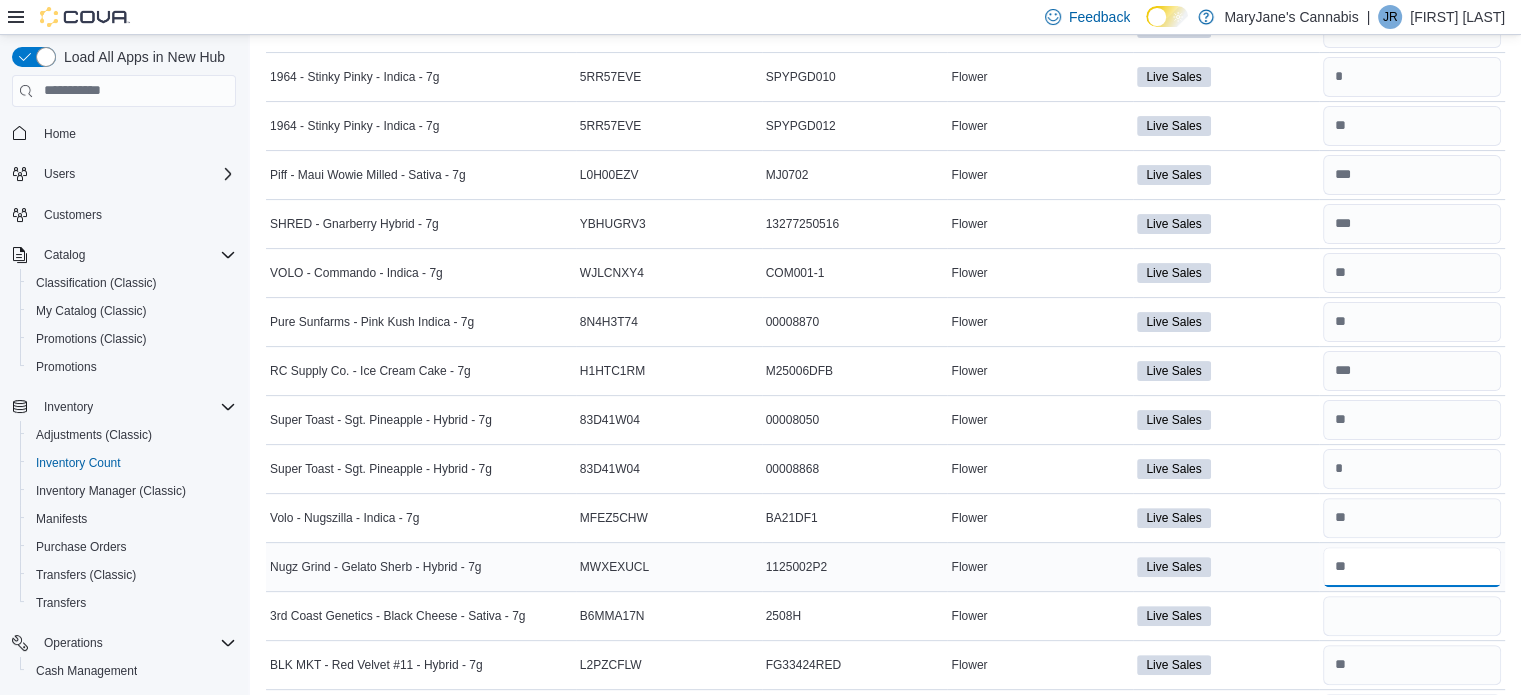 type on "*" 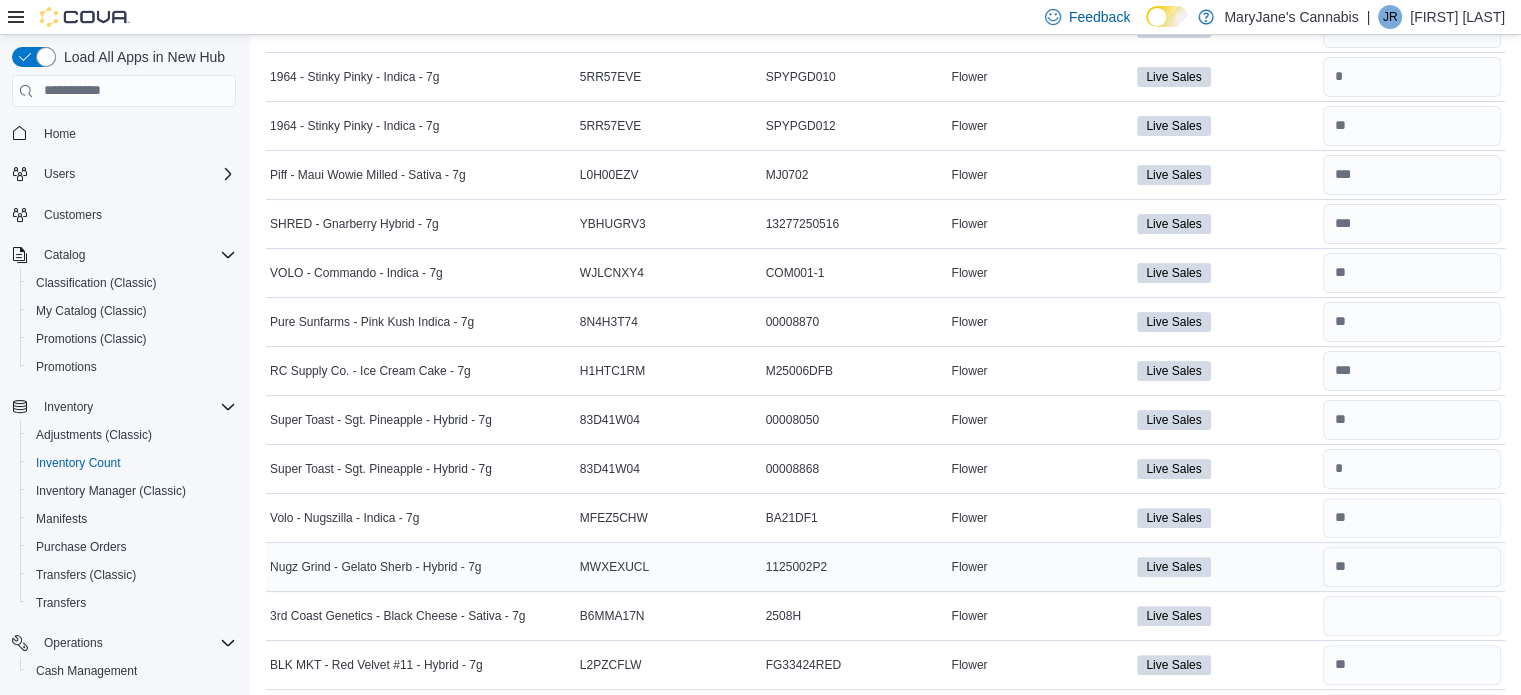 type 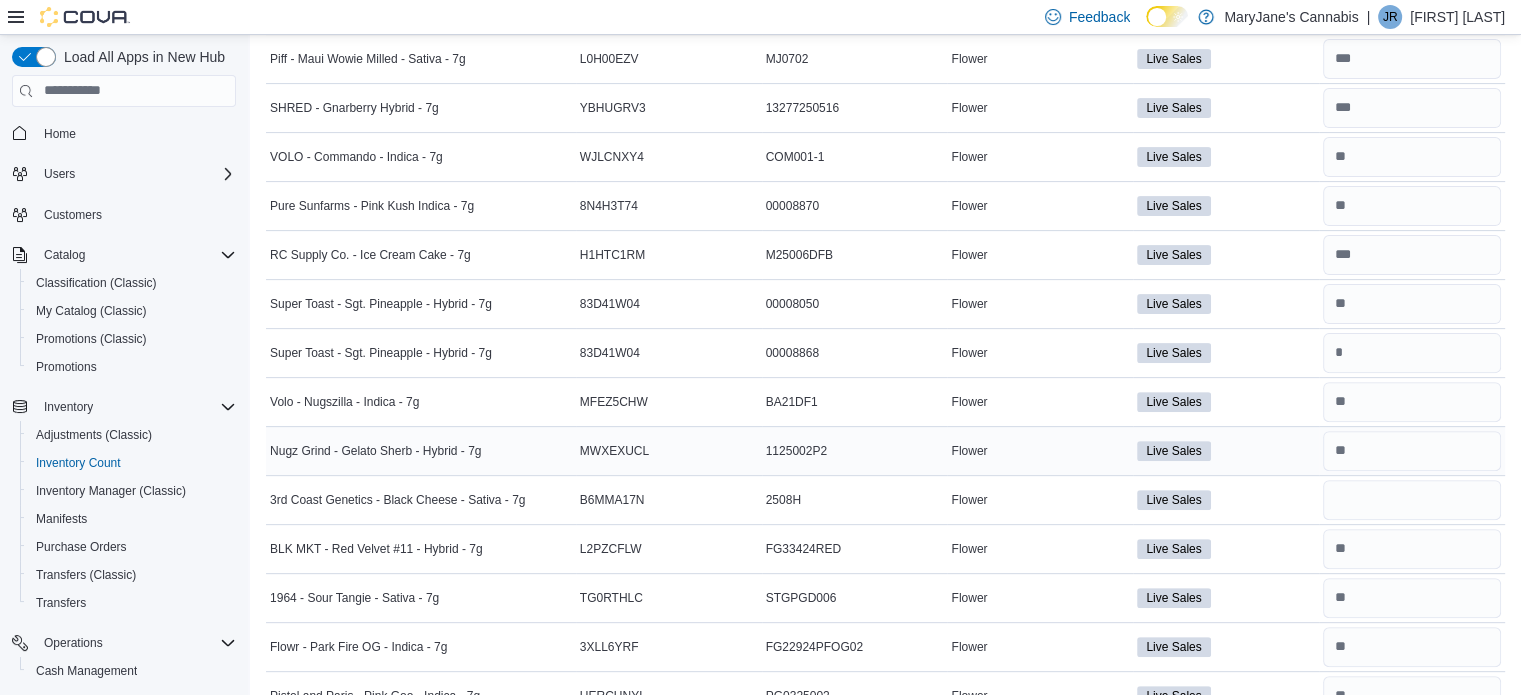 scroll, scrollTop: 604, scrollLeft: 0, axis: vertical 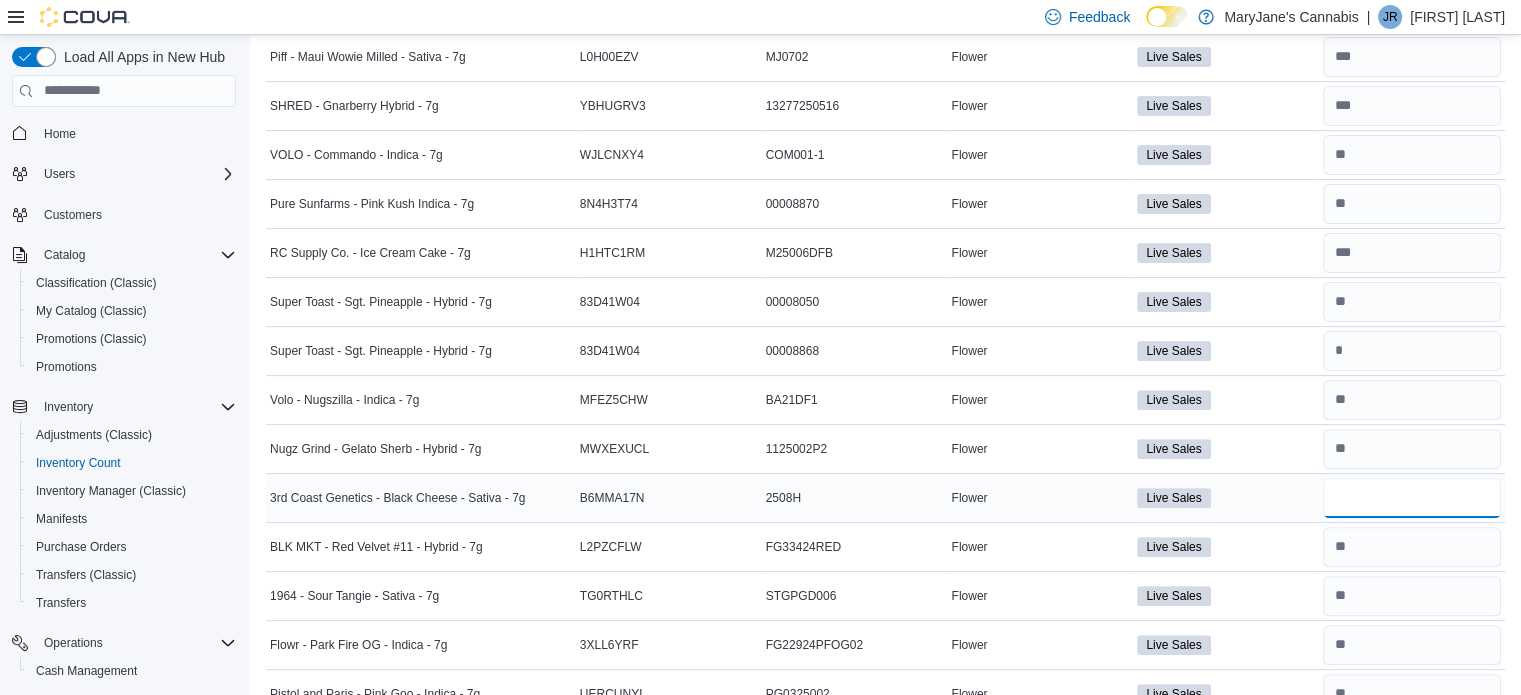 click at bounding box center (1412, 498) 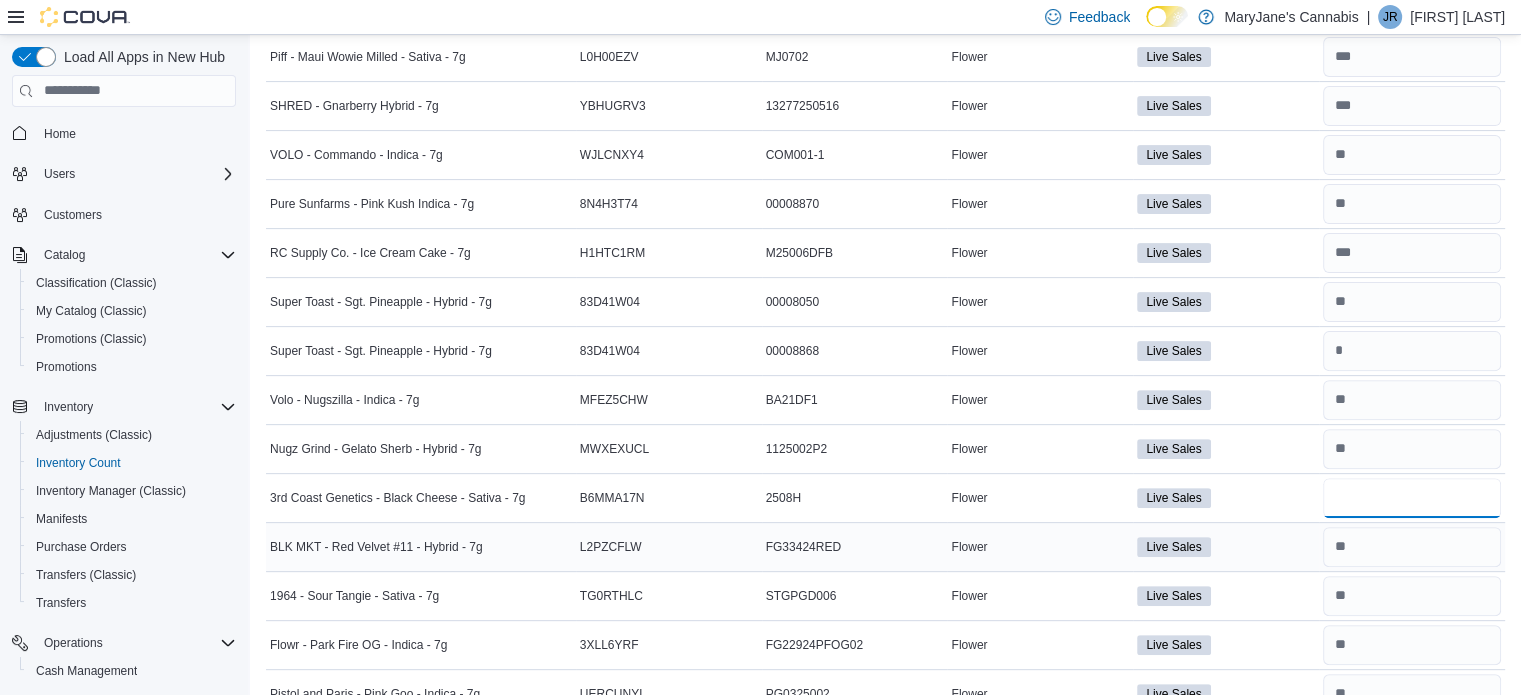 type on "*" 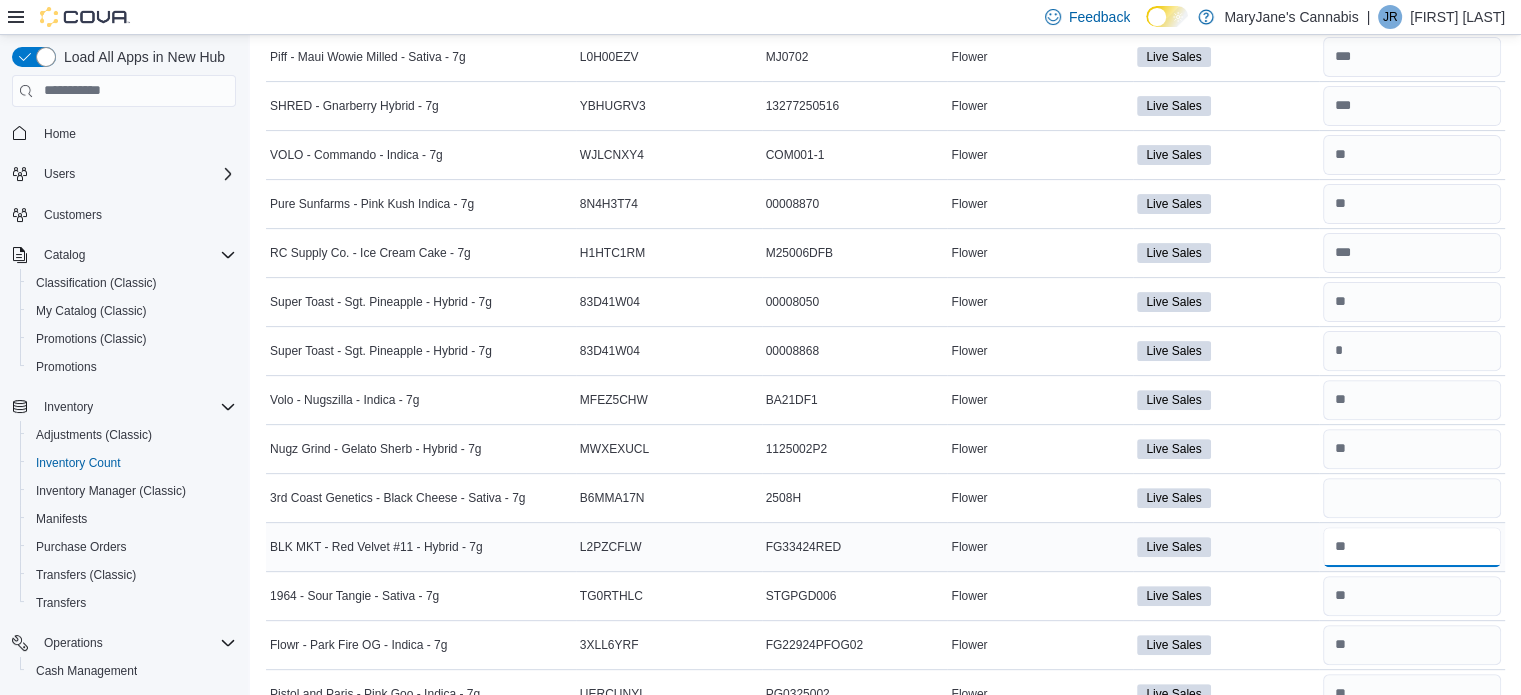 type 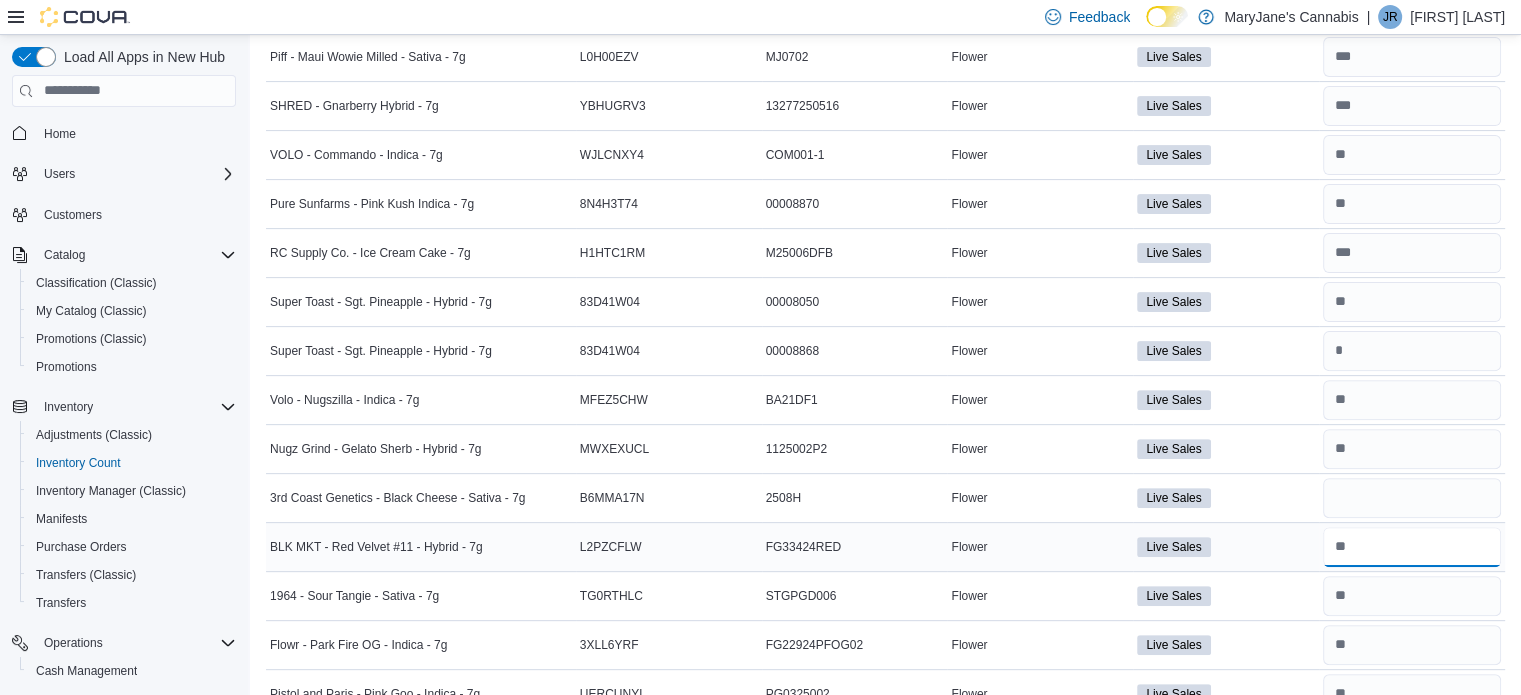 click at bounding box center (1412, 547) 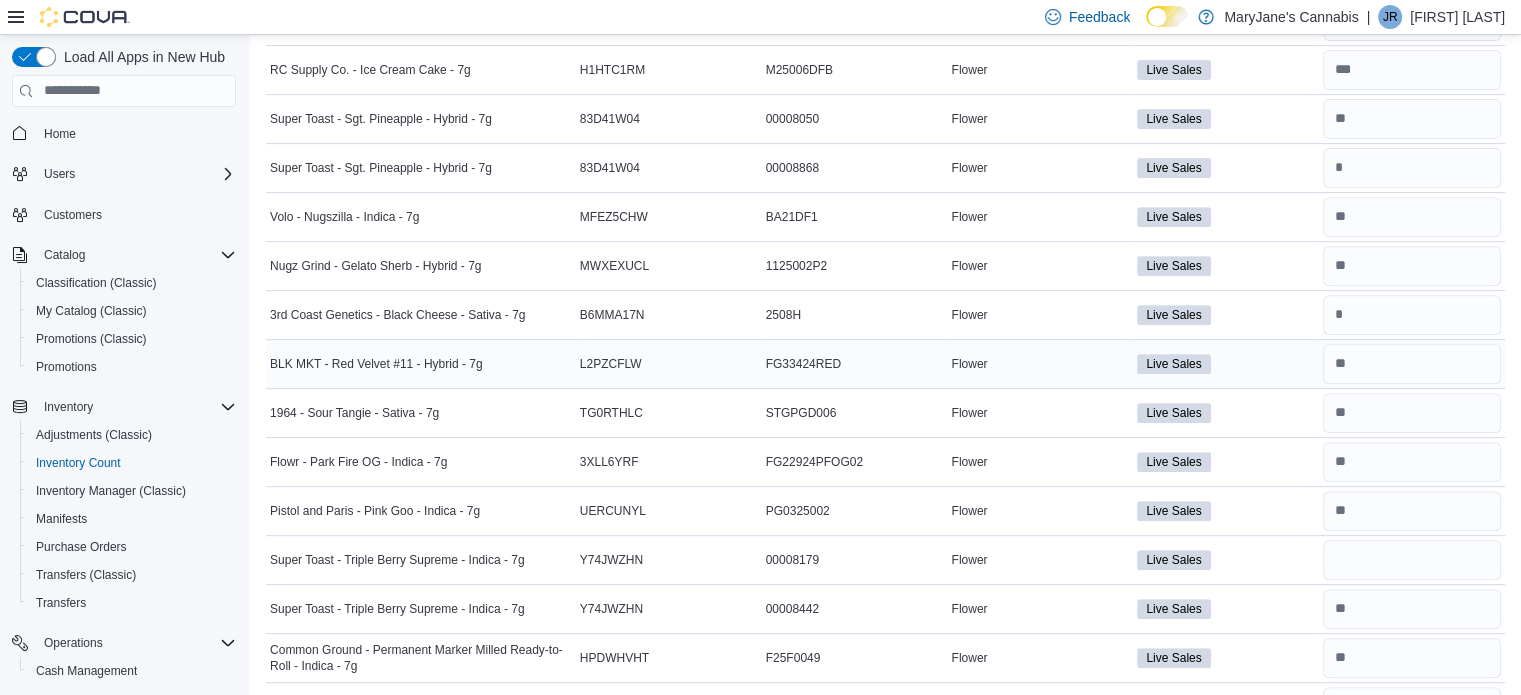 scroll, scrollTop: 788, scrollLeft: 0, axis: vertical 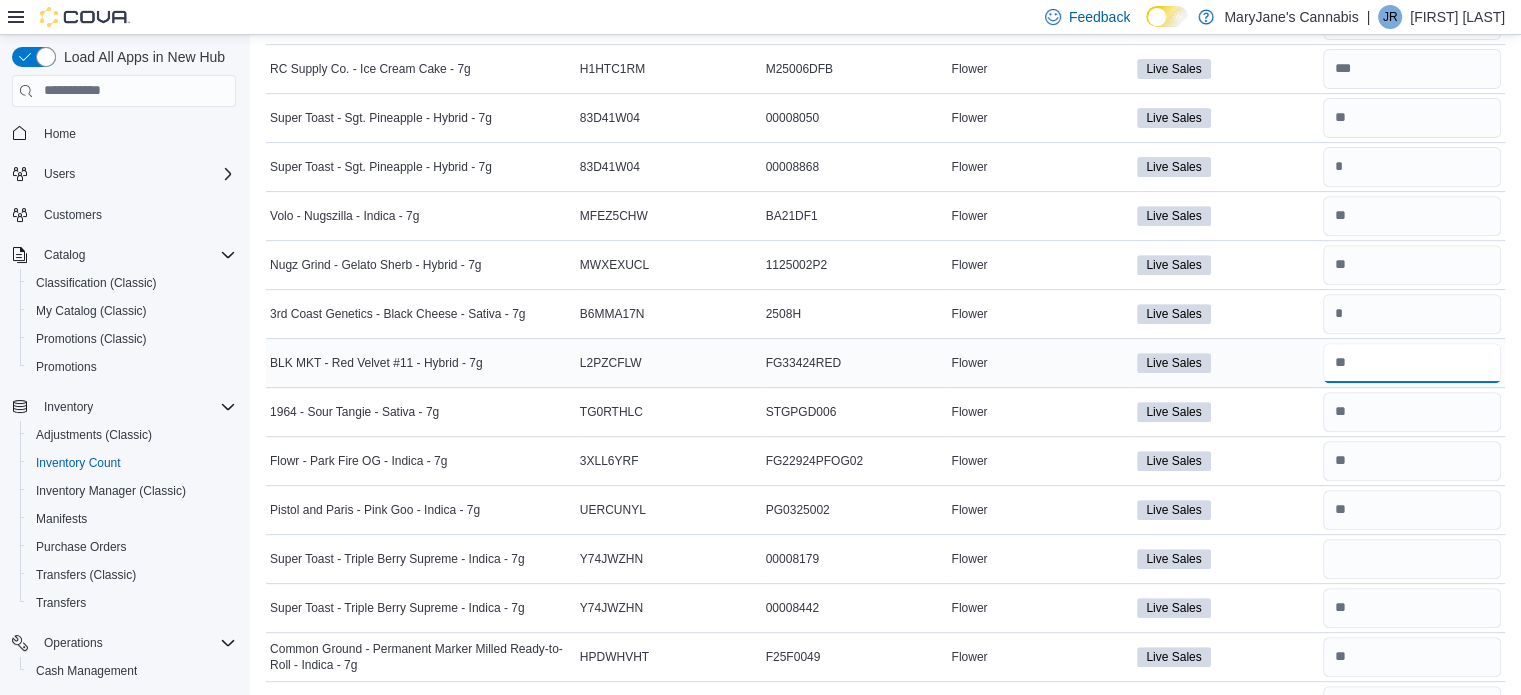 click at bounding box center [1412, 363] 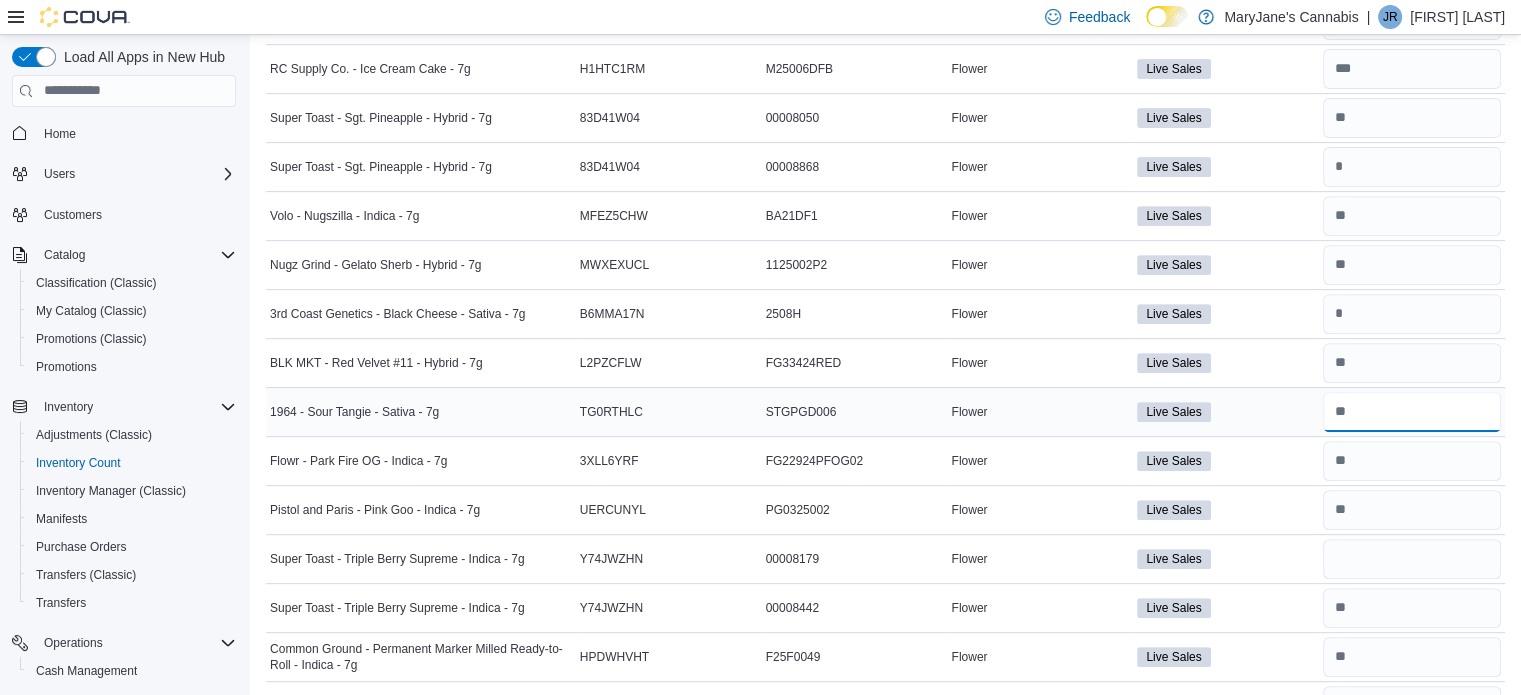 click at bounding box center (1412, 412) 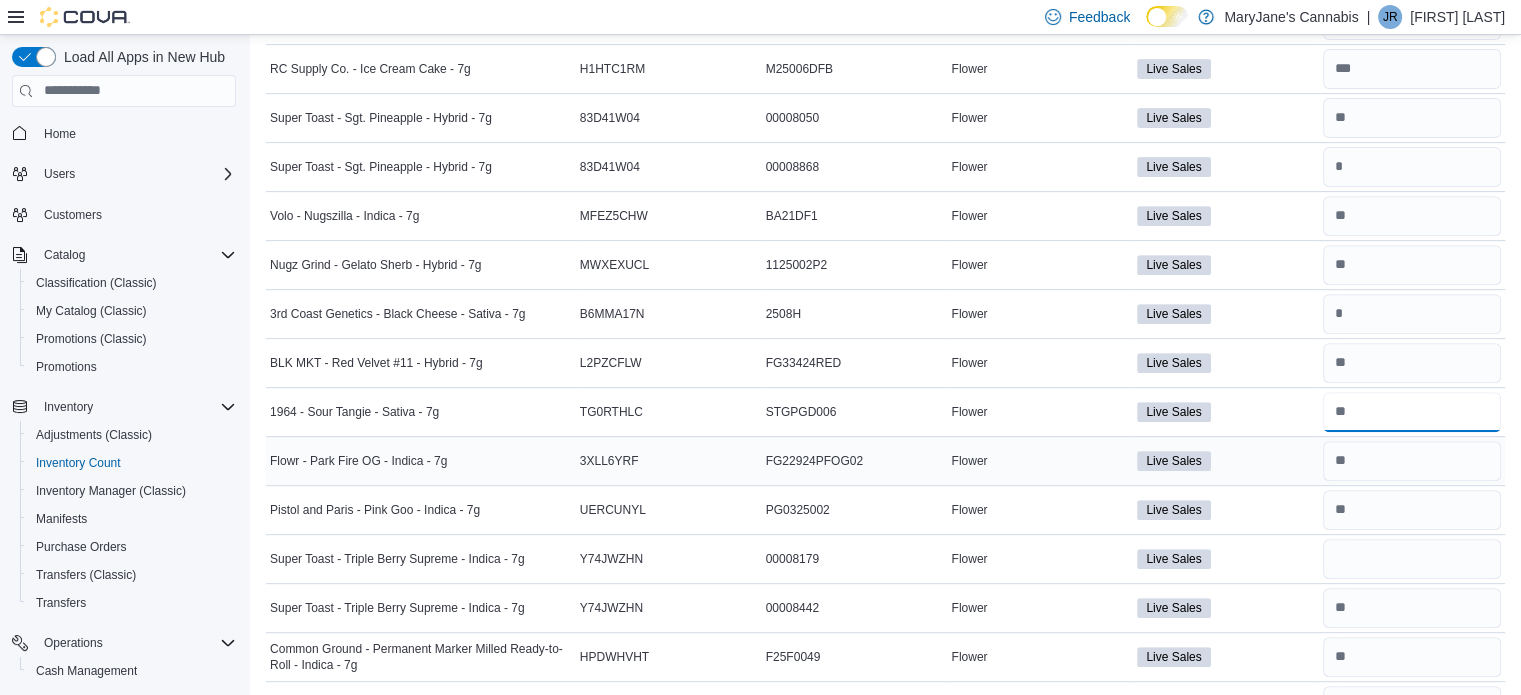type on "*" 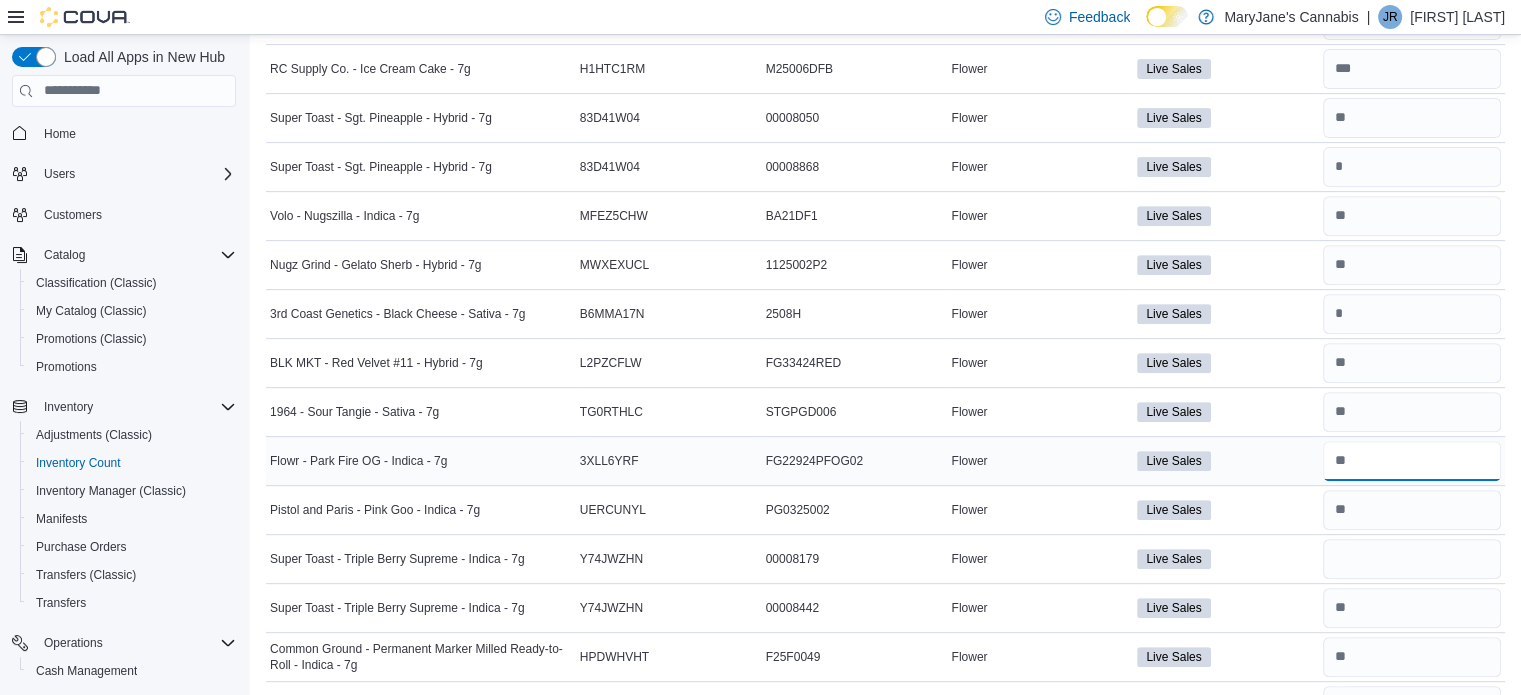 click at bounding box center (1412, 461) 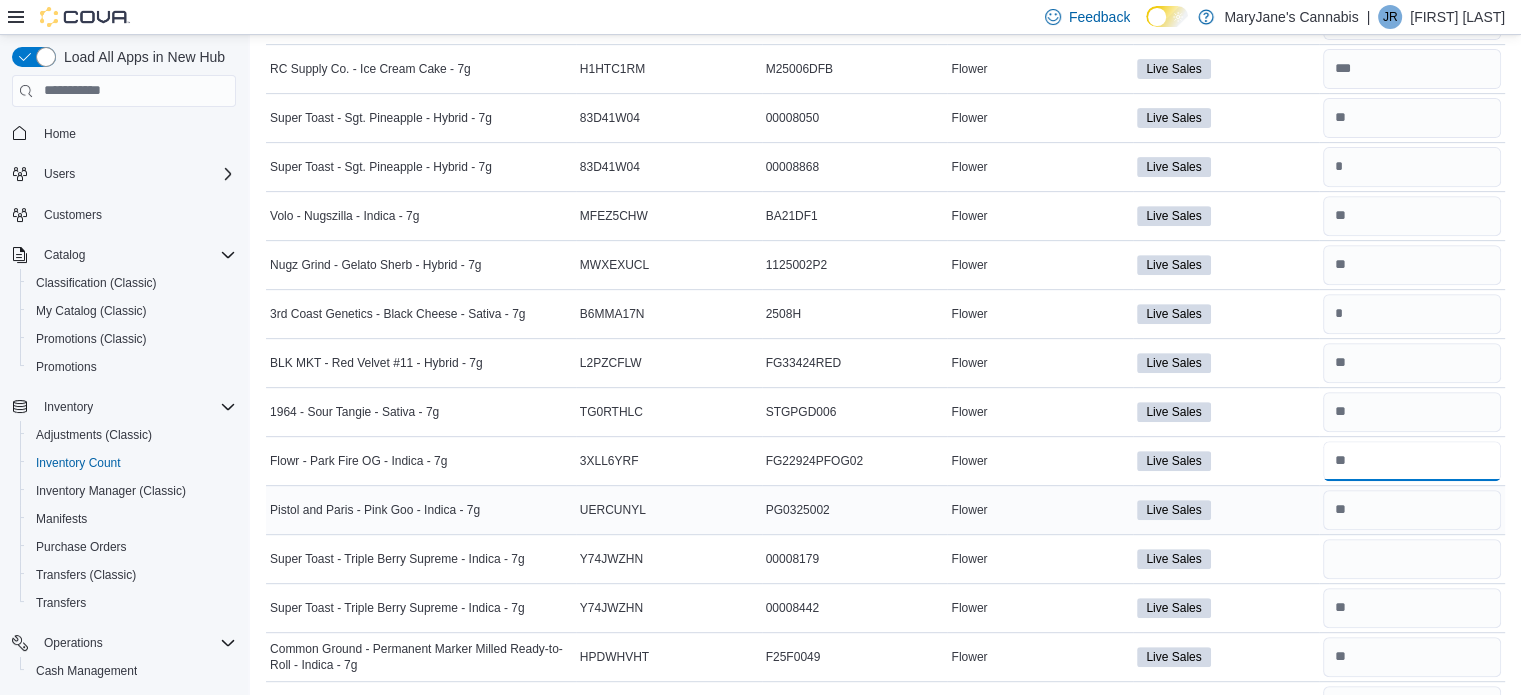type on "*" 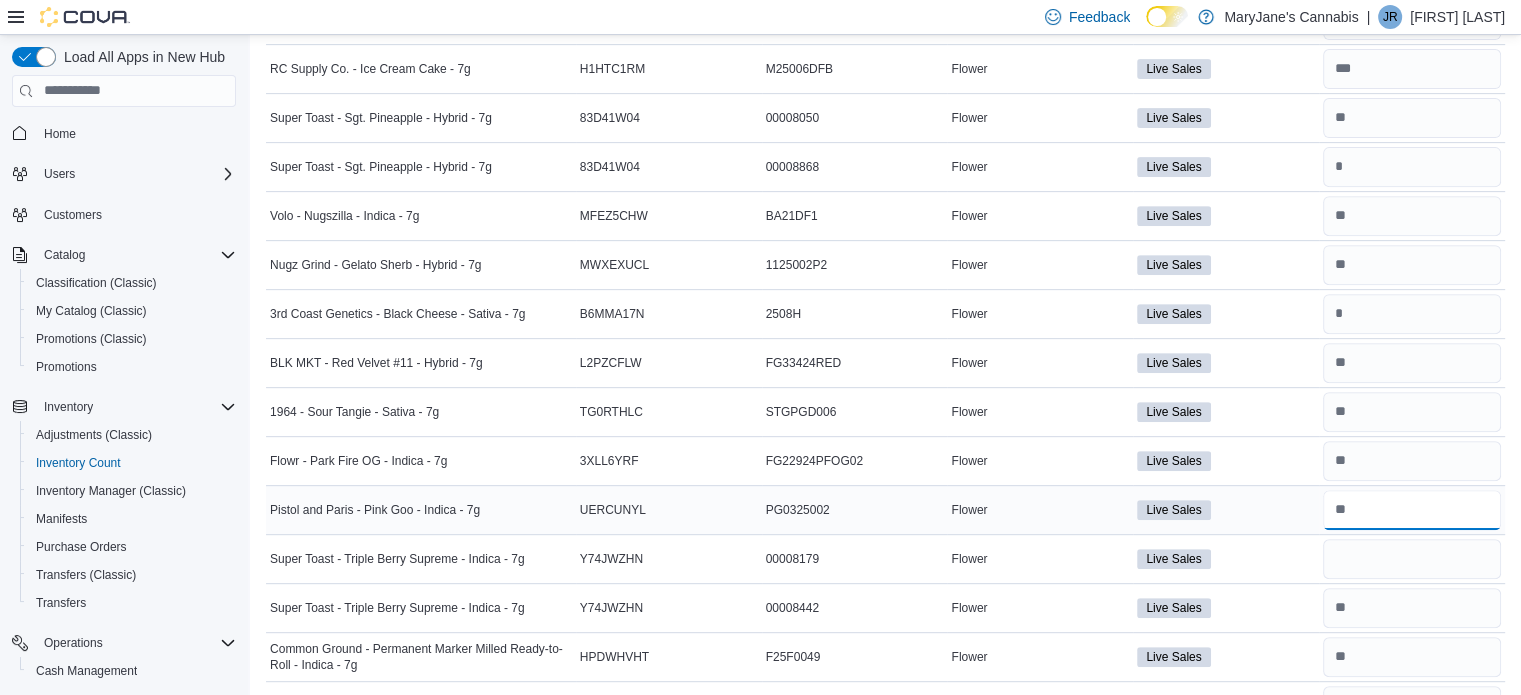 type 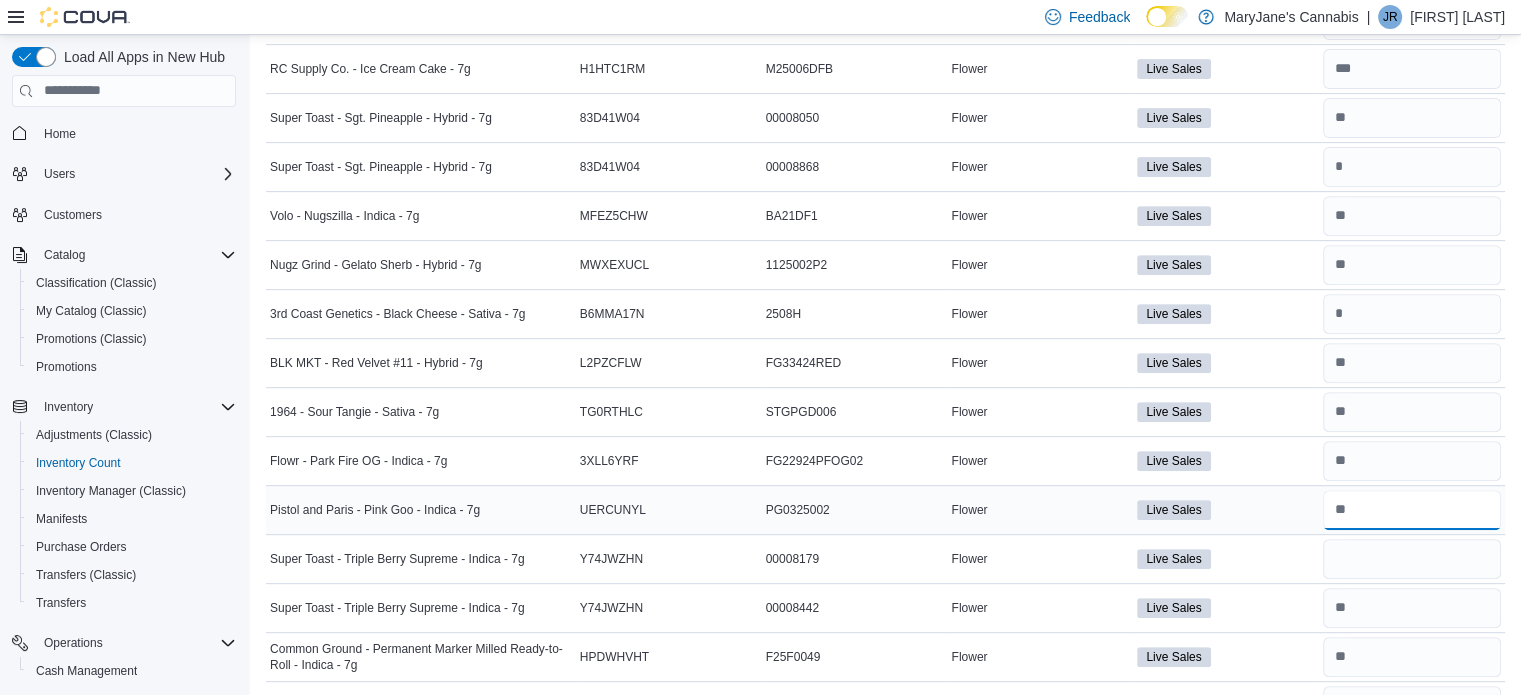 click at bounding box center (1412, 510) 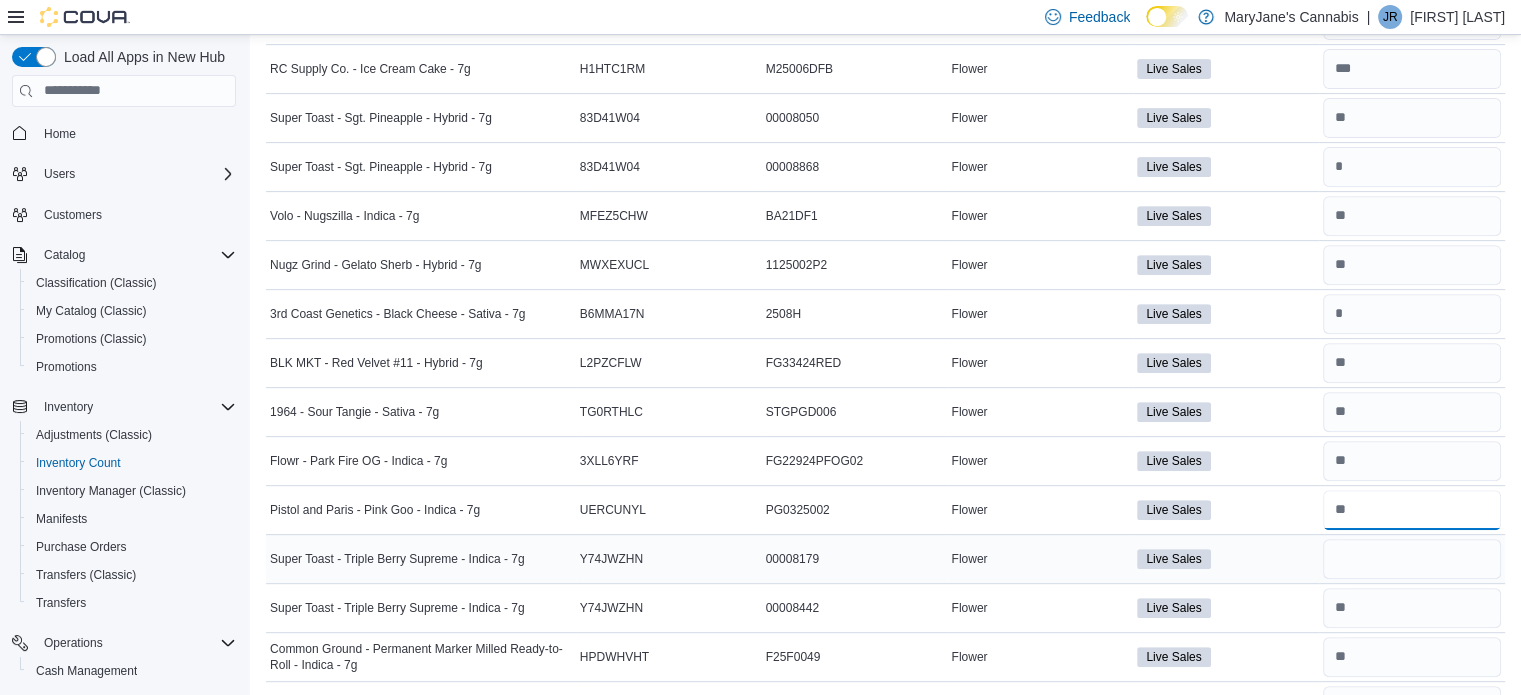 type on "*" 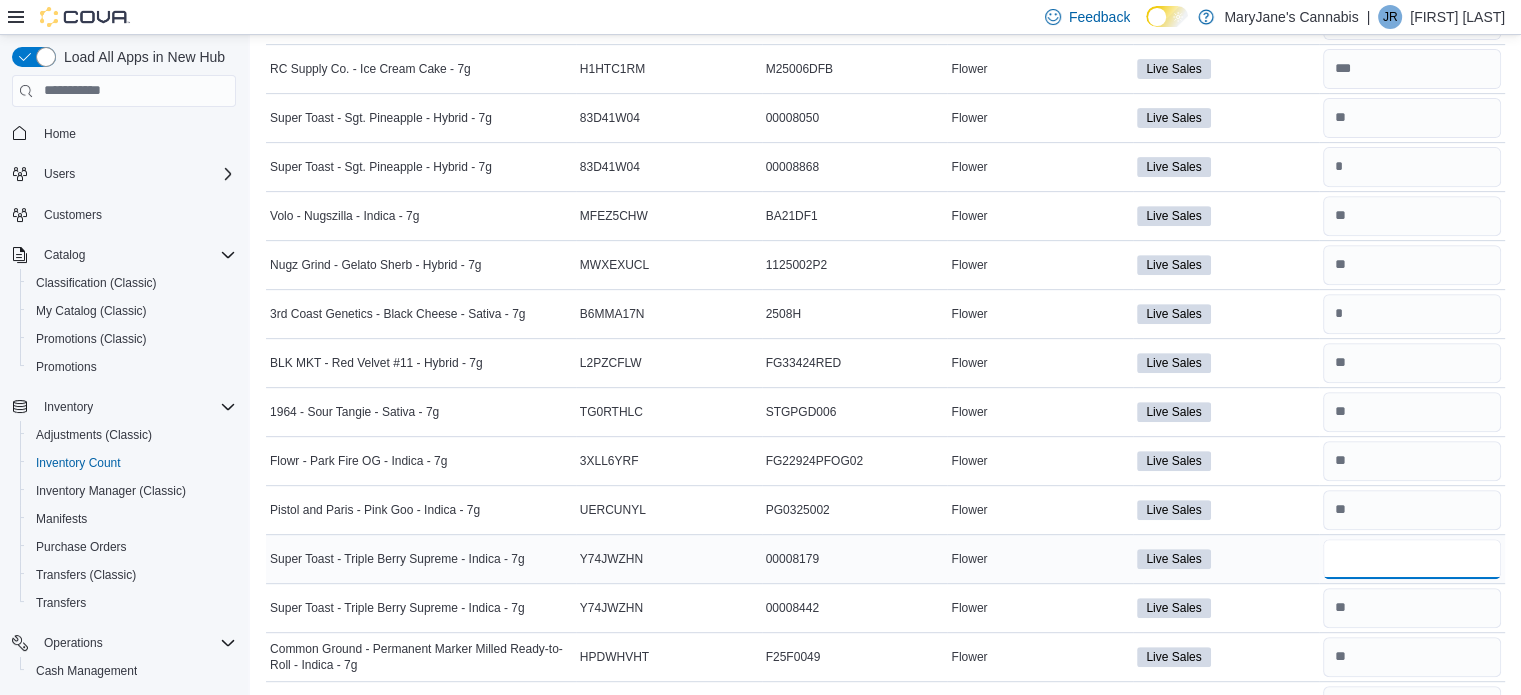 type 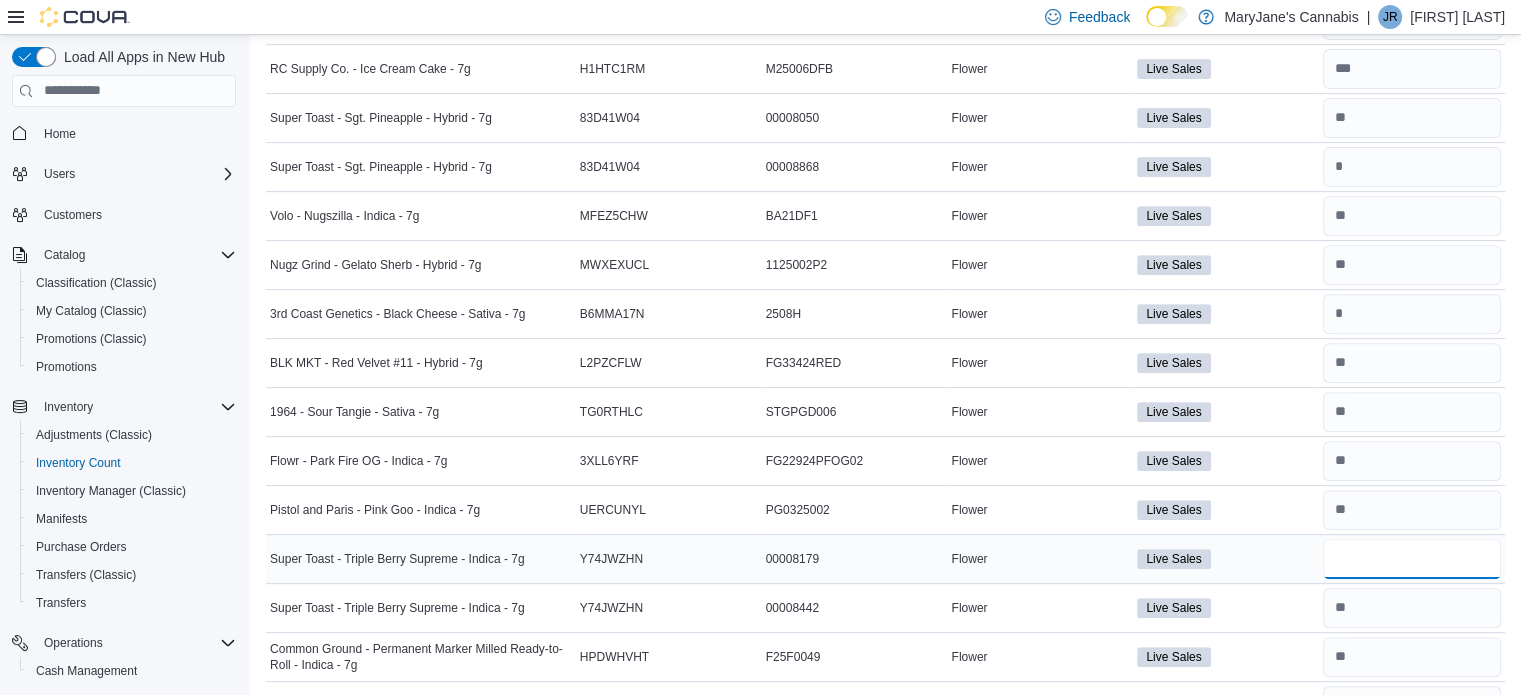 click at bounding box center (1412, 559) 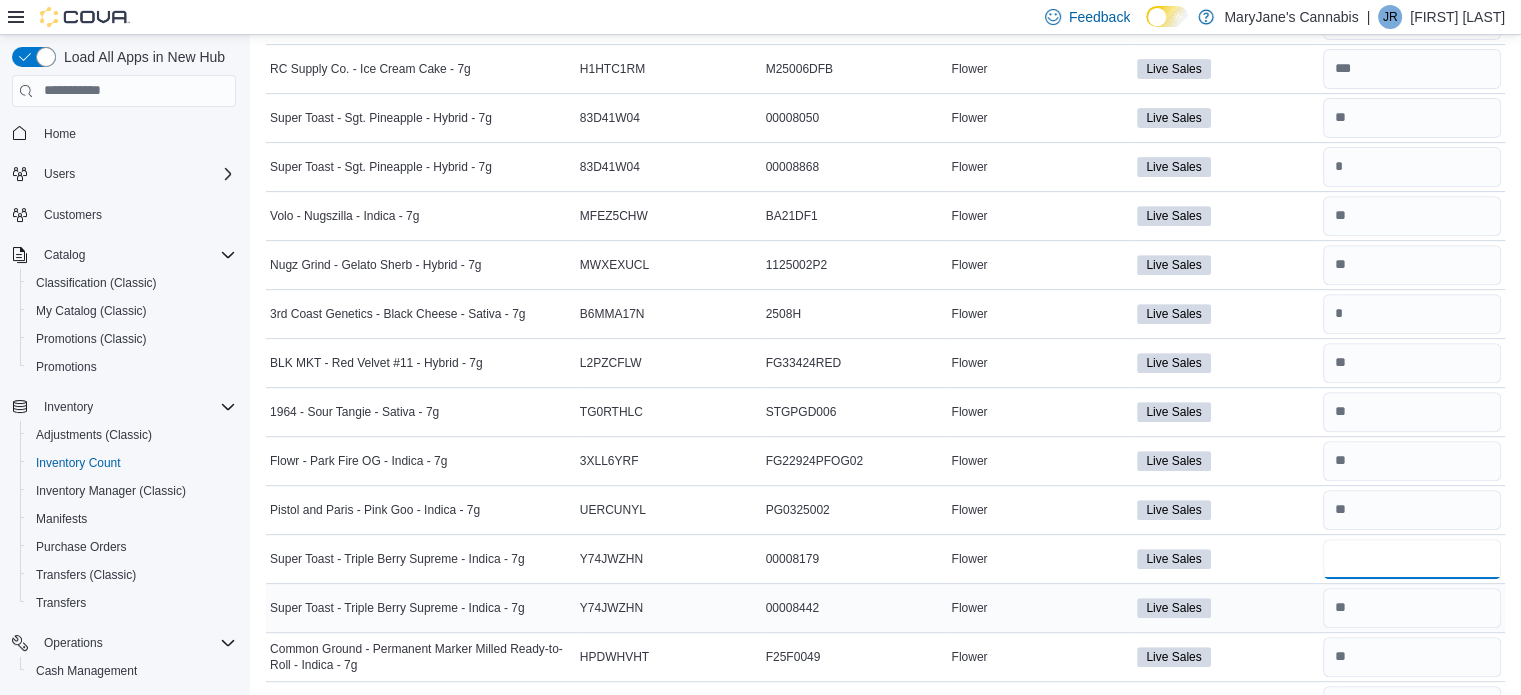 type on "*" 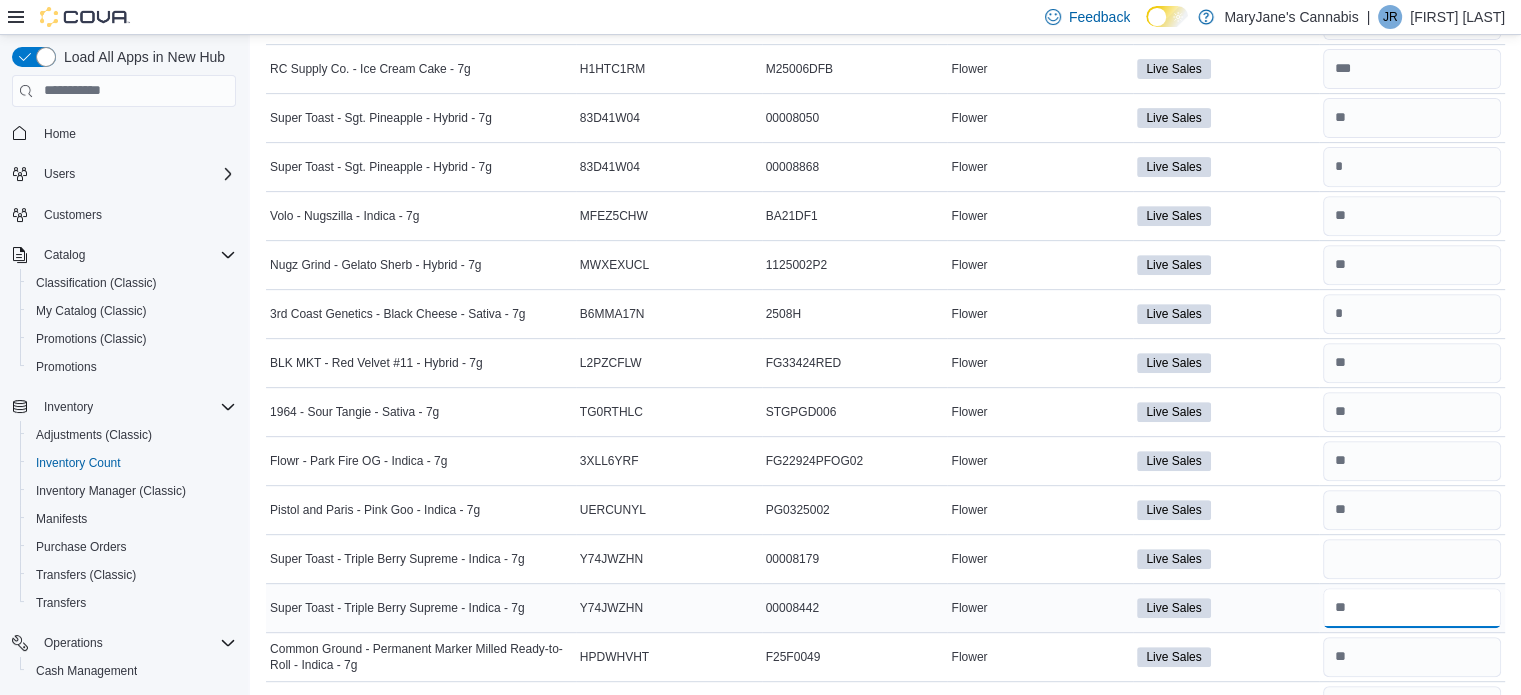 type 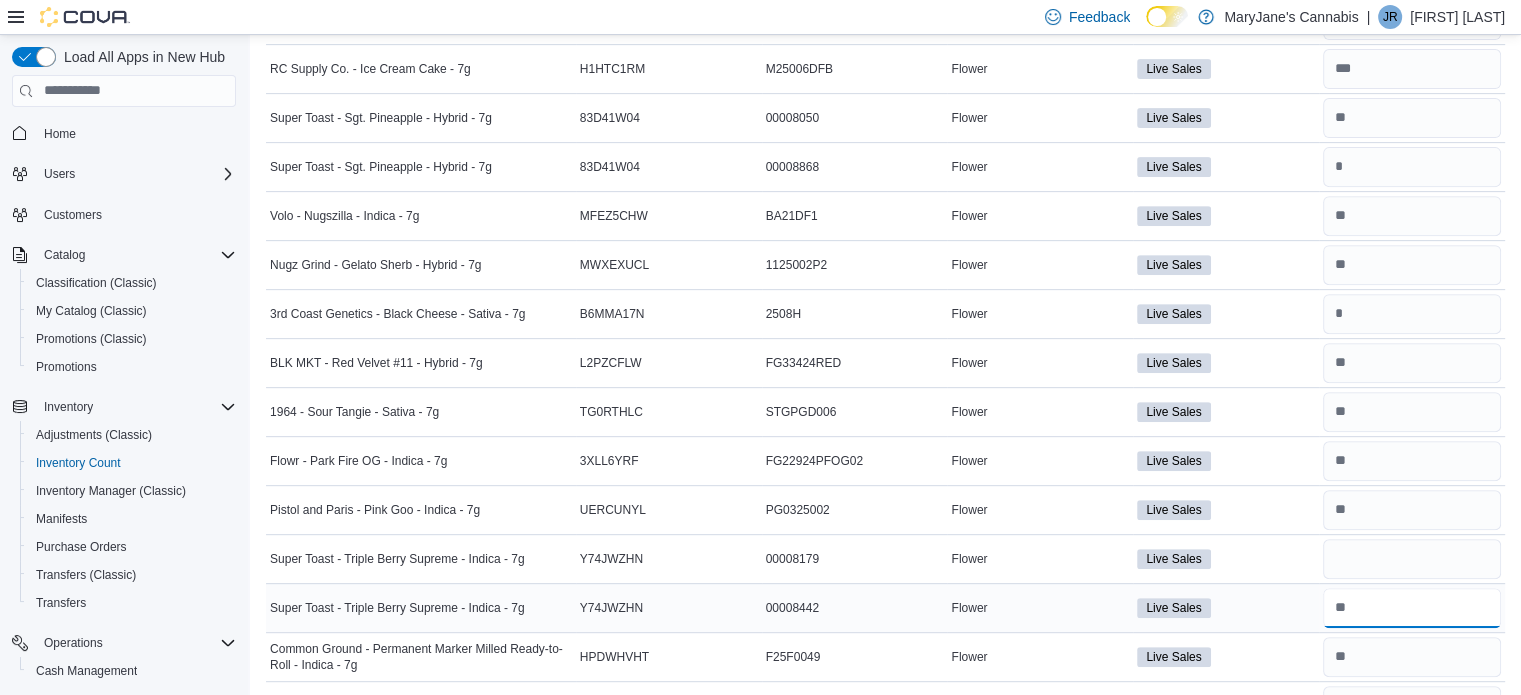 click at bounding box center (1412, 608) 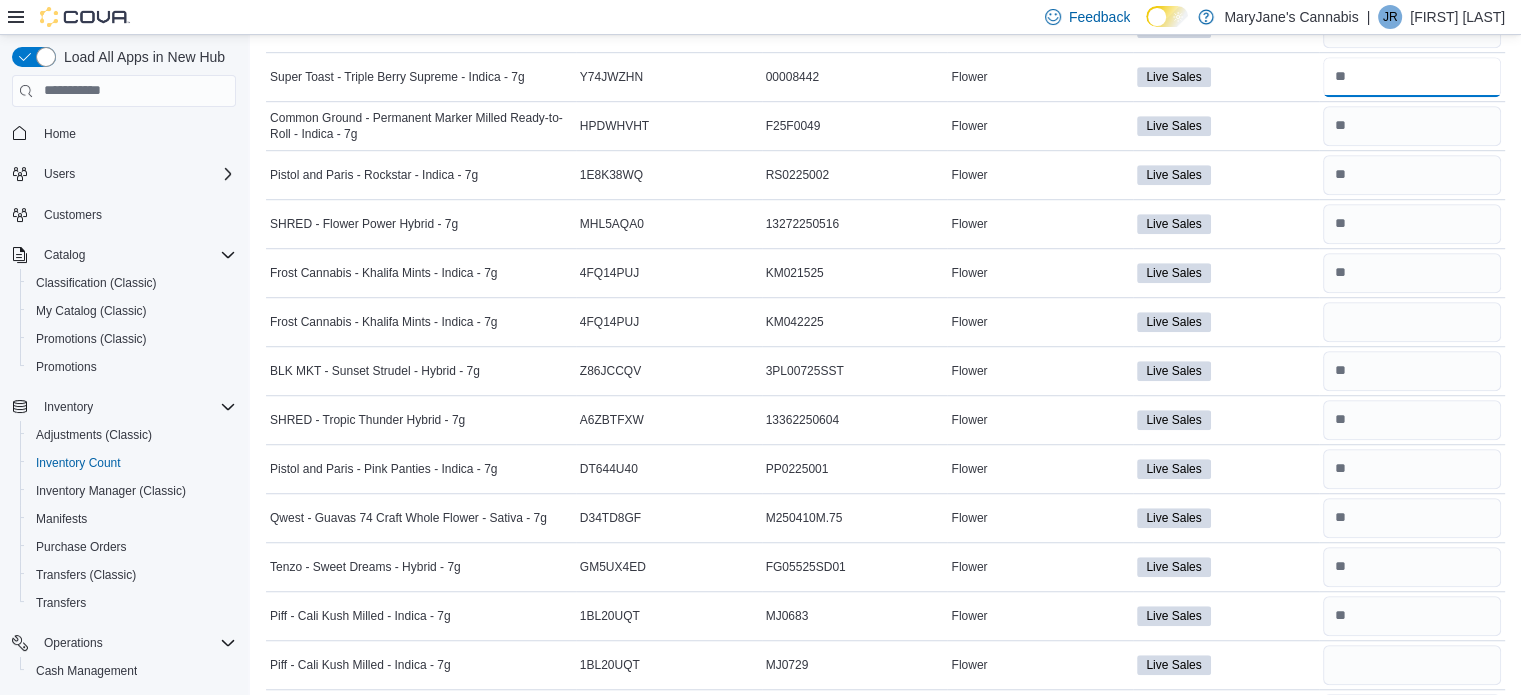 scroll, scrollTop: 1320, scrollLeft: 0, axis: vertical 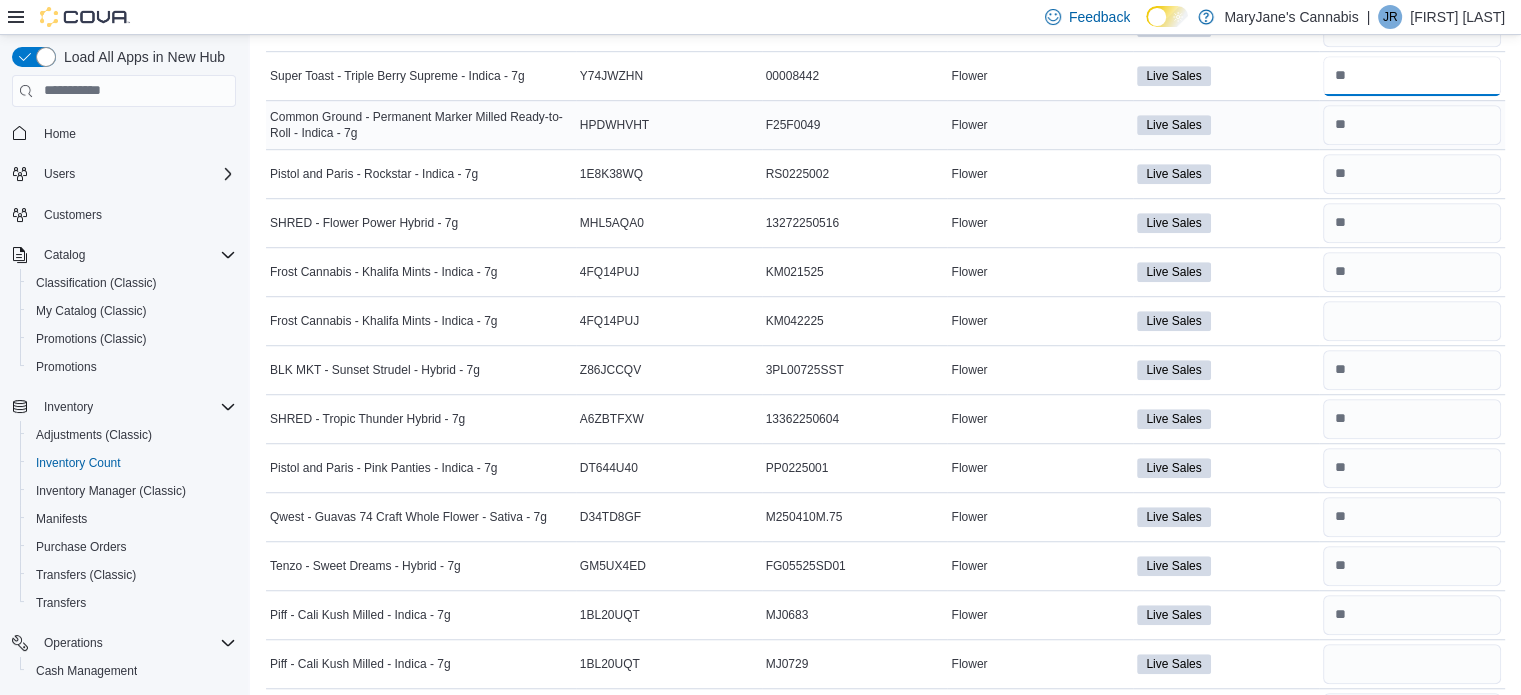 type on "*" 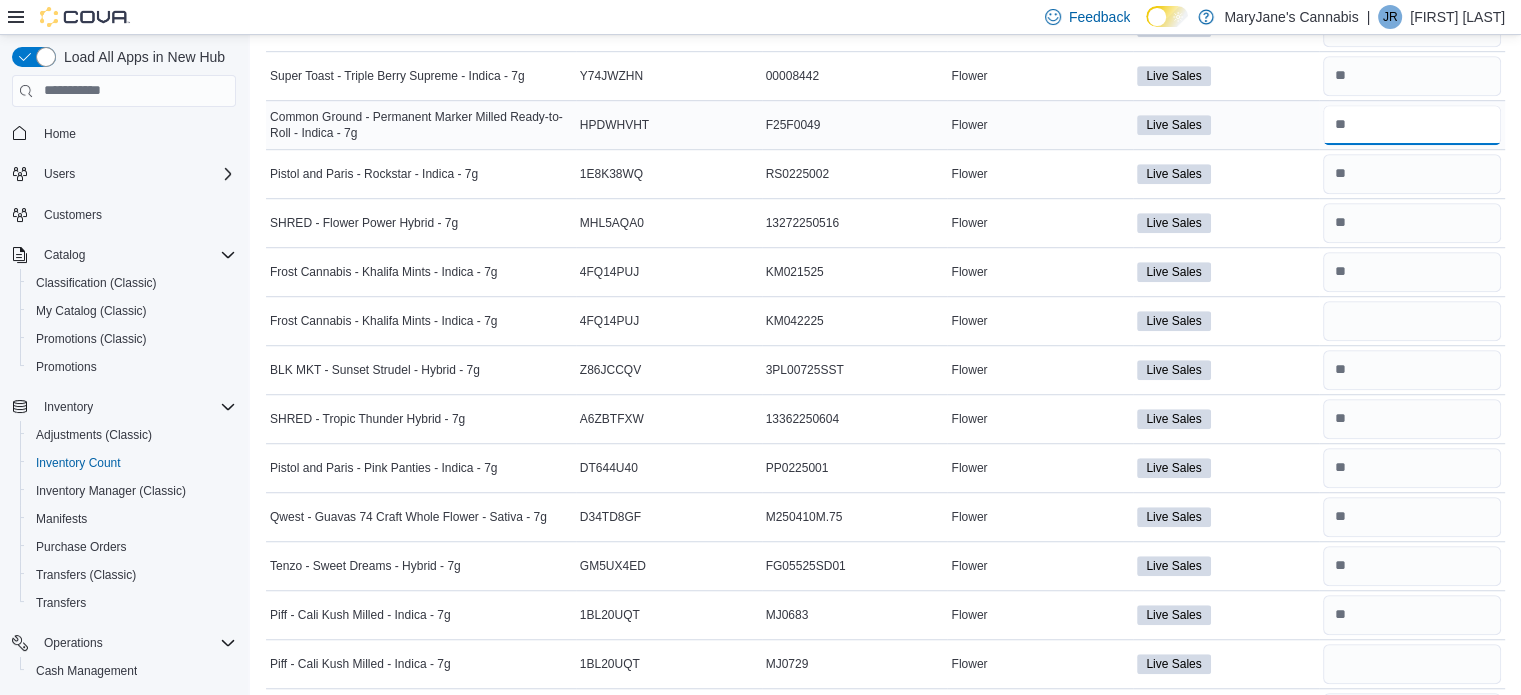 type 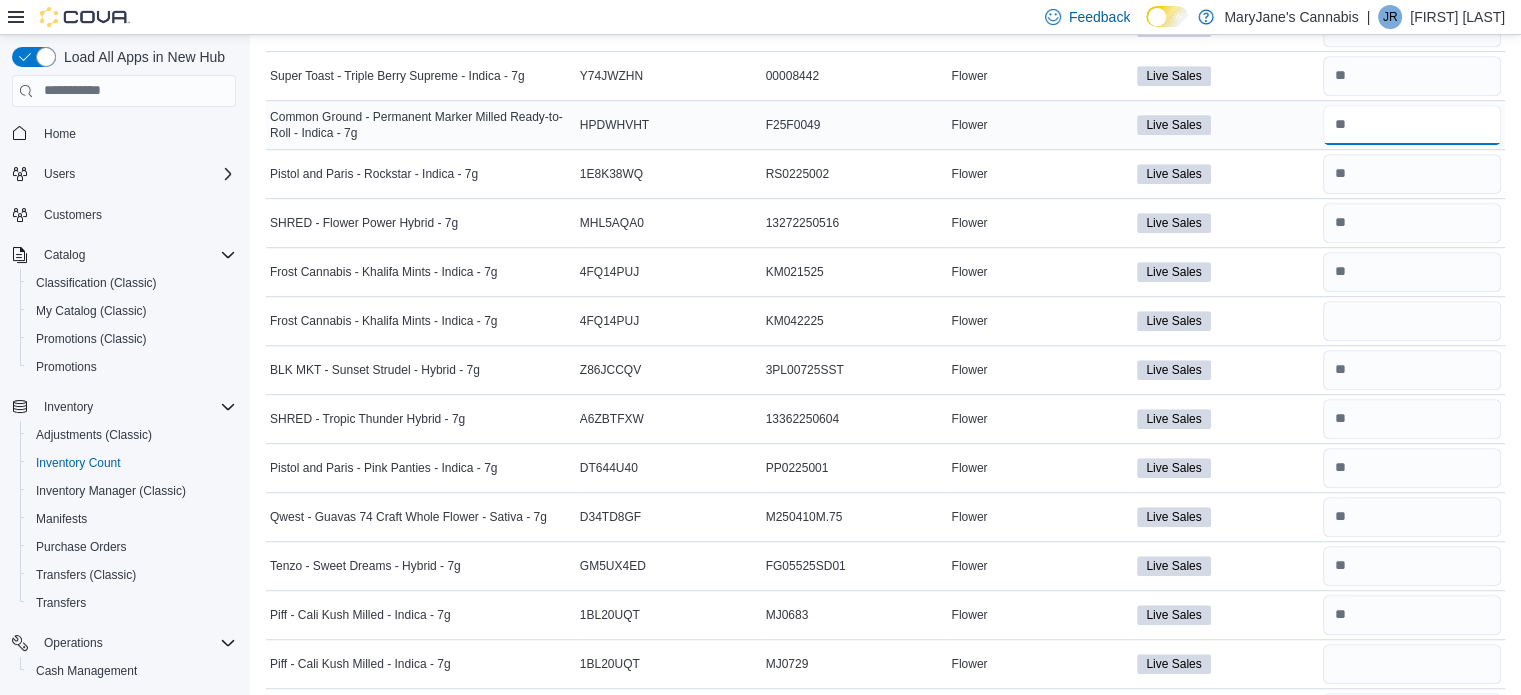 click at bounding box center (1412, 125) 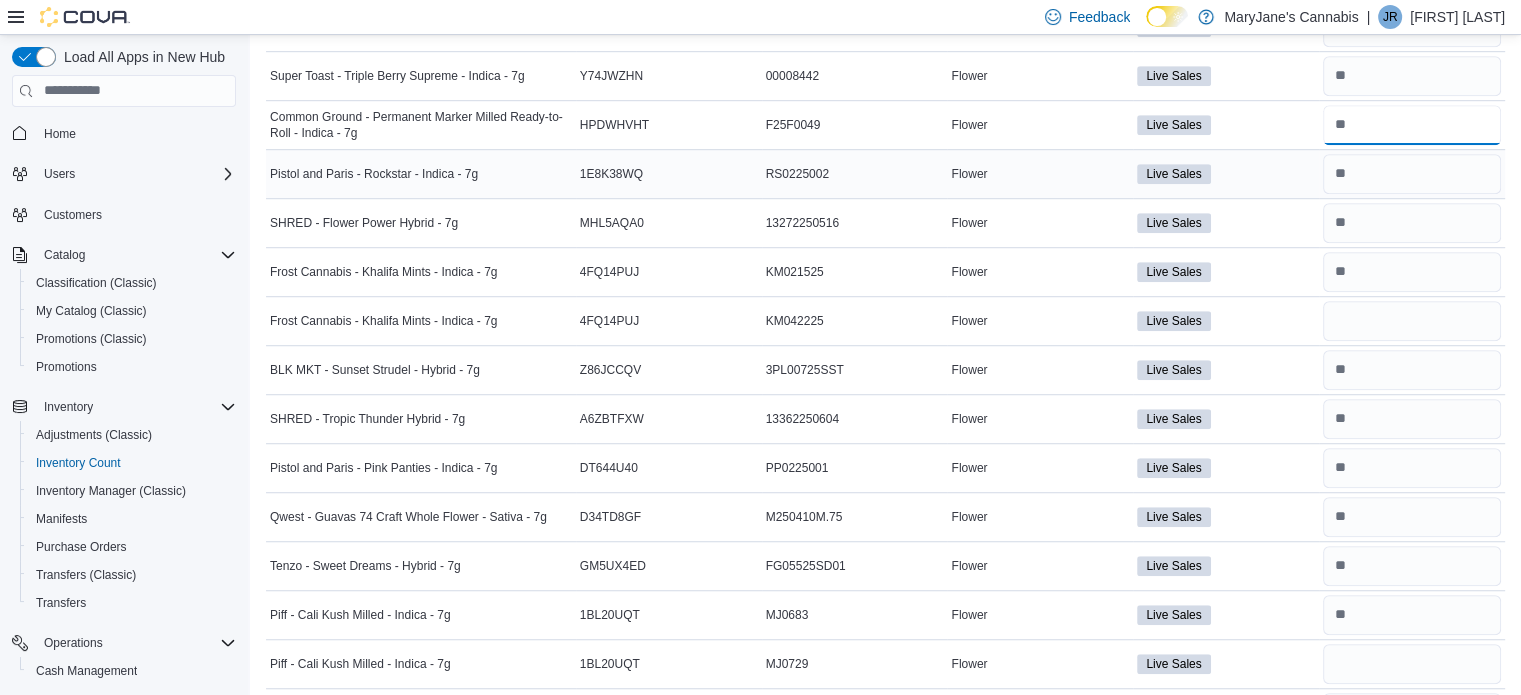 type on "**" 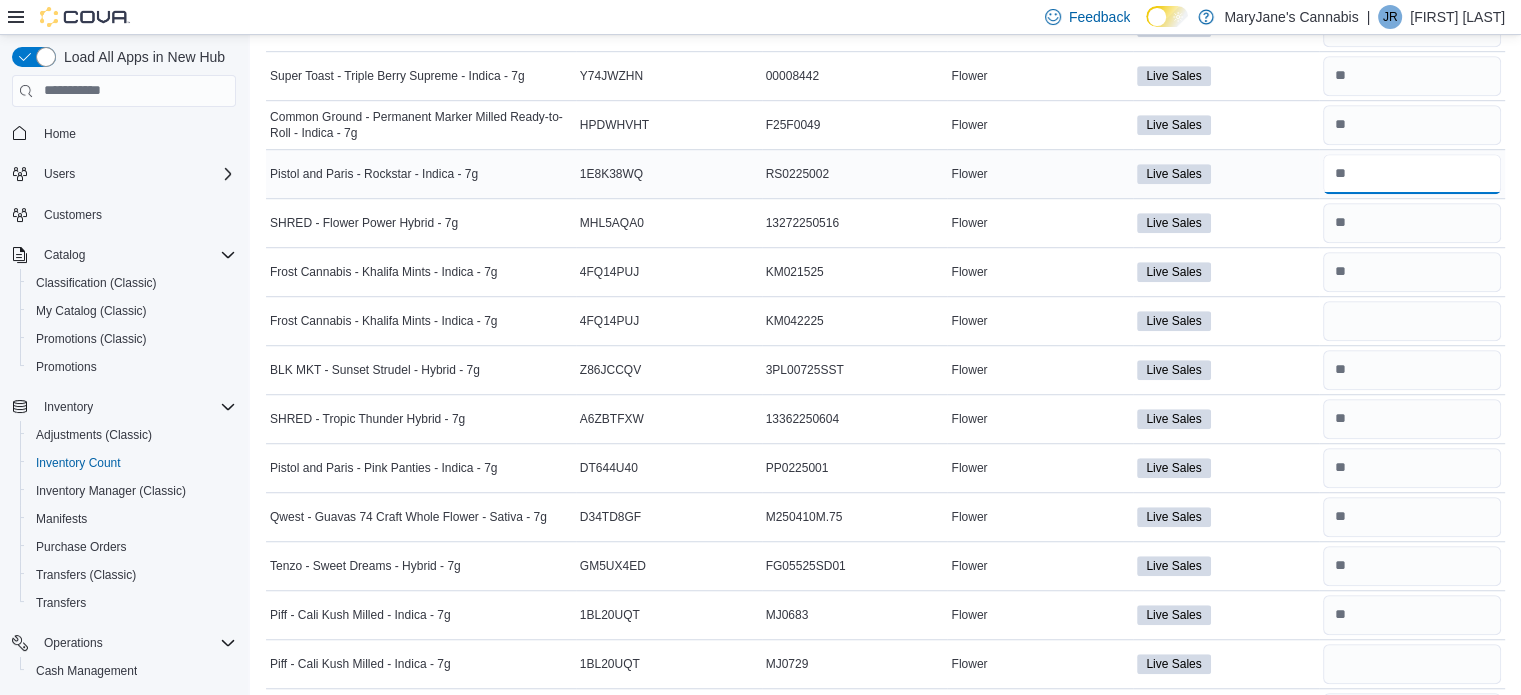 type 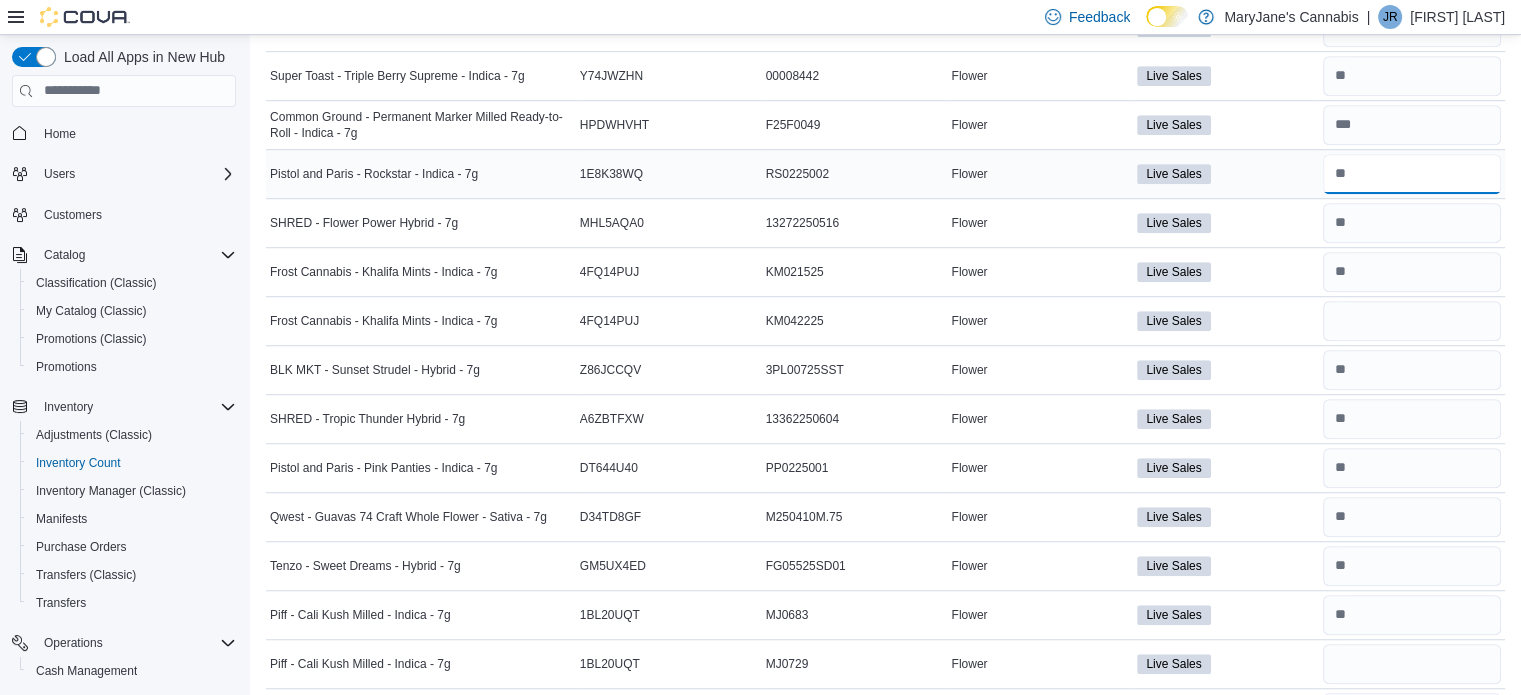 click at bounding box center (1412, 174) 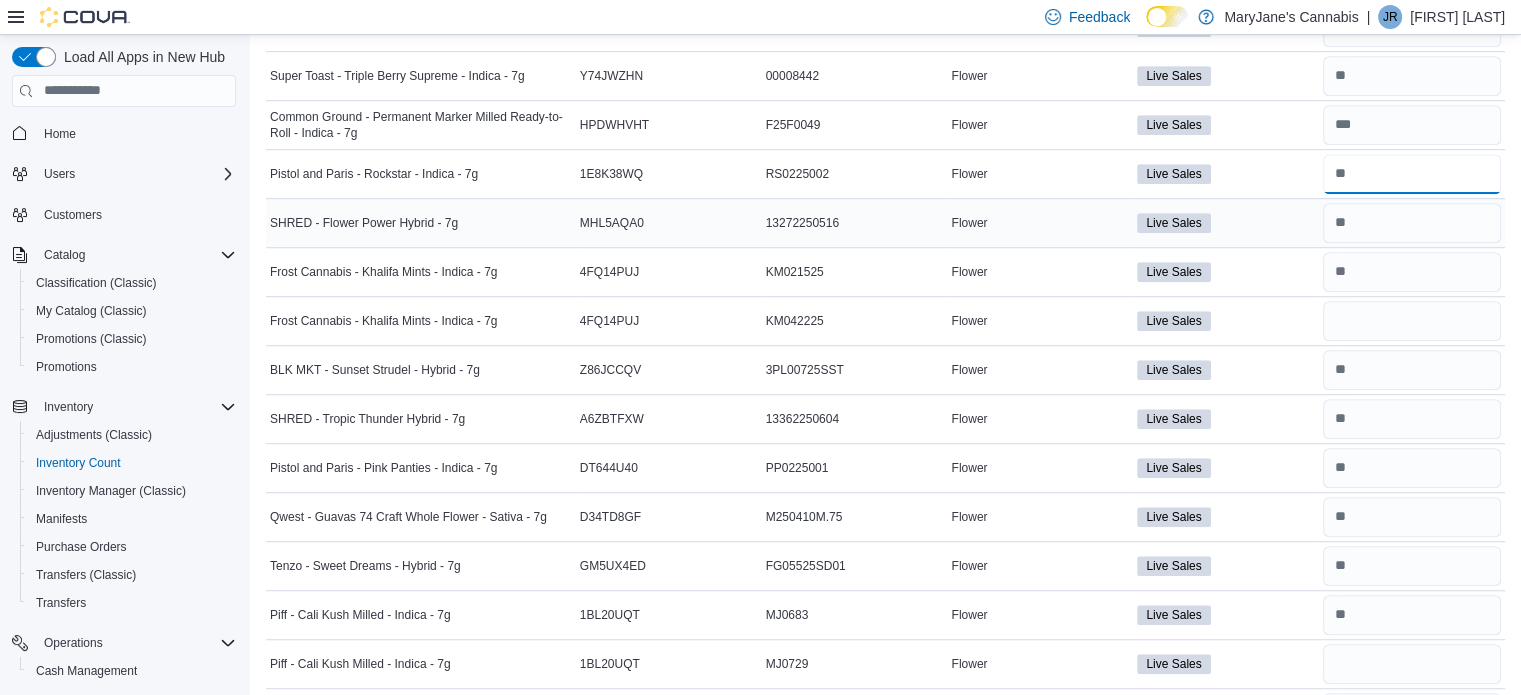 type on "*" 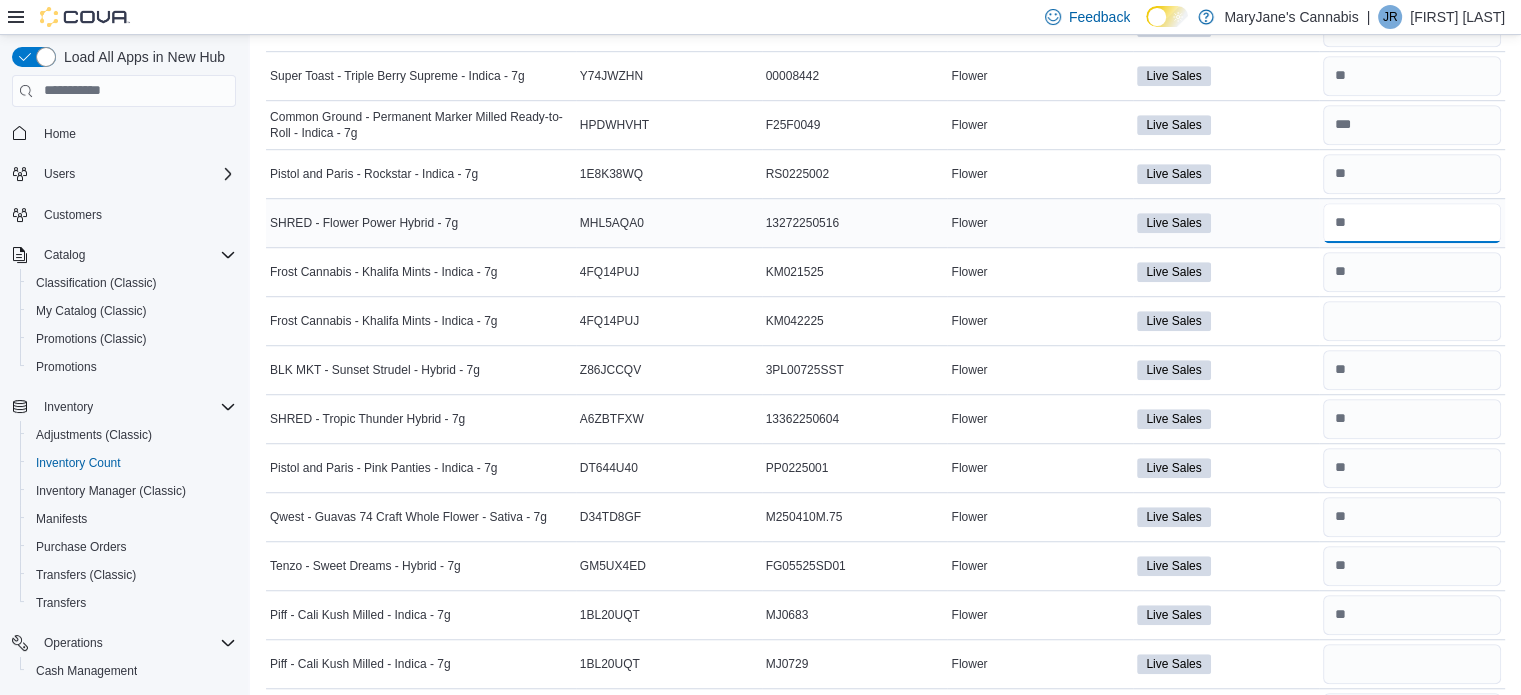 type 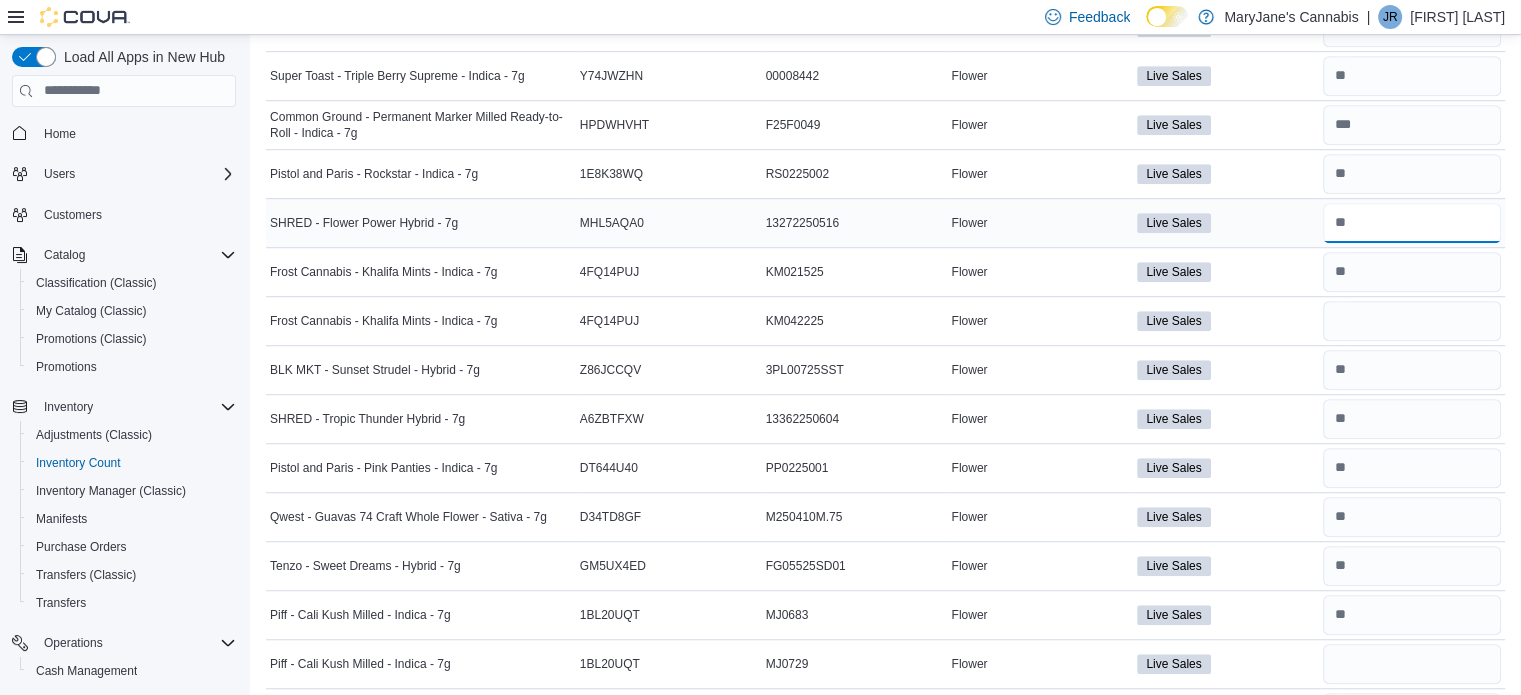 click at bounding box center (1412, 223) 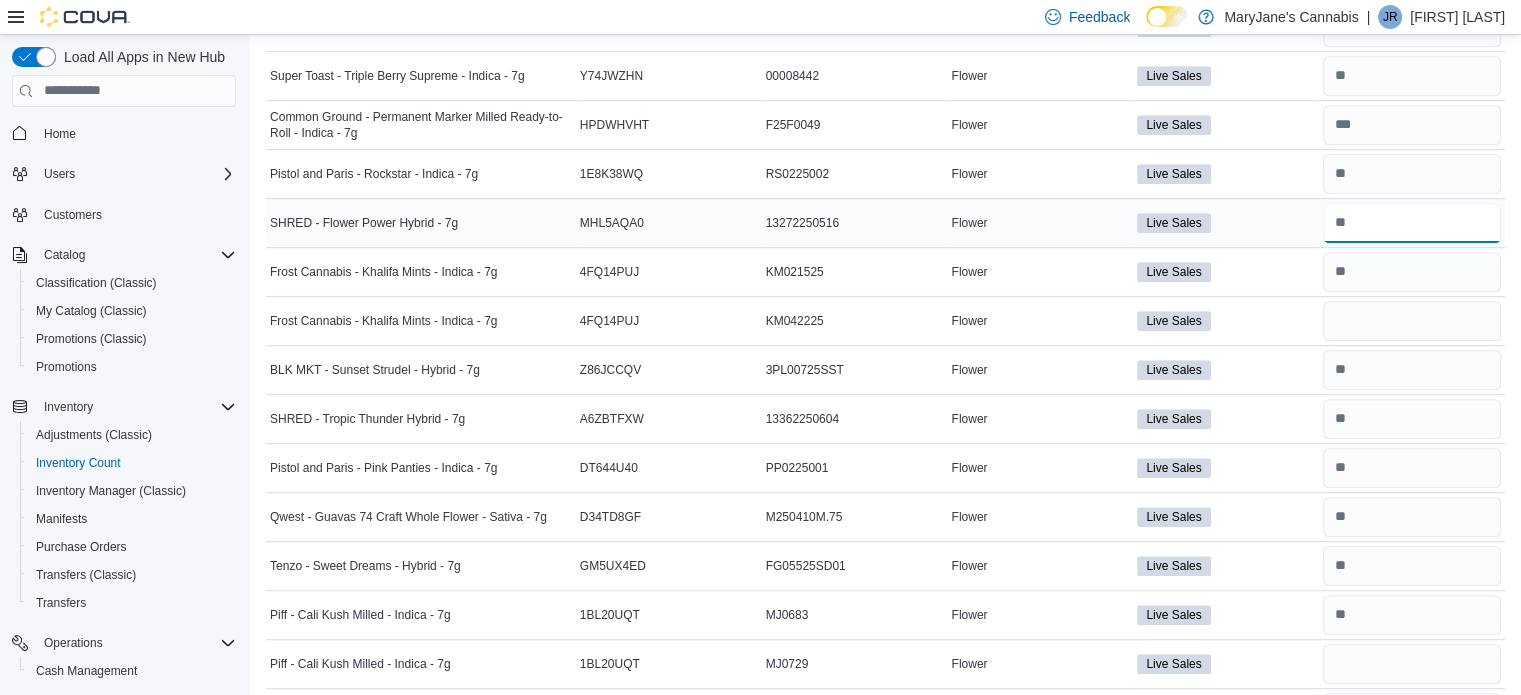 type on "*" 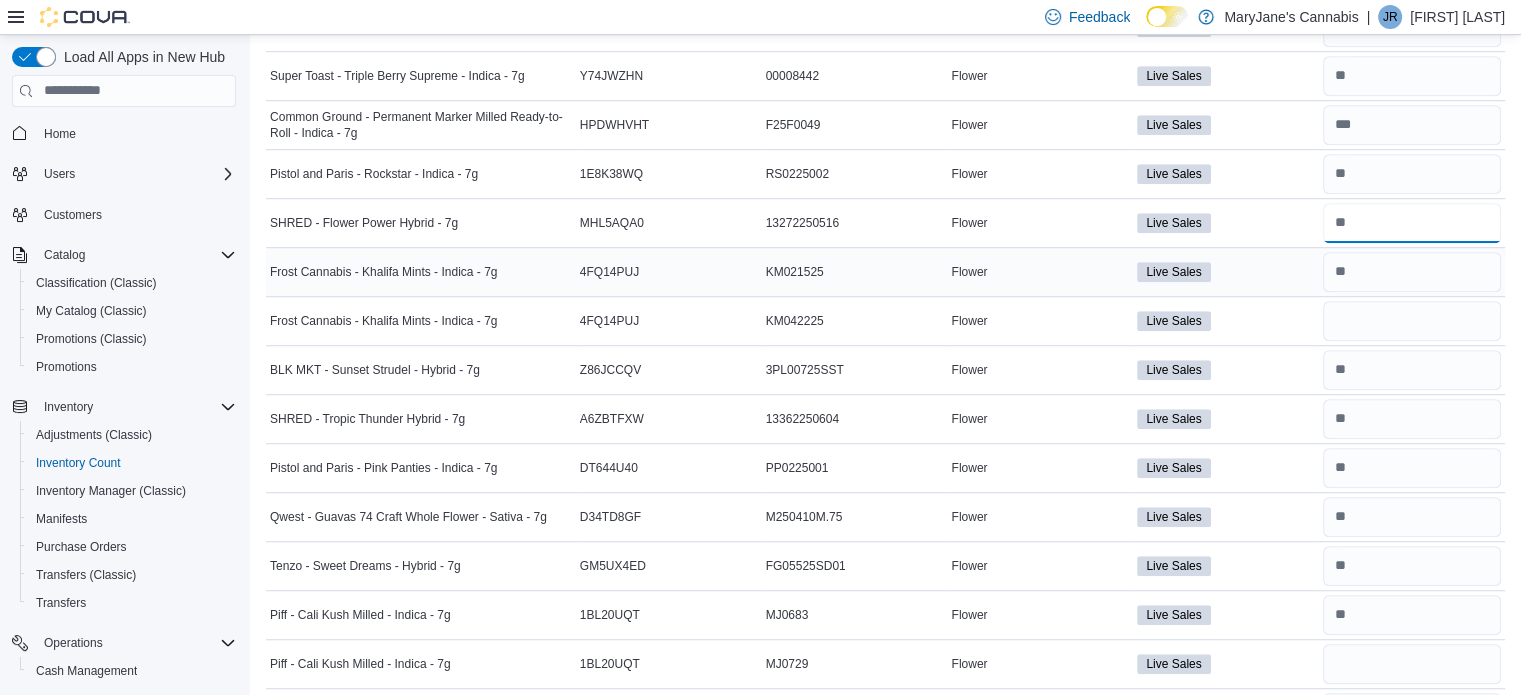 type on "**" 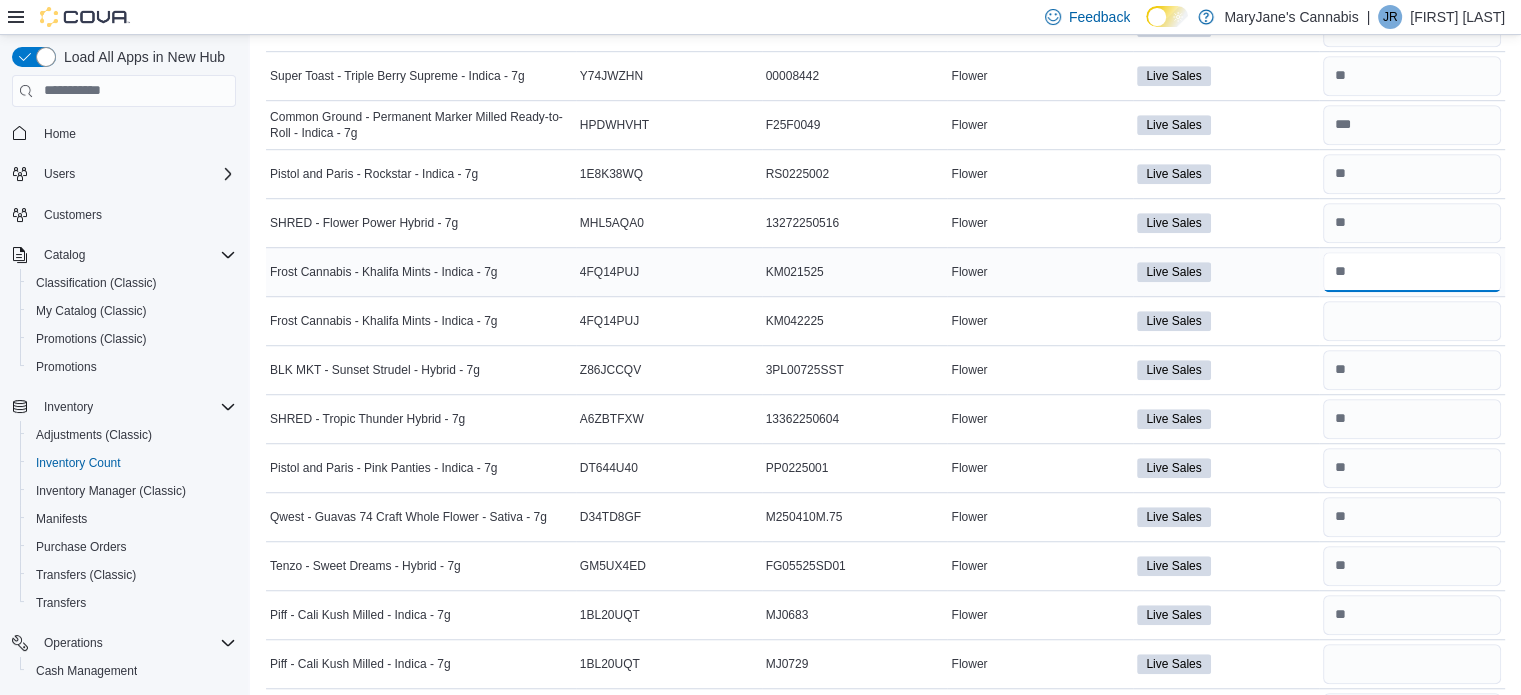 type 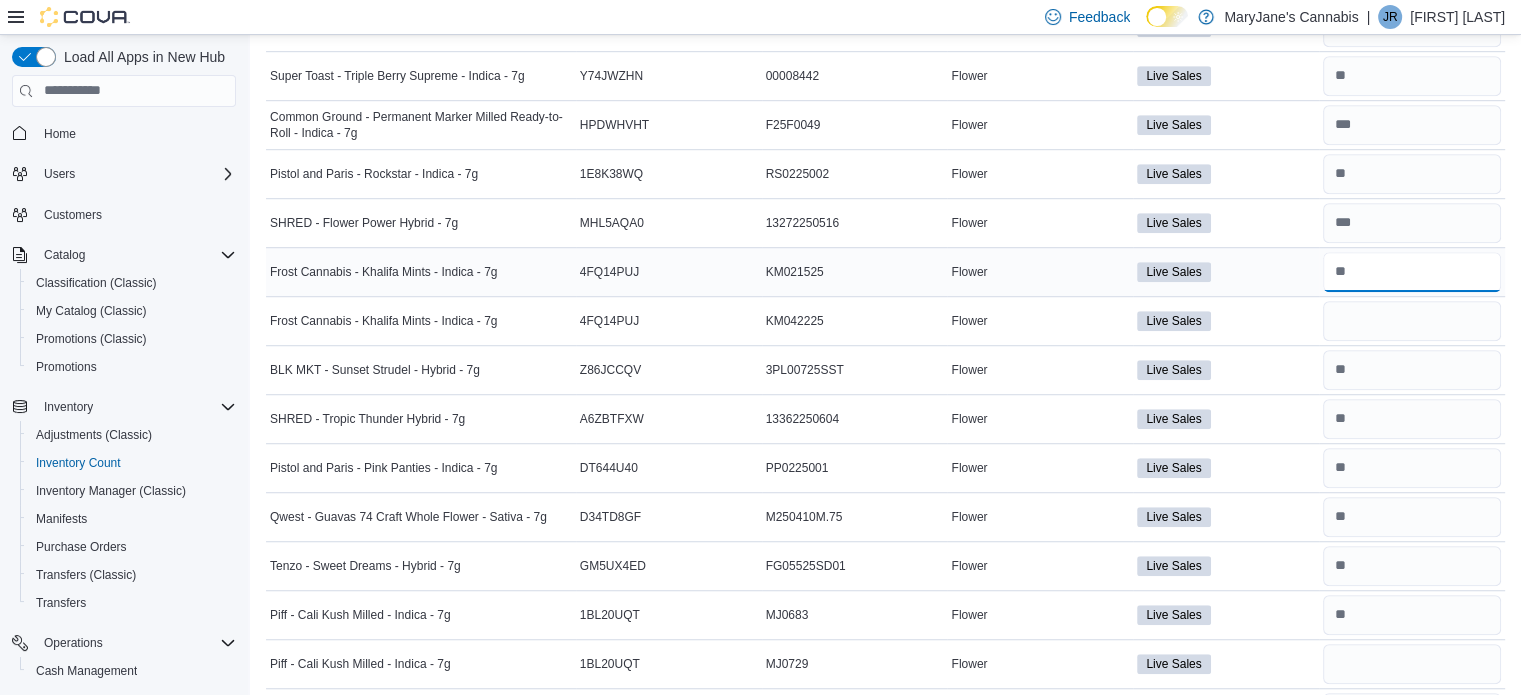 click at bounding box center (1412, 272) 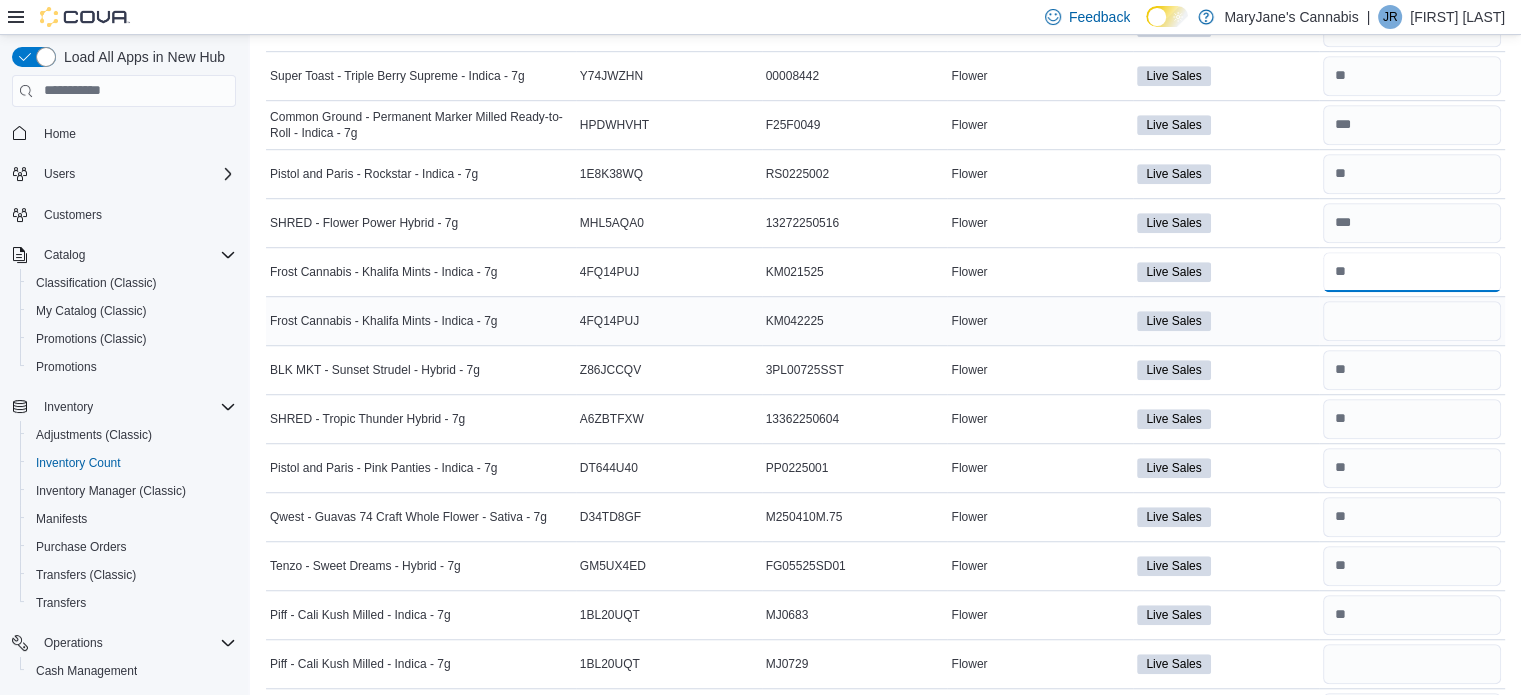 type on "*" 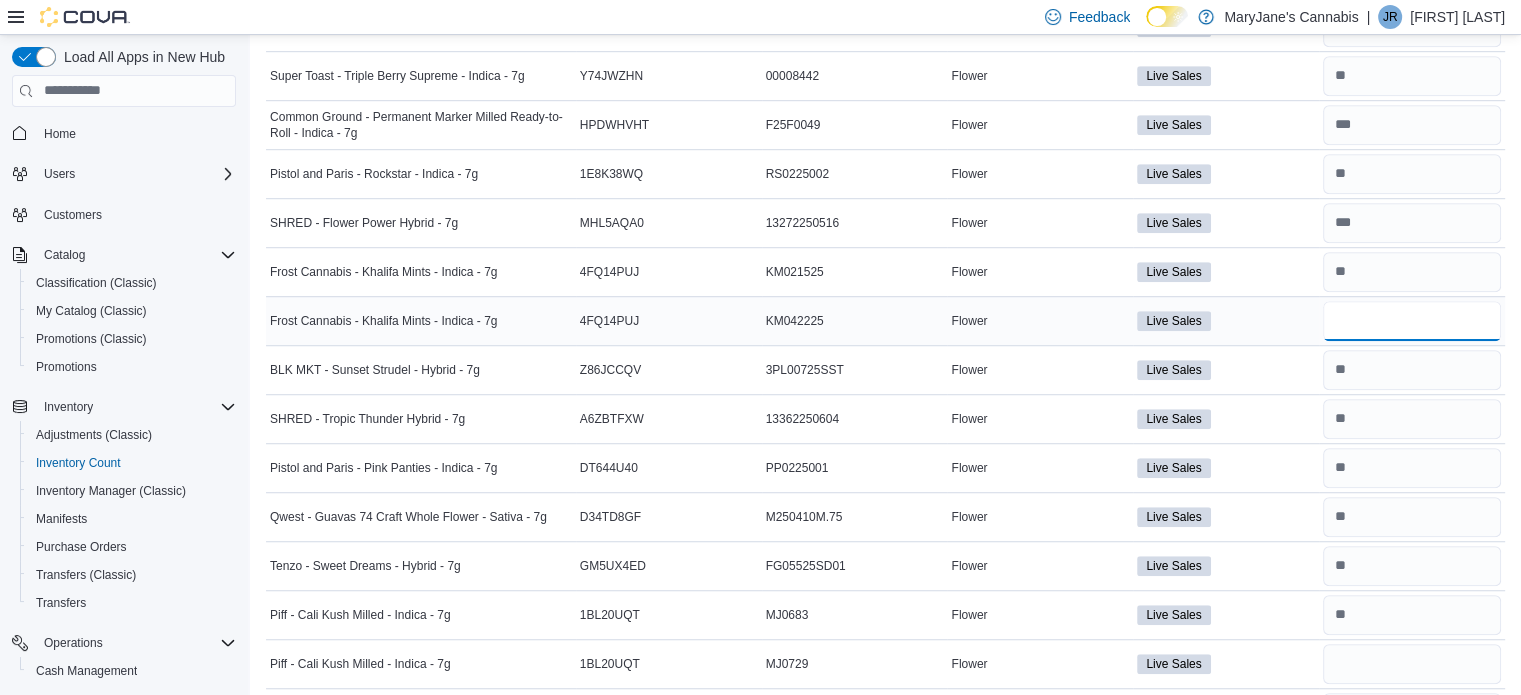 type 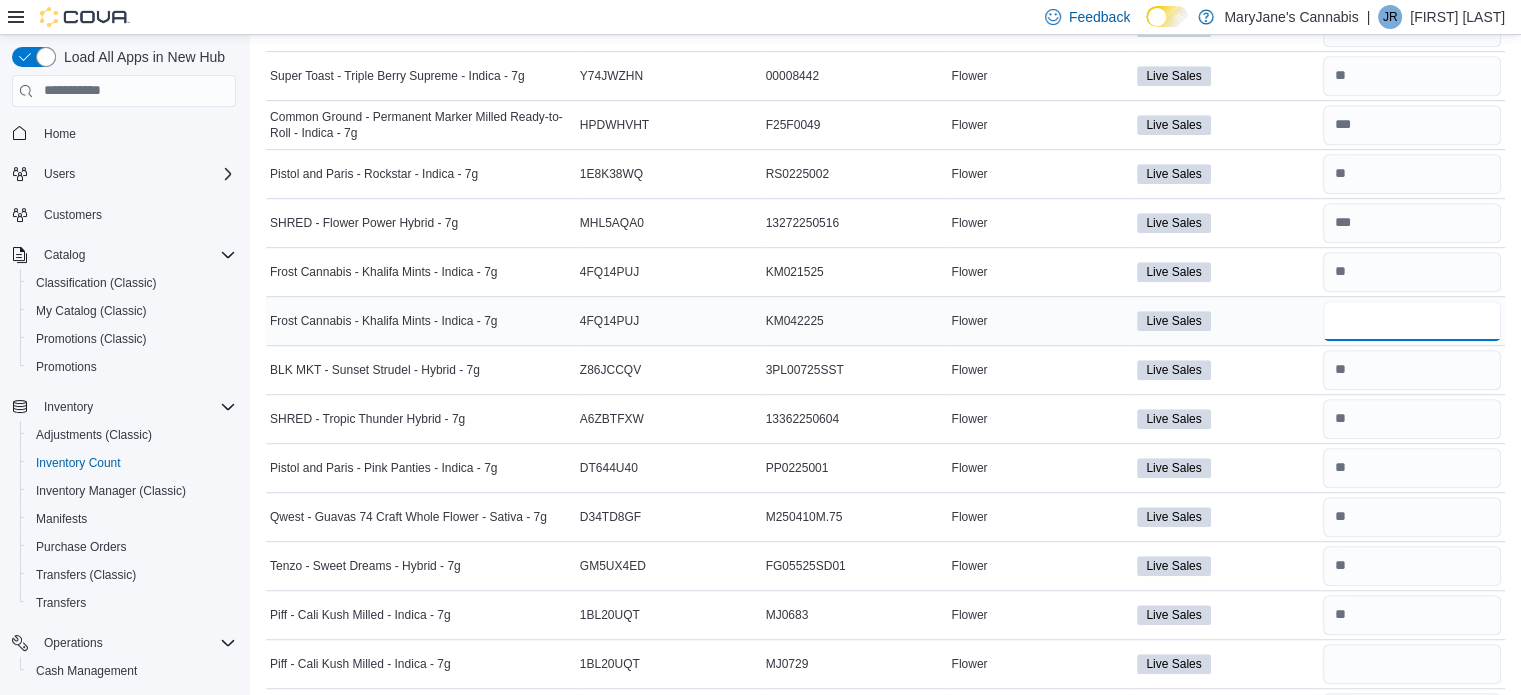 click at bounding box center (1412, 321) 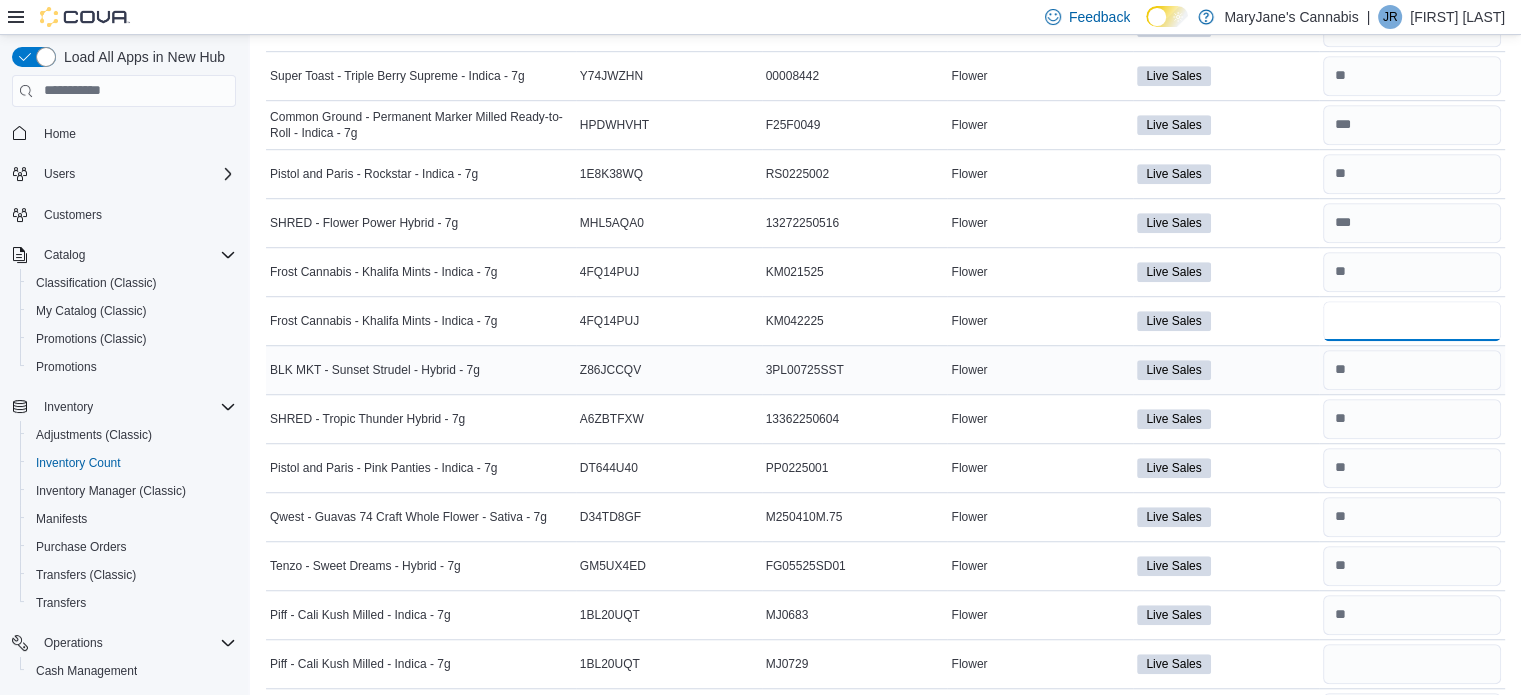 type on "*" 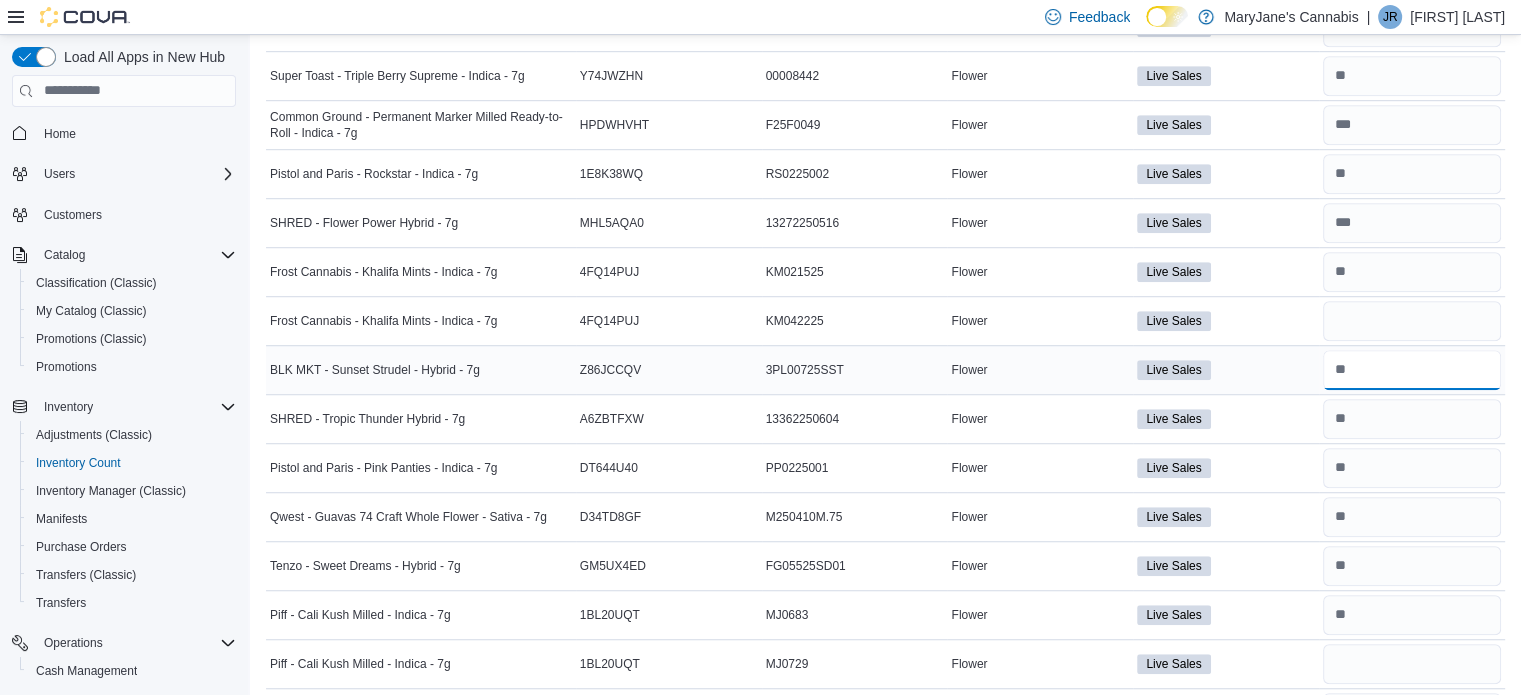 type 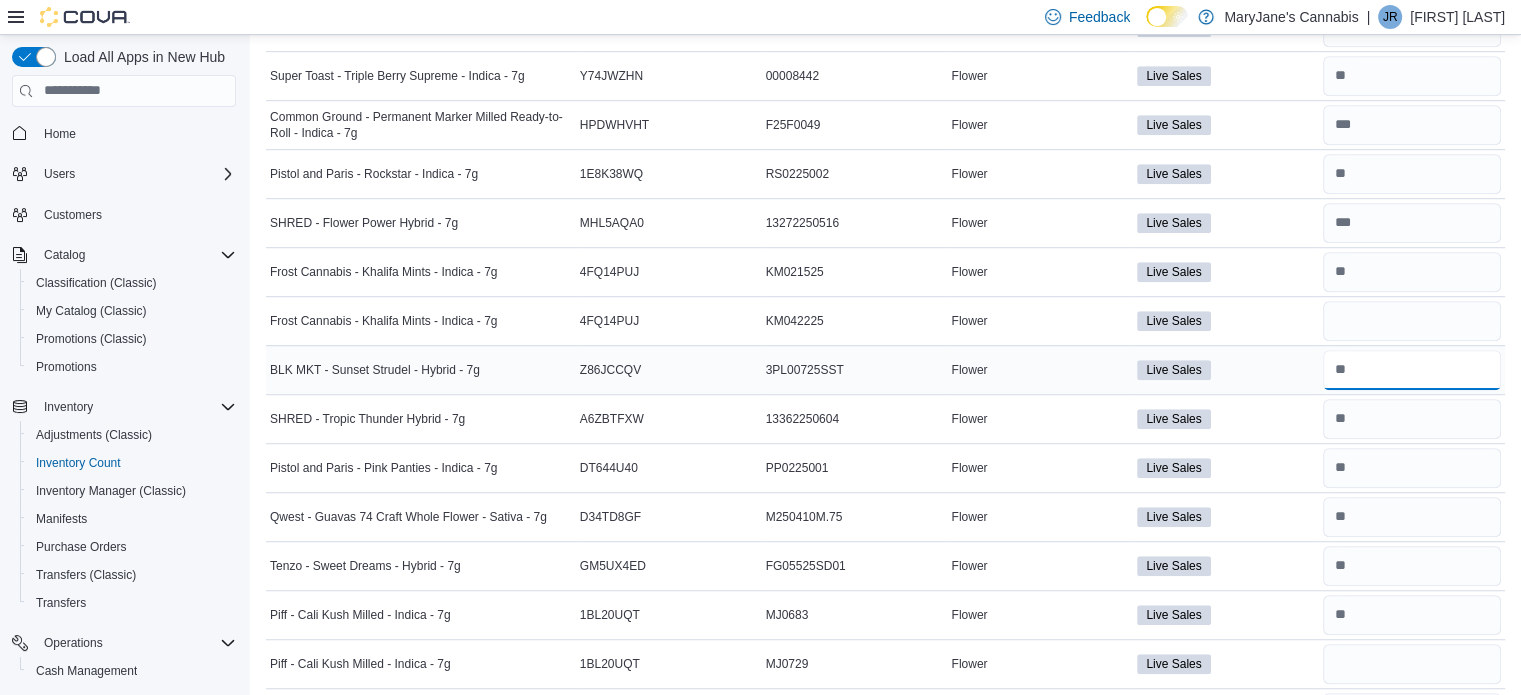 click at bounding box center (1412, 370) 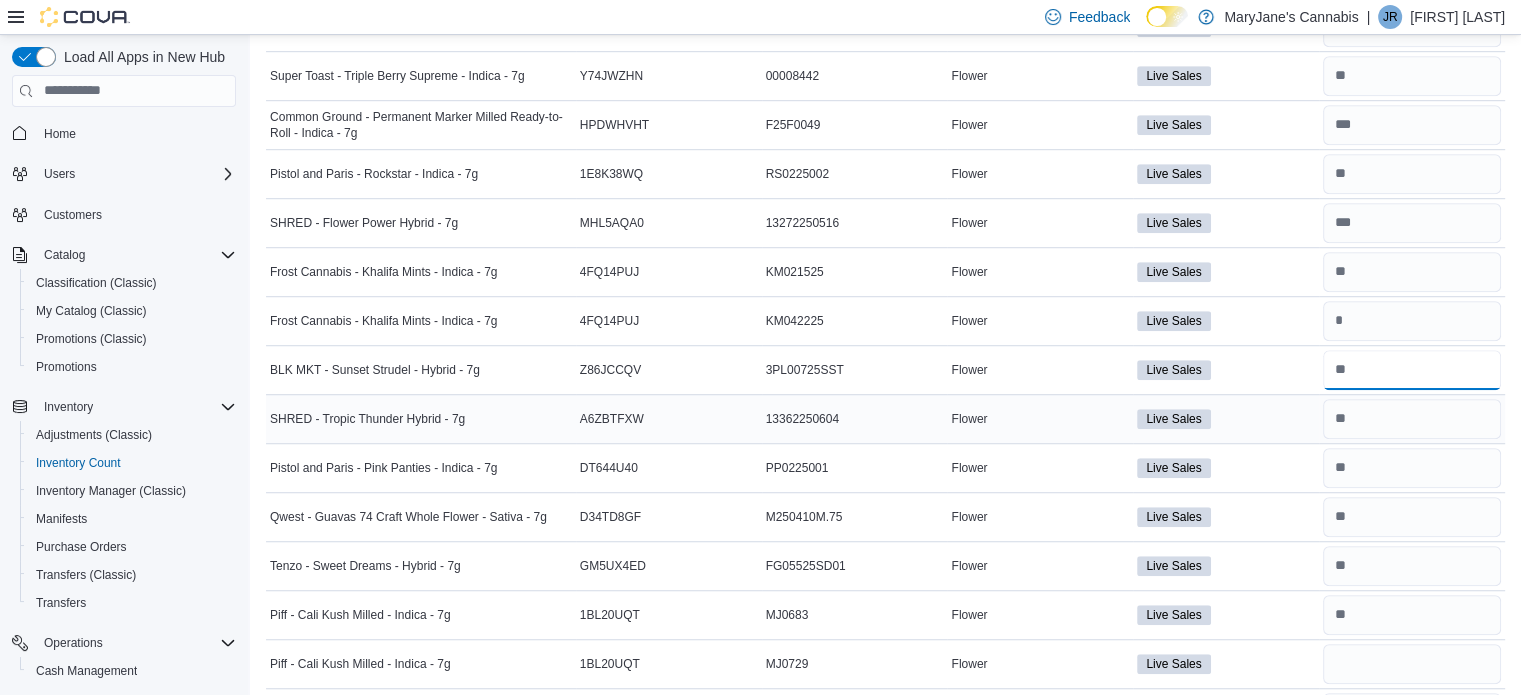 type on "*" 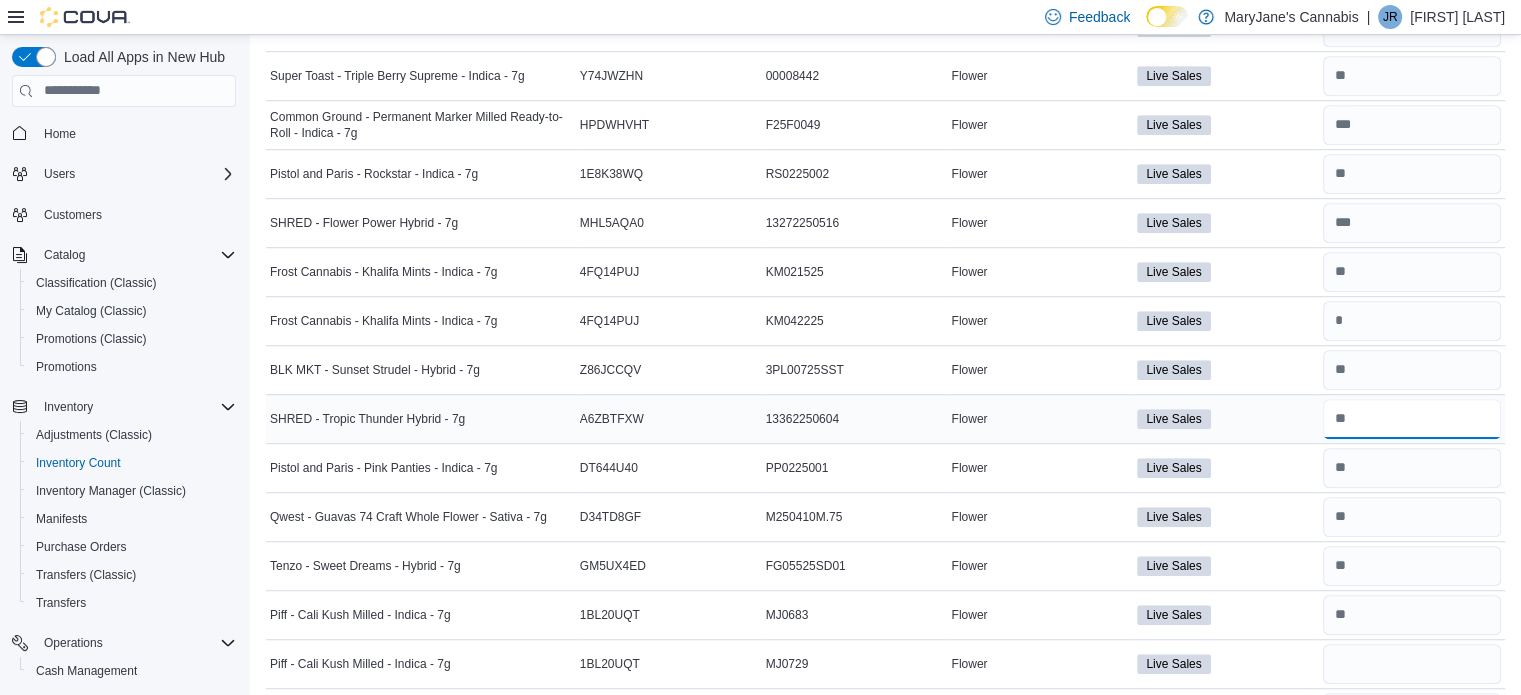 type 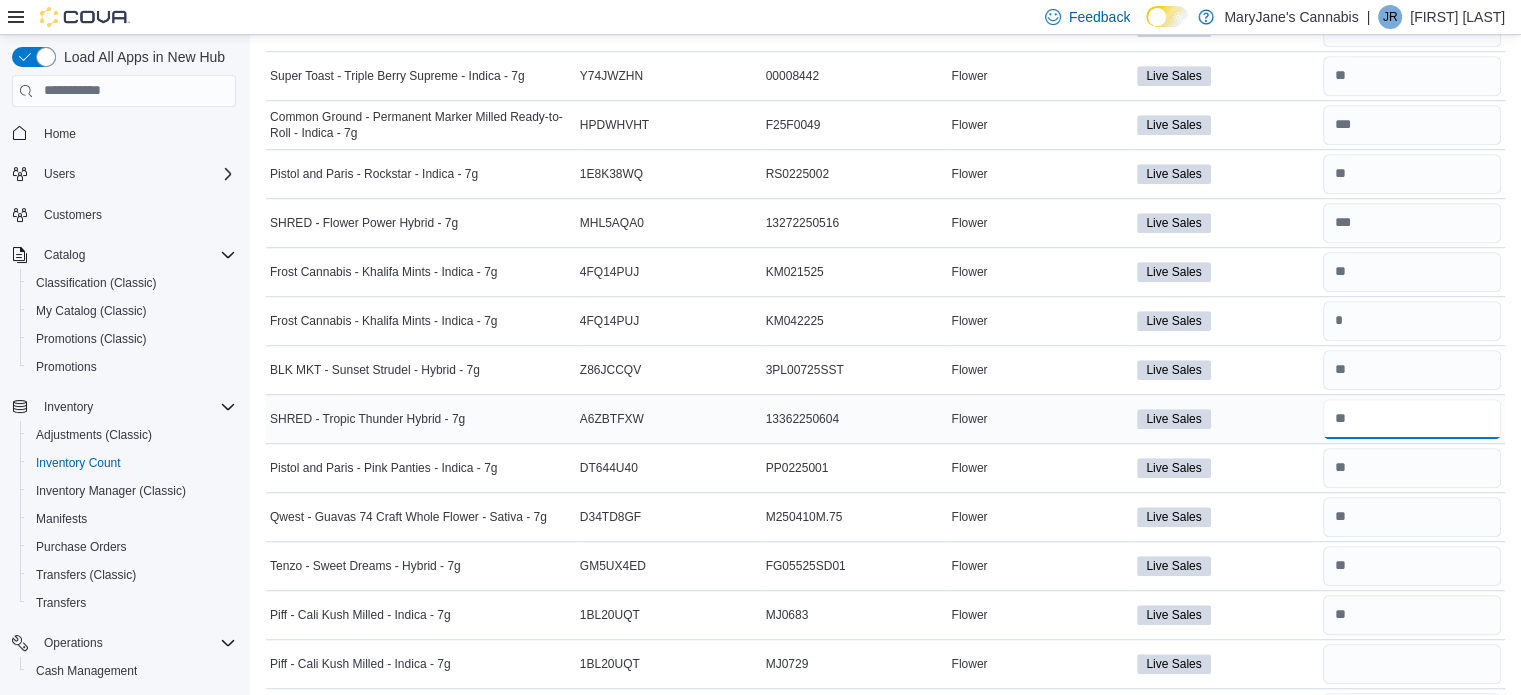click at bounding box center [1412, 419] 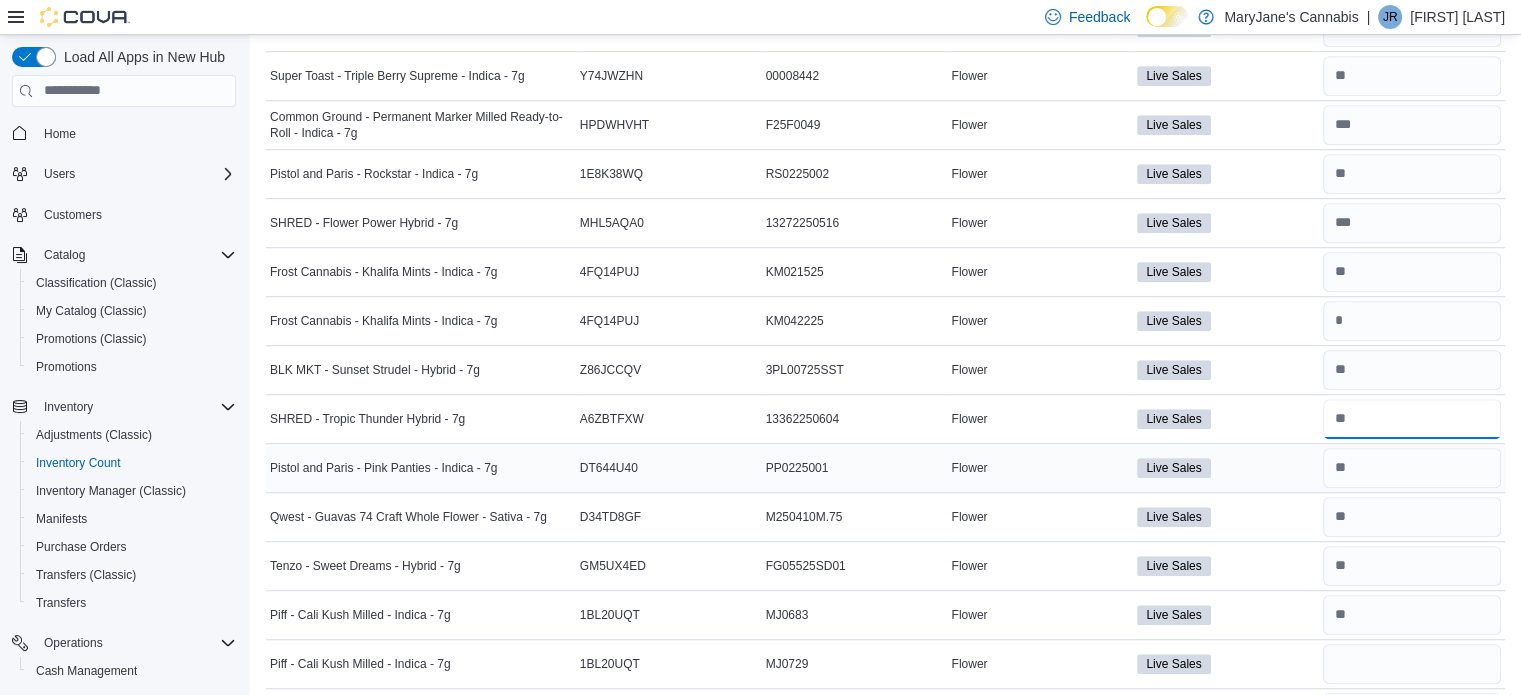 type on "*" 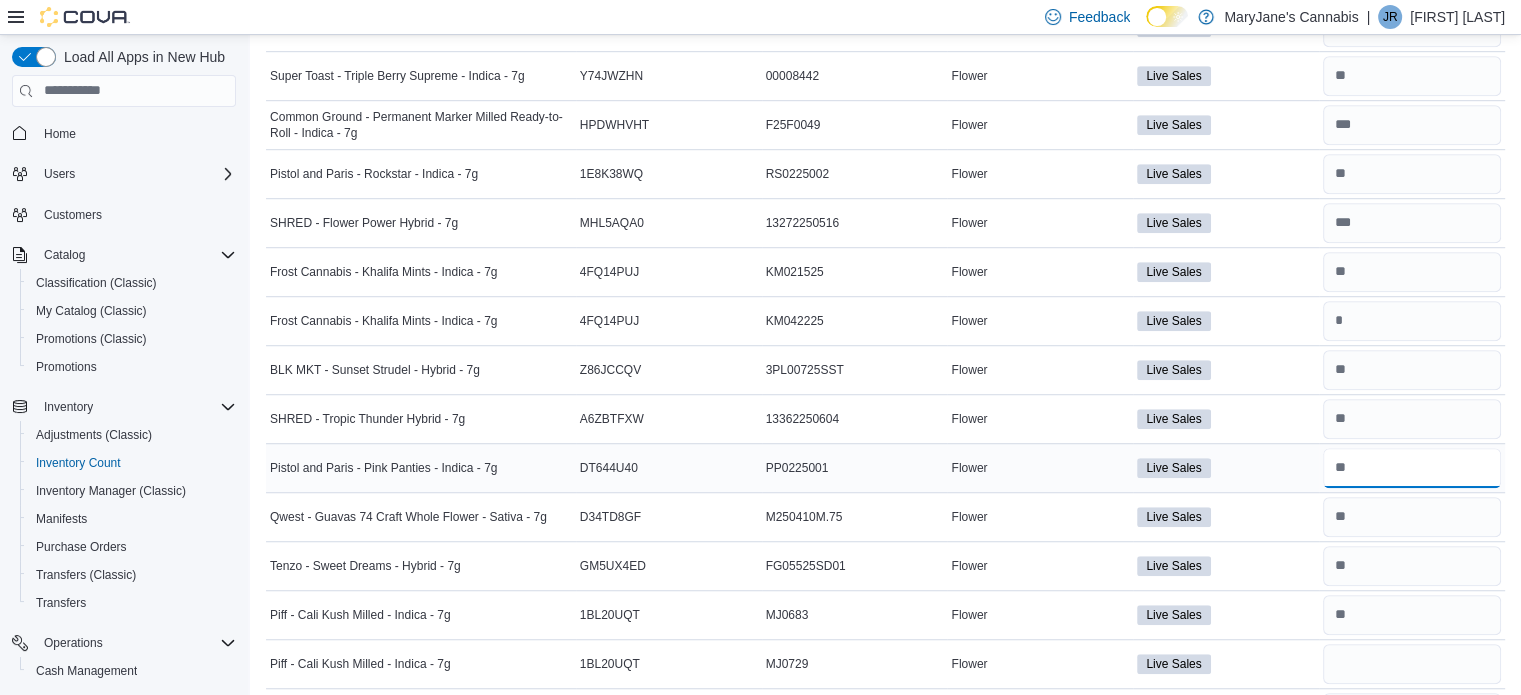 type 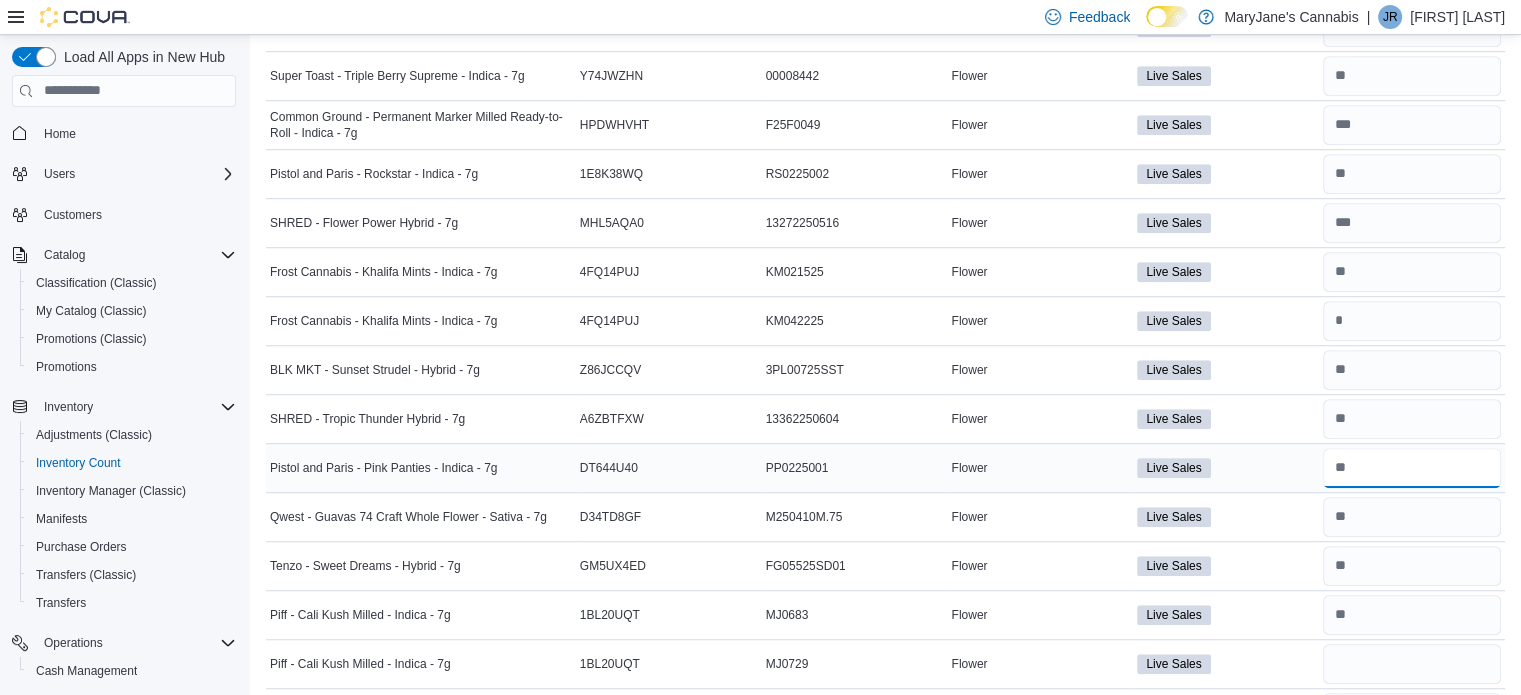 click at bounding box center (1412, 468) 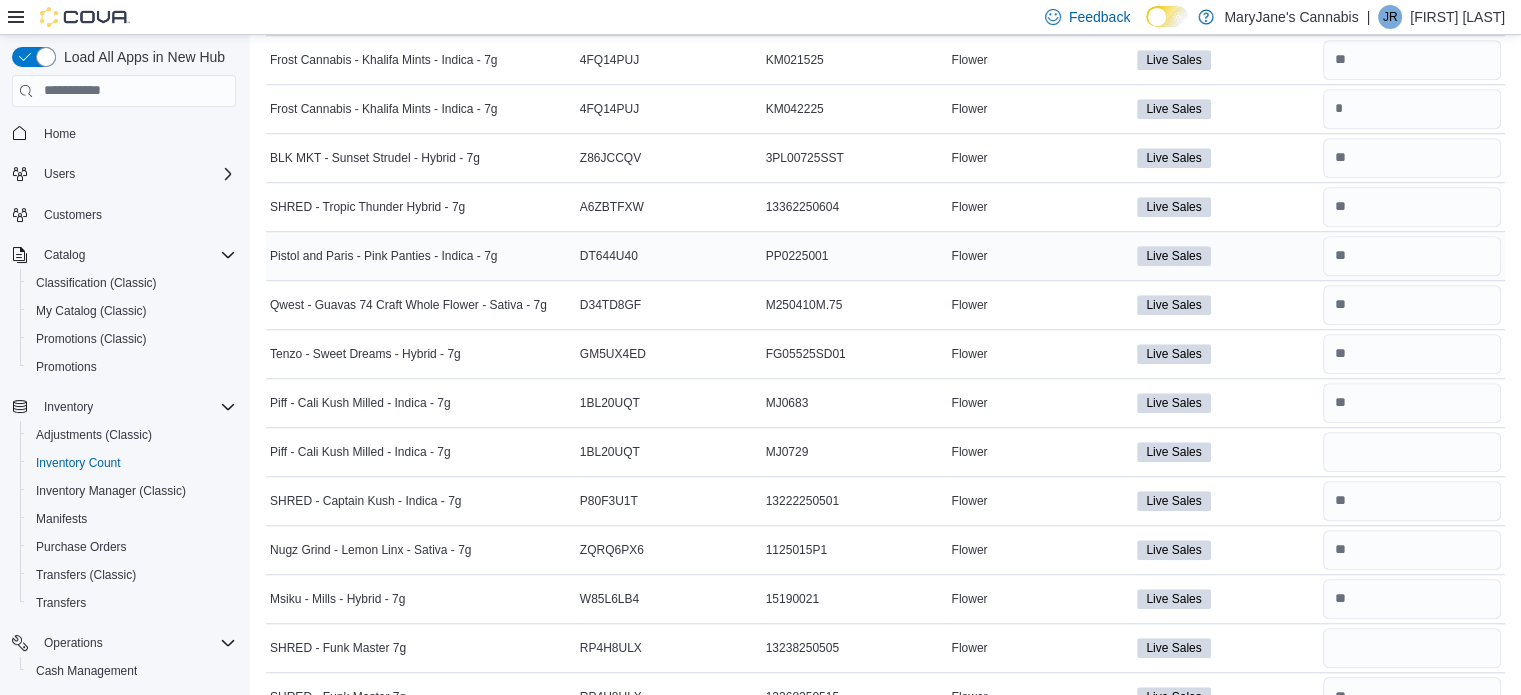scroll, scrollTop: 1535, scrollLeft: 0, axis: vertical 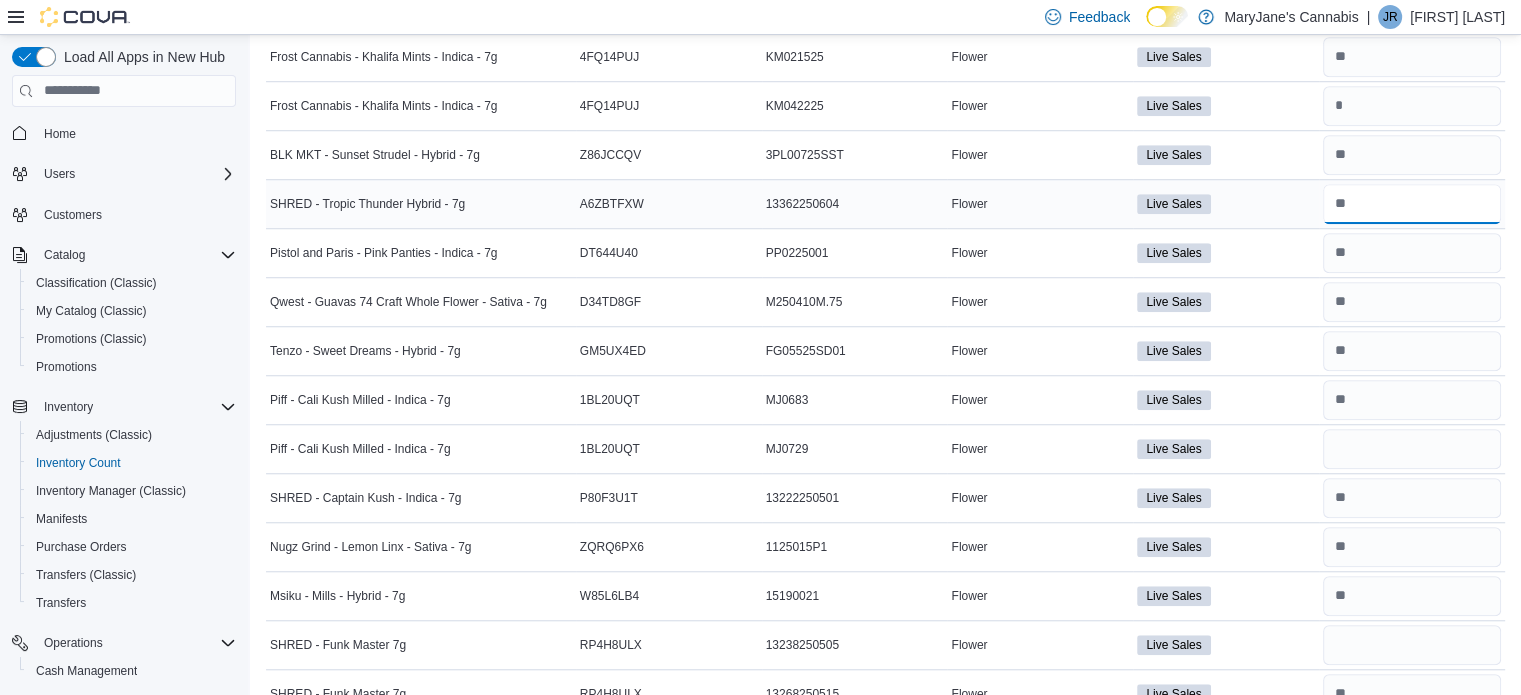 click at bounding box center (1412, 204) 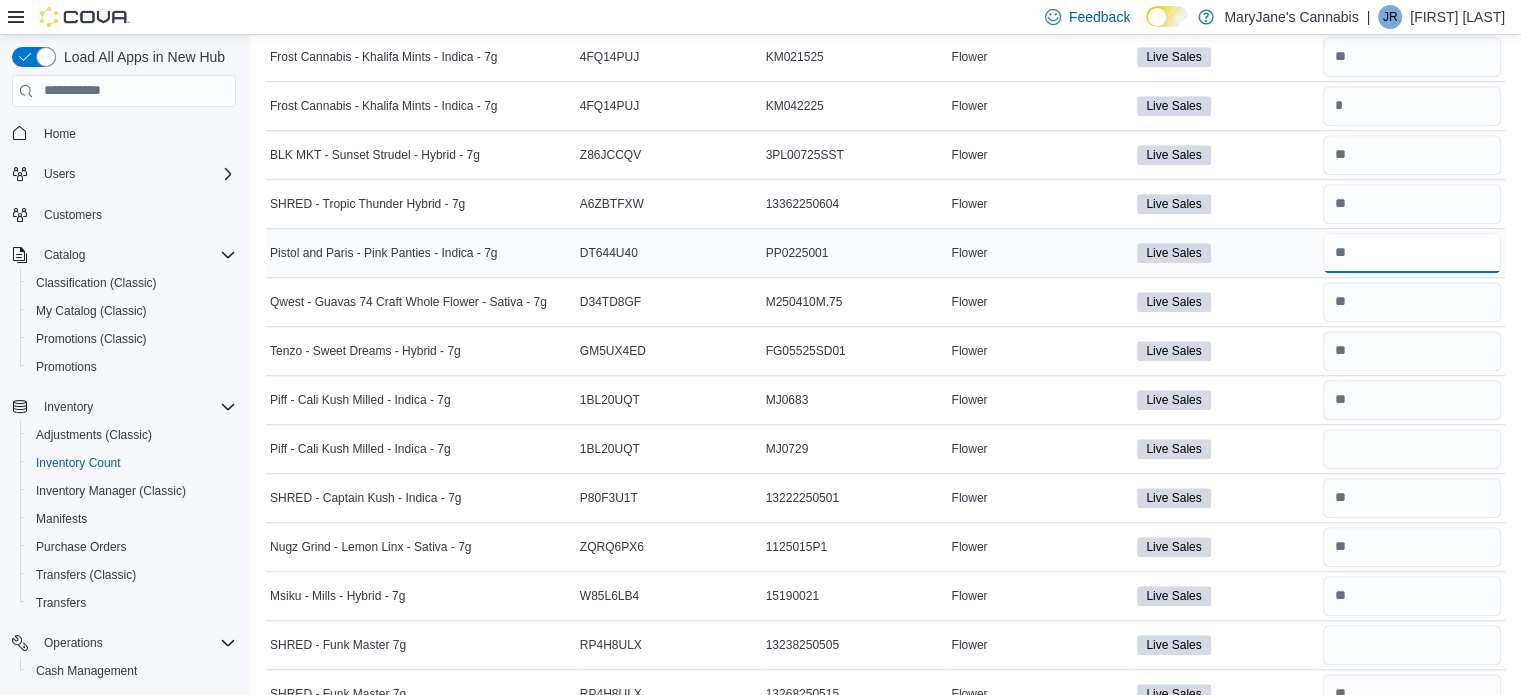 click at bounding box center [1412, 253] 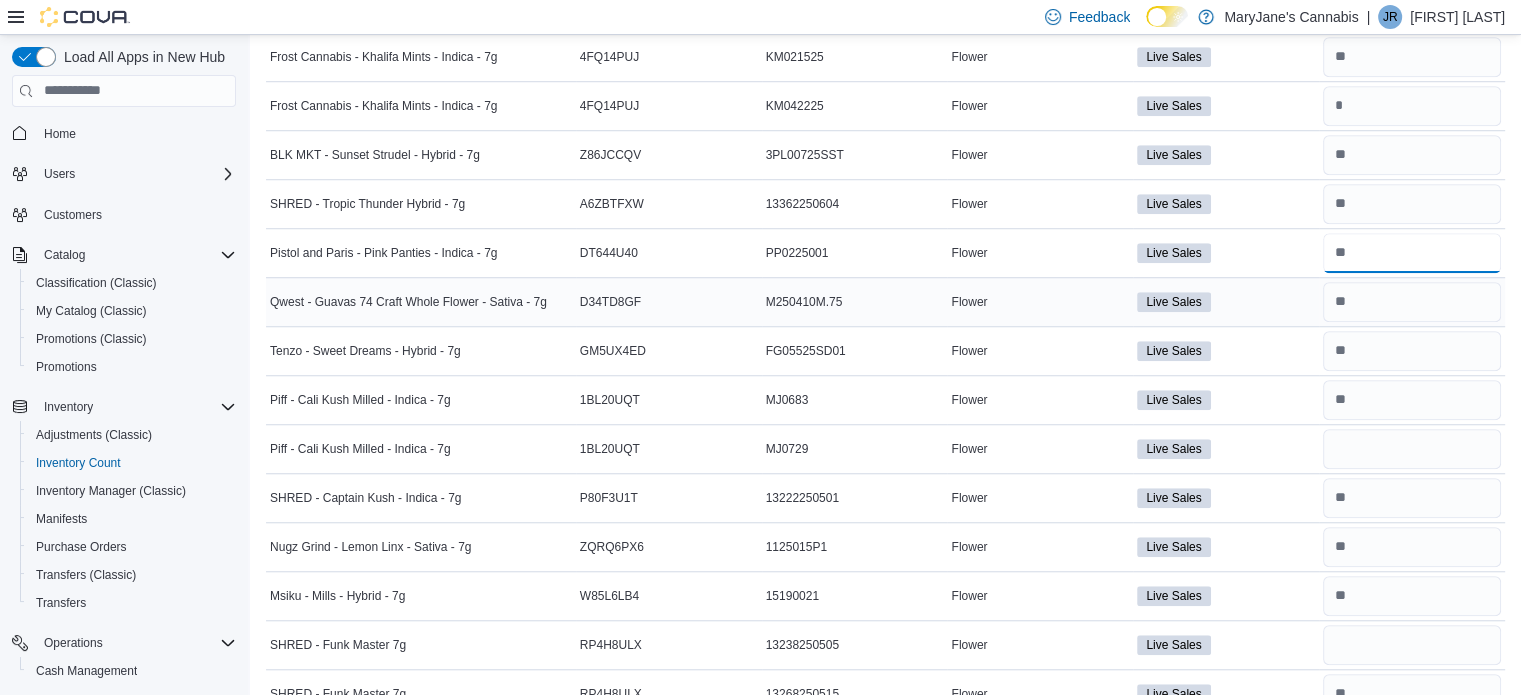 type on "*" 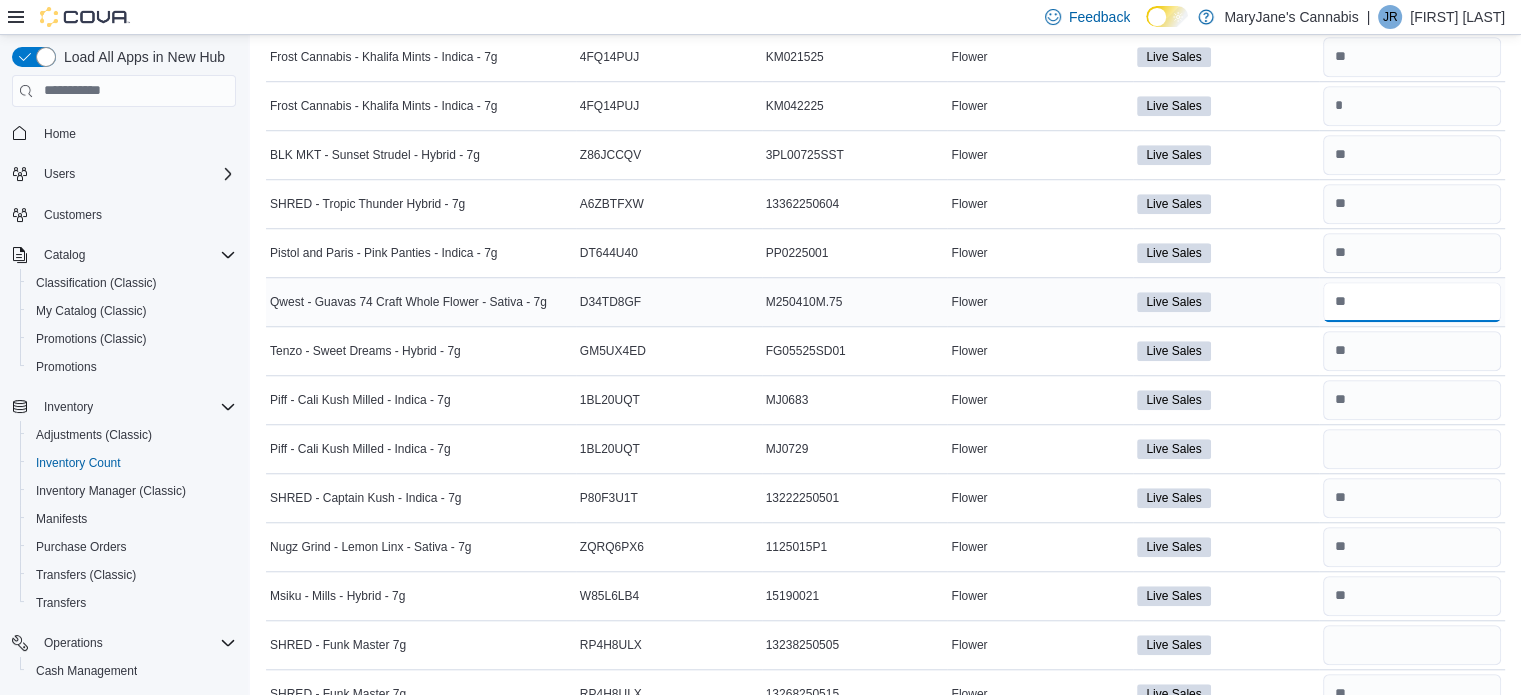type 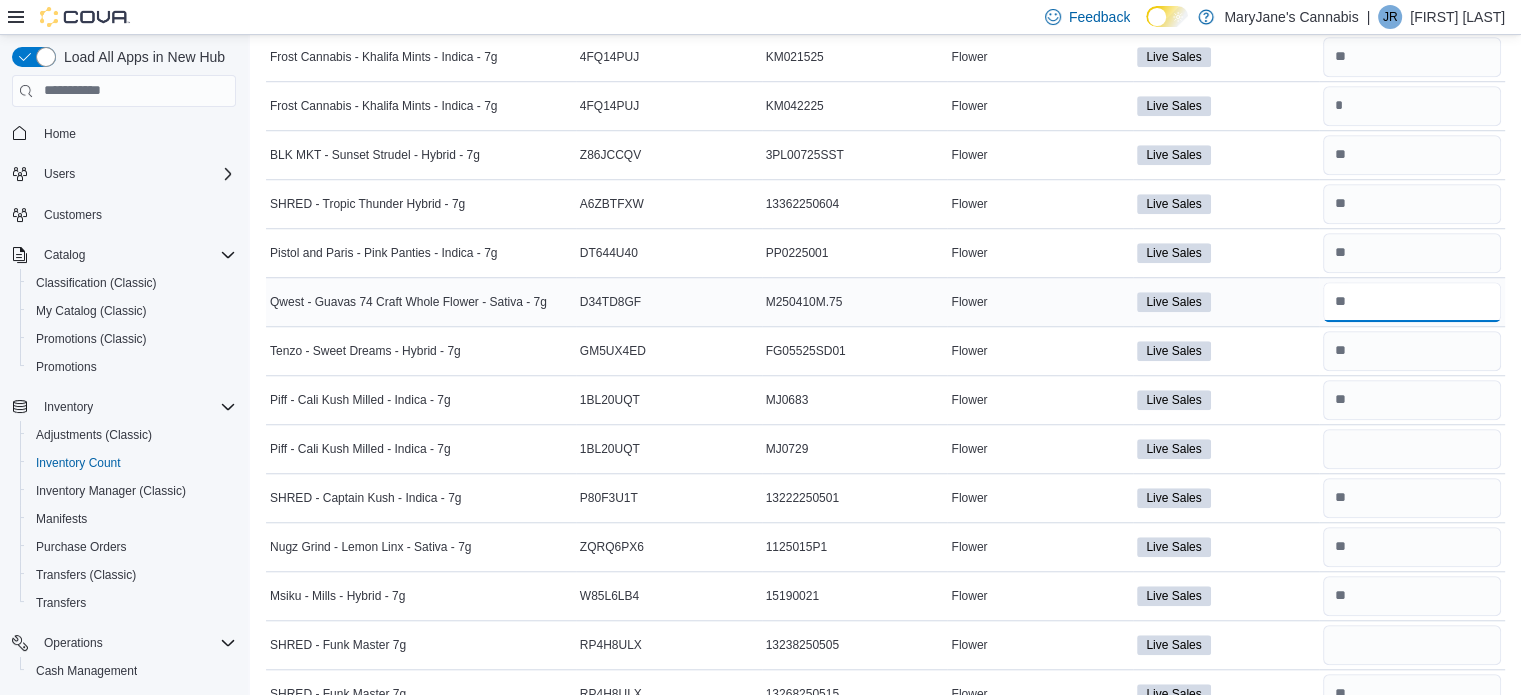 click at bounding box center (1412, 302) 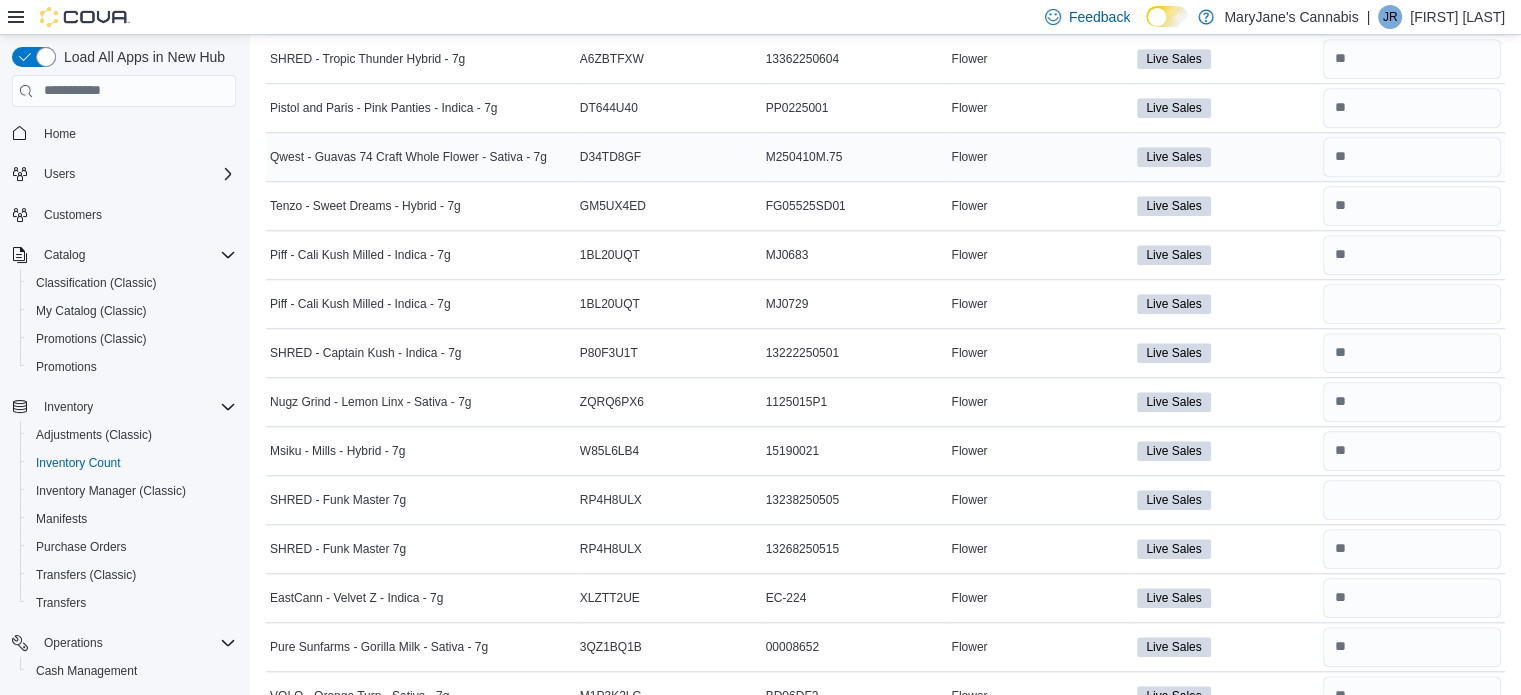 scroll, scrollTop: 1680, scrollLeft: 0, axis: vertical 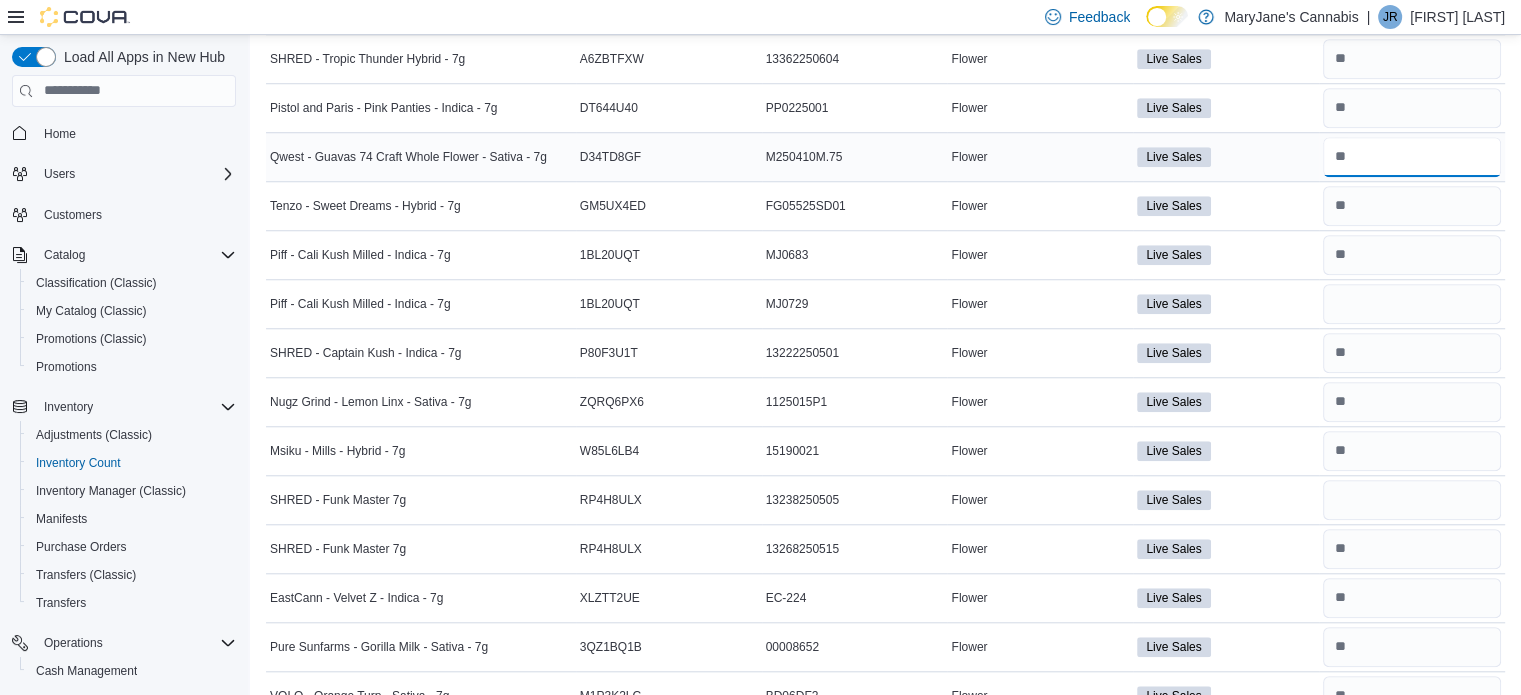 click at bounding box center [1412, 157] 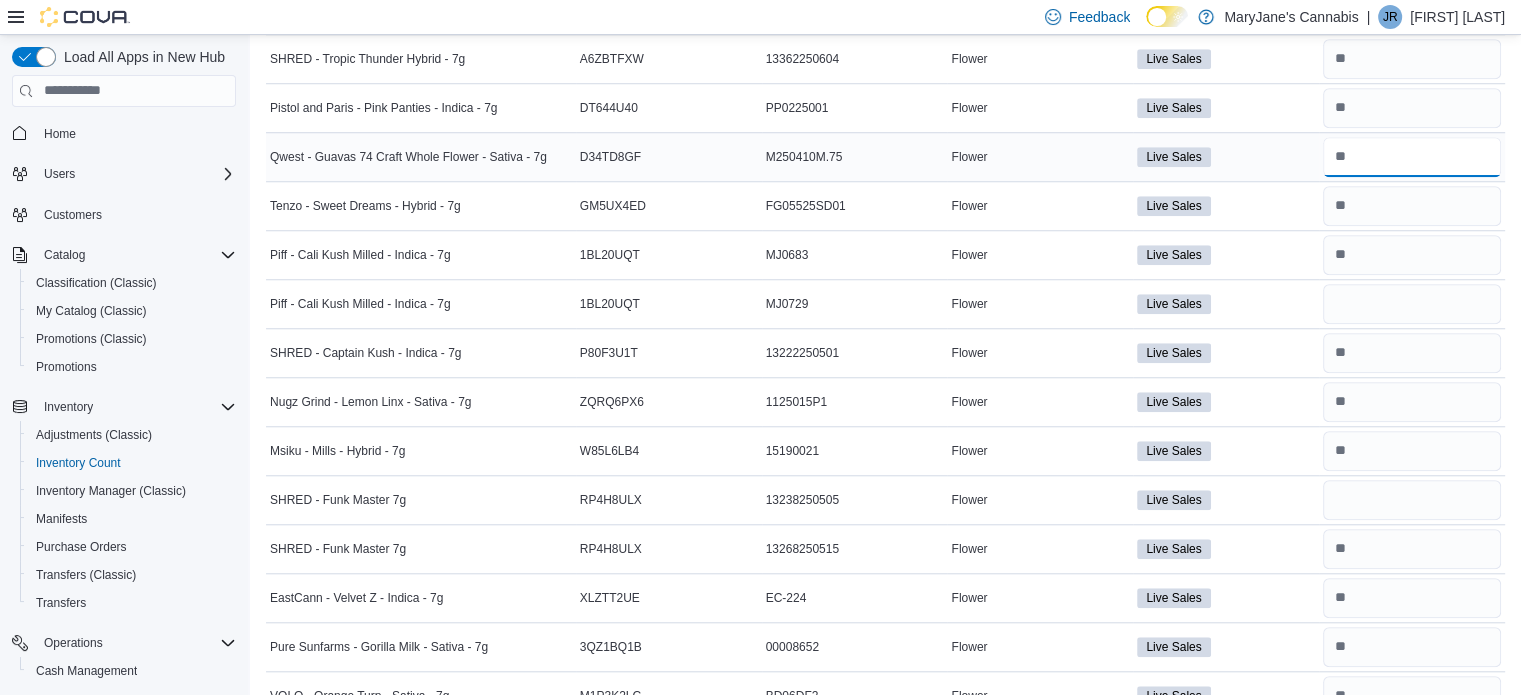 type on "*" 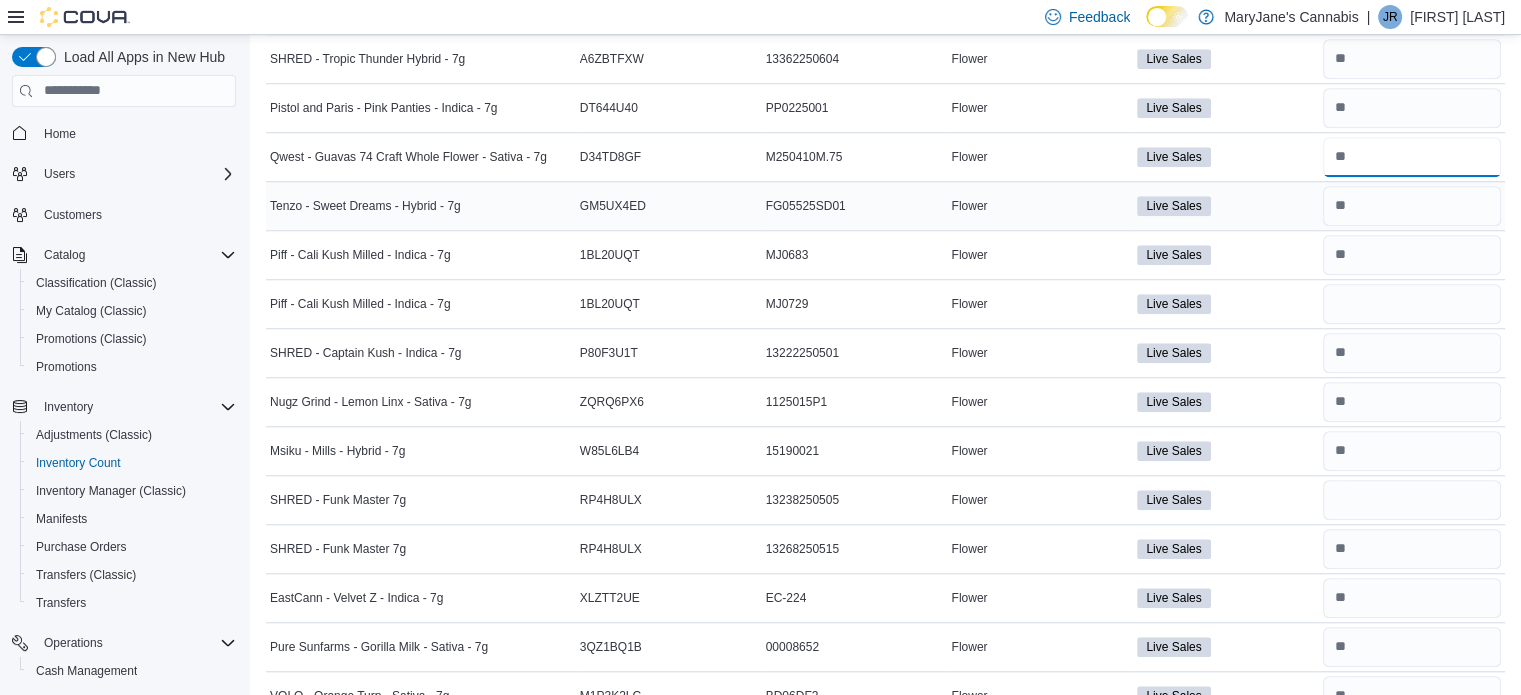 type on "**" 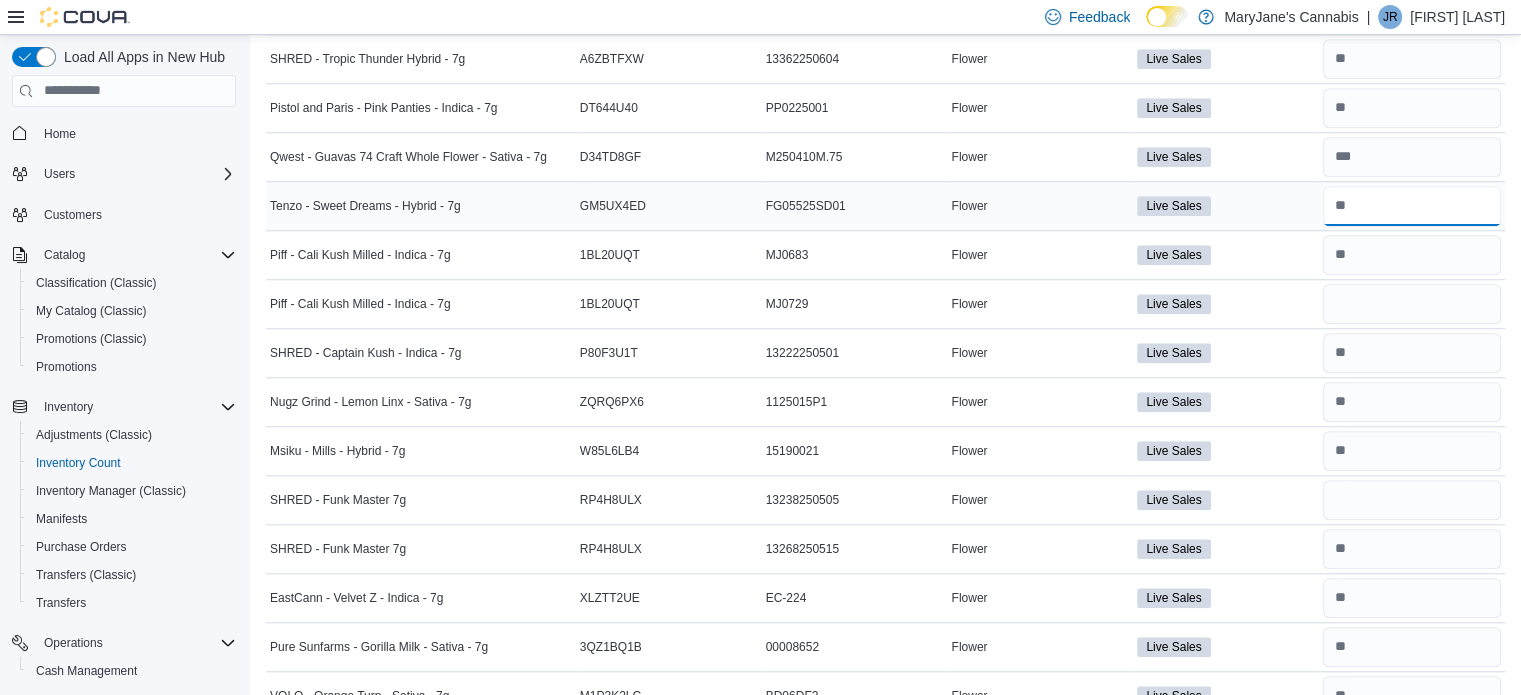 type 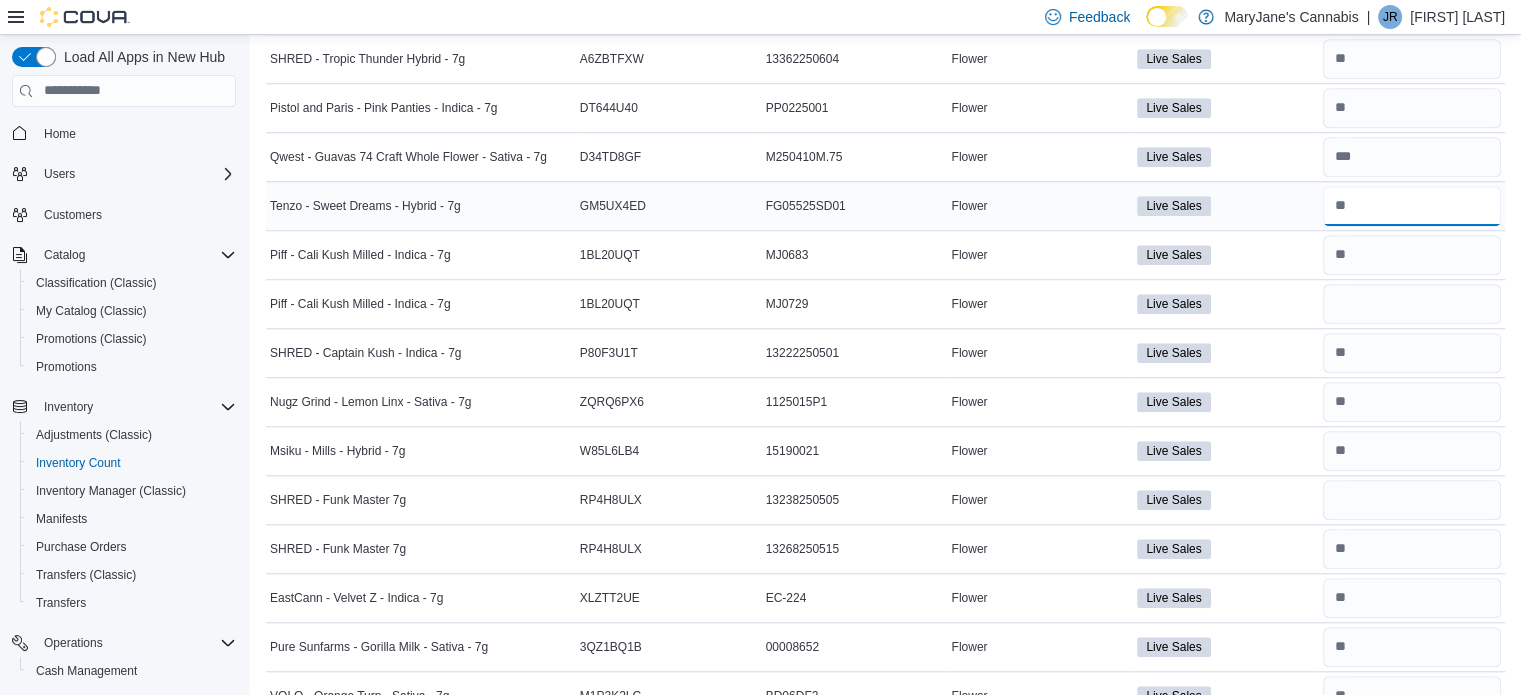 click at bounding box center (1412, 206) 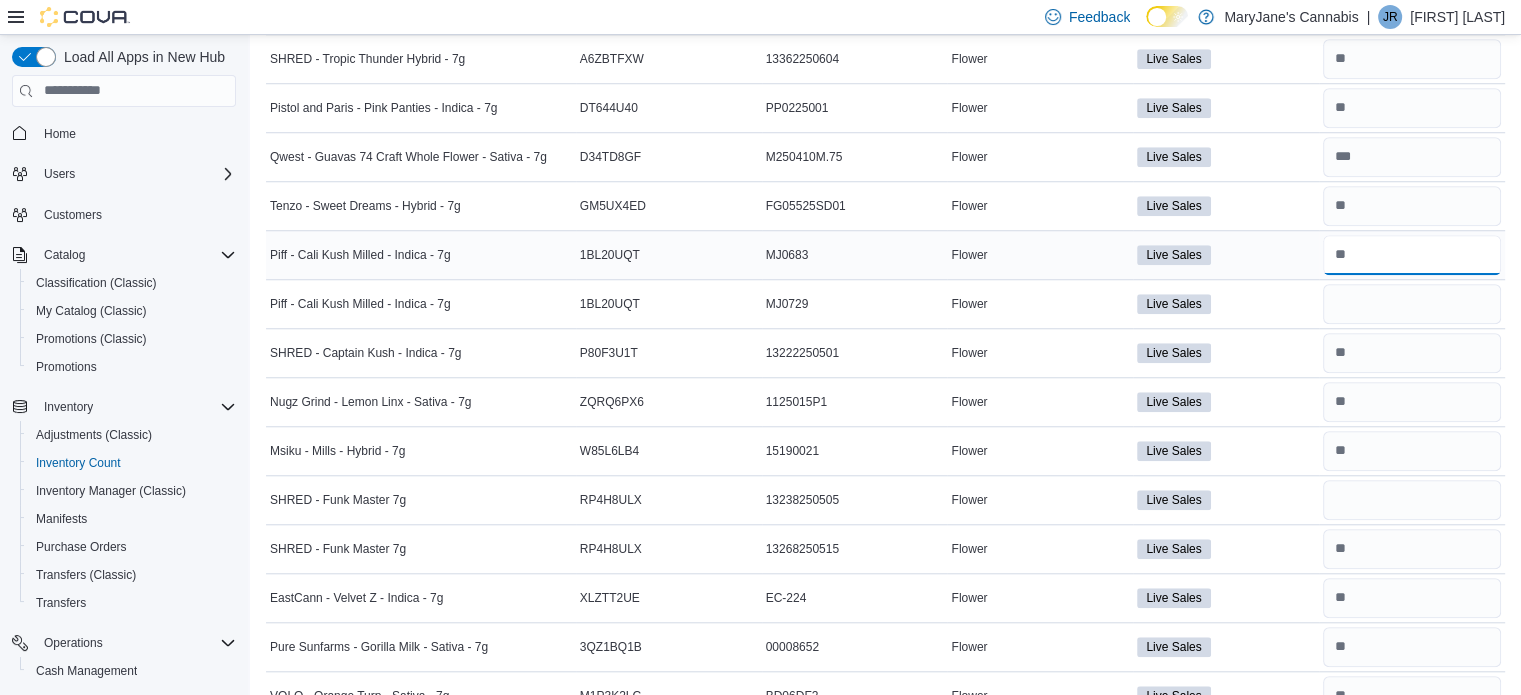 click at bounding box center (1412, 255) 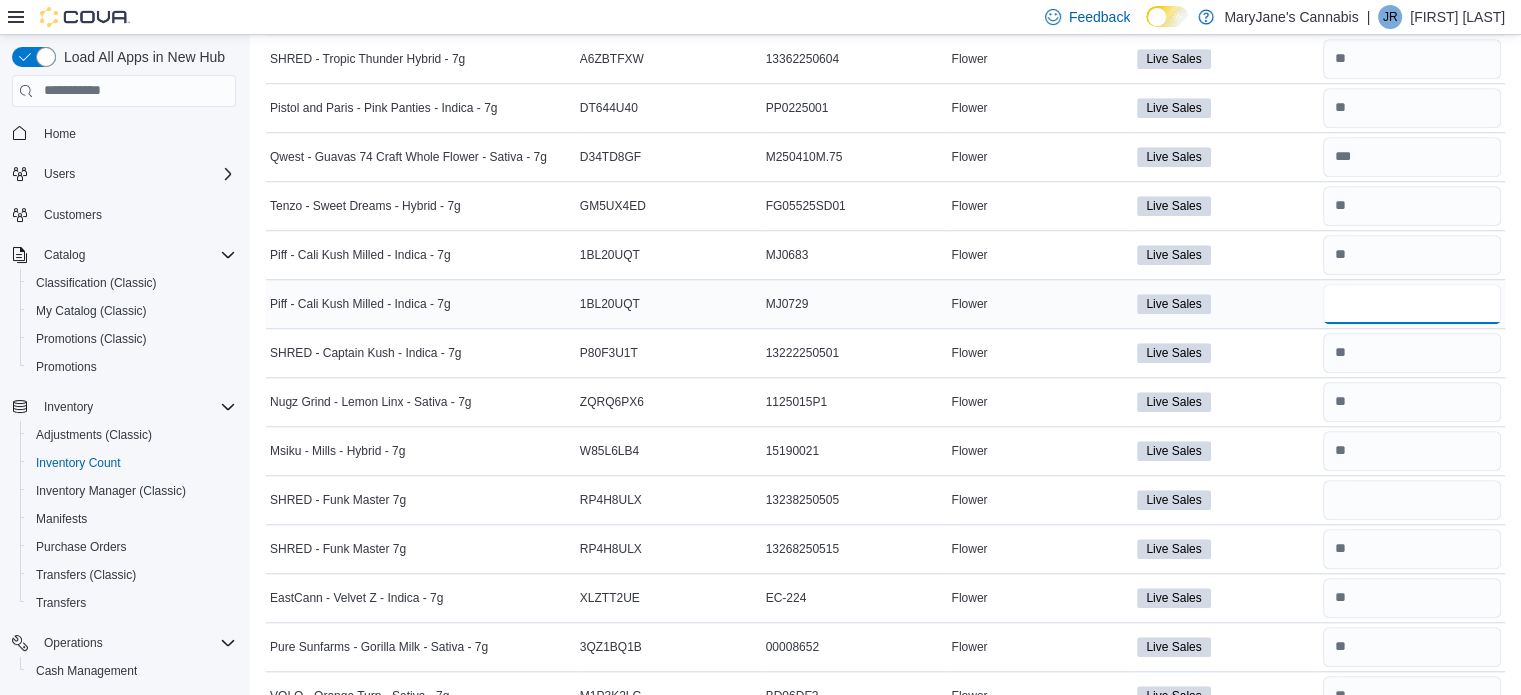 click at bounding box center (1412, 304) 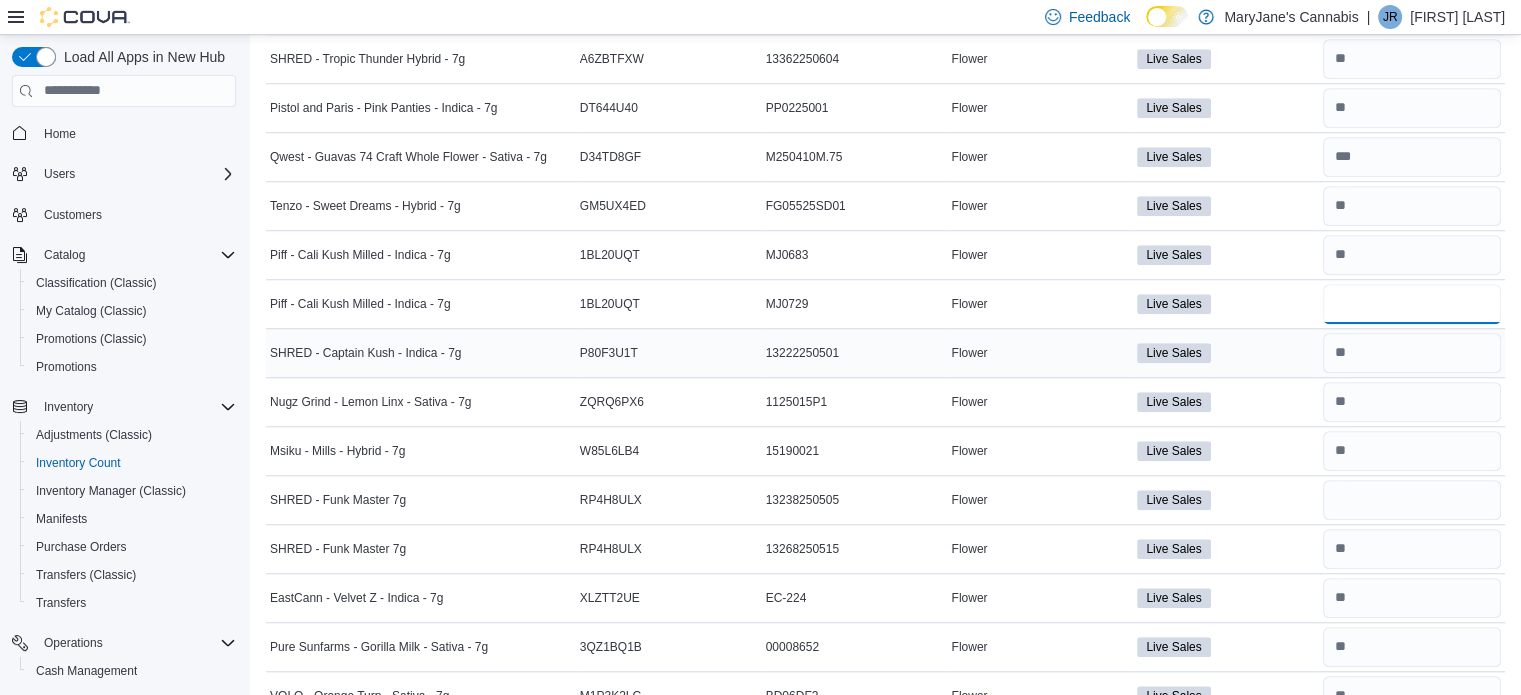 type on "*" 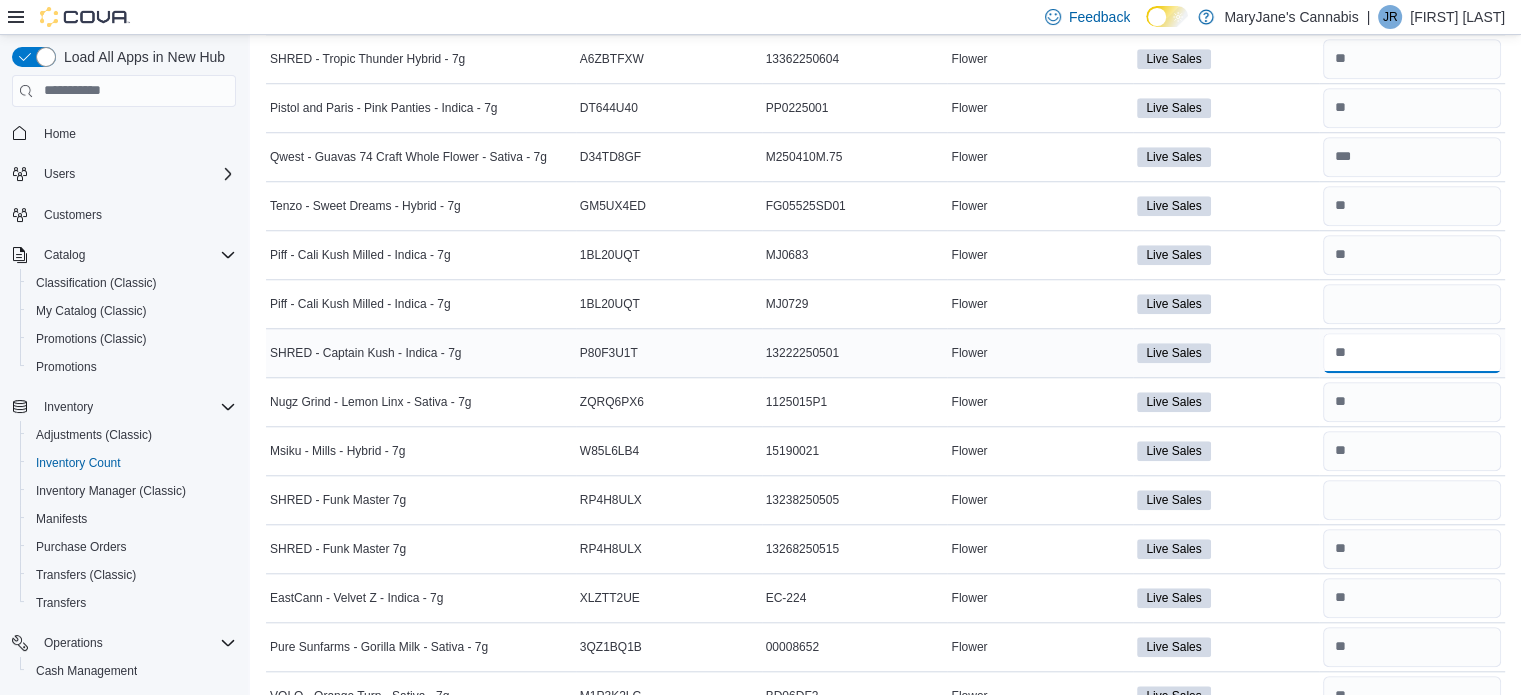 type 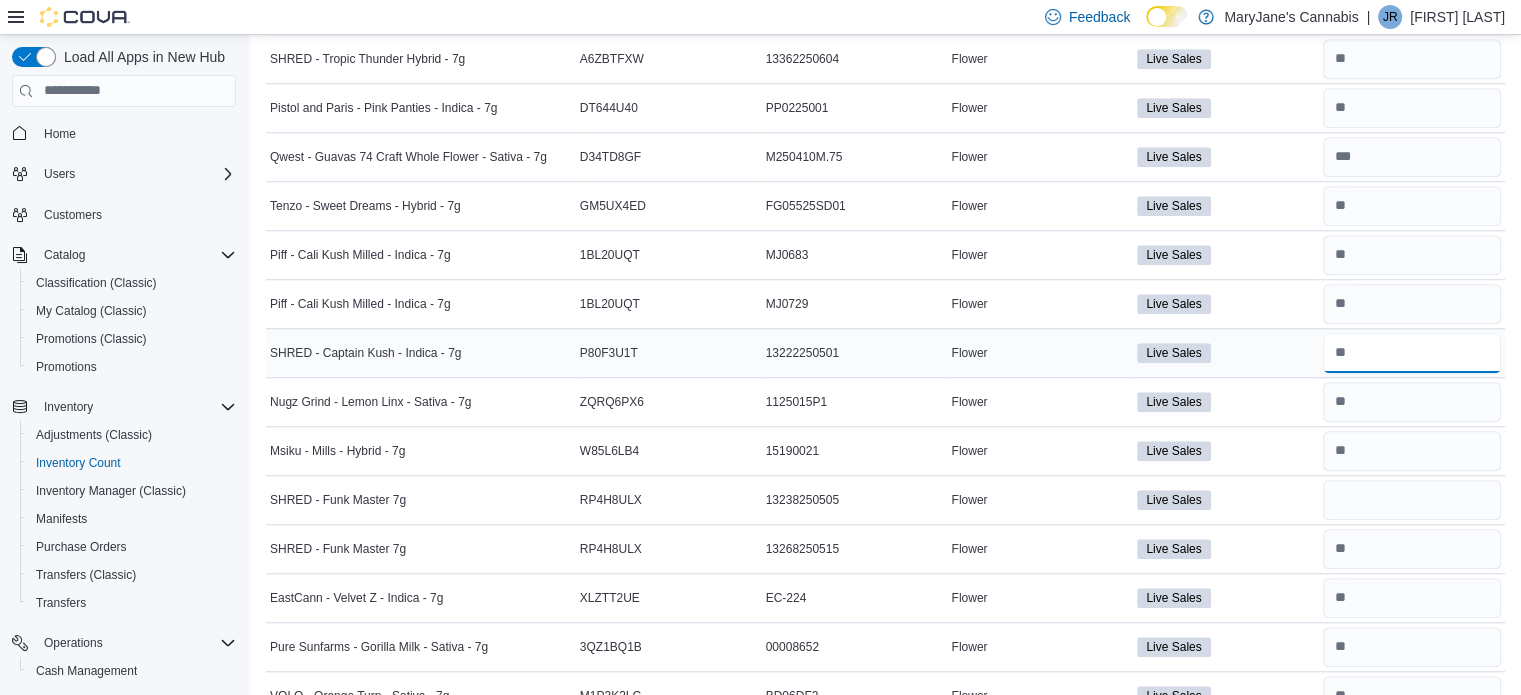 click at bounding box center (1412, 353) 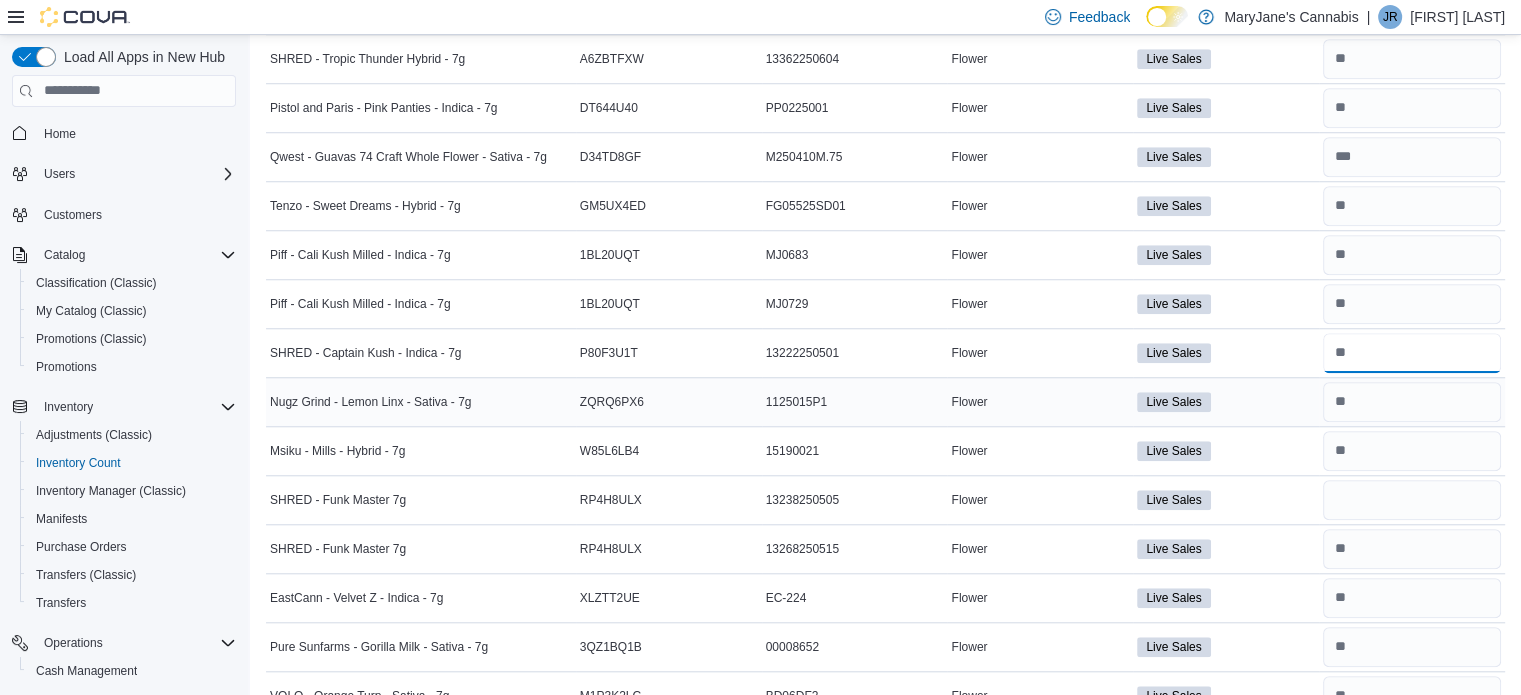 type on "*" 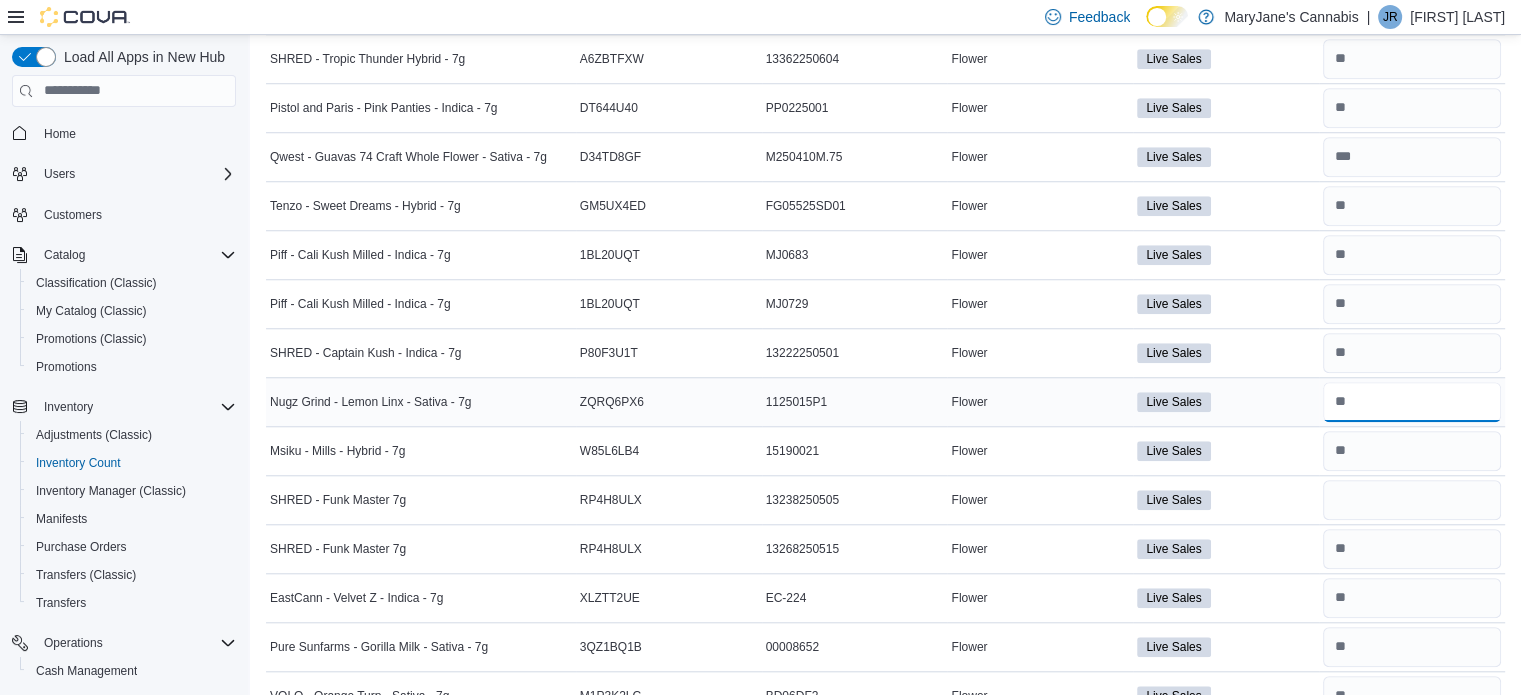 click at bounding box center (1412, 402) 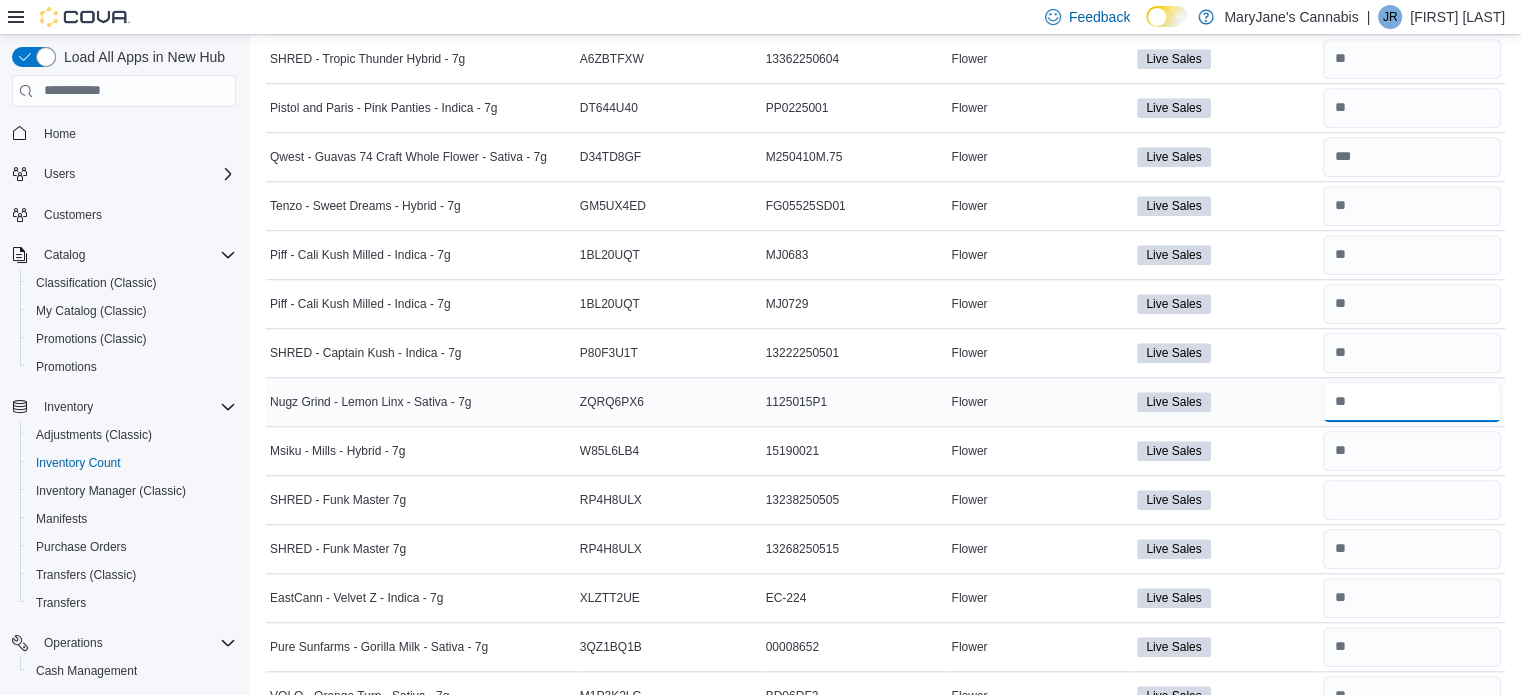 type on "*" 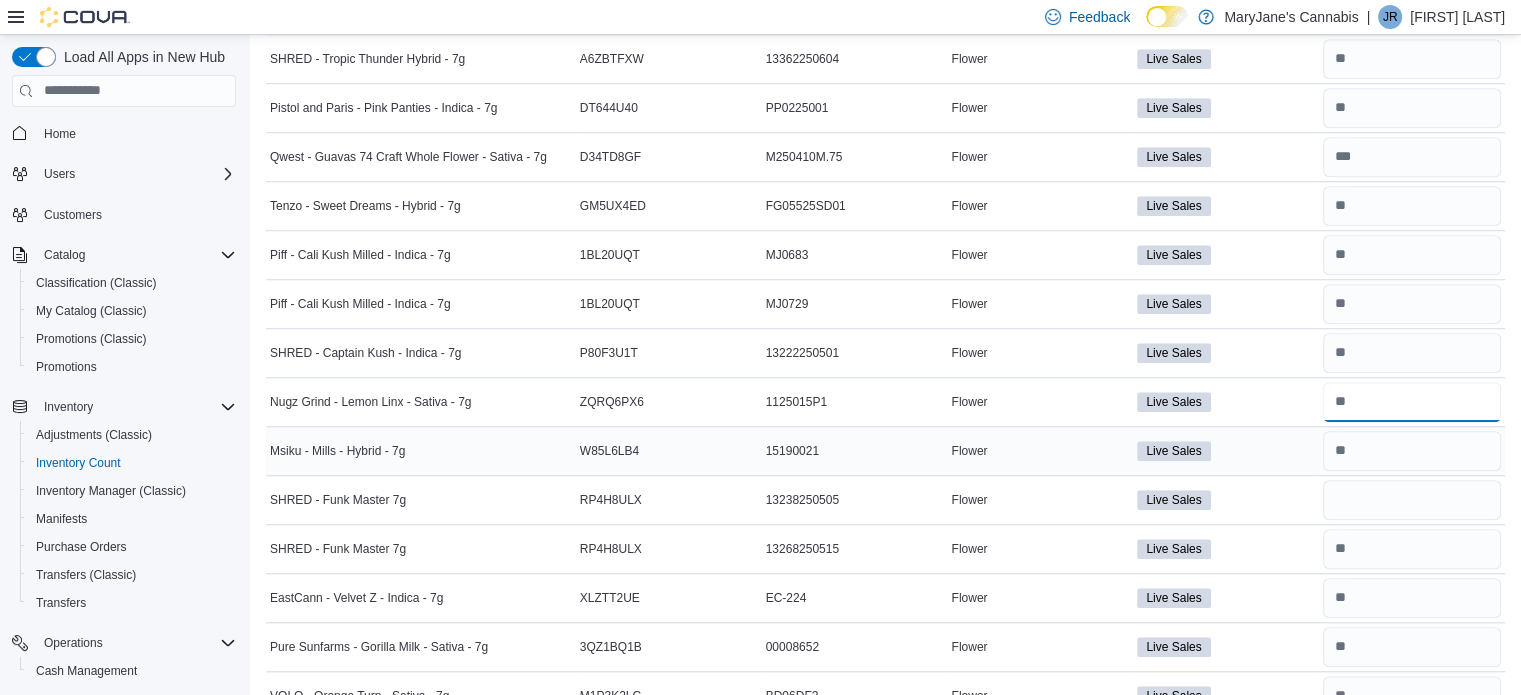 type on "**" 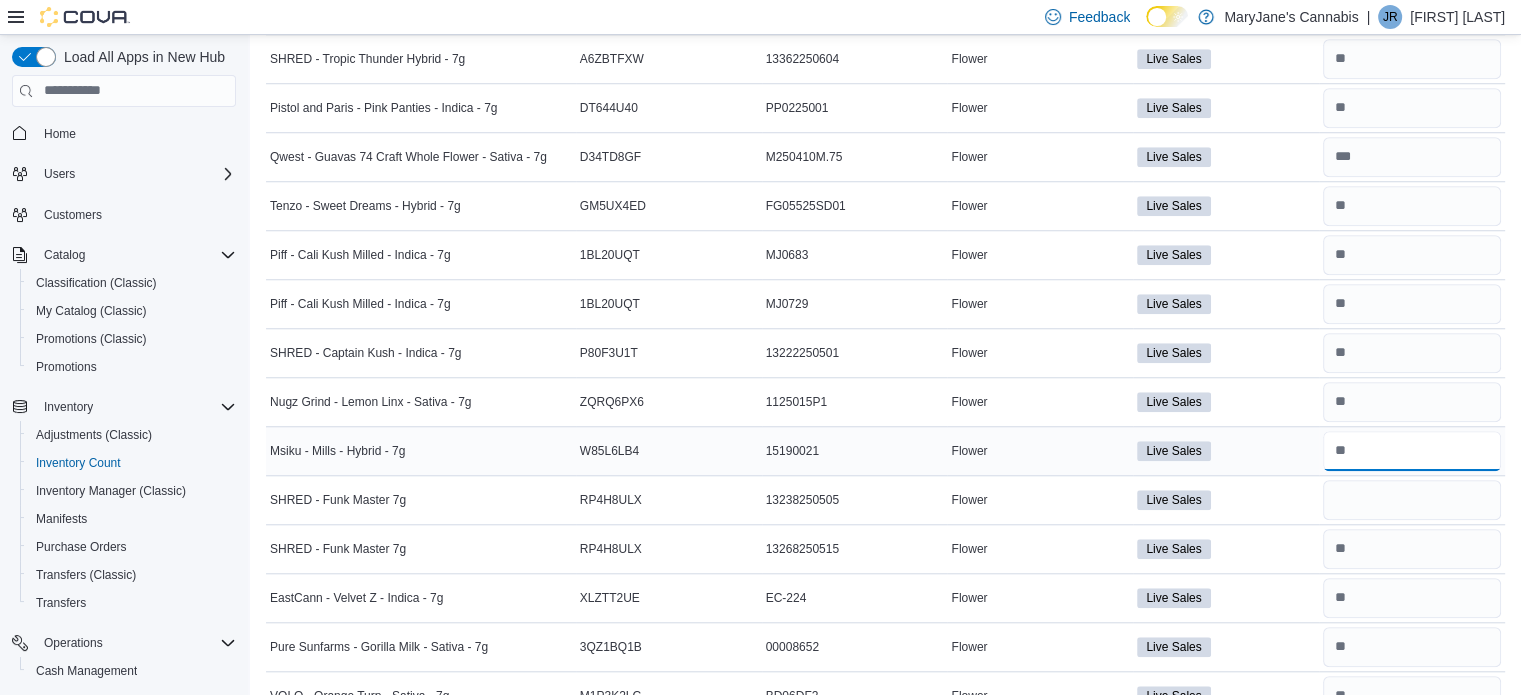 type 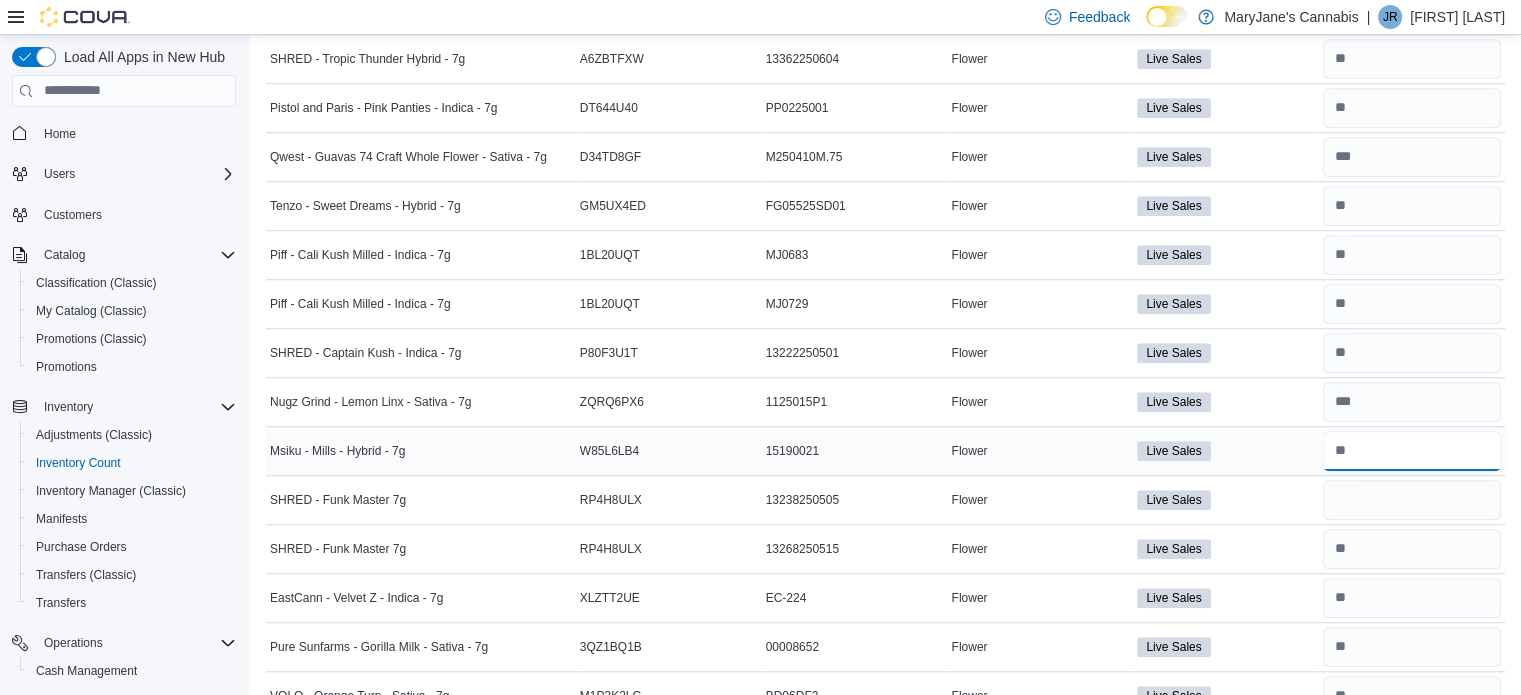click at bounding box center (1412, 451) 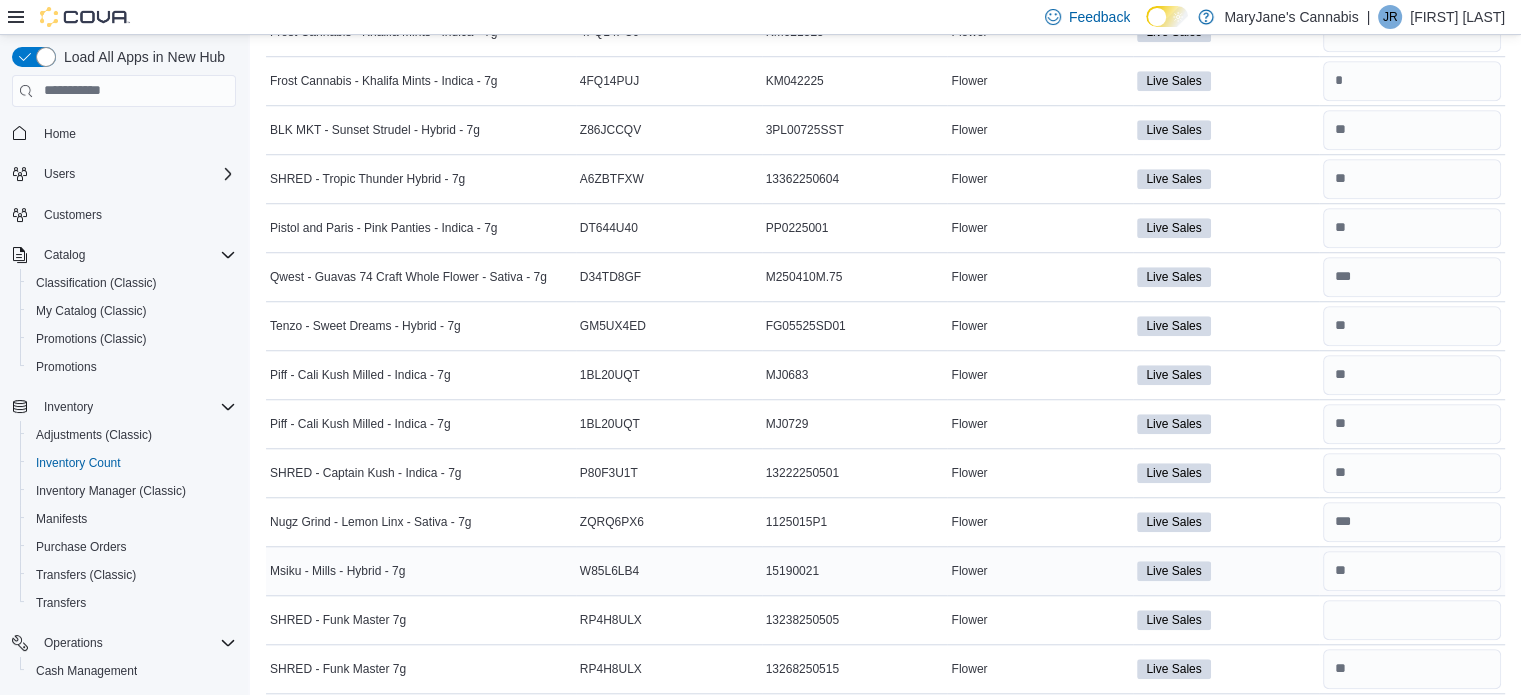 scroll, scrollTop: 1907, scrollLeft: 0, axis: vertical 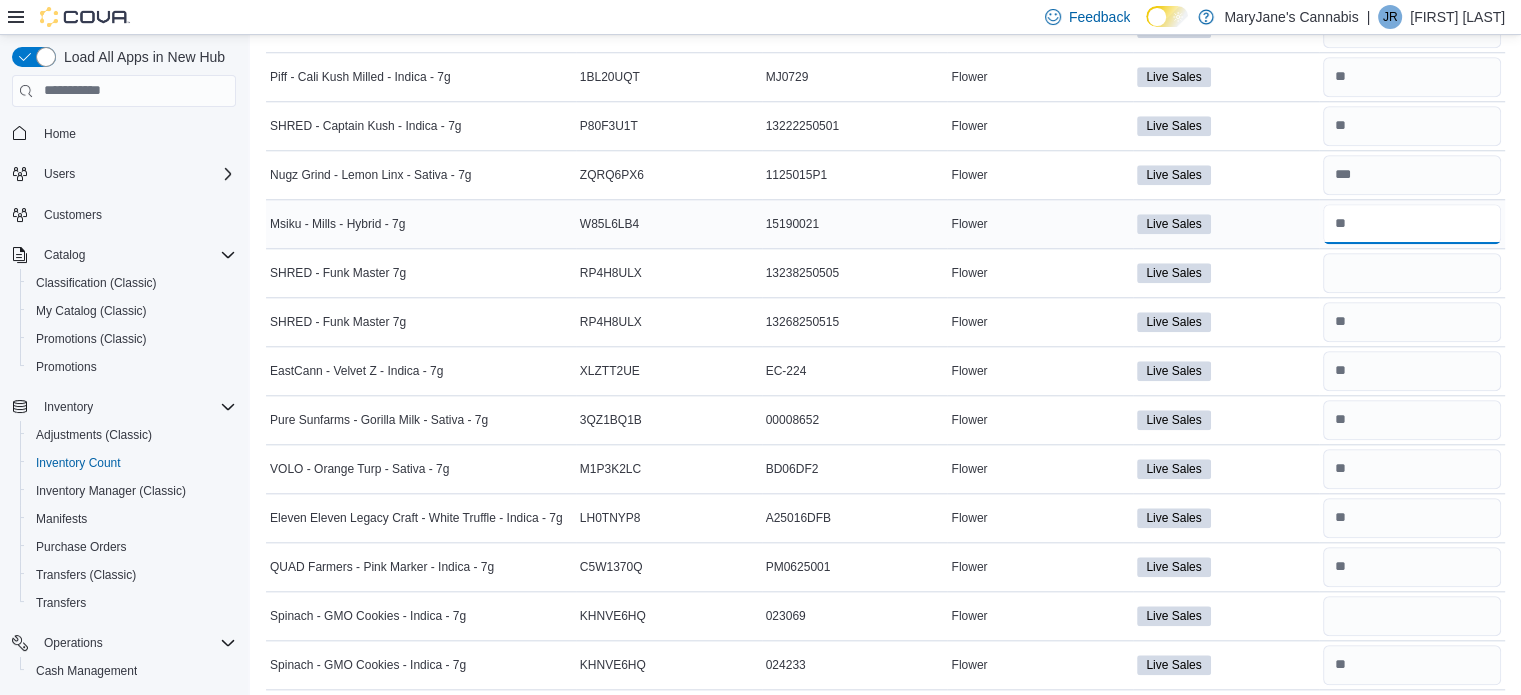 click at bounding box center (1412, 224) 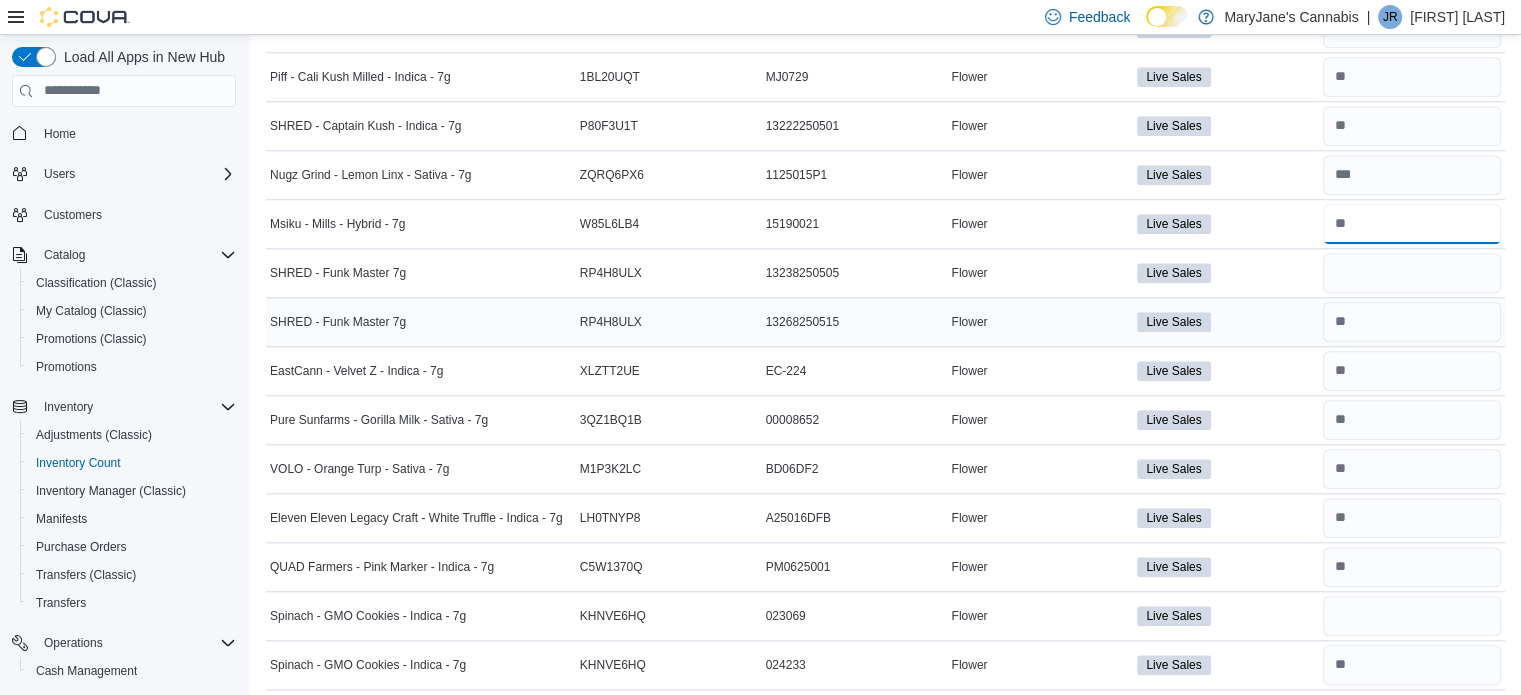 type on "*" 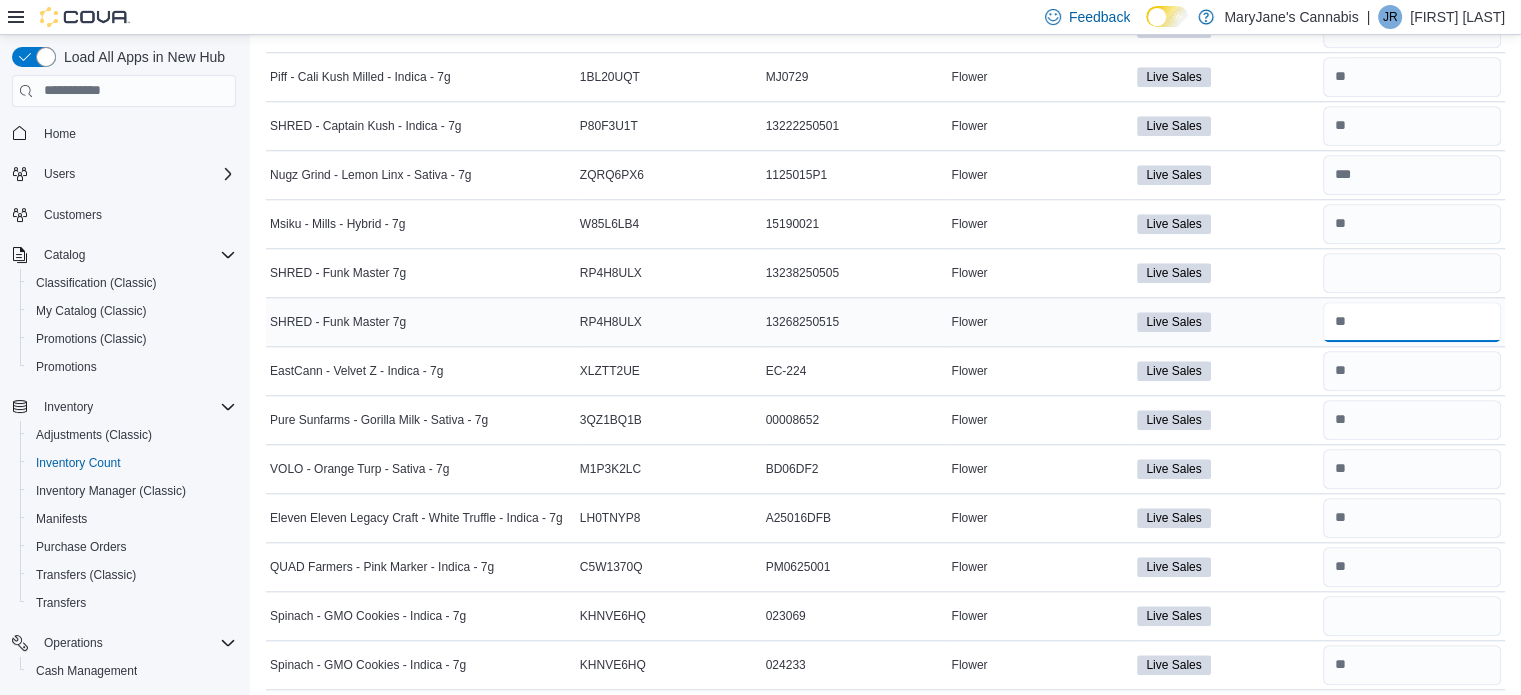 type 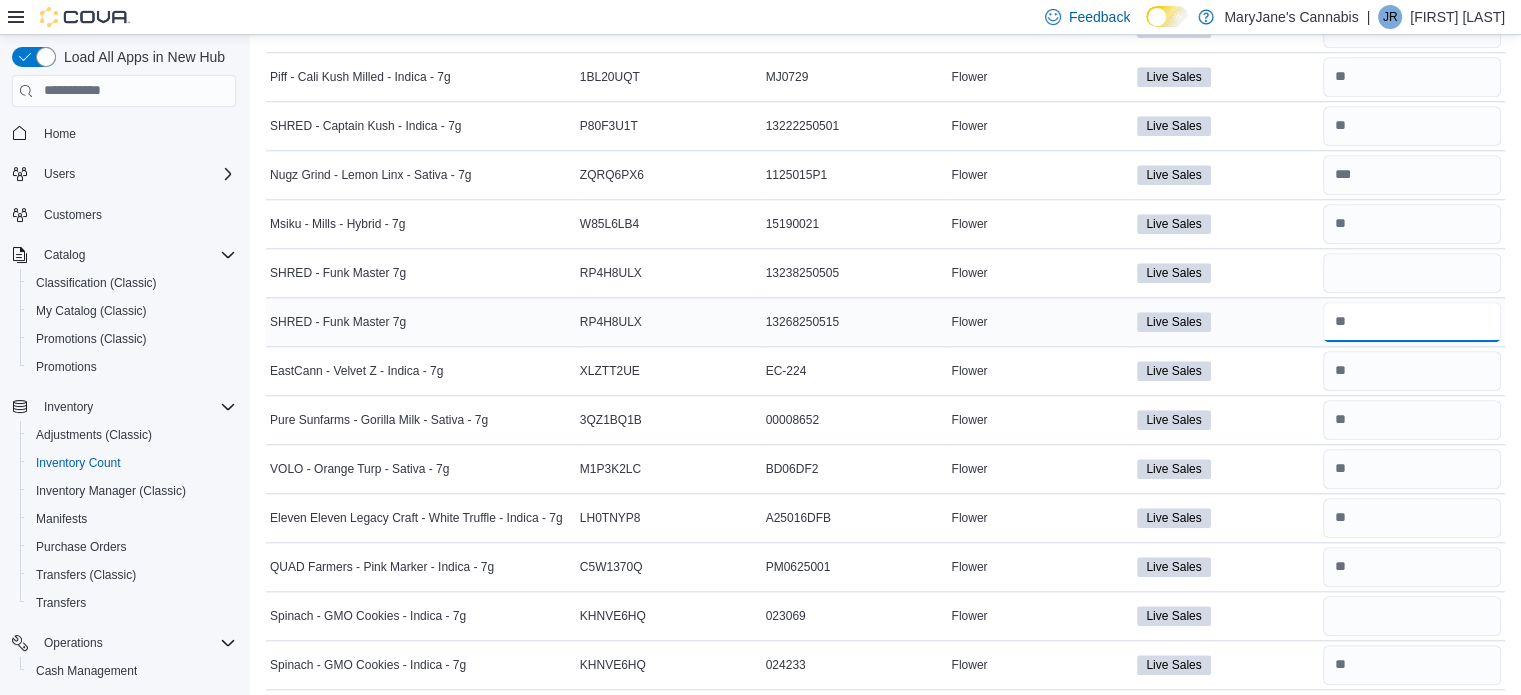 click at bounding box center [1412, 322] 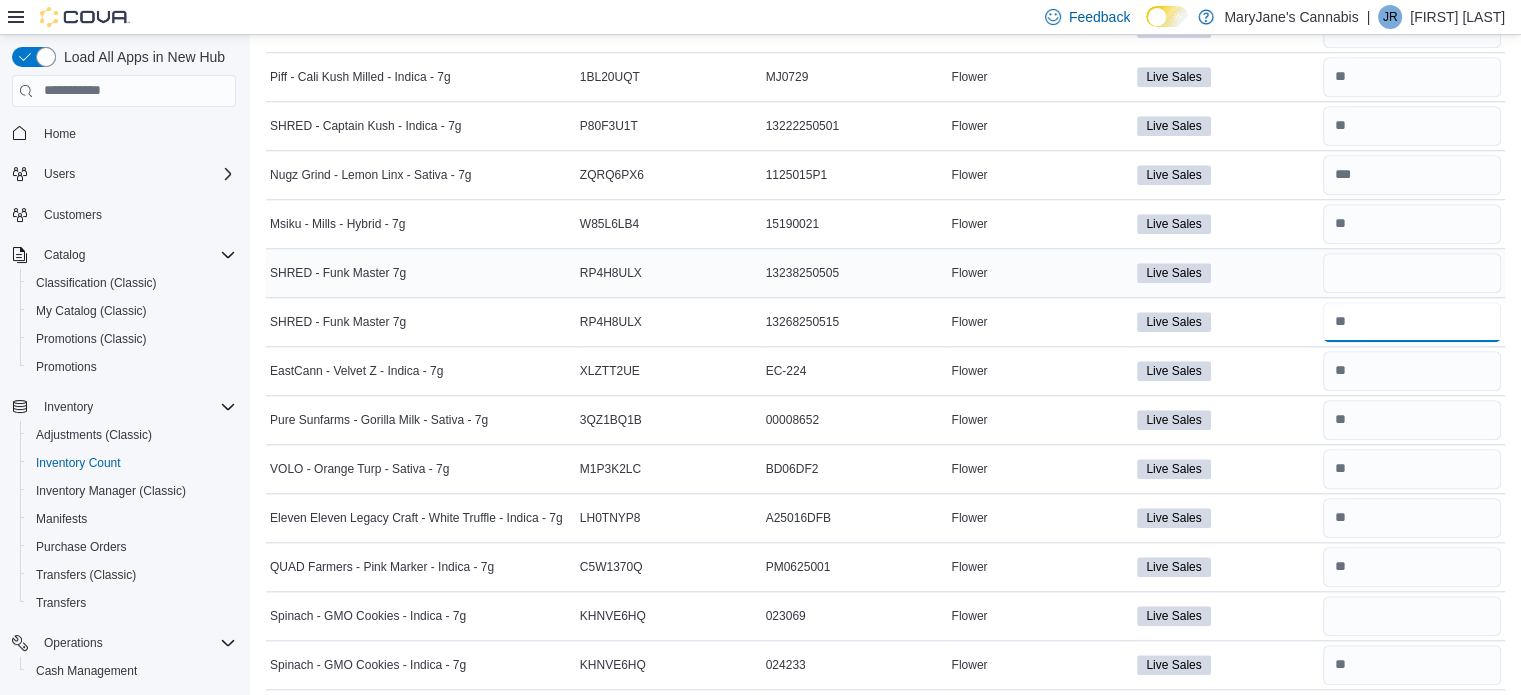 type on "*" 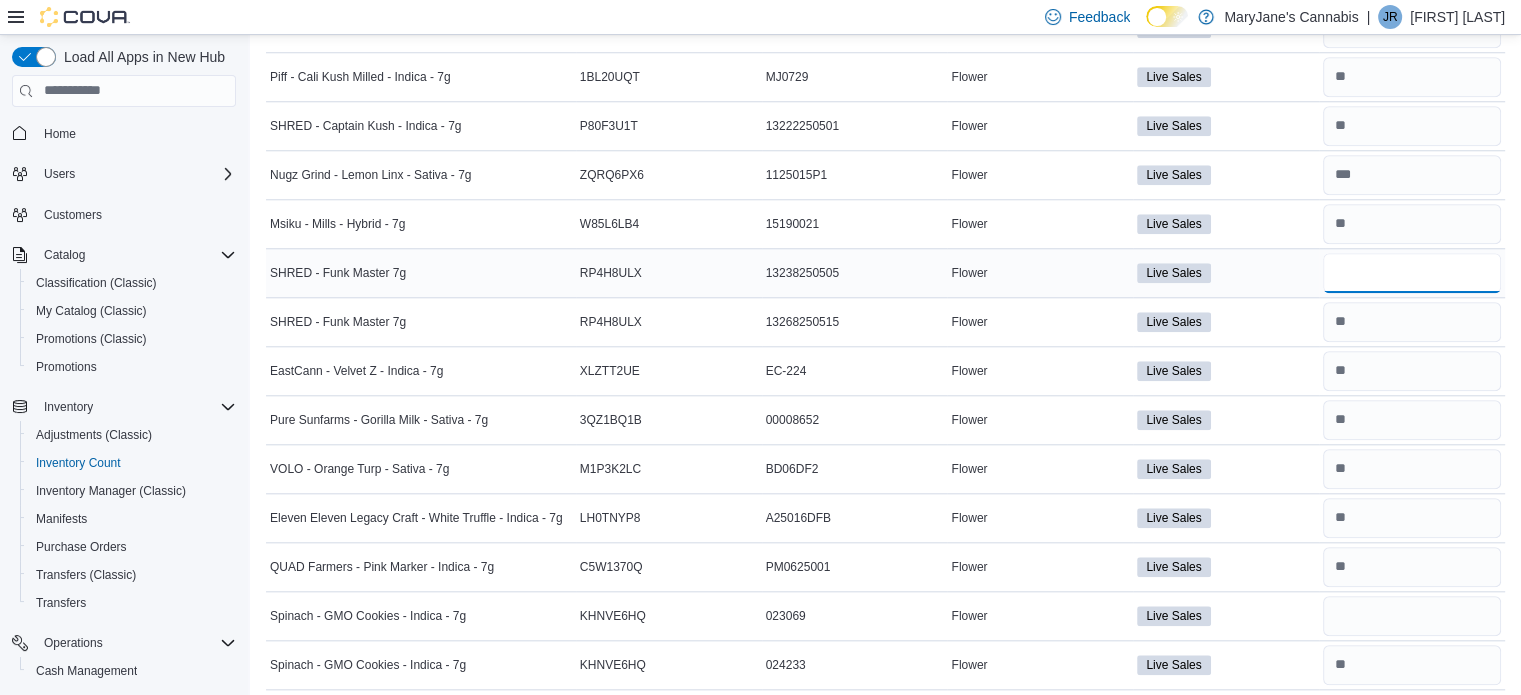 type 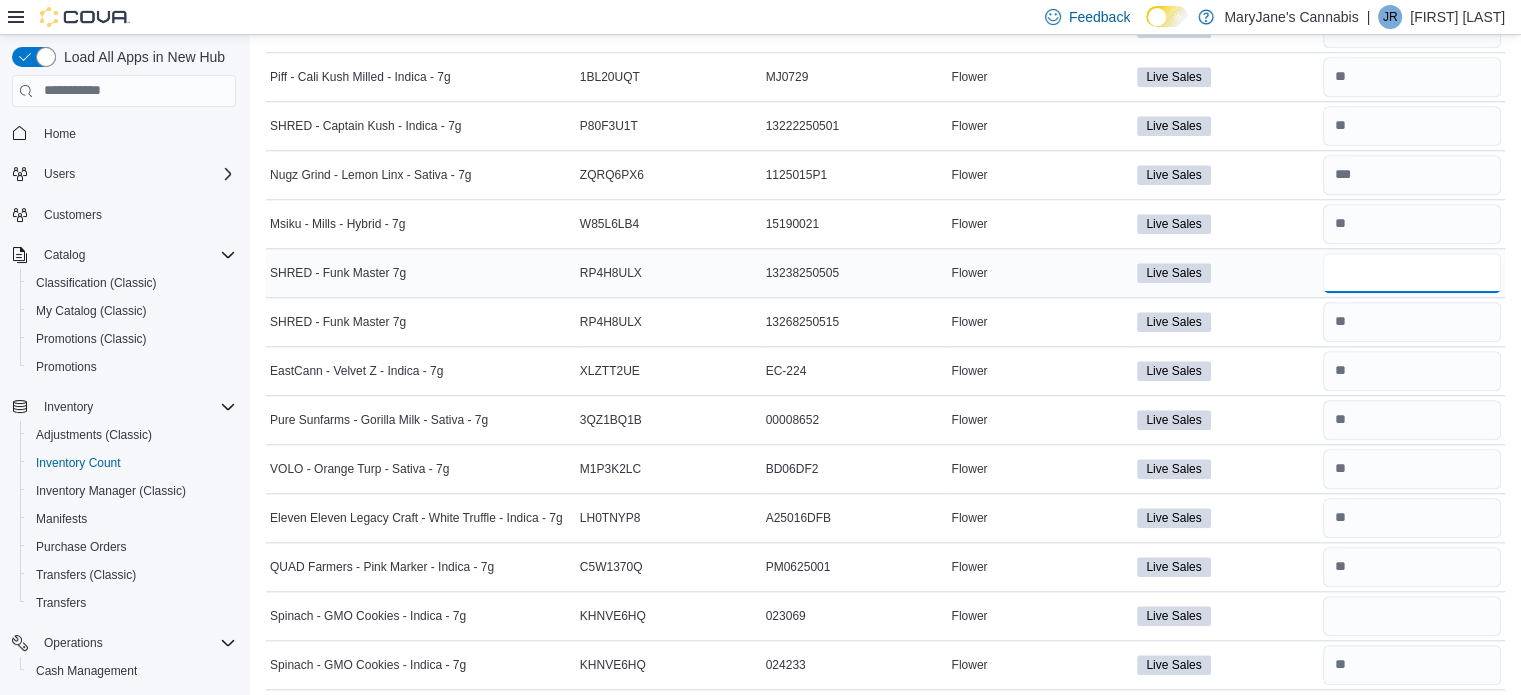 click at bounding box center (1412, 273) 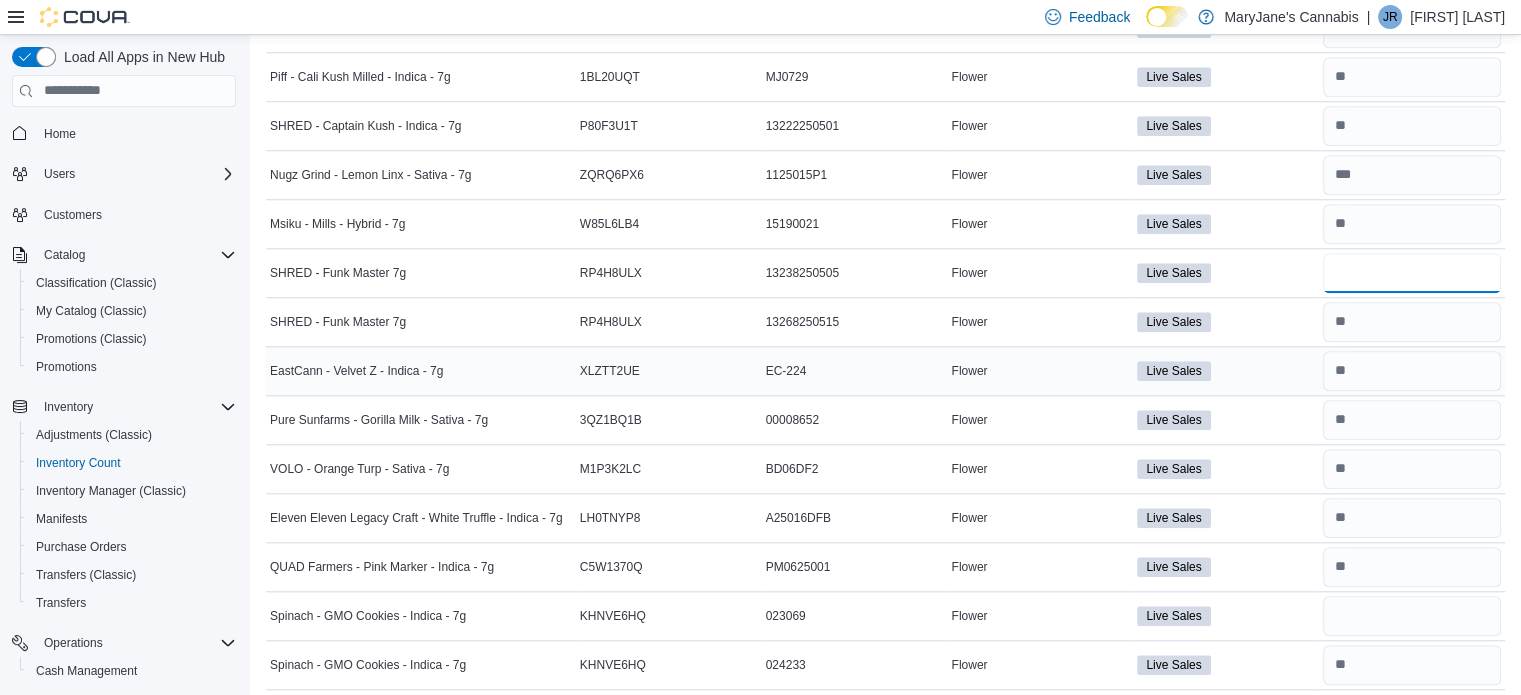 type on "*" 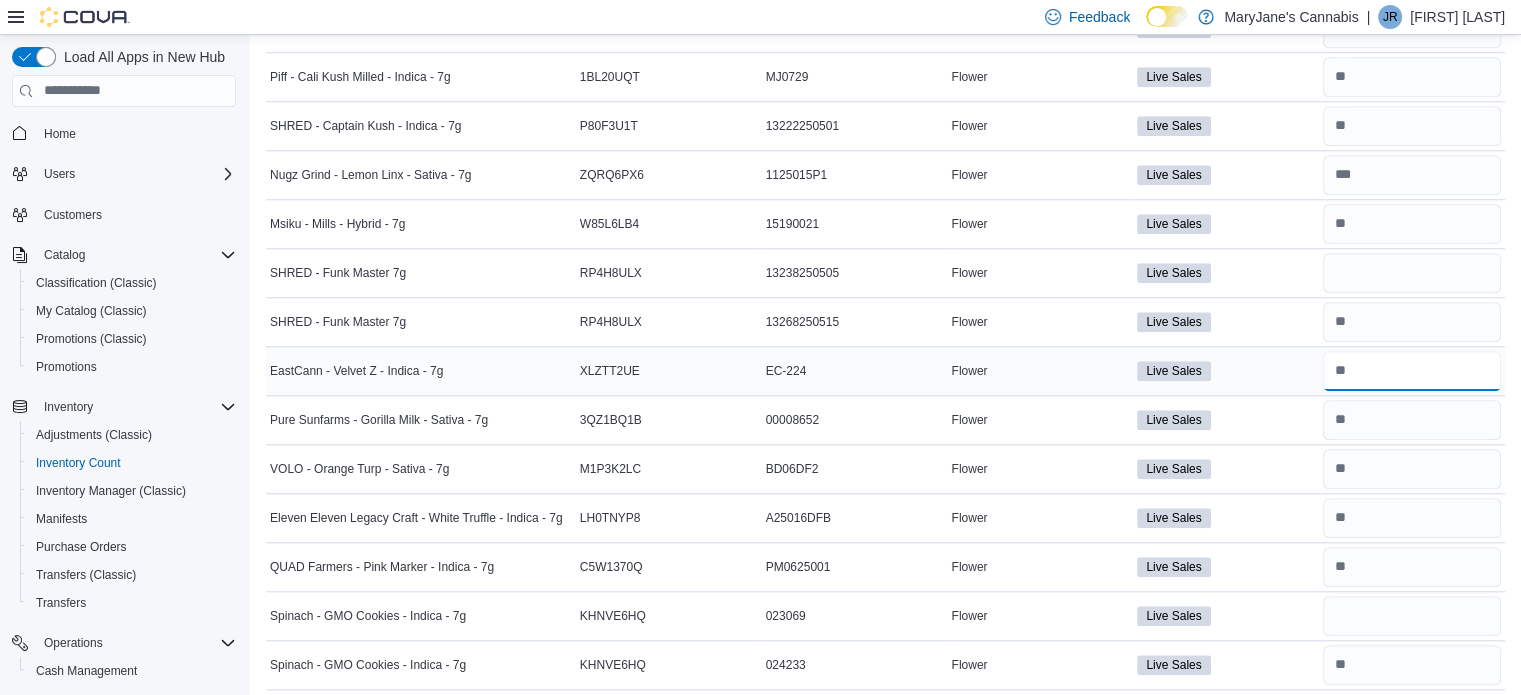 type 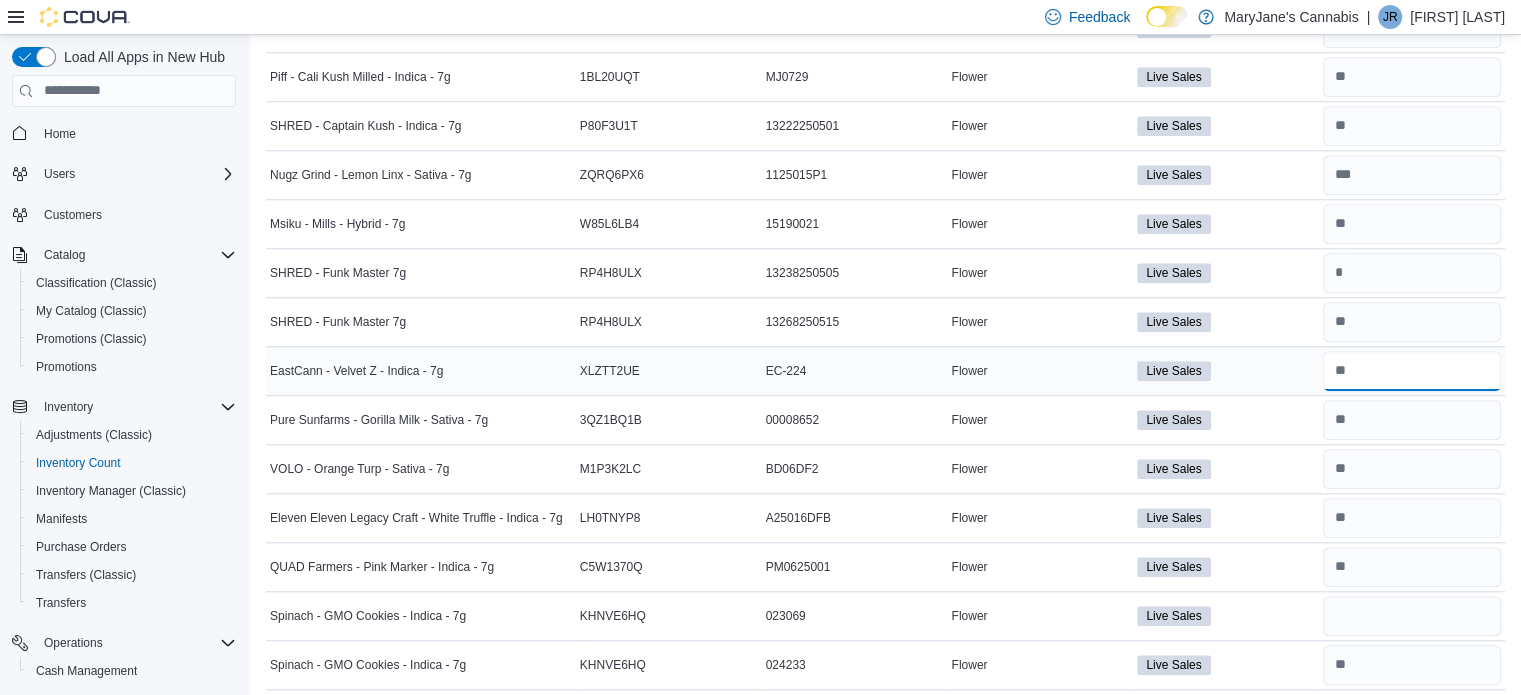 click at bounding box center (1412, 371) 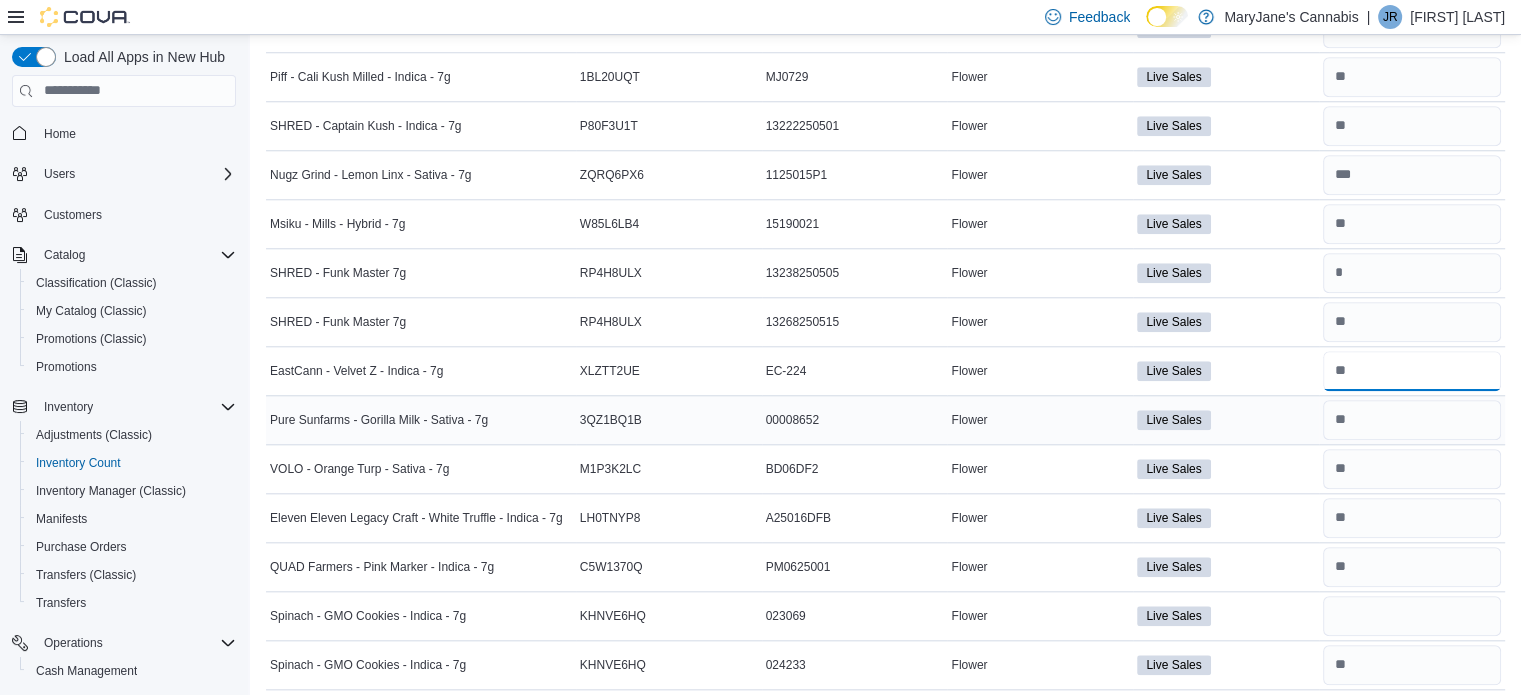 type on "**" 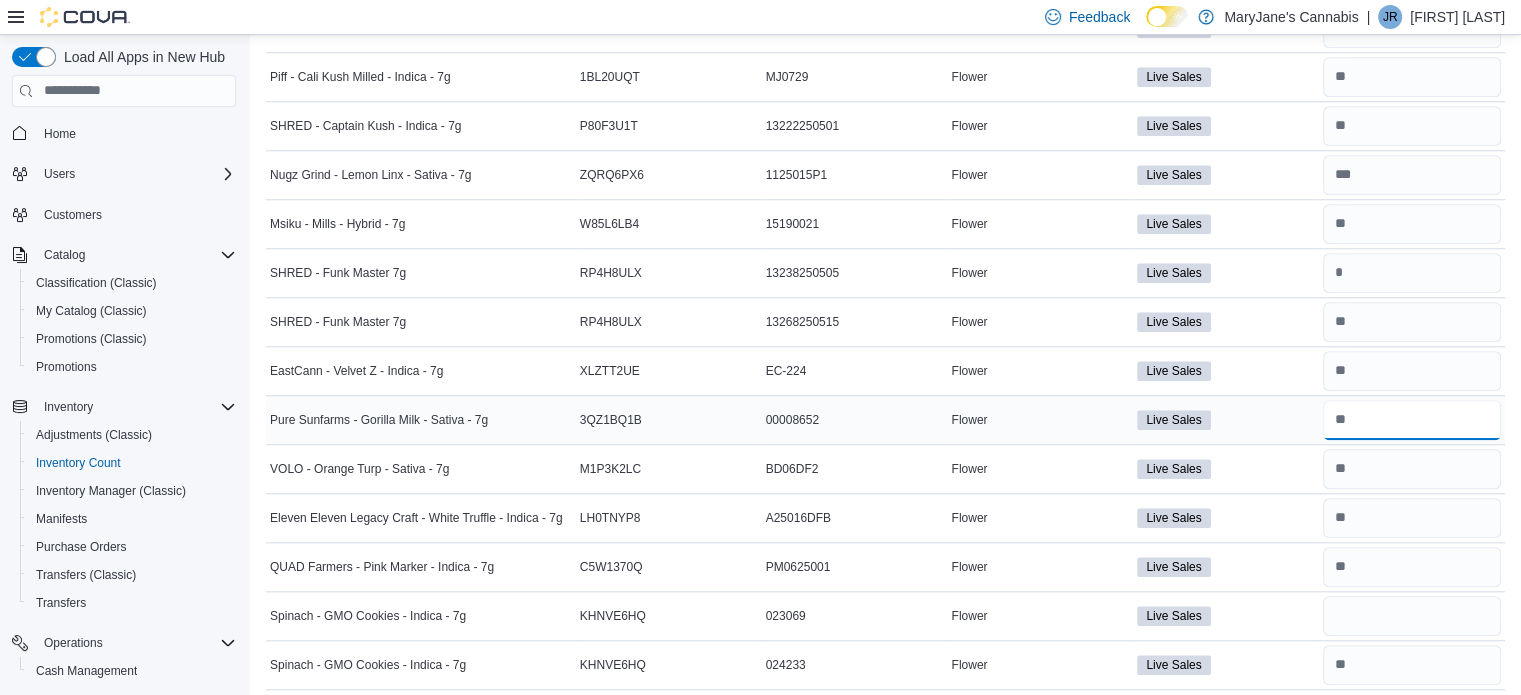 type 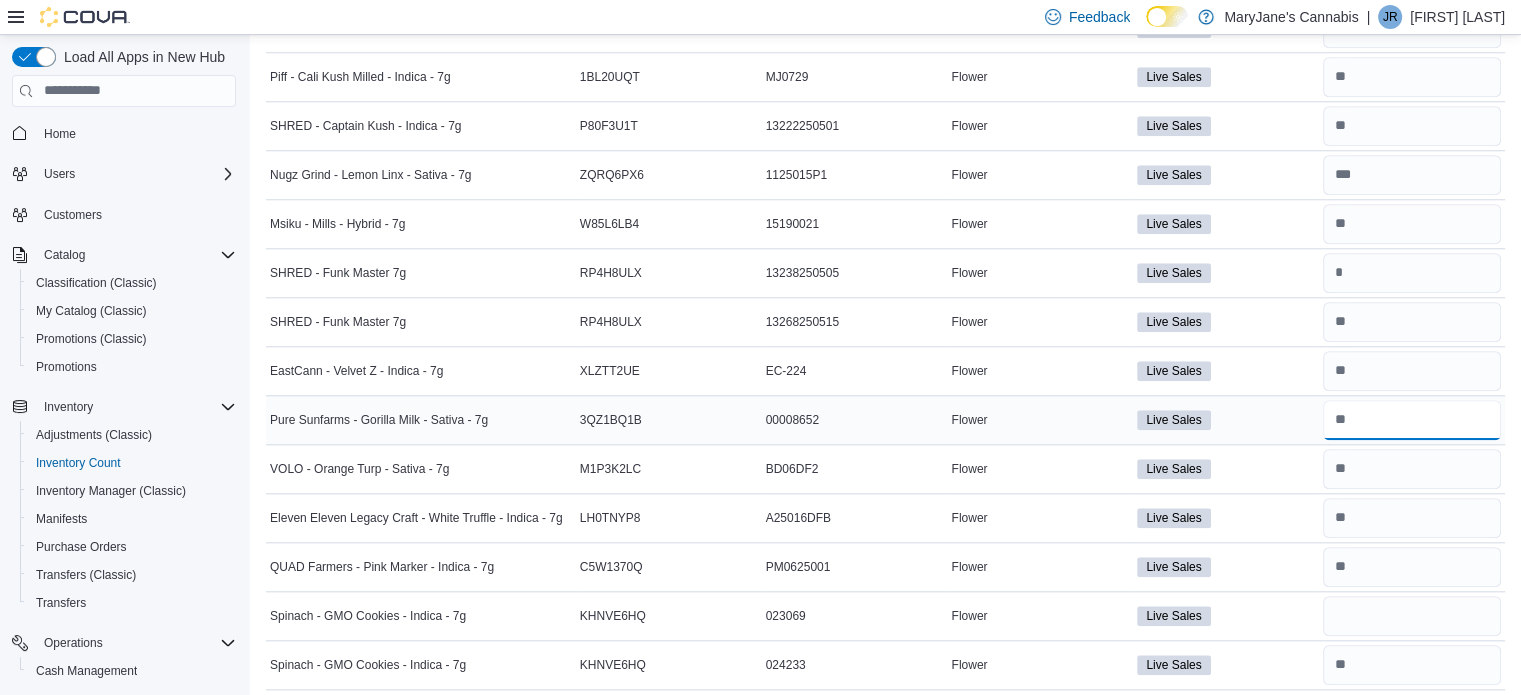 click at bounding box center [1412, 420] 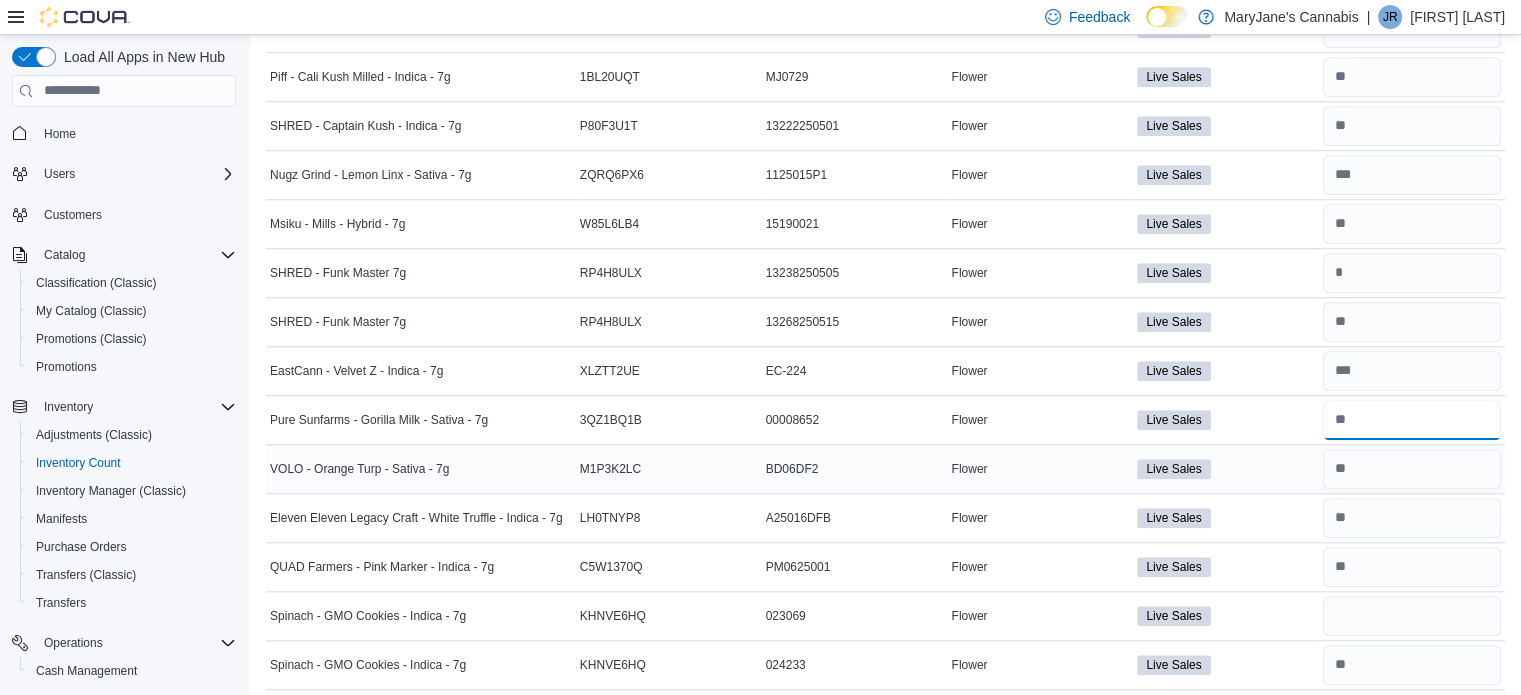 type on "*" 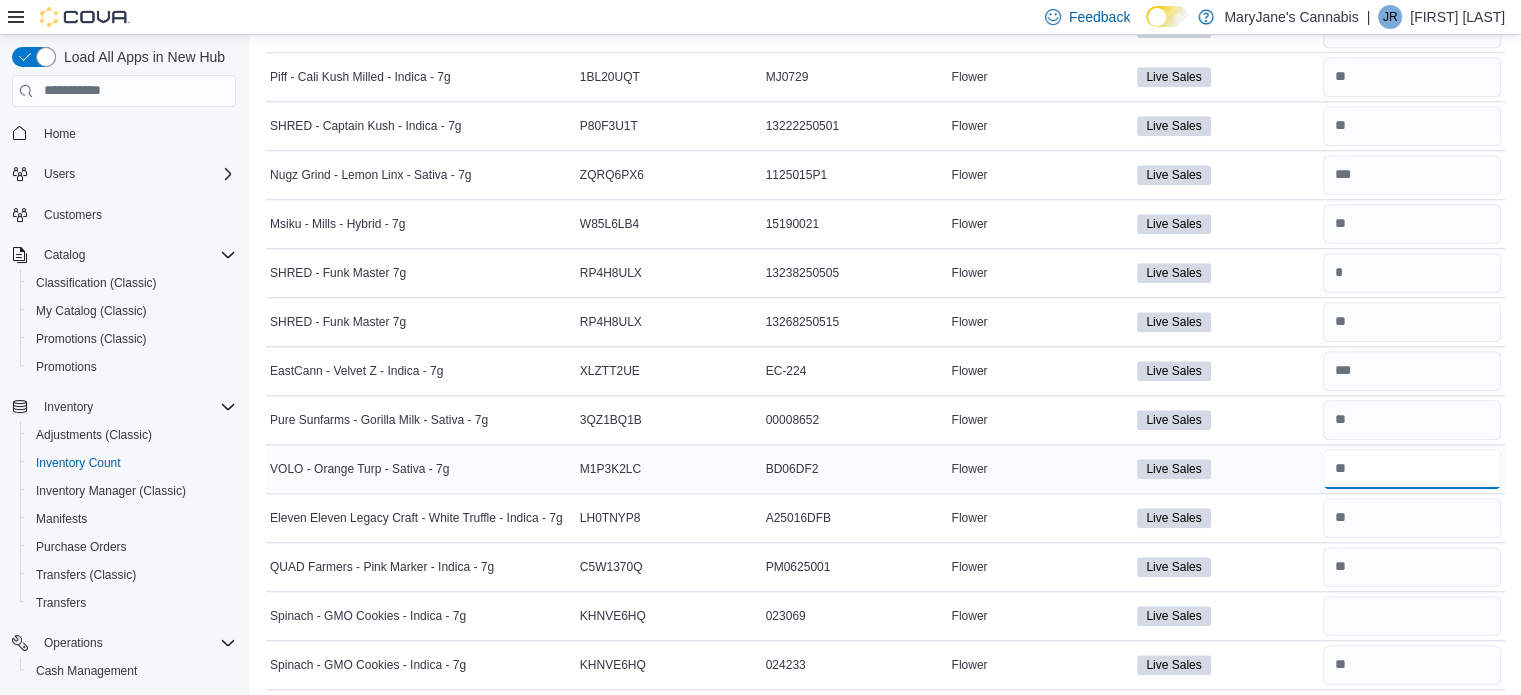 click at bounding box center [1412, 469] 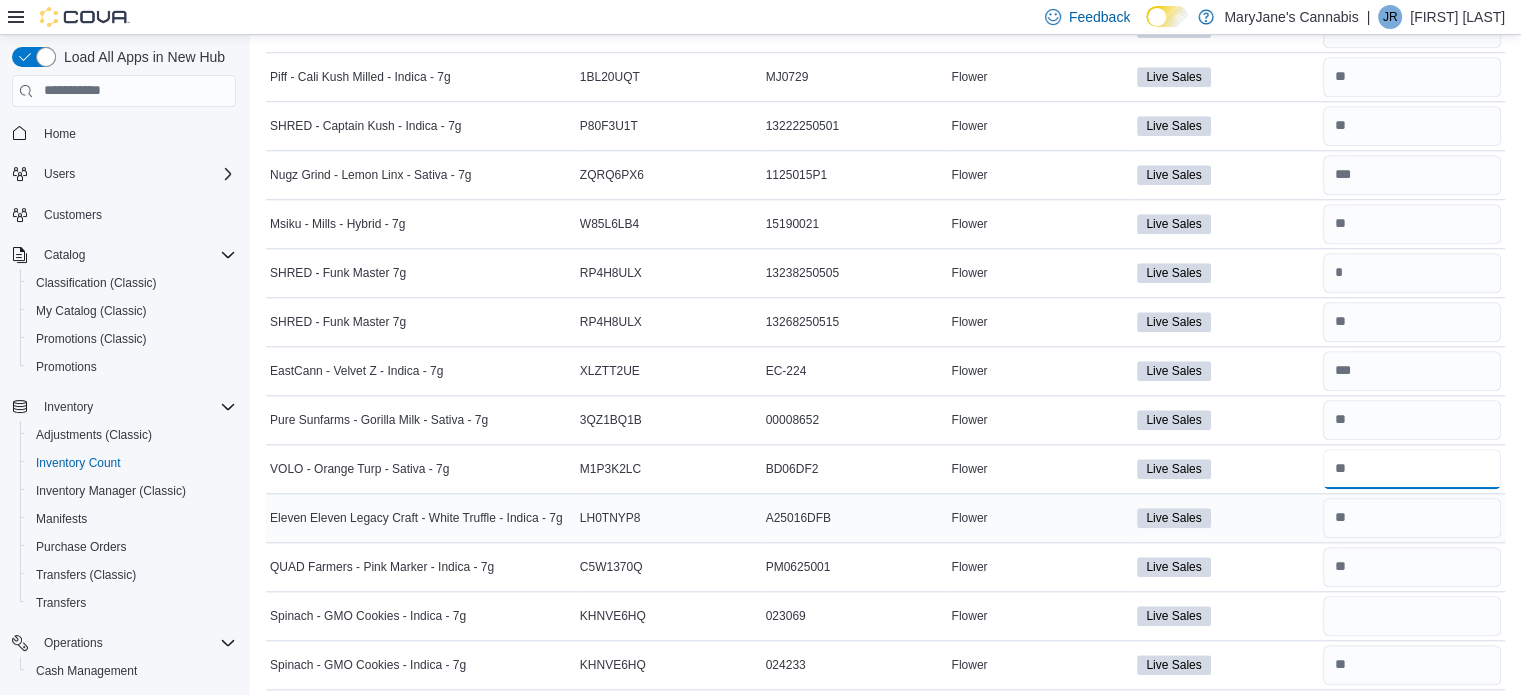 type on "*" 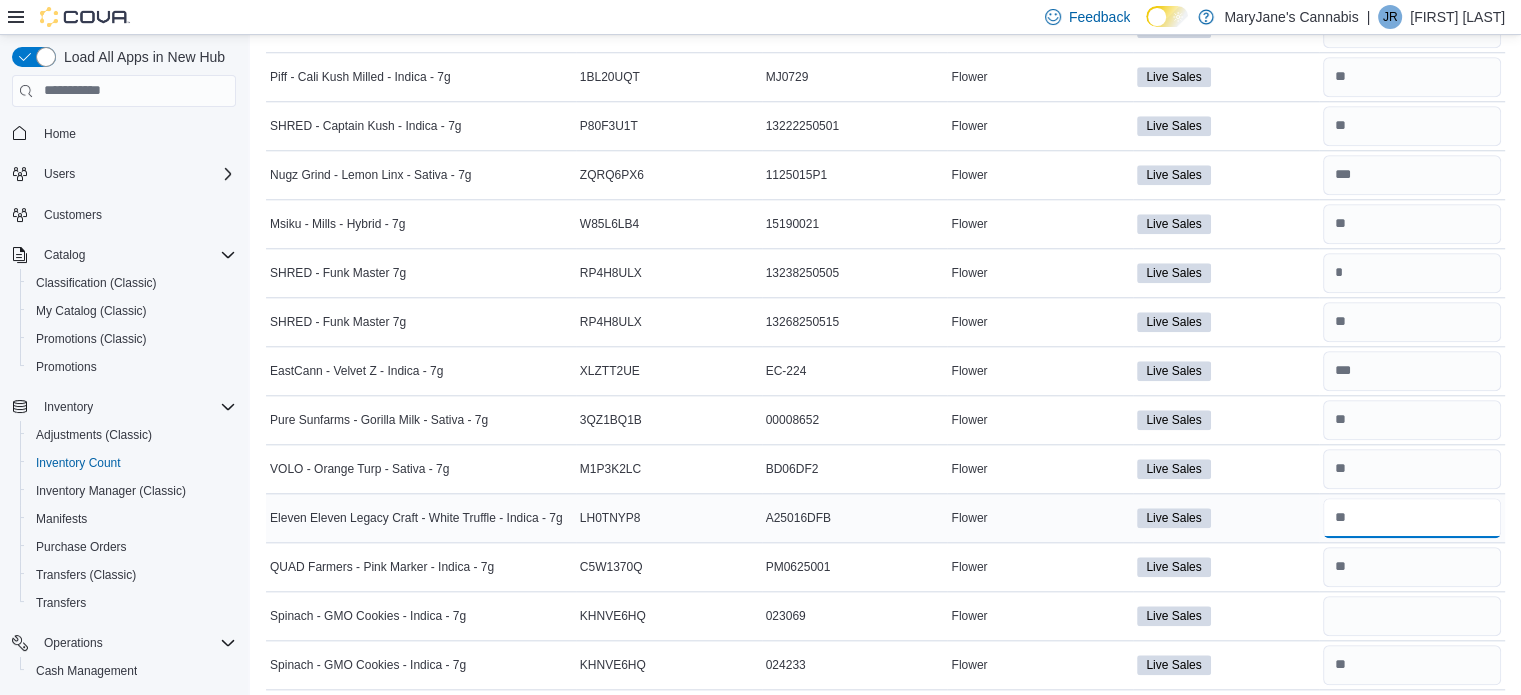 type 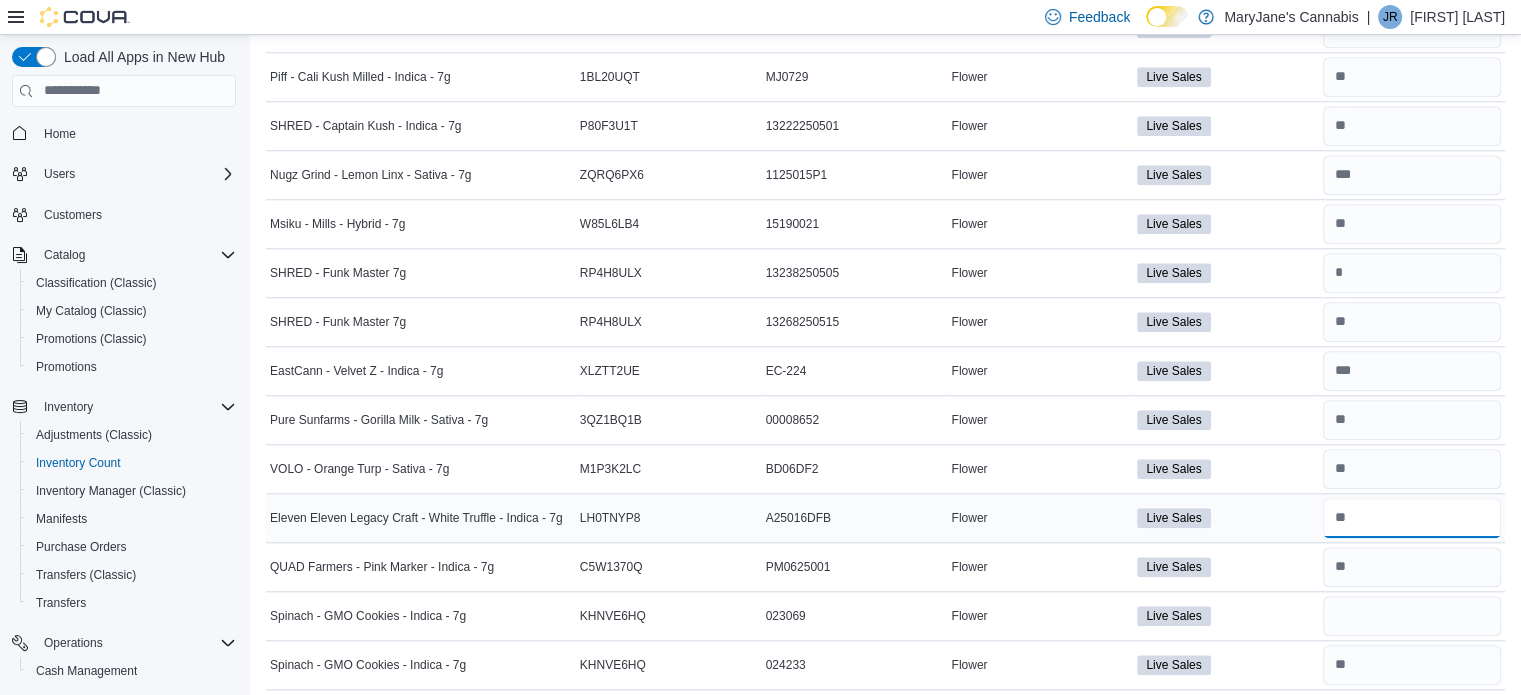 click at bounding box center [1412, 518] 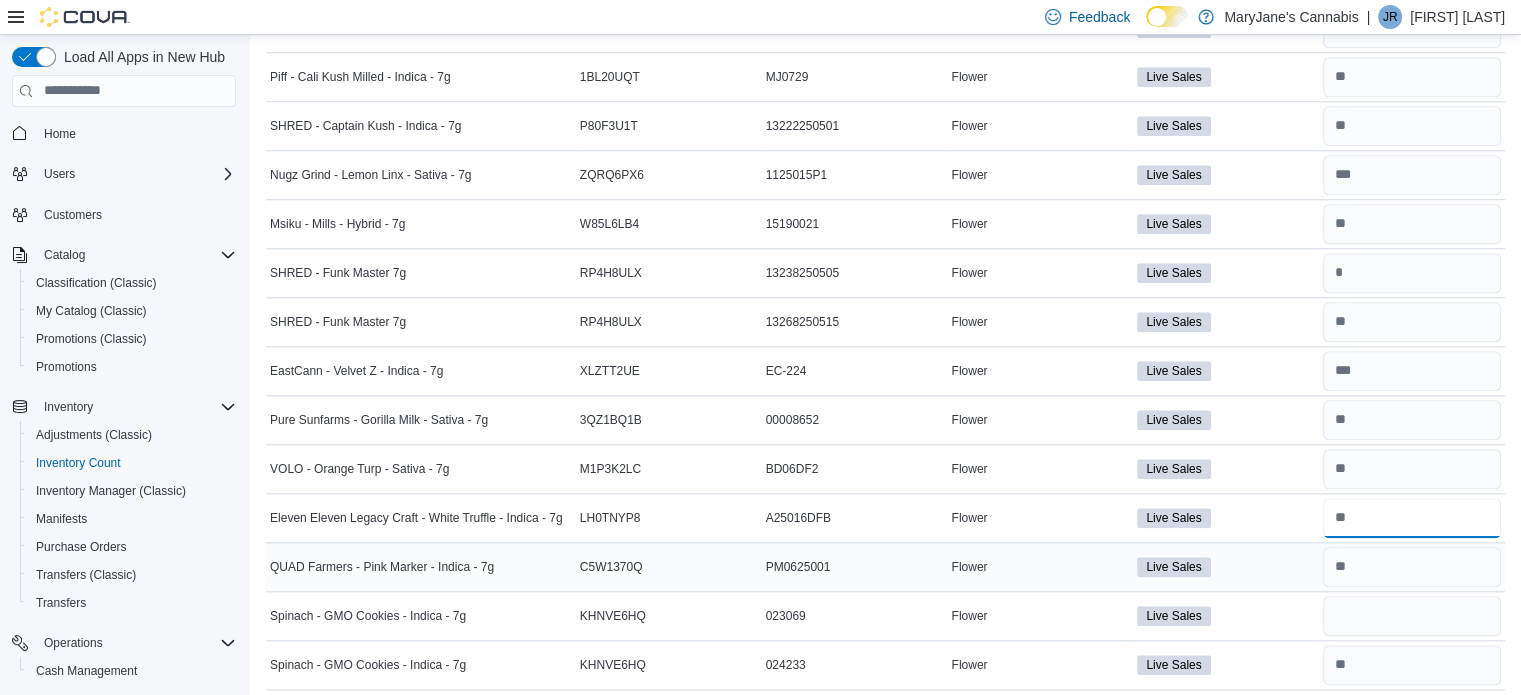 type on "*" 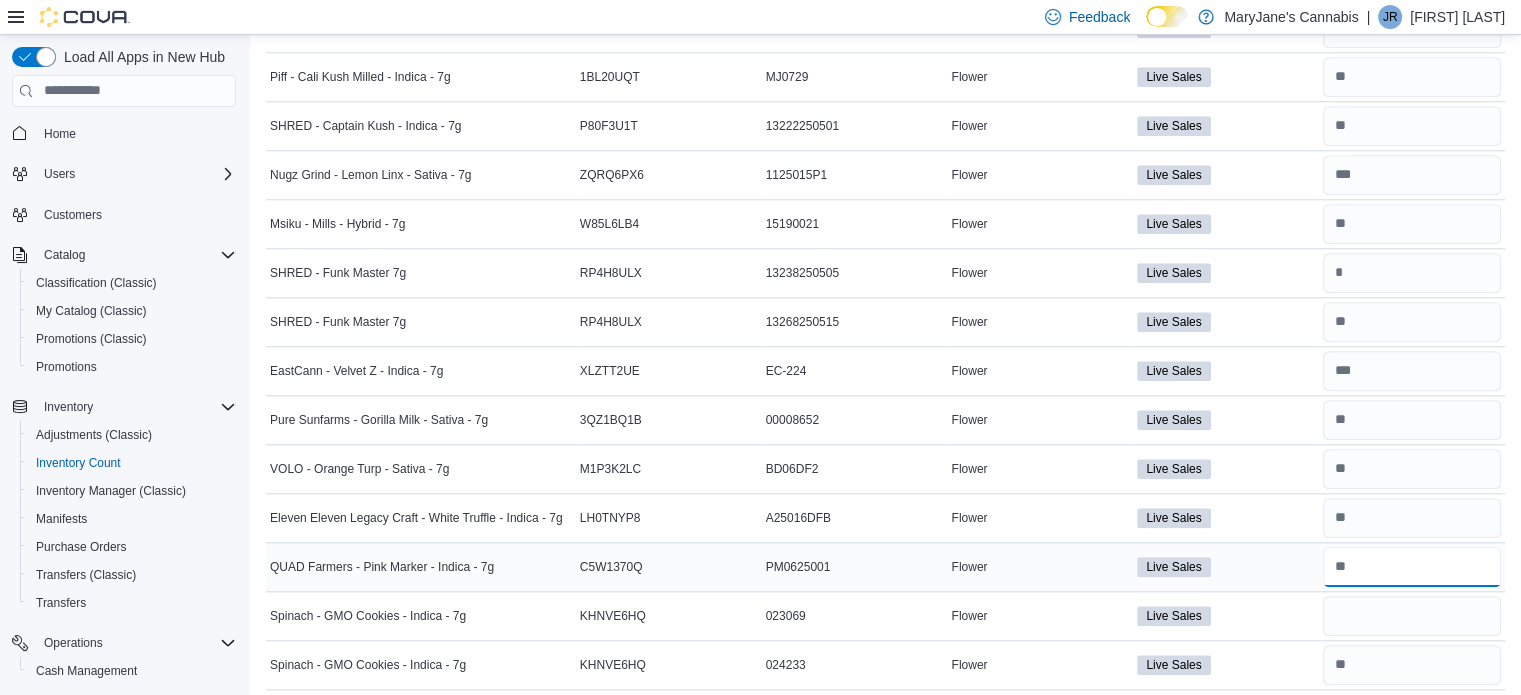 type 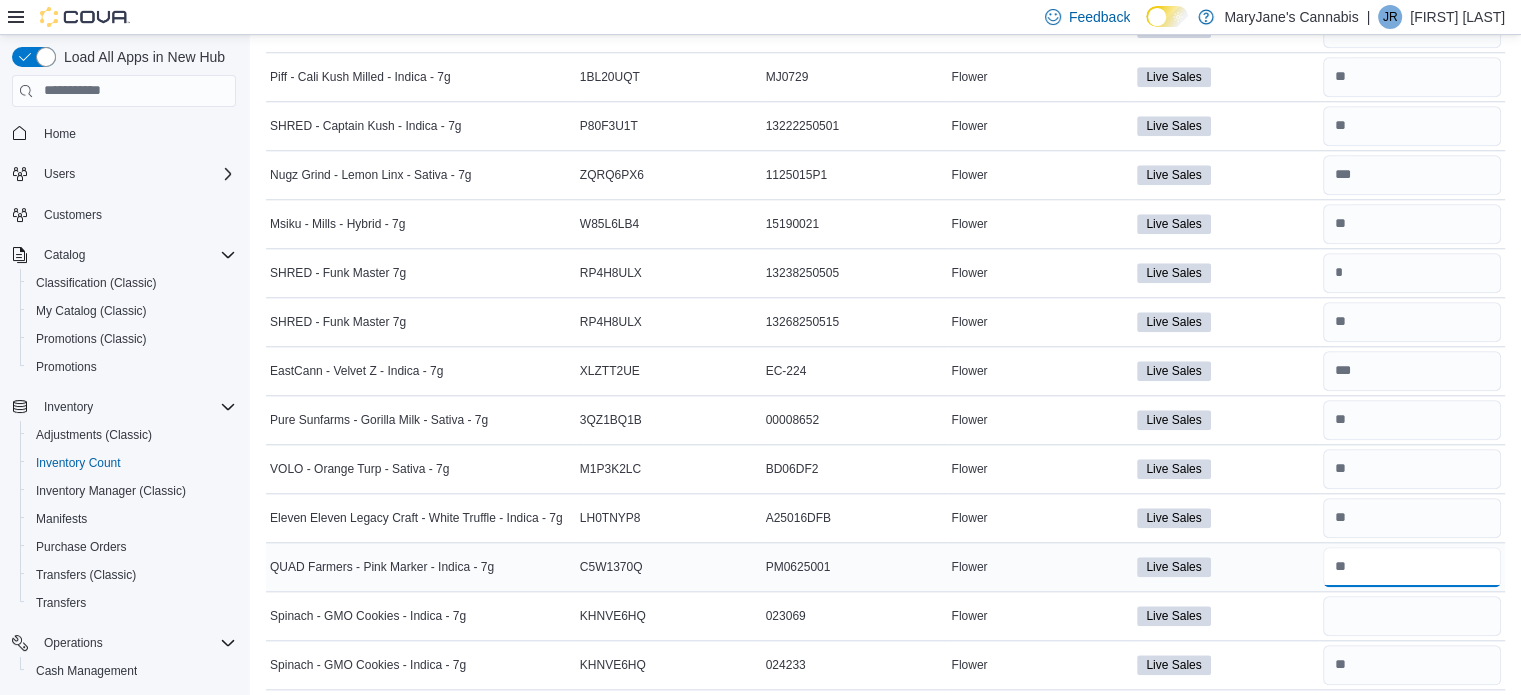 click at bounding box center [1412, 567] 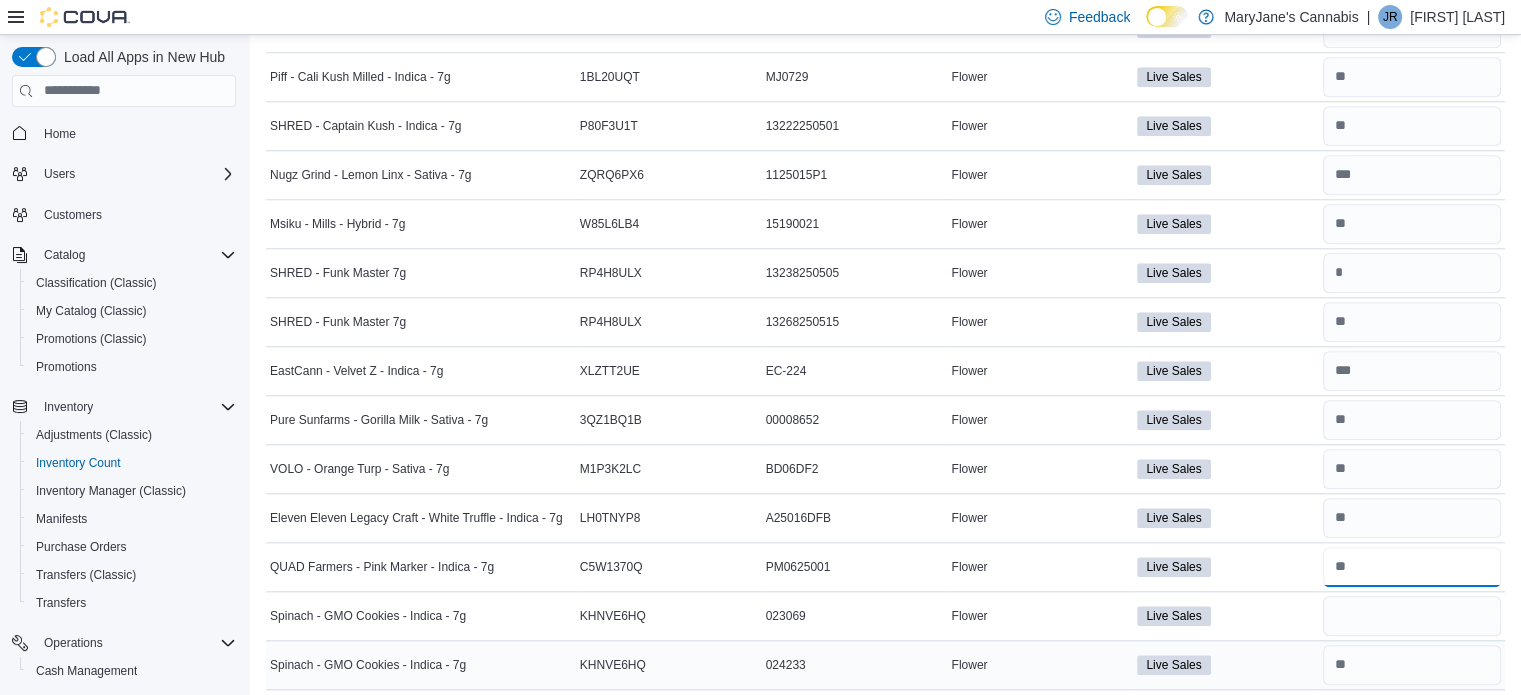type on "*" 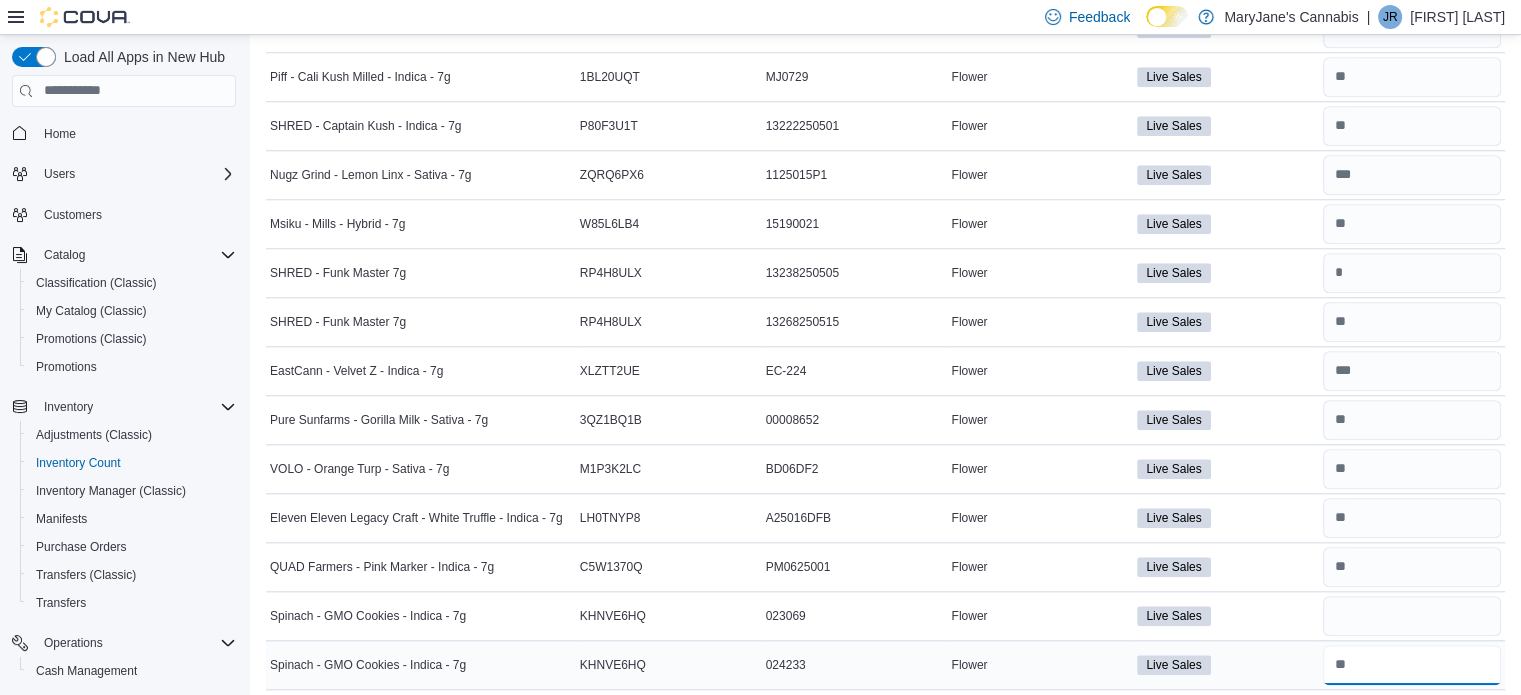type 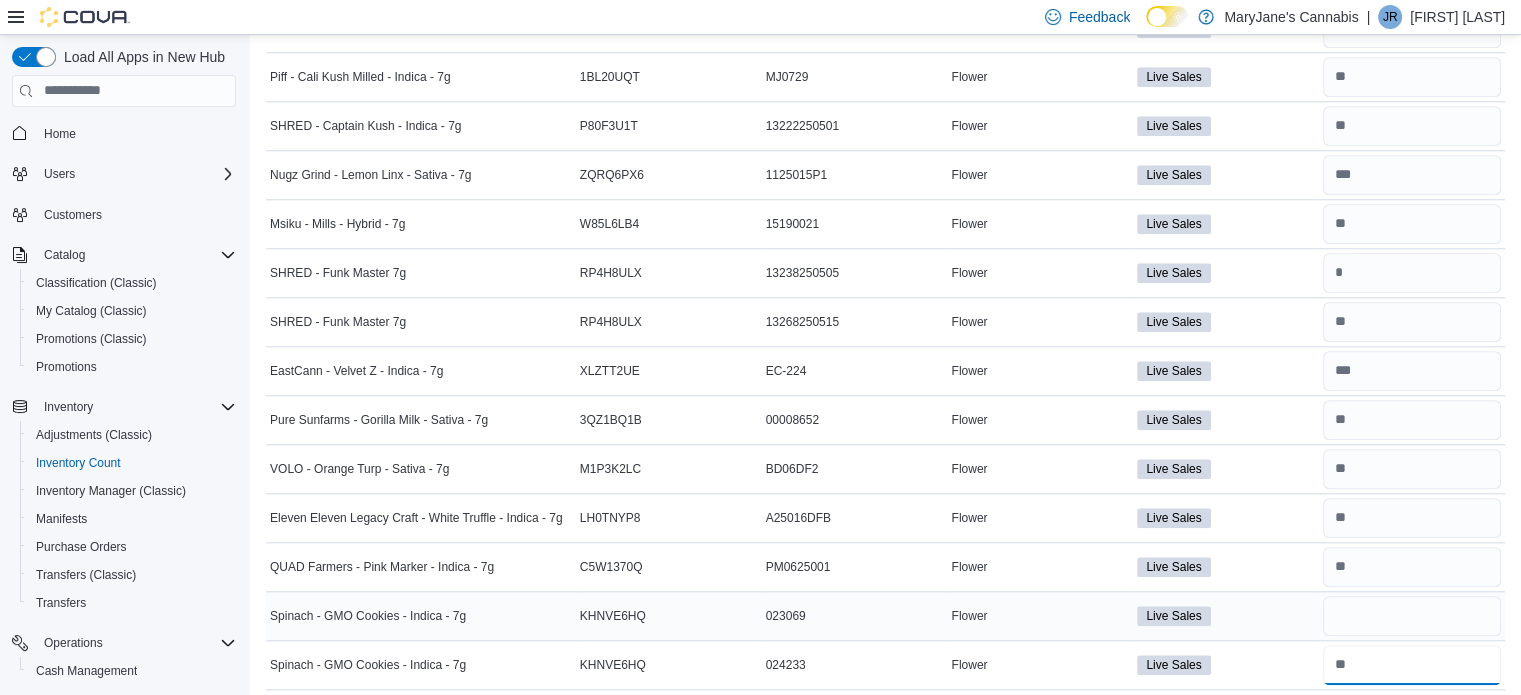 type on "*" 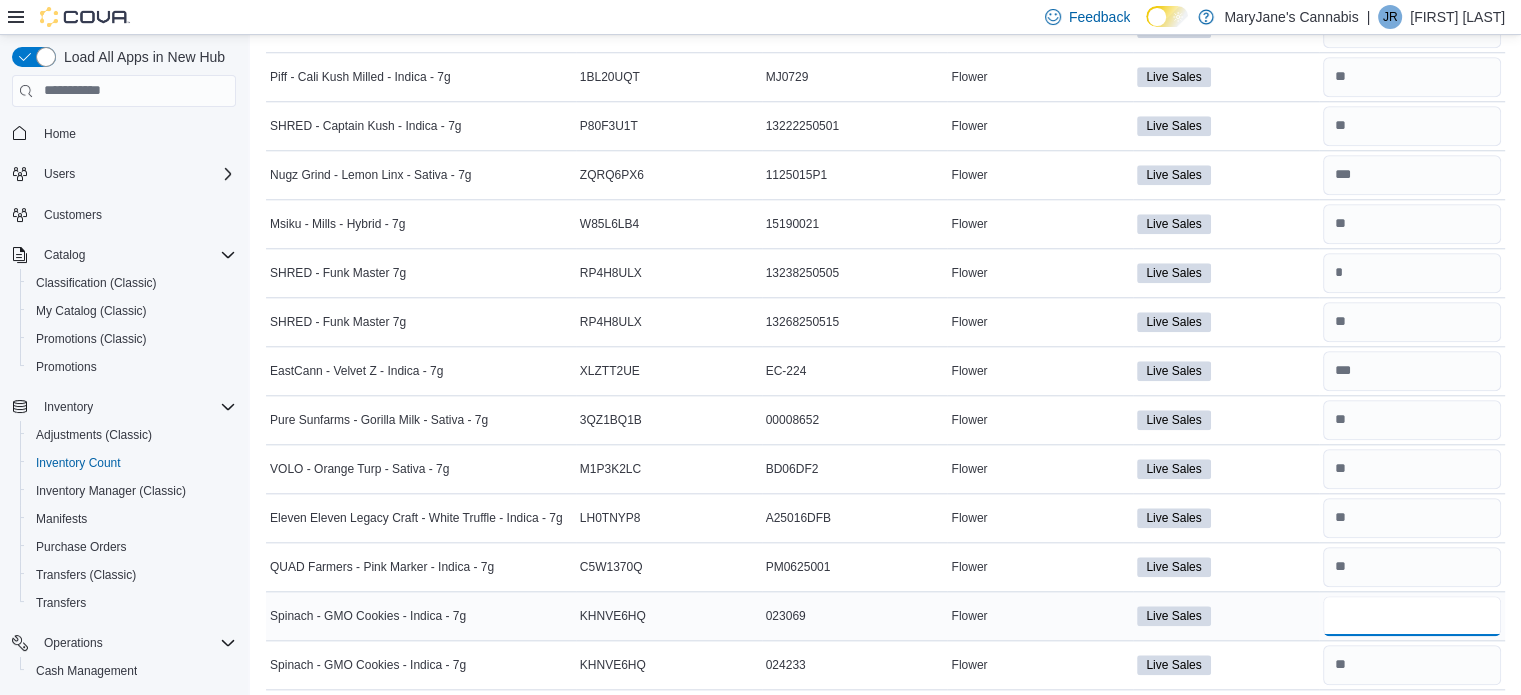 type 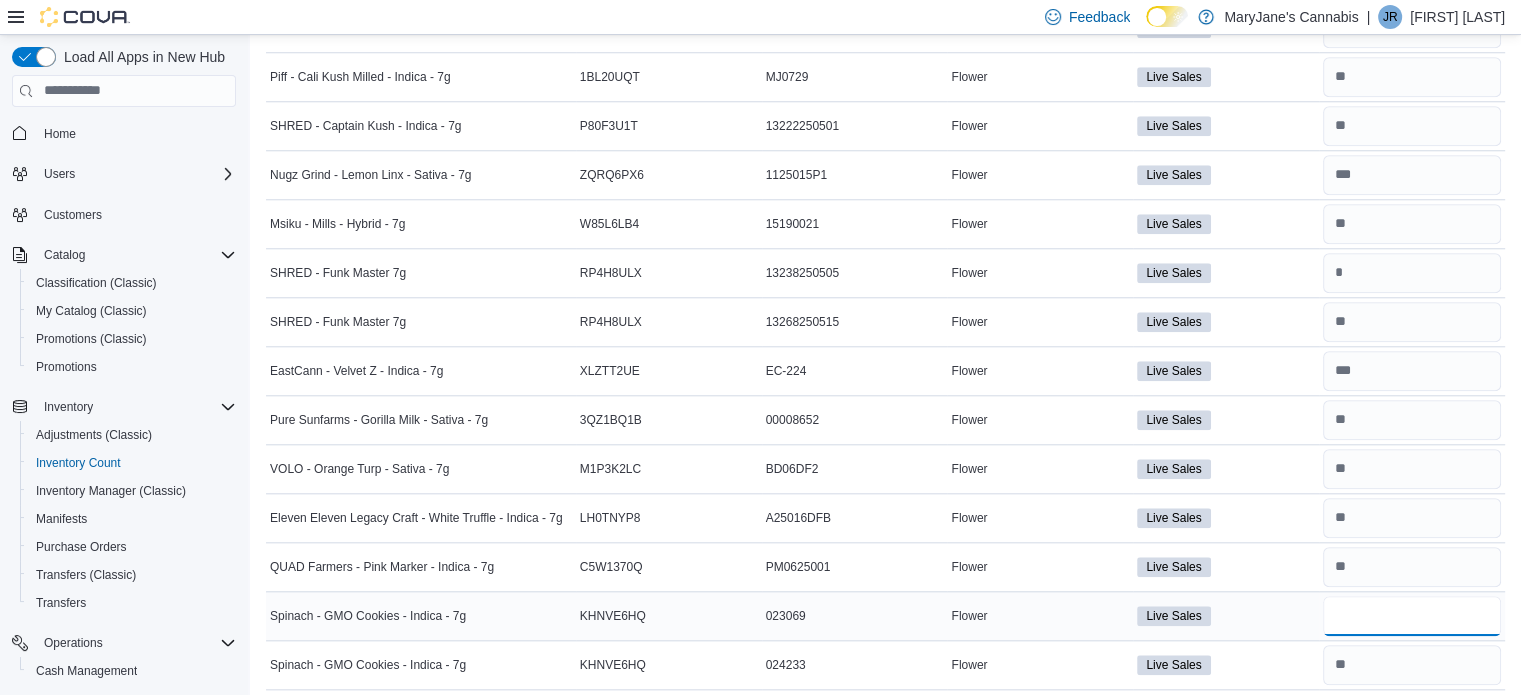 click at bounding box center [1412, 616] 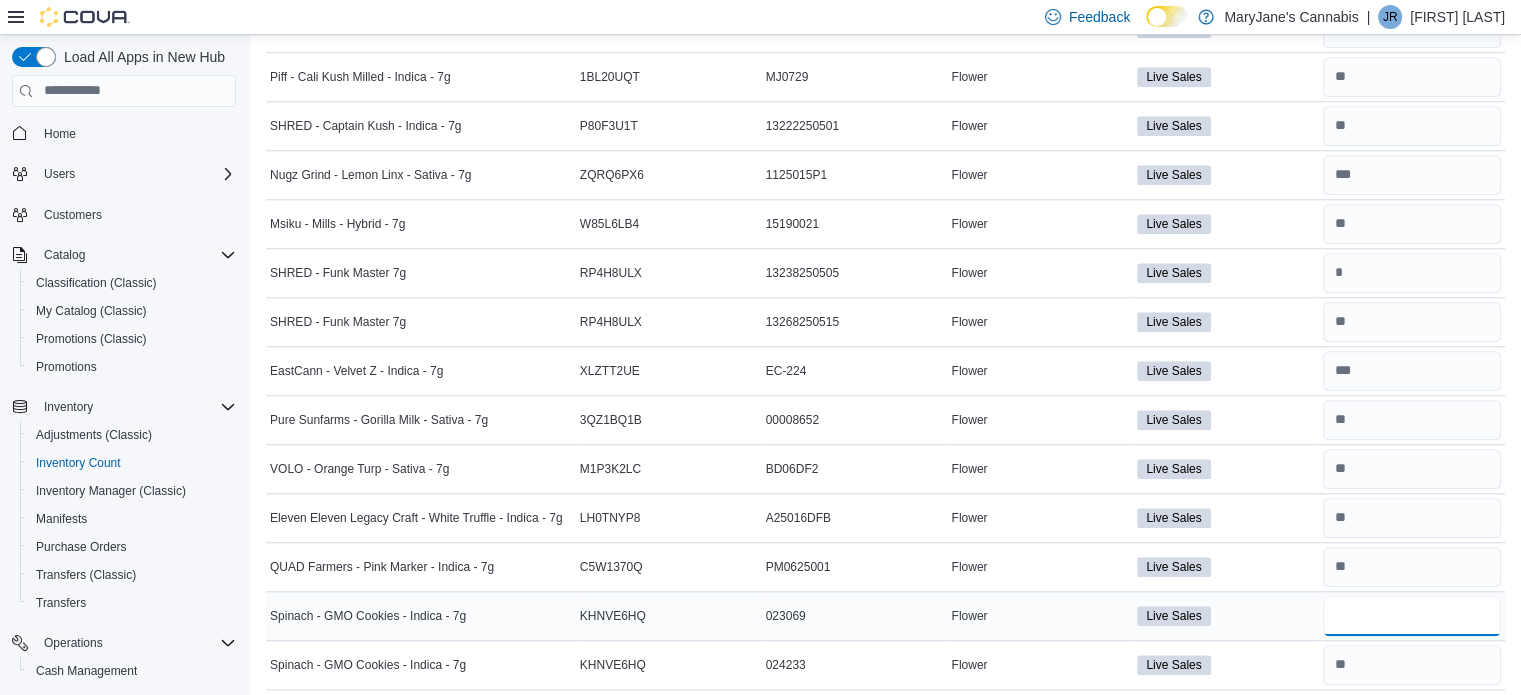 type on "*" 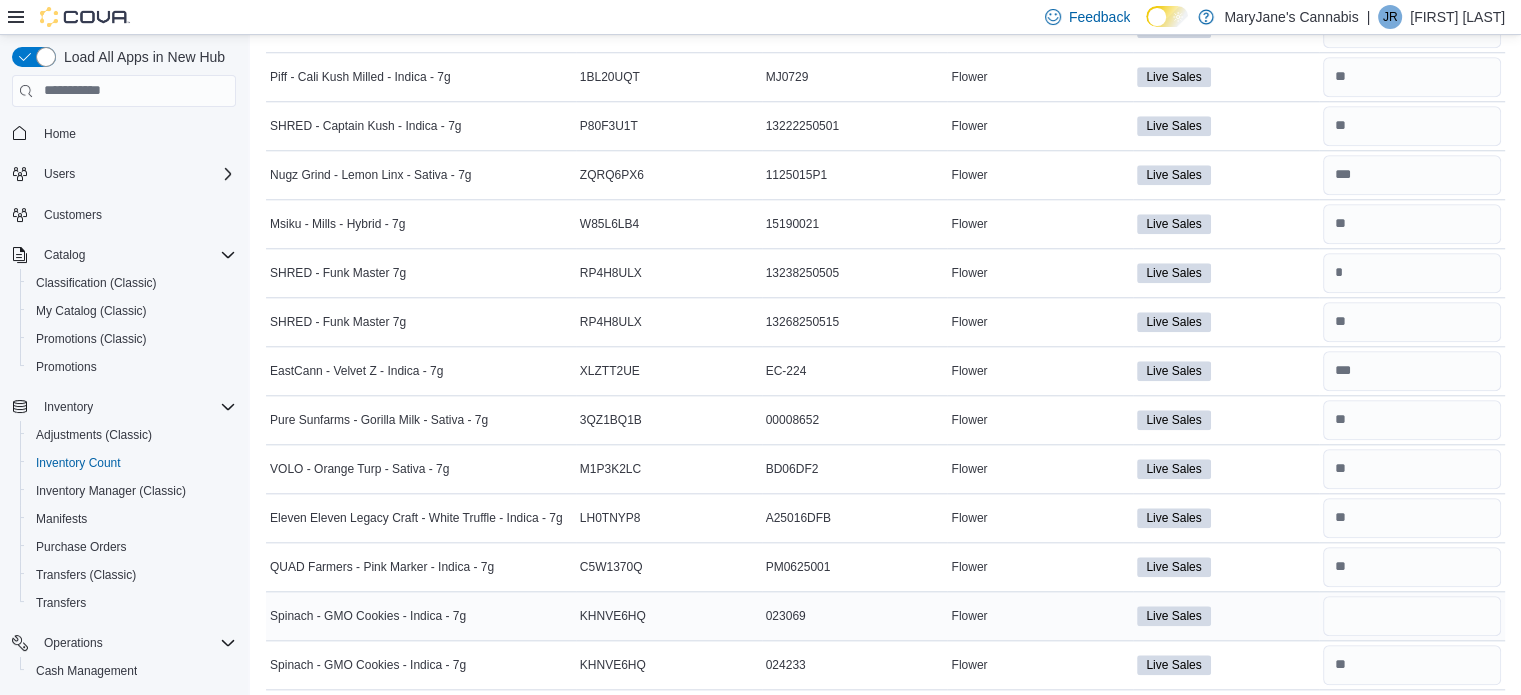 type 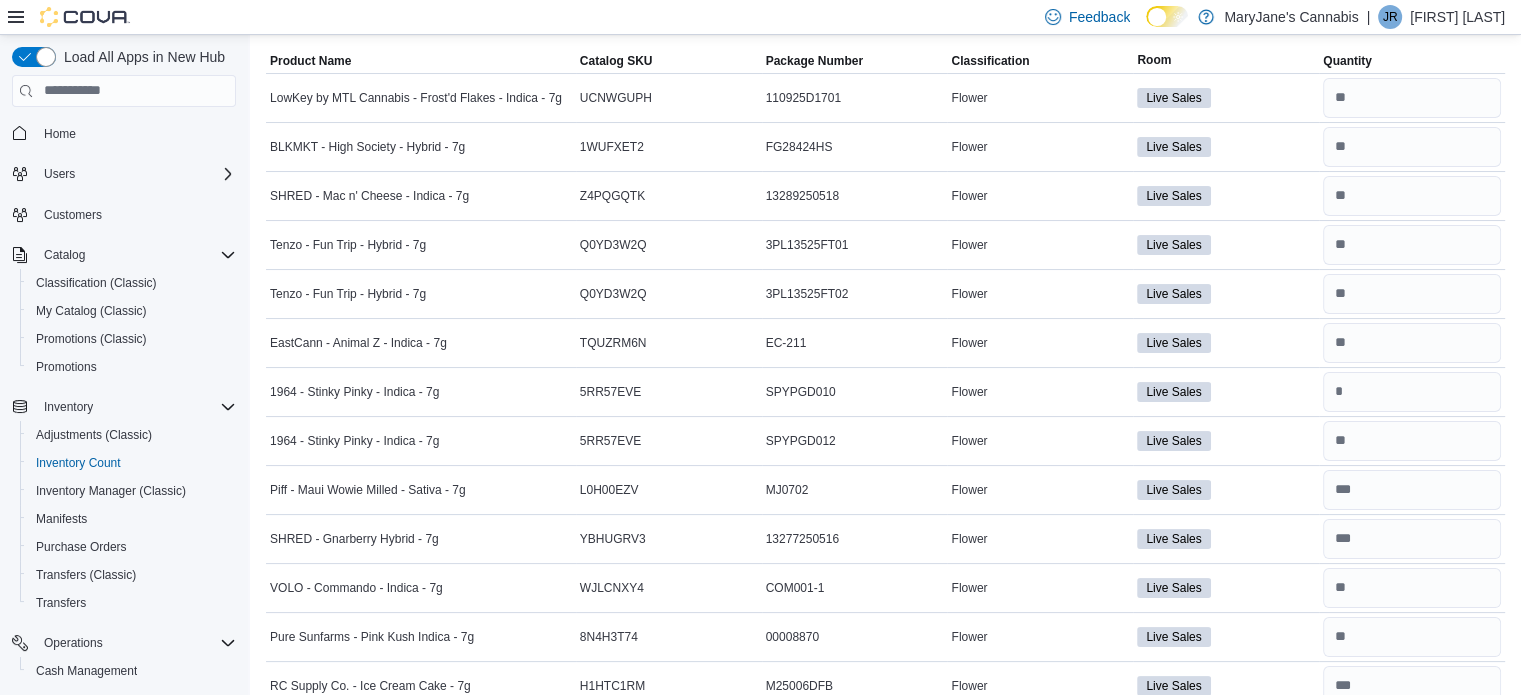 scroll, scrollTop: 0, scrollLeft: 0, axis: both 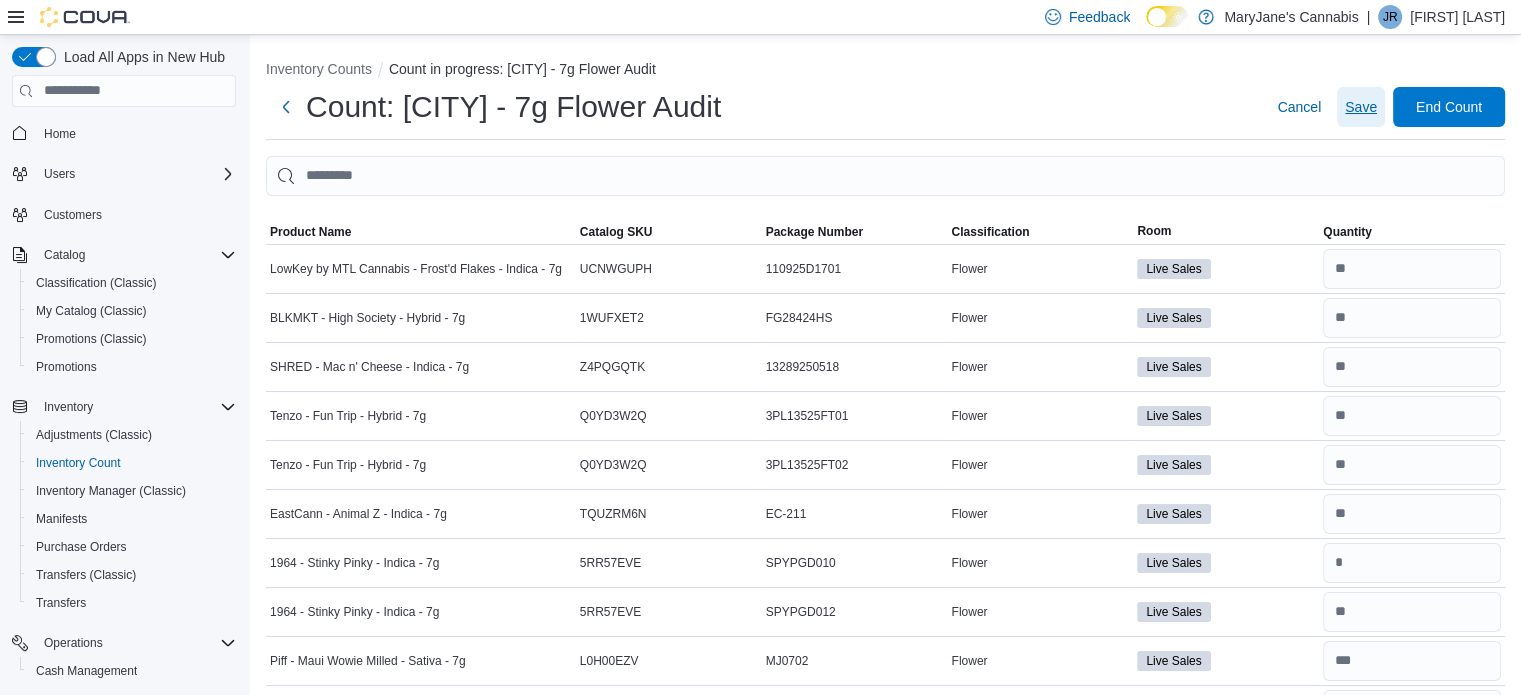 click on "Save" at bounding box center (1361, 107) 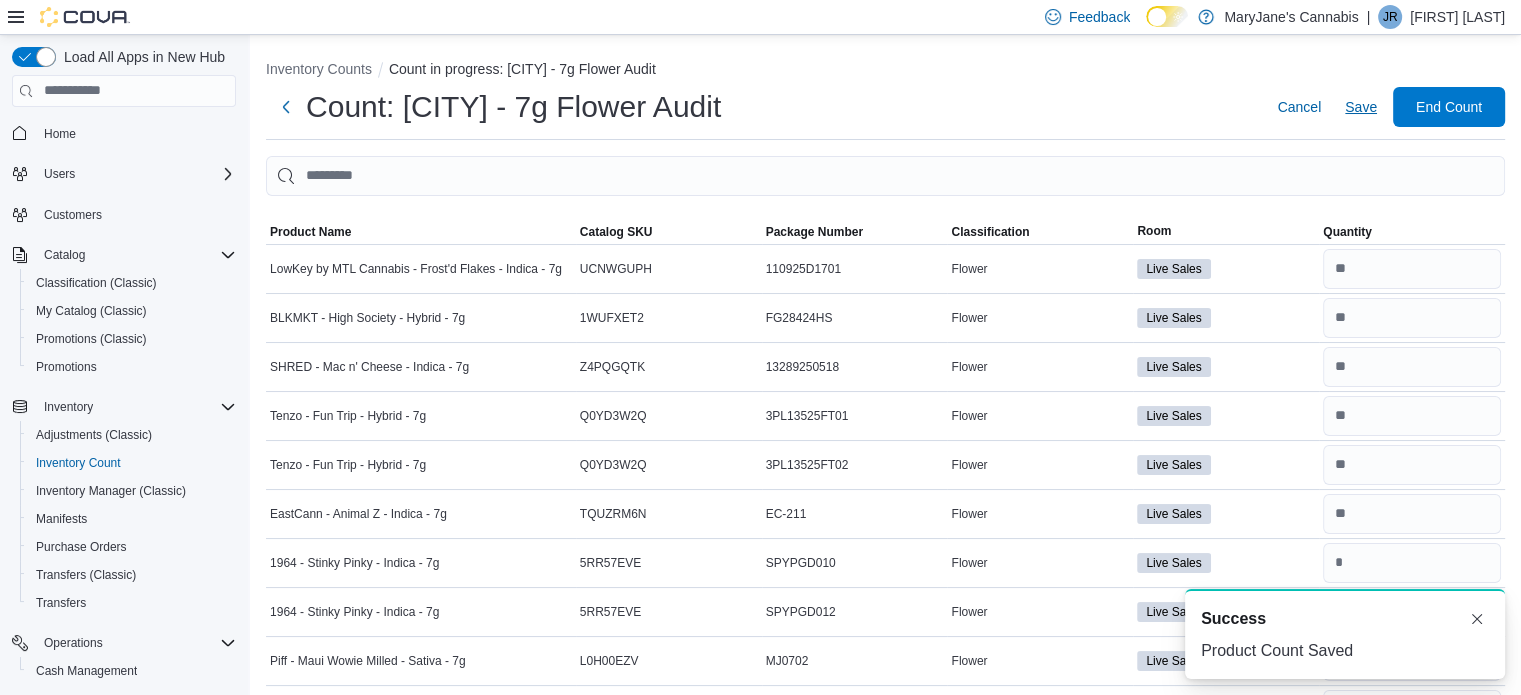 scroll, scrollTop: 0, scrollLeft: 0, axis: both 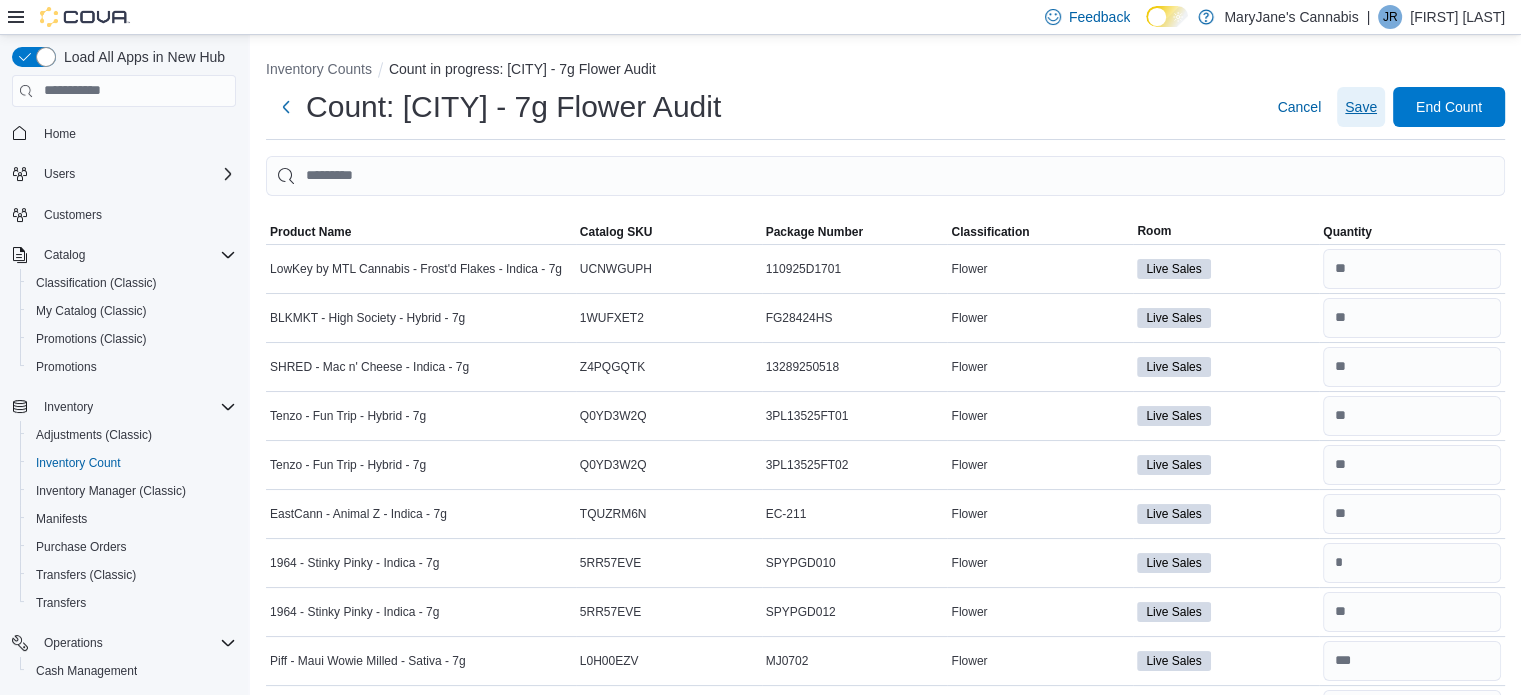 click on "Save" at bounding box center [1361, 107] 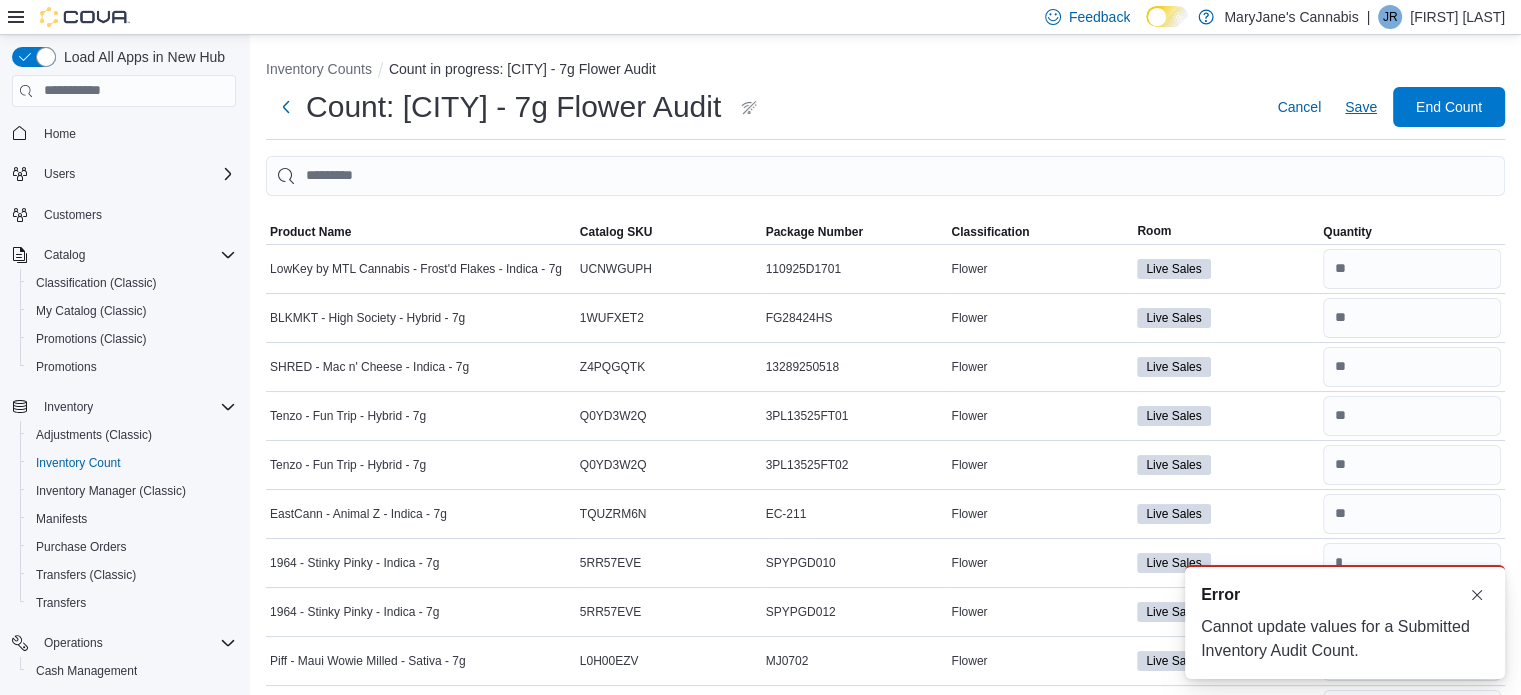 scroll, scrollTop: 0, scrollLeft: 0, axis: both 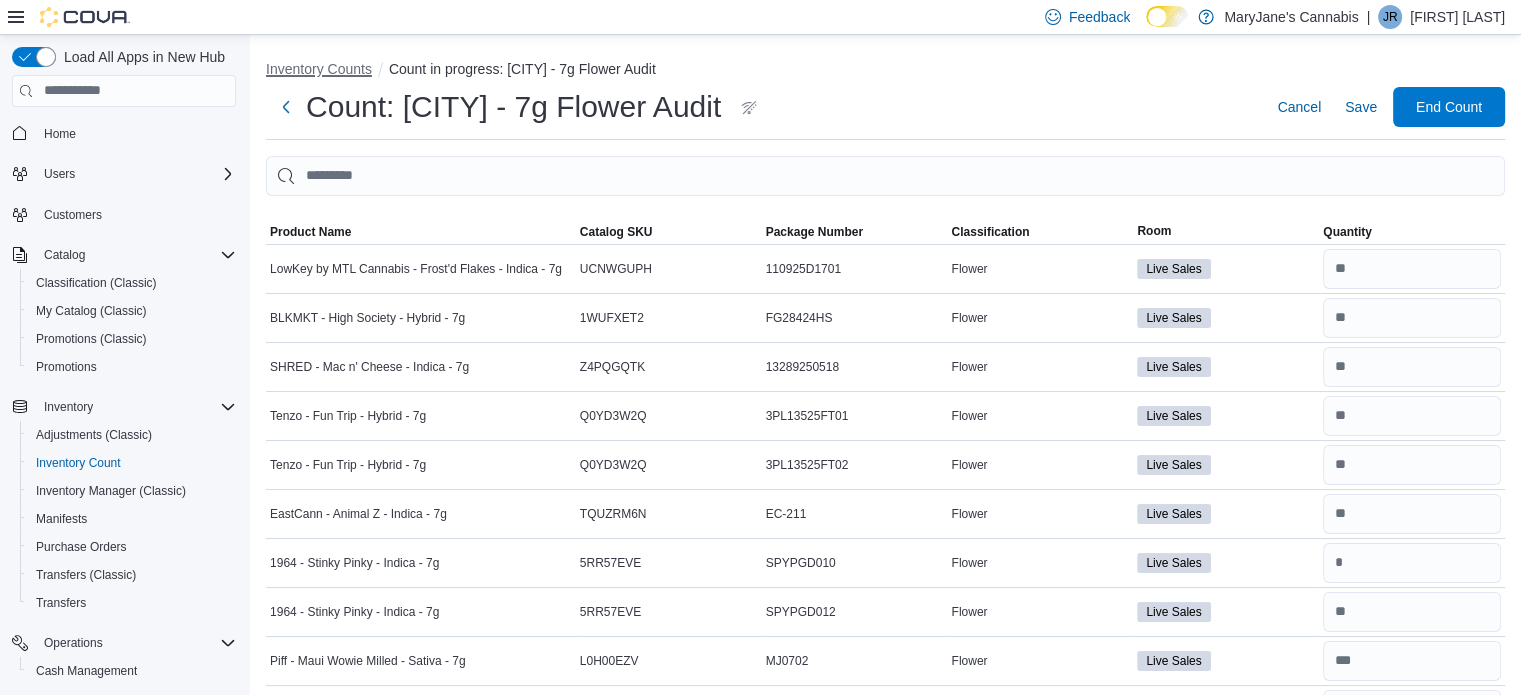 click on "Inventory Counts" at bounding box center (319, 69) 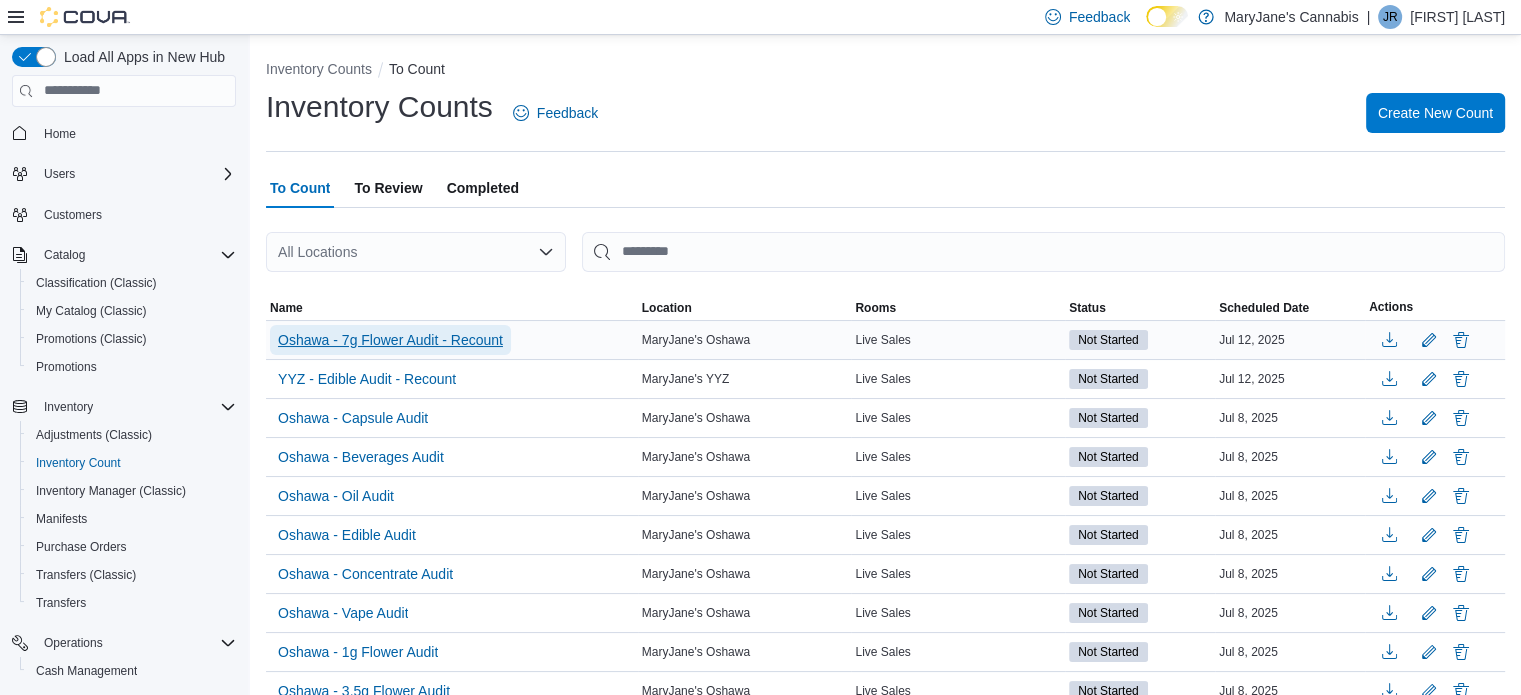 click on "Oshawa - 7g Flower Audit - Recount" at bounding box center [390, 340] 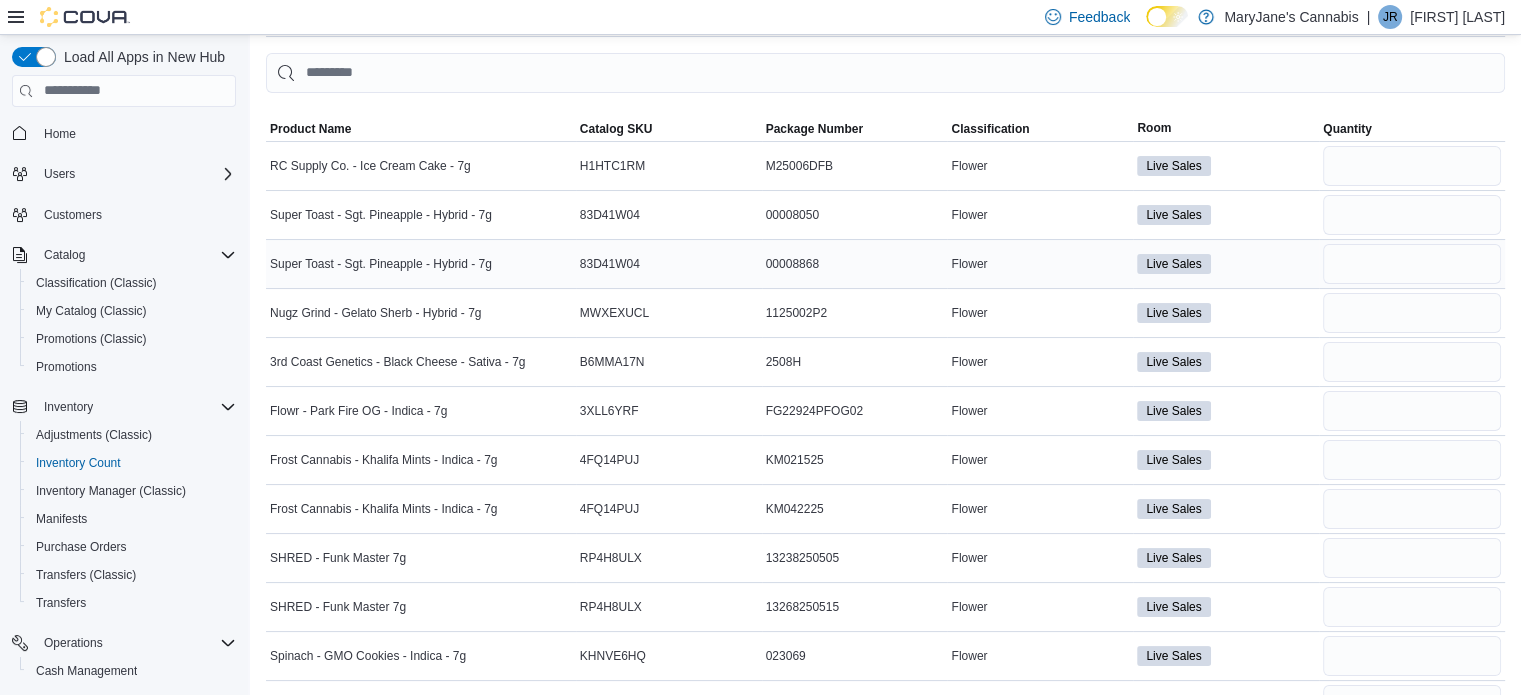 scroll, scrollTop: 140, scrollLeft: 0, axis: vertical 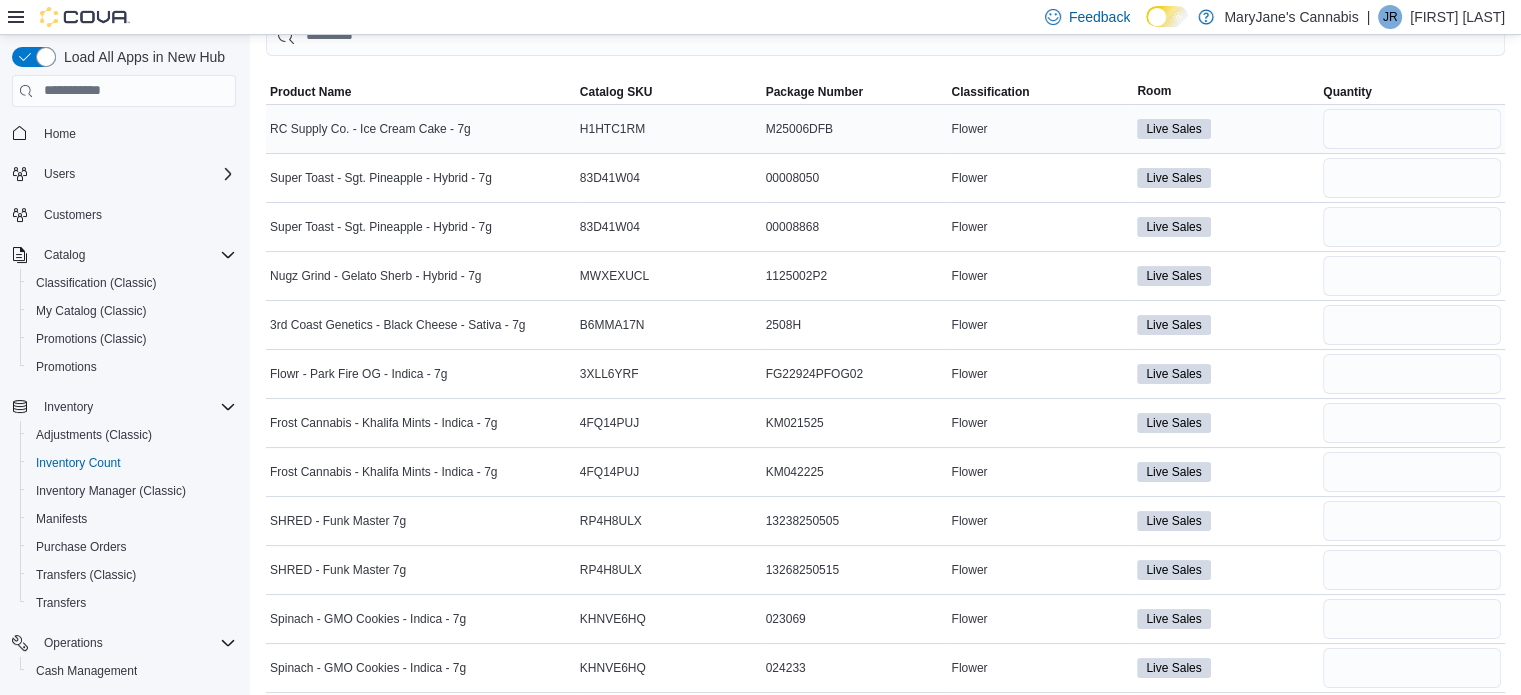 click on "Live Sales" at bounding box center [1226, 129] 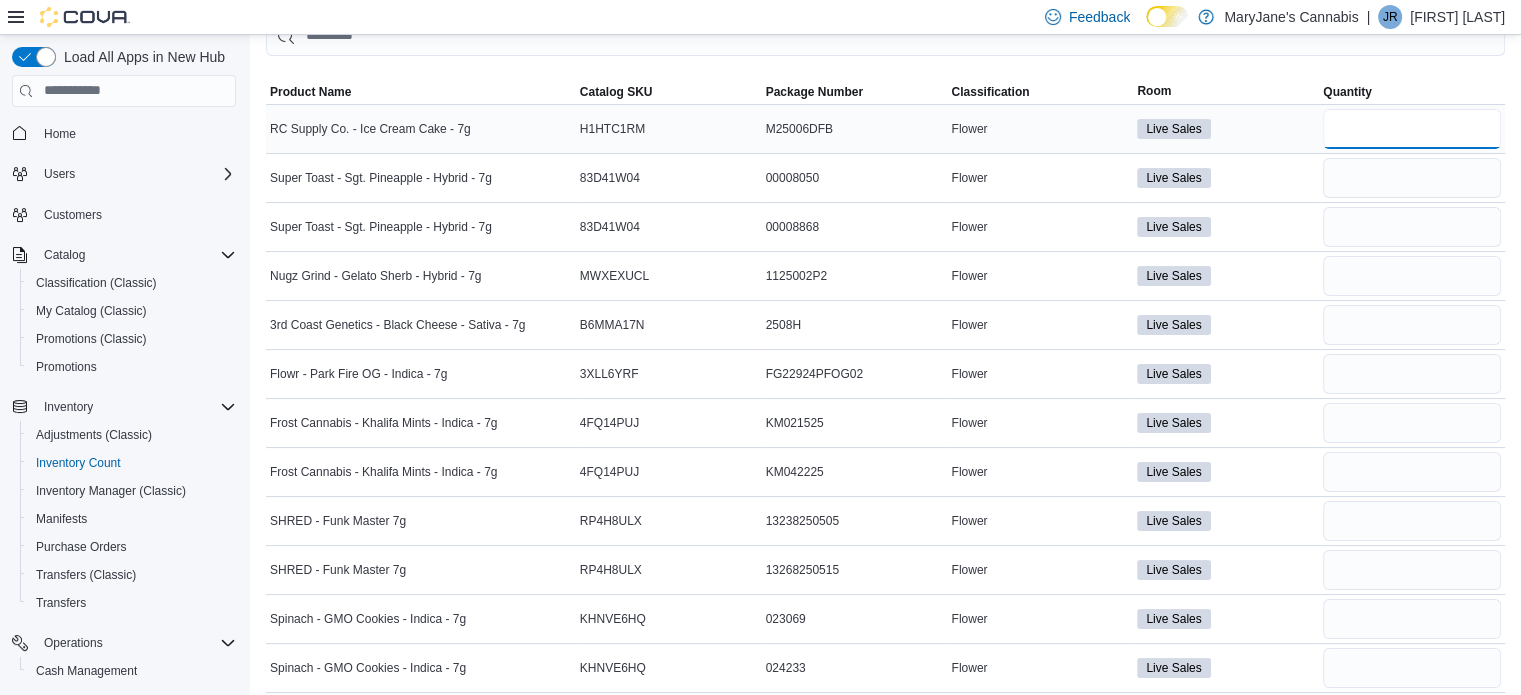 click at bounding box center [1412, 129] 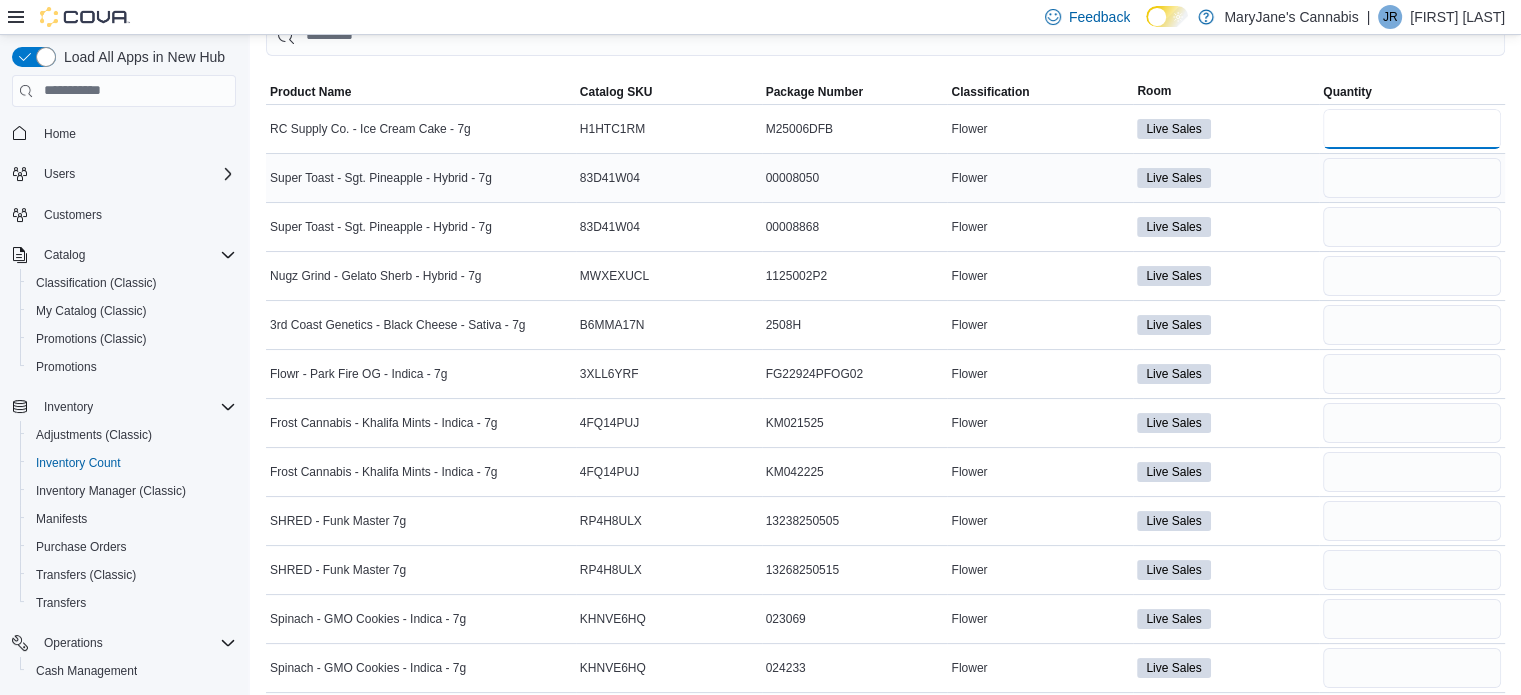 type on "*" 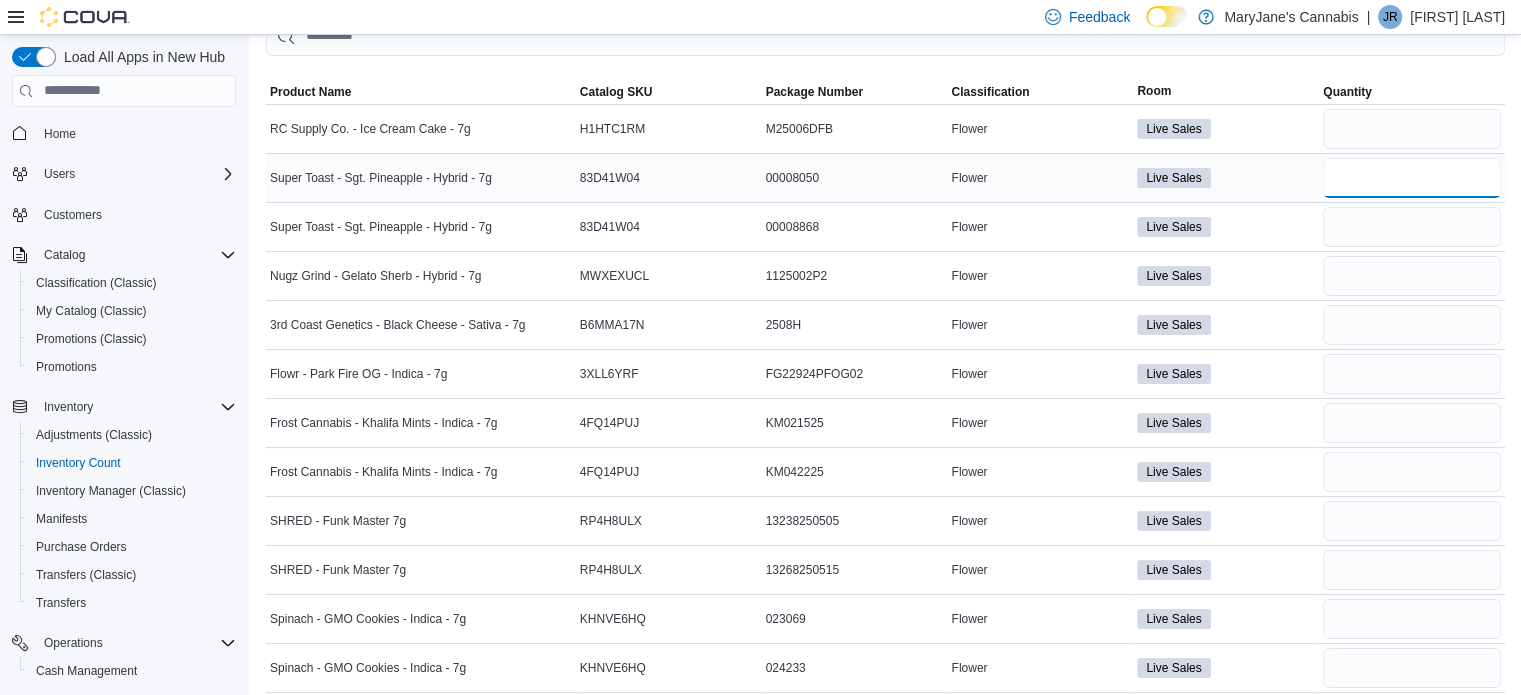type 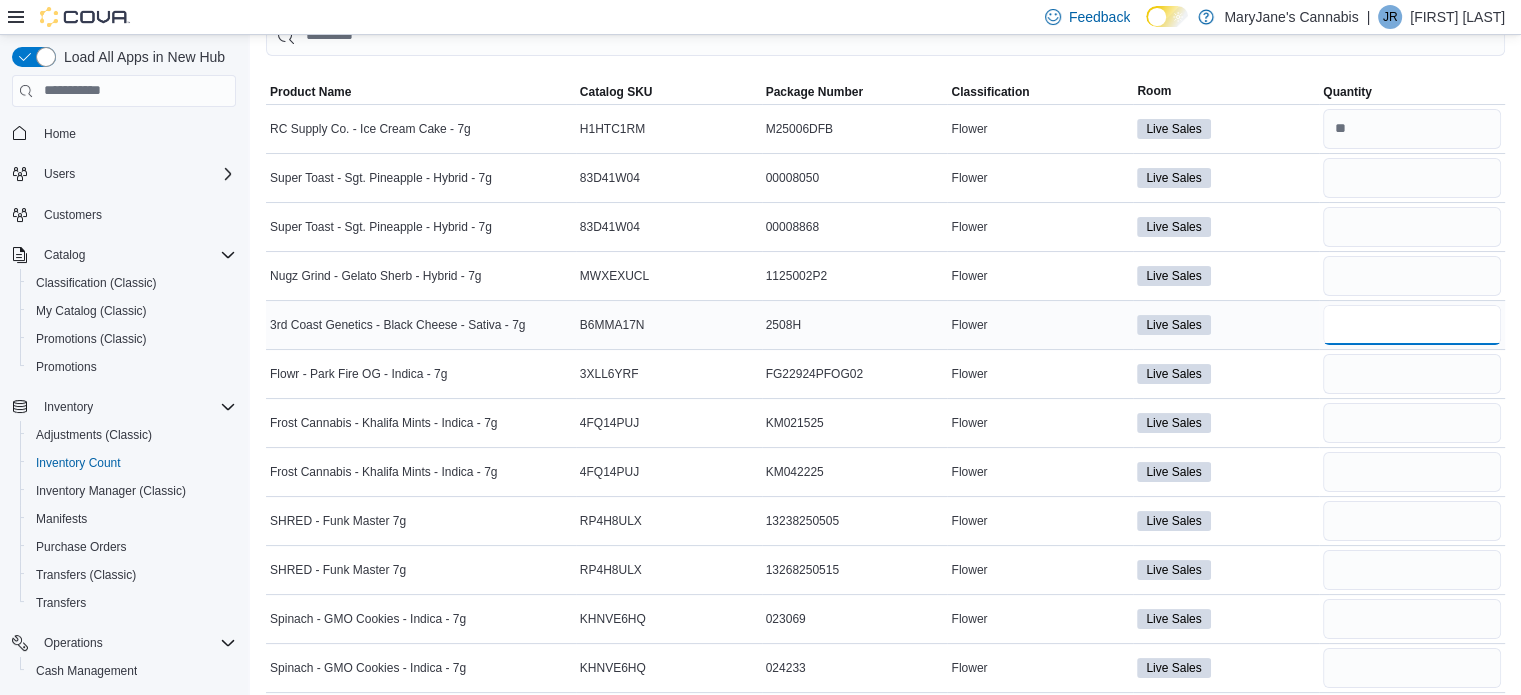 click at bounding box center [1412, 325] 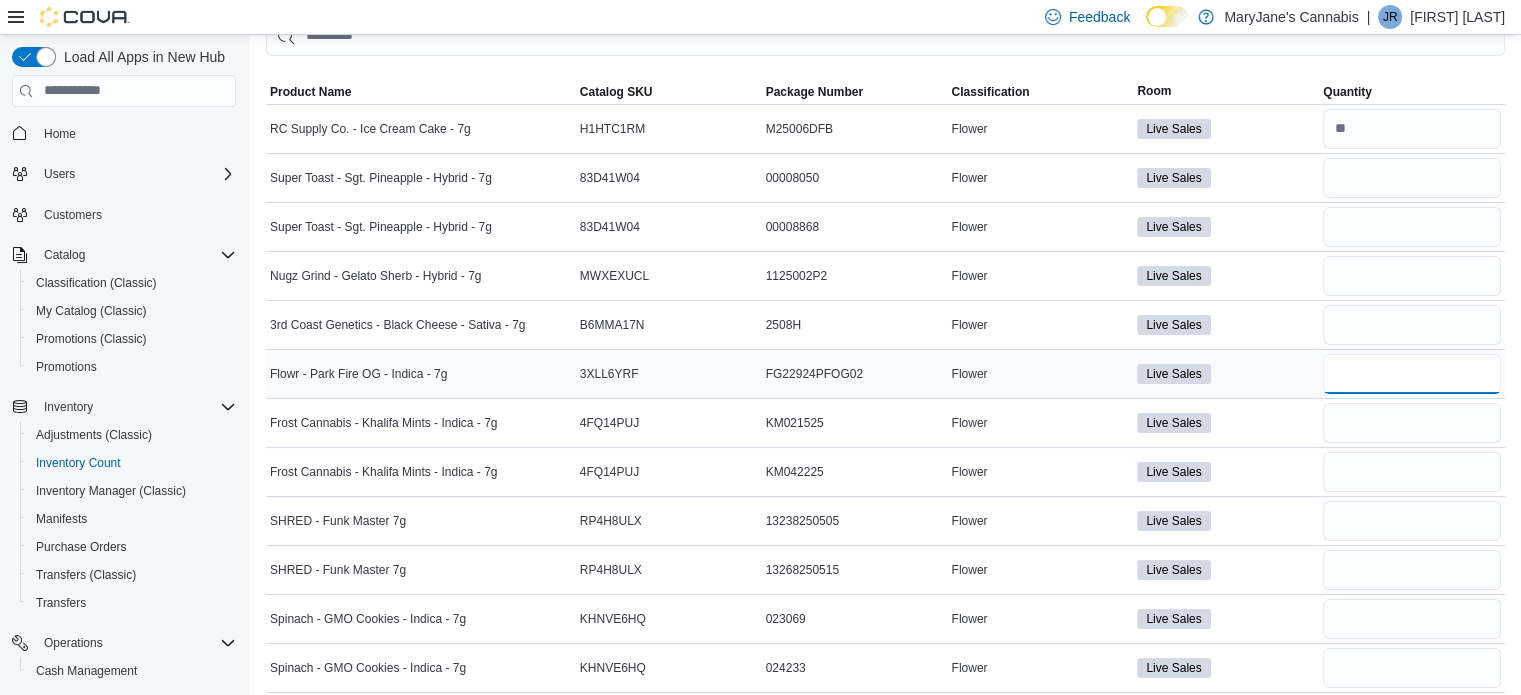 click at bounding box center (1412, 374) 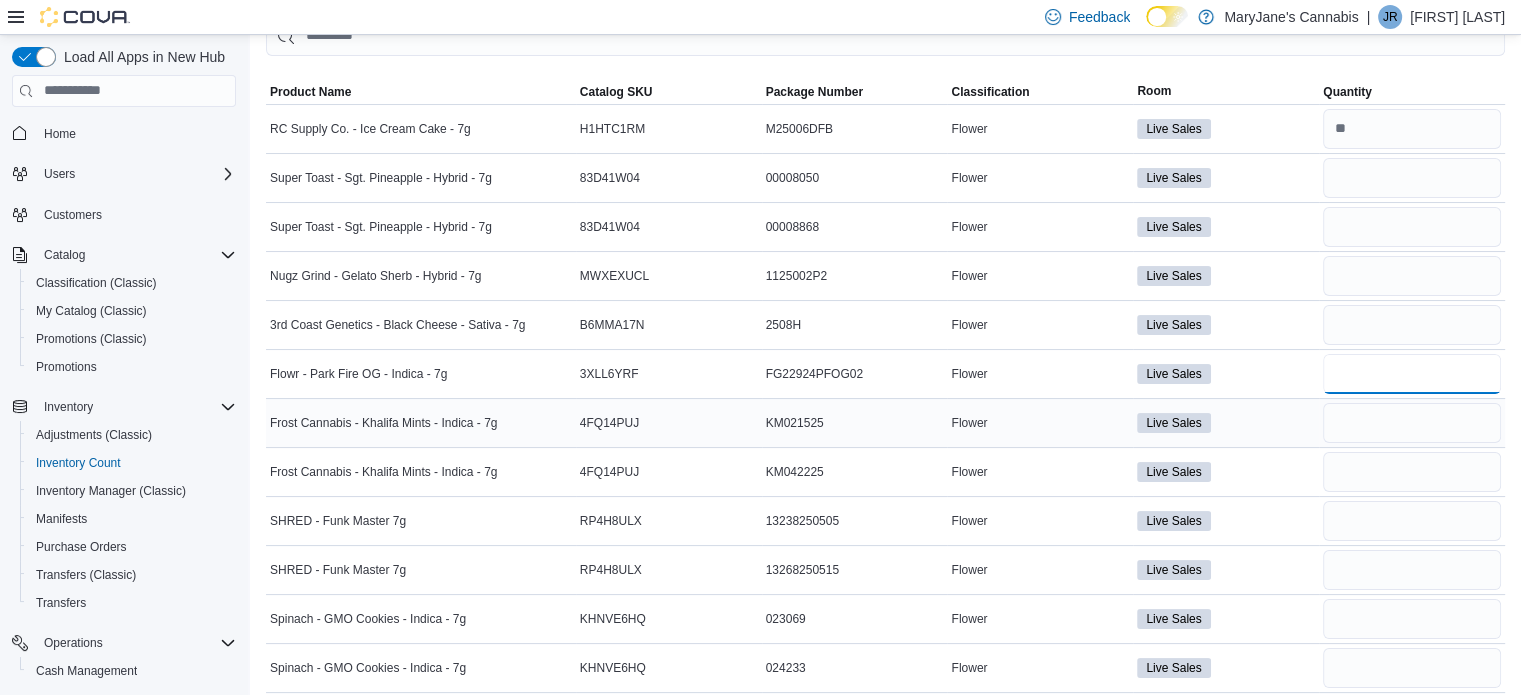 type on "*" 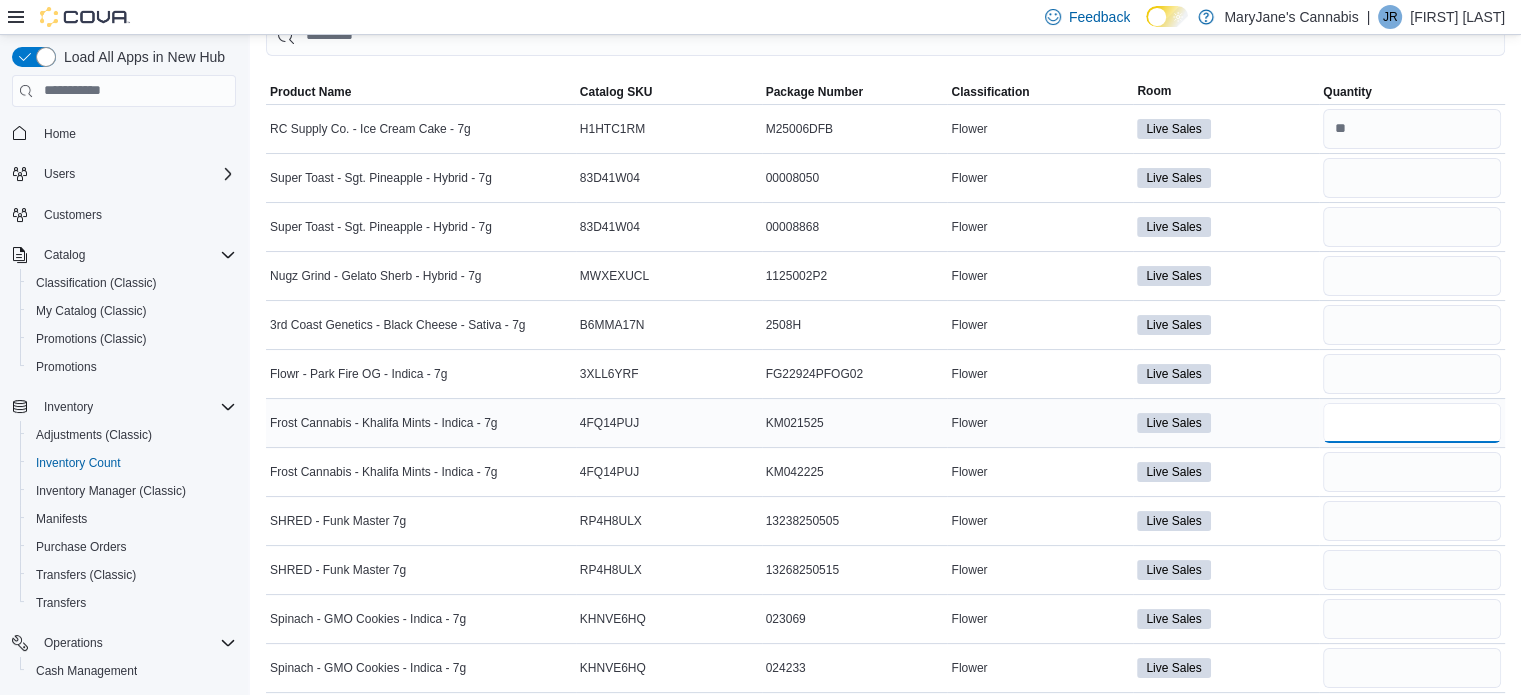 type 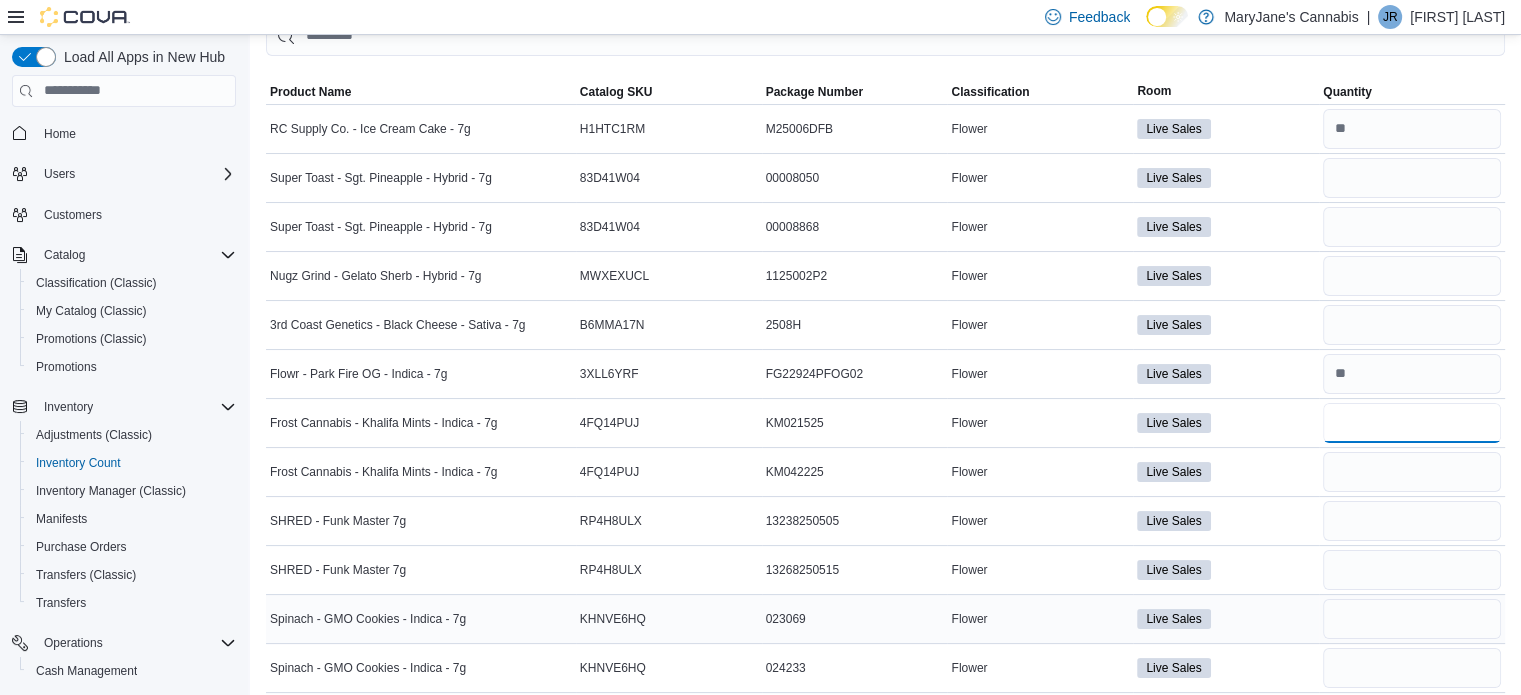 type on "*" 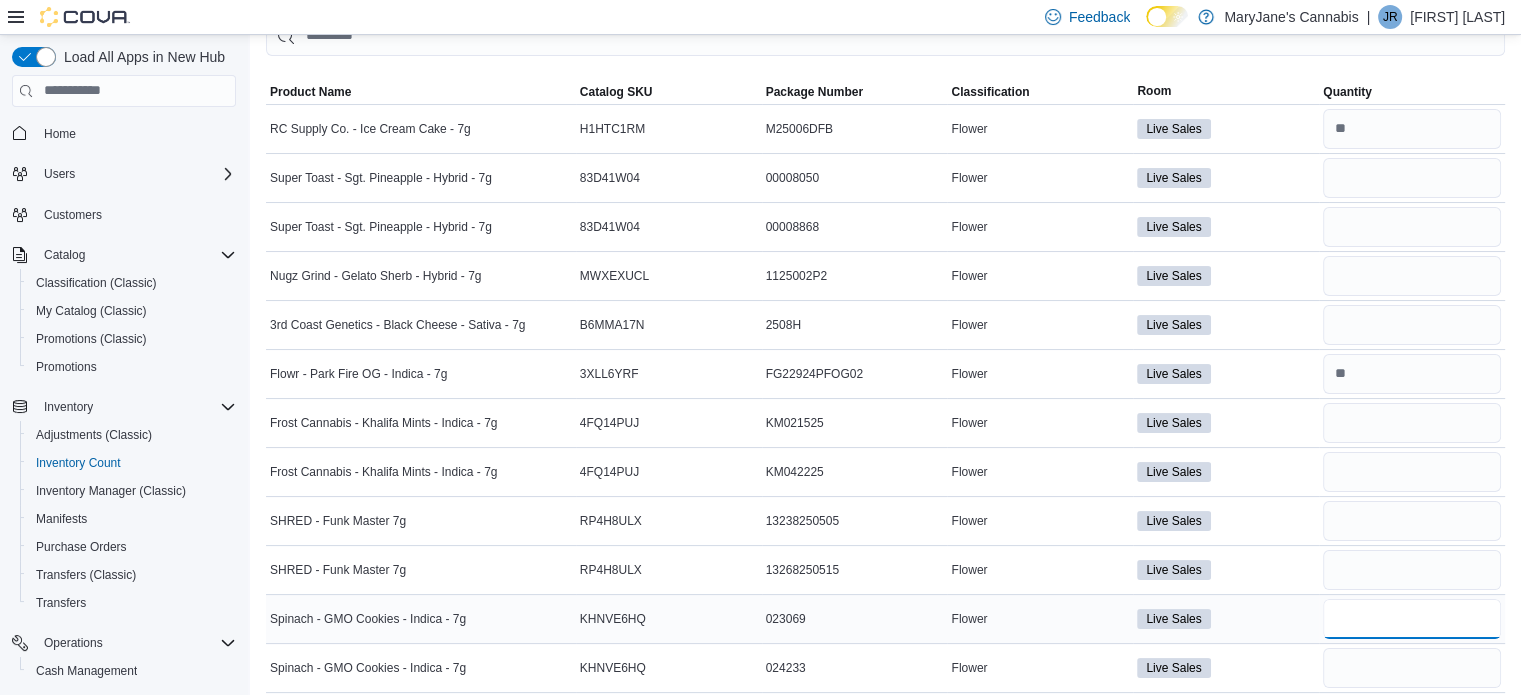 type 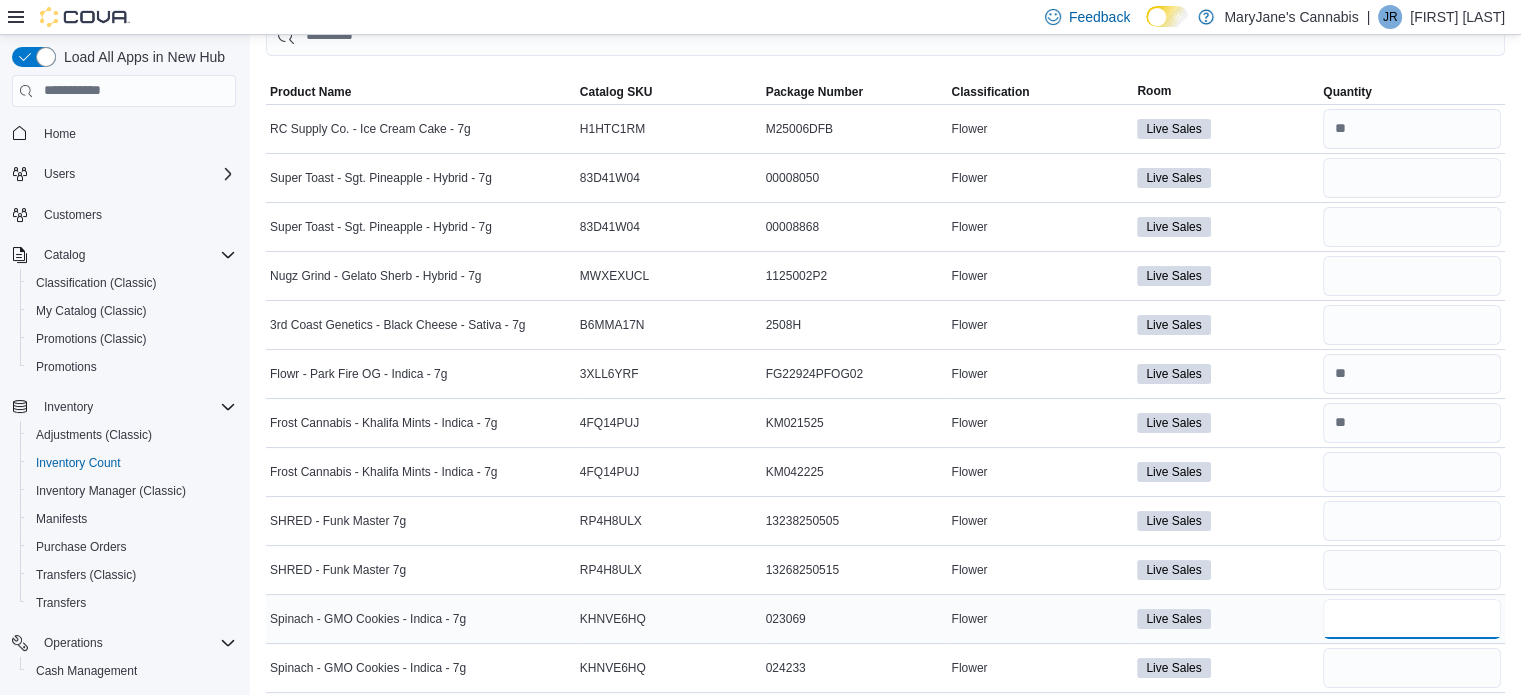 click at bounding box center [1412, 619] 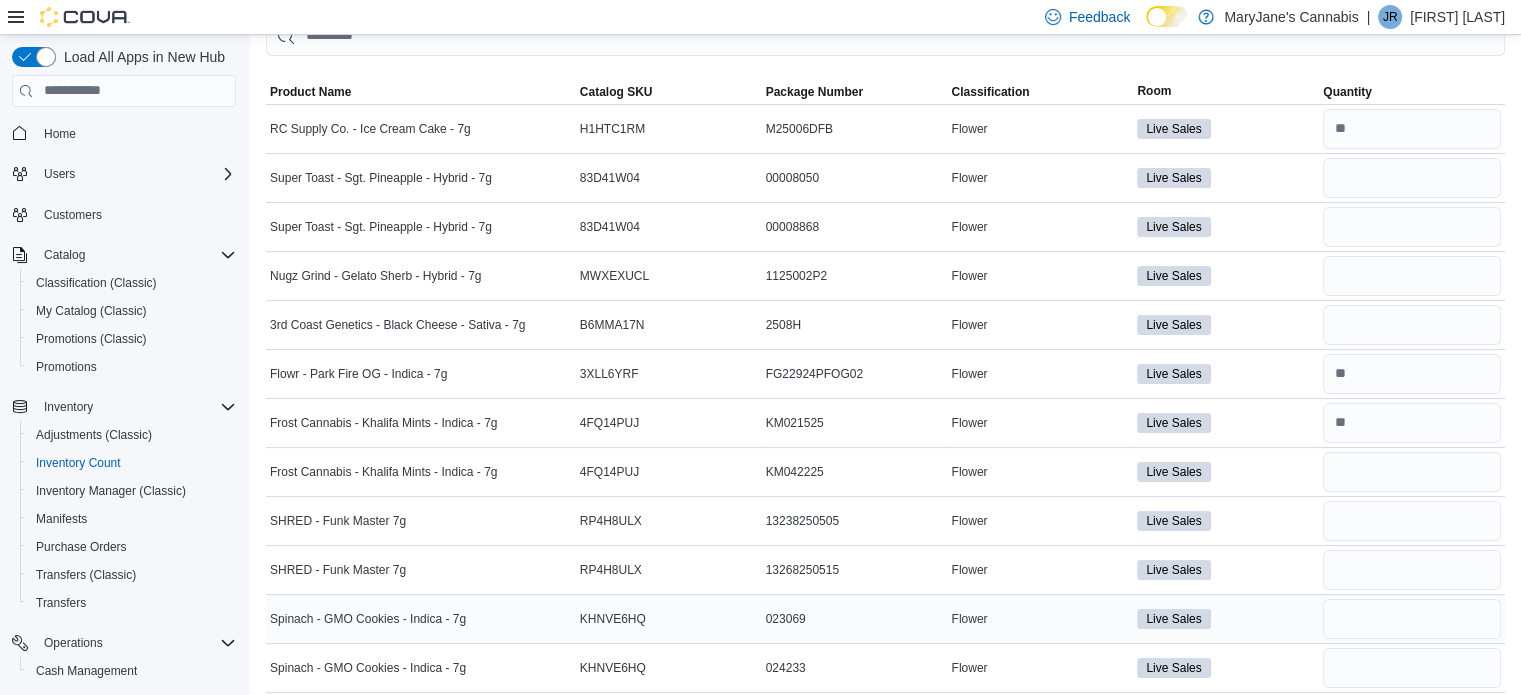 scroll, scrollTop: 150, scrollLeft: 0, axis: vertical 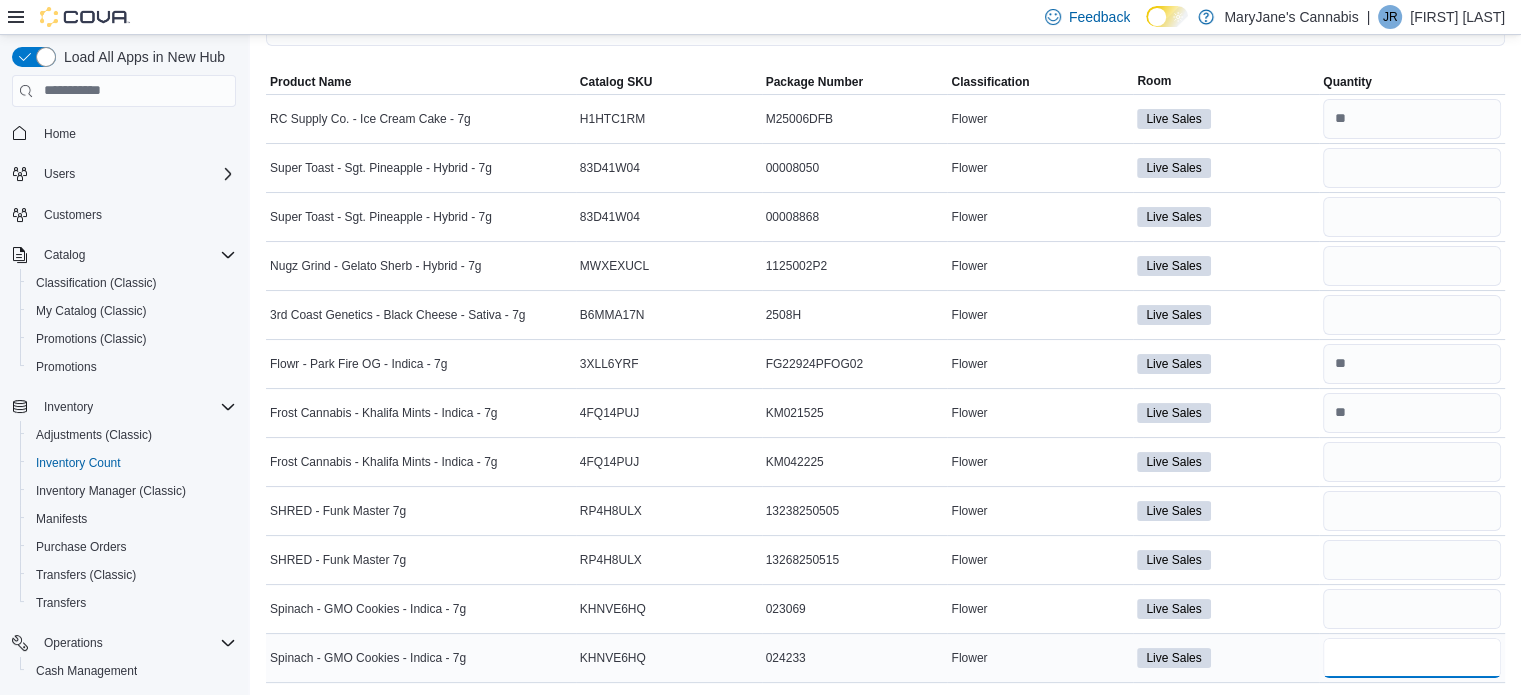 click at bounding box center (1412, 658) 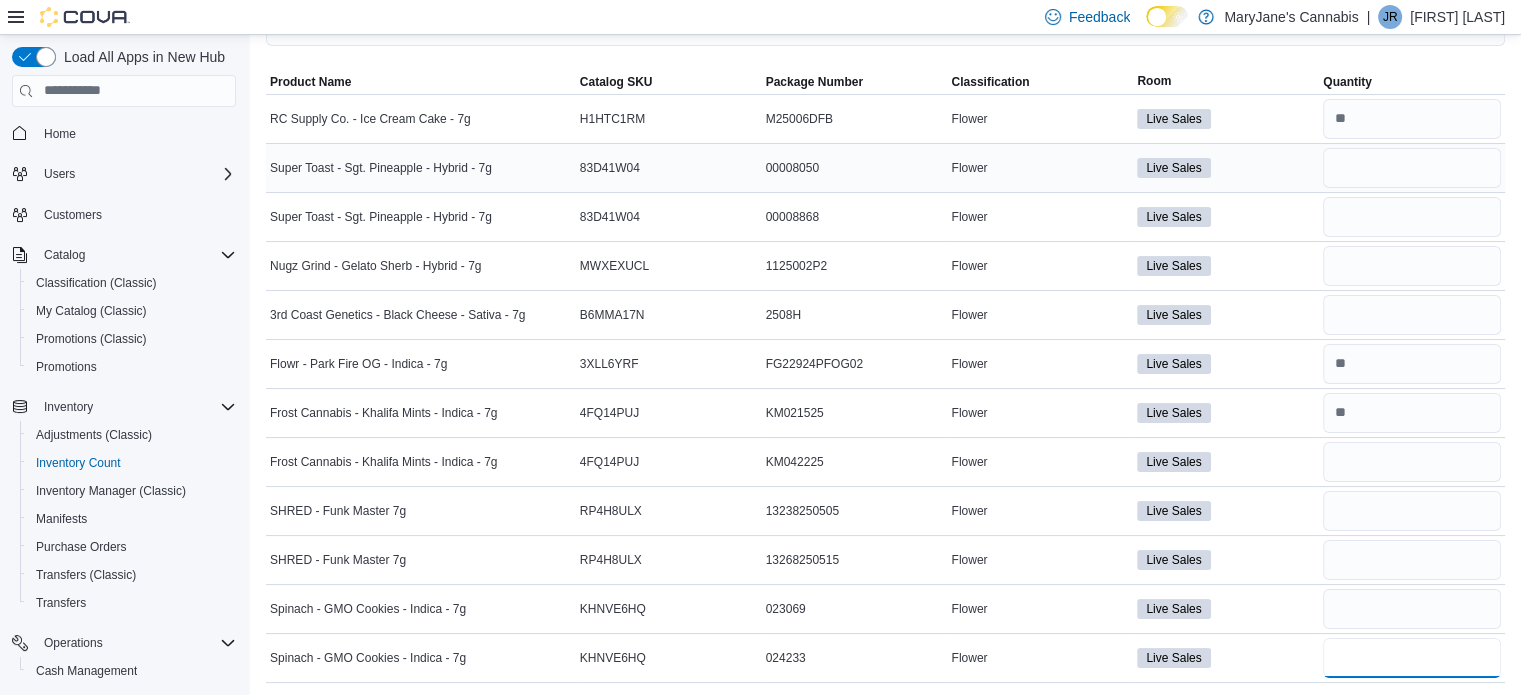 type on "*" 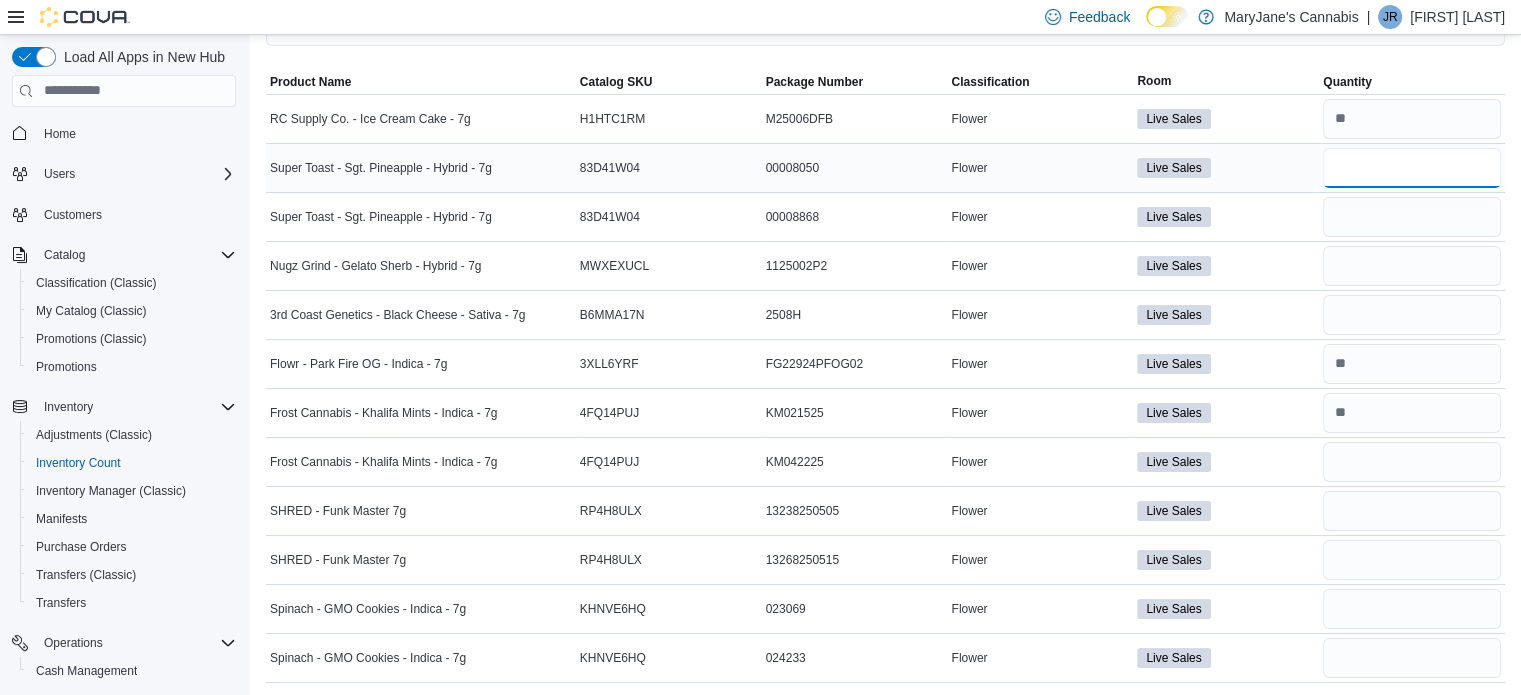 type 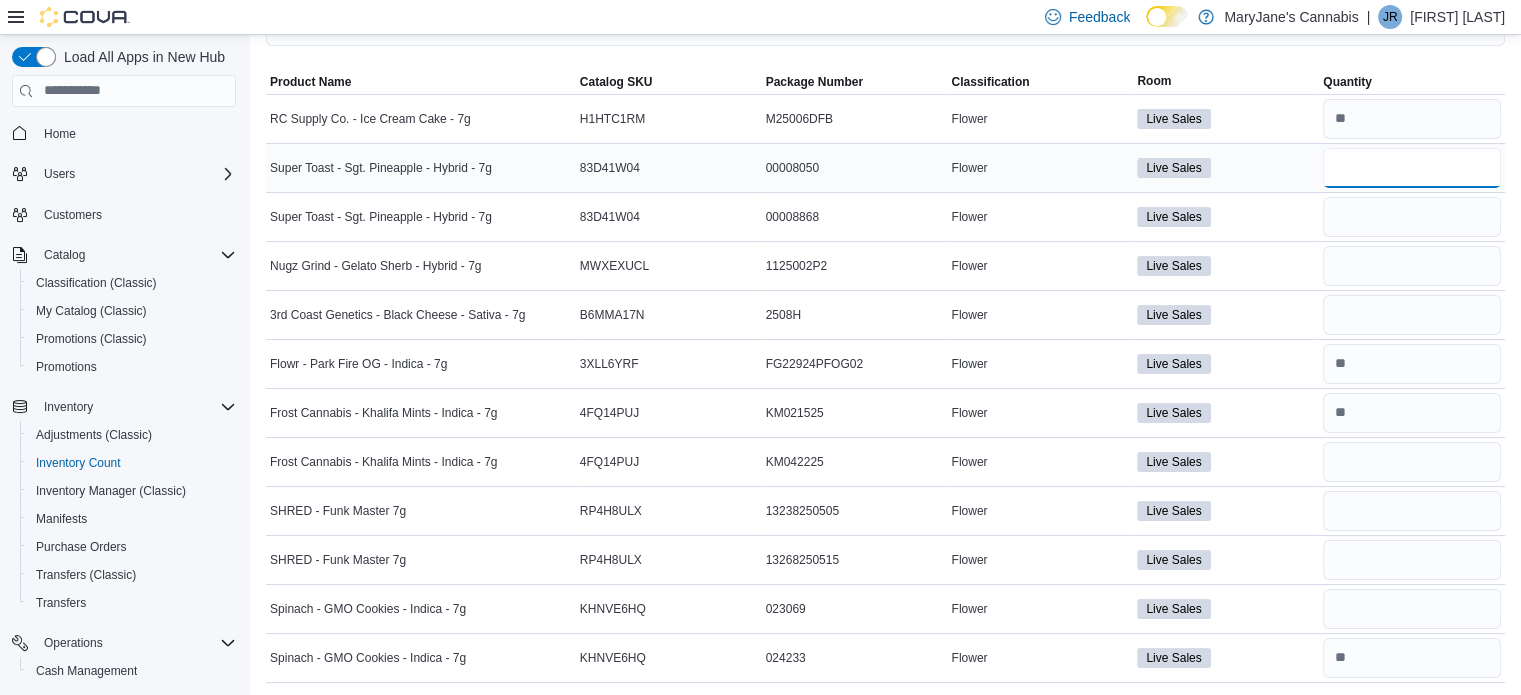 click at bounding box center (1412, 168) 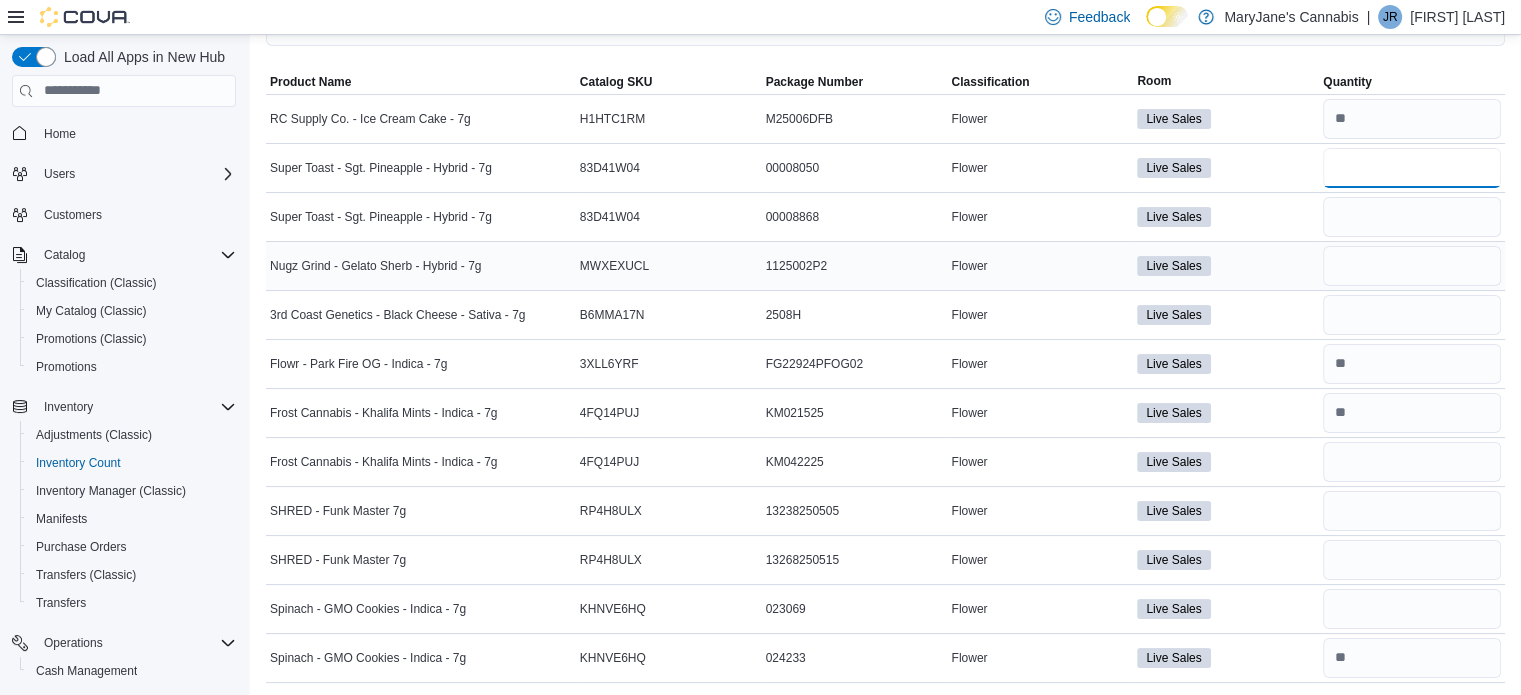 type on "*" 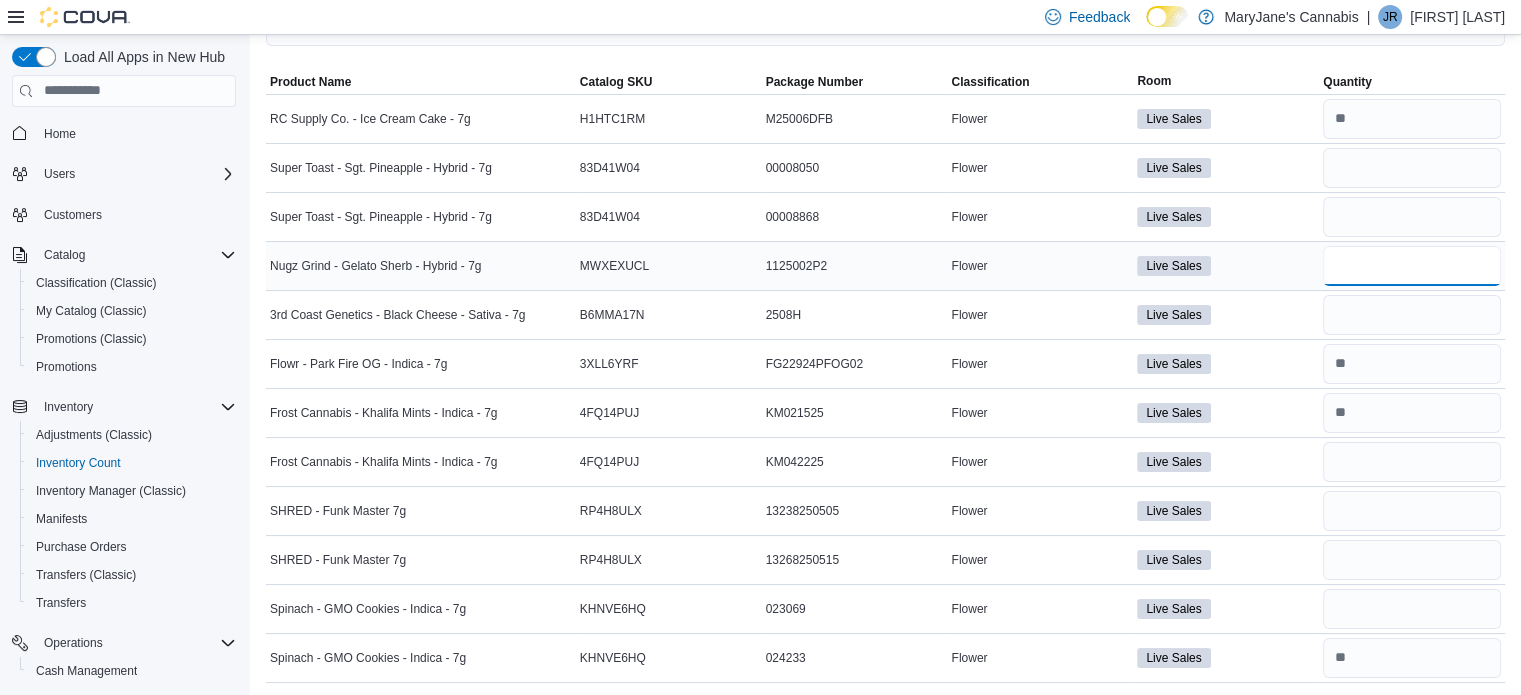 type 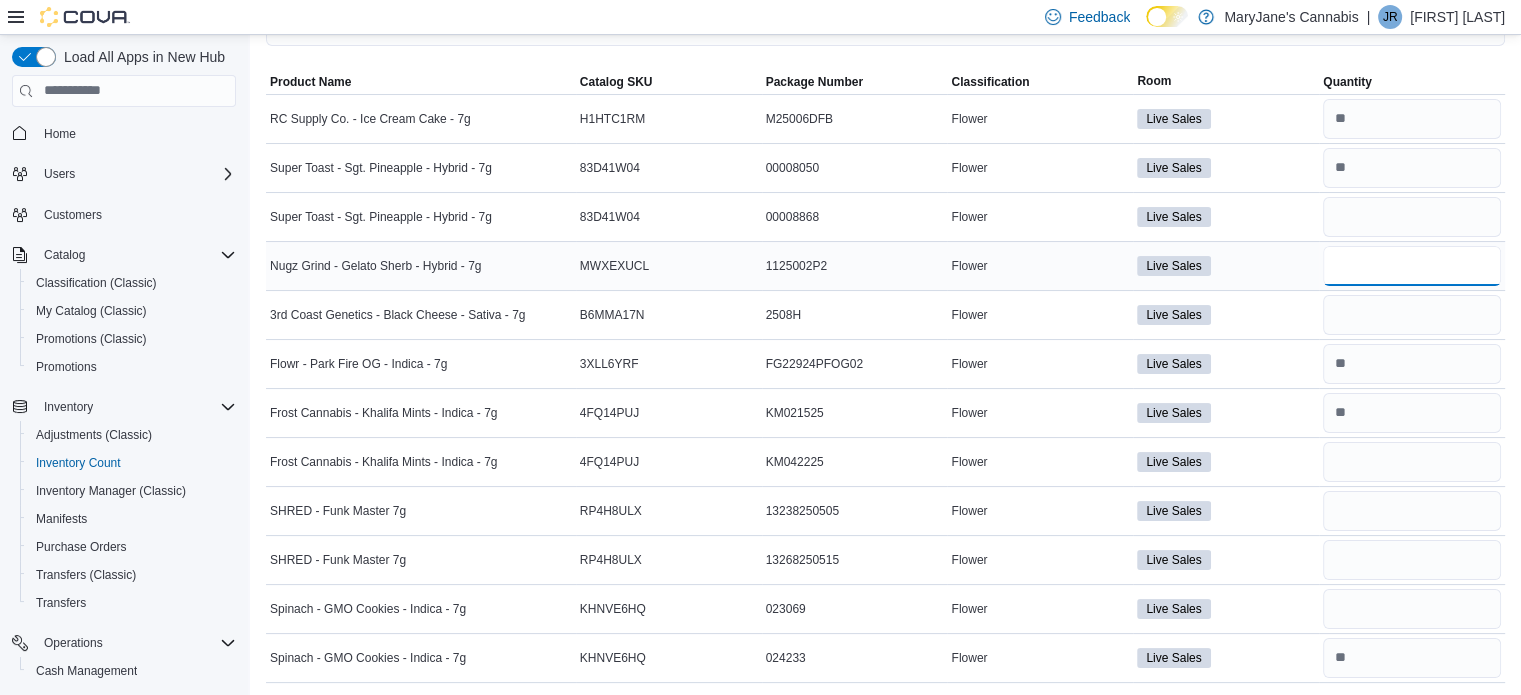 click at bounding box center [1412, 266] 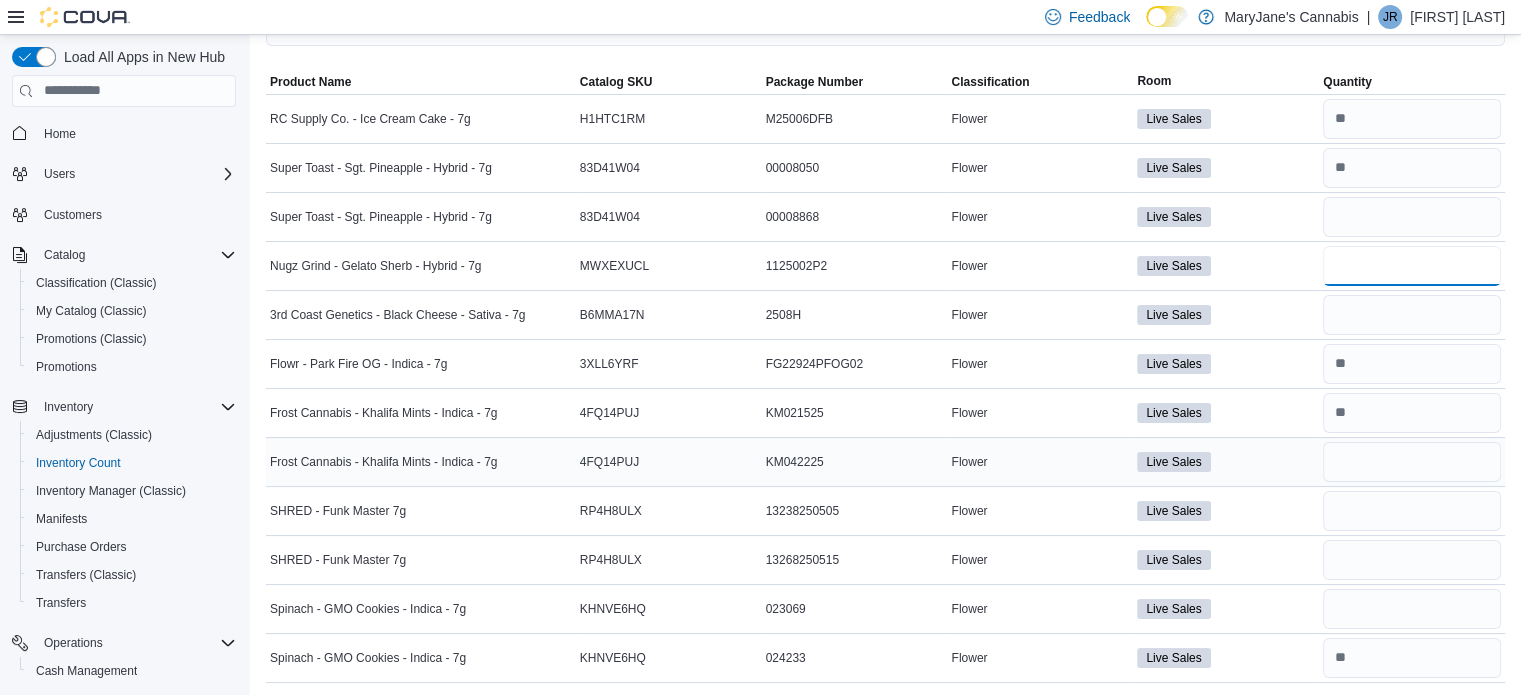 type on "*" 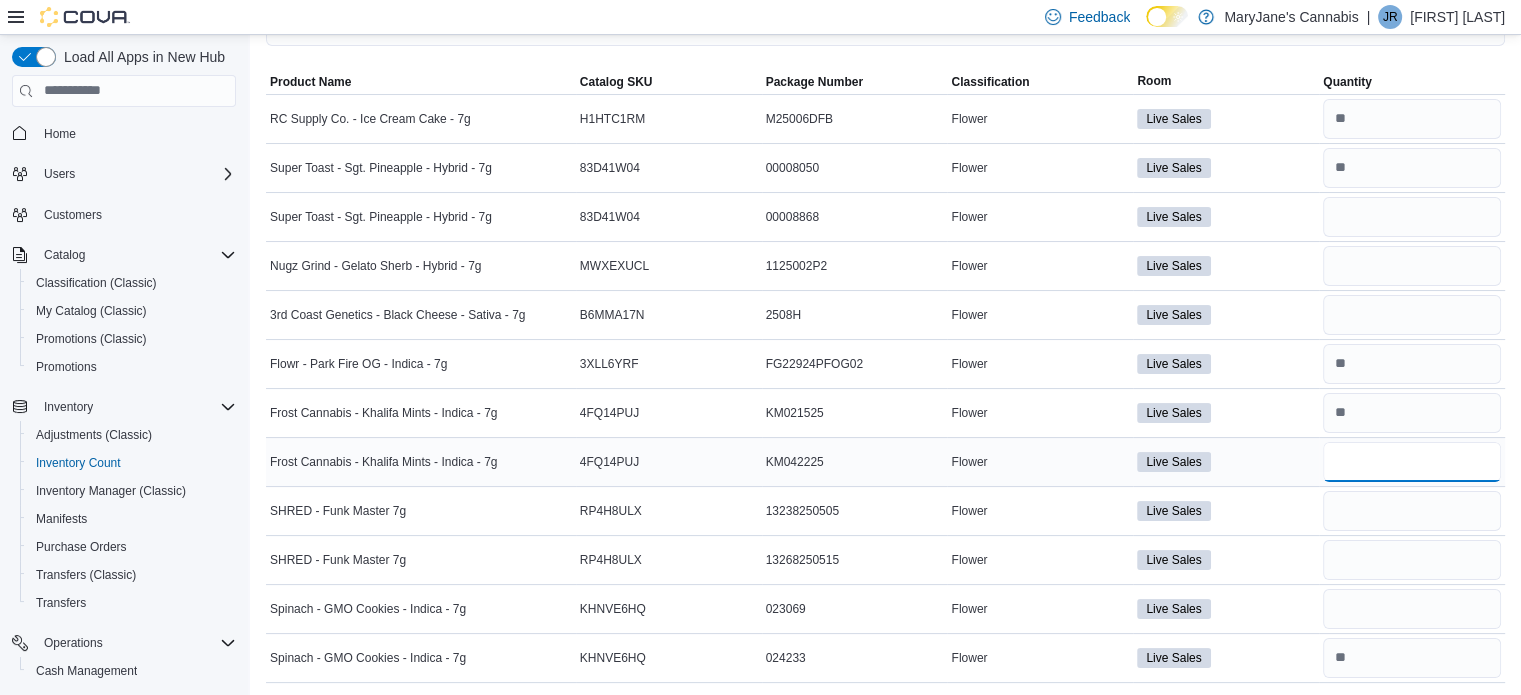 type 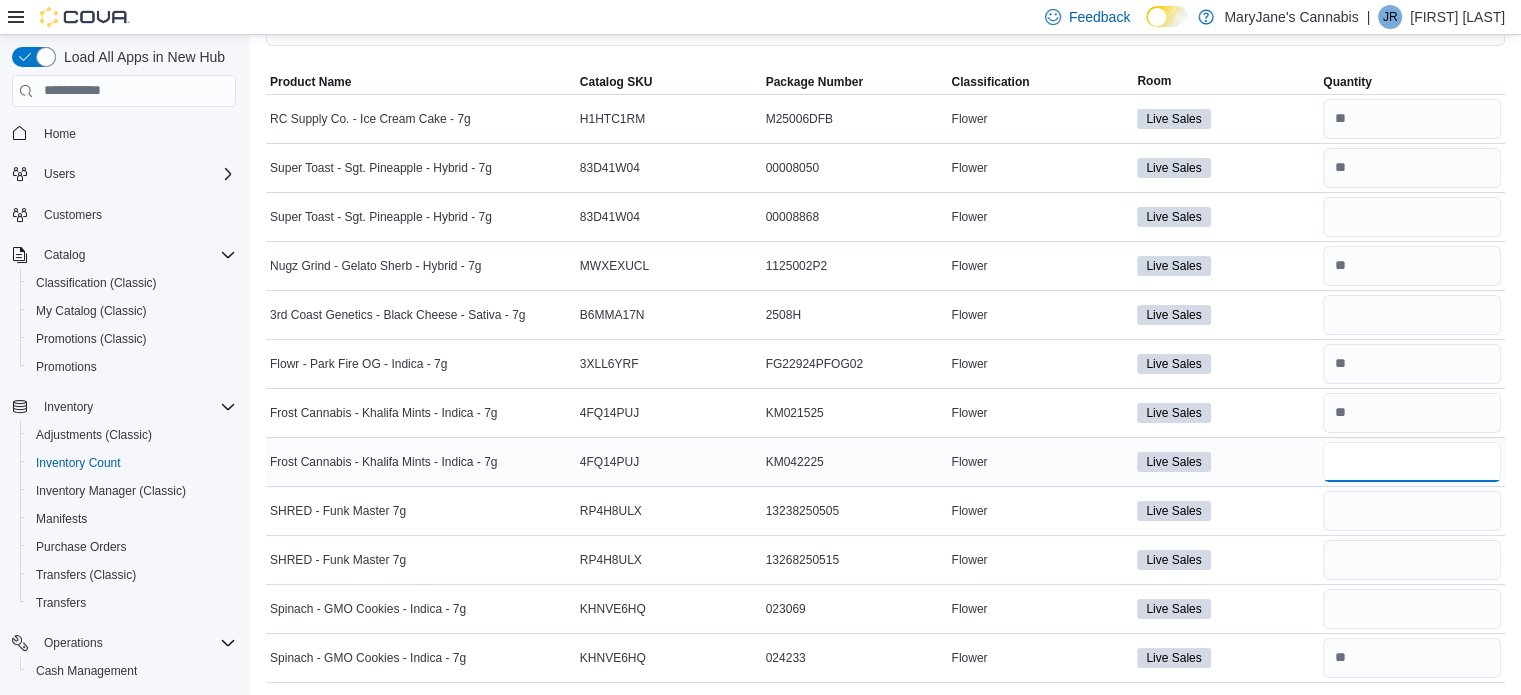 click at bounding box center (1412, 462) 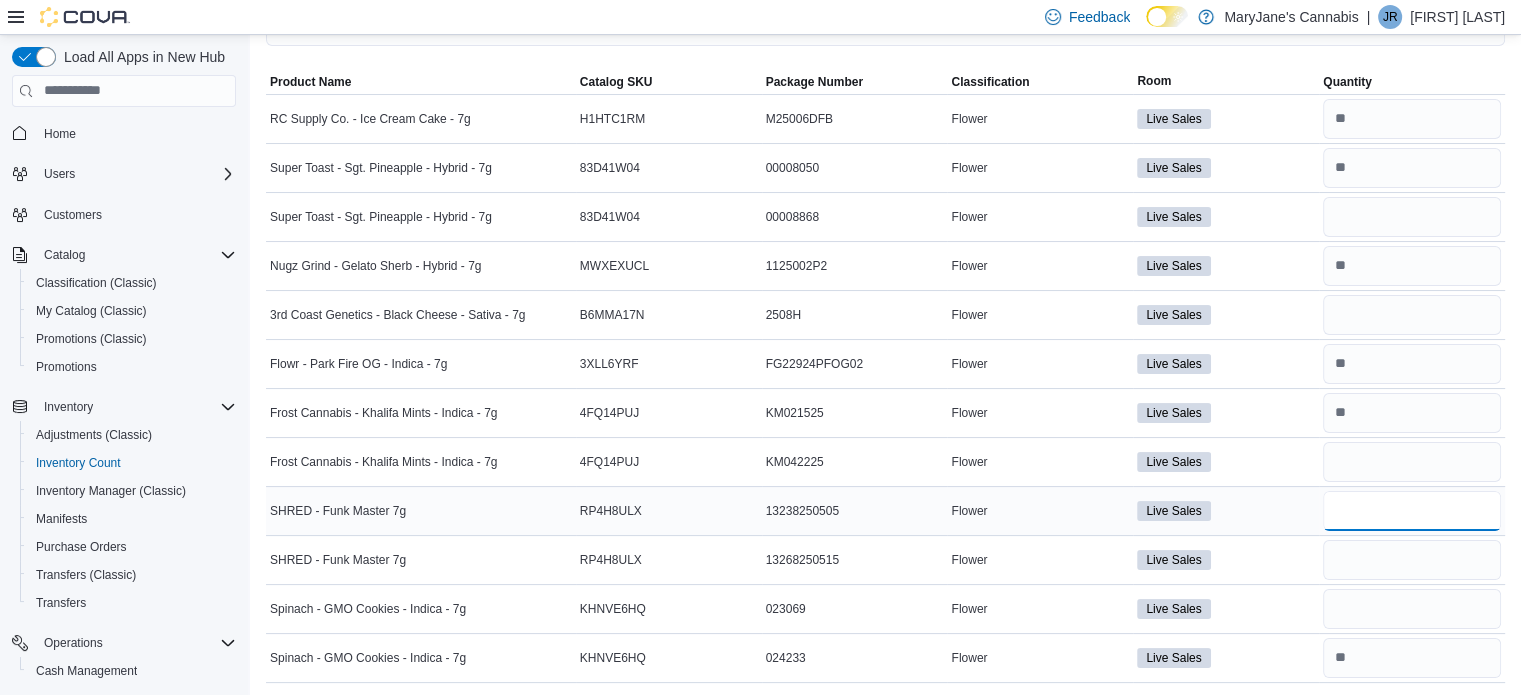 click at bounding box center (1412, 511) 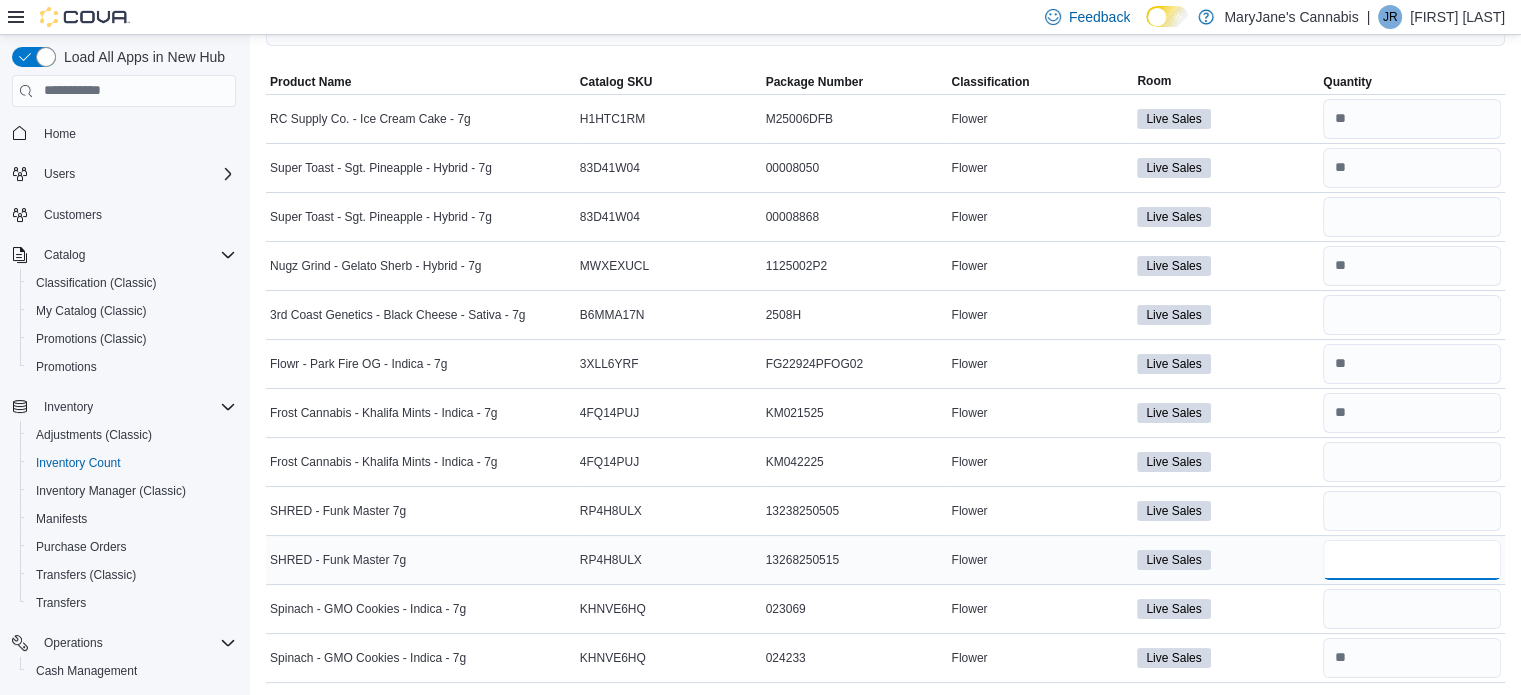 click at bounding box center (1412, 560) 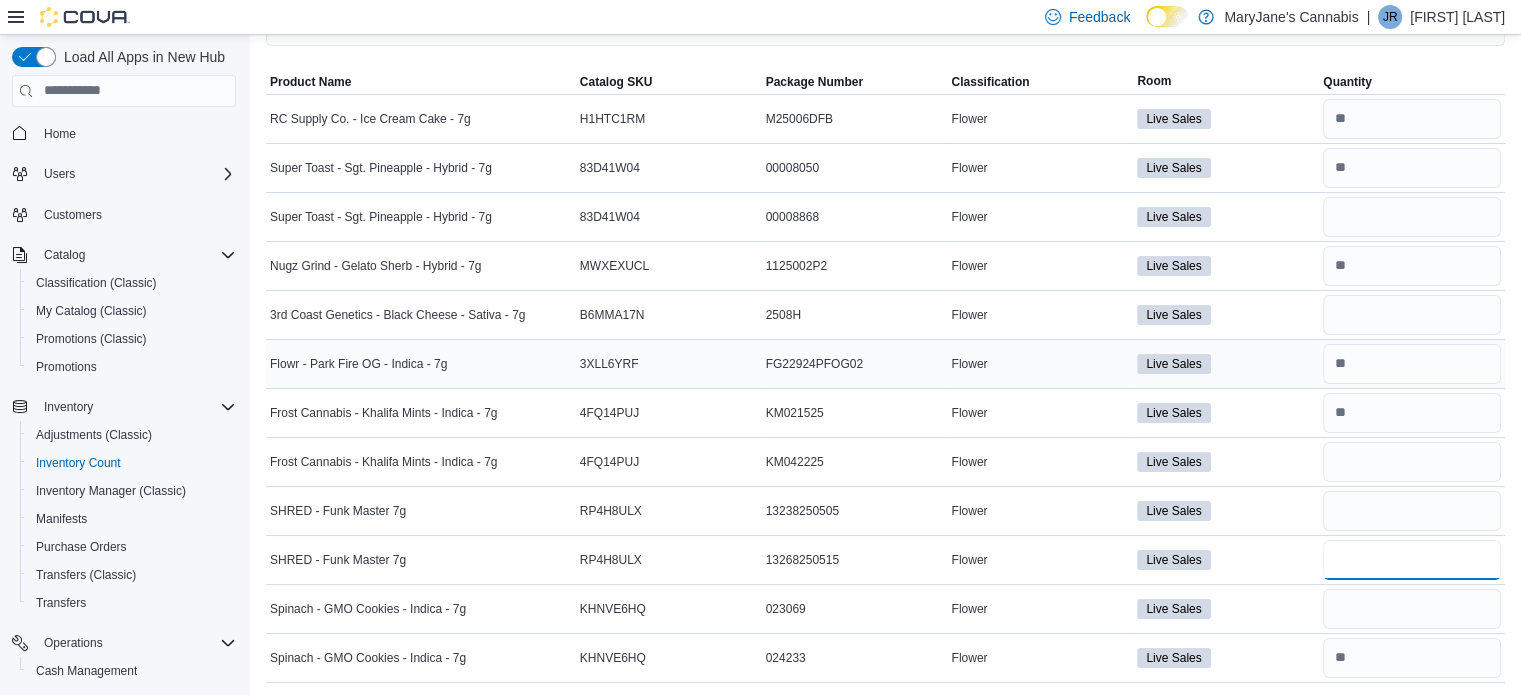 type on "*" 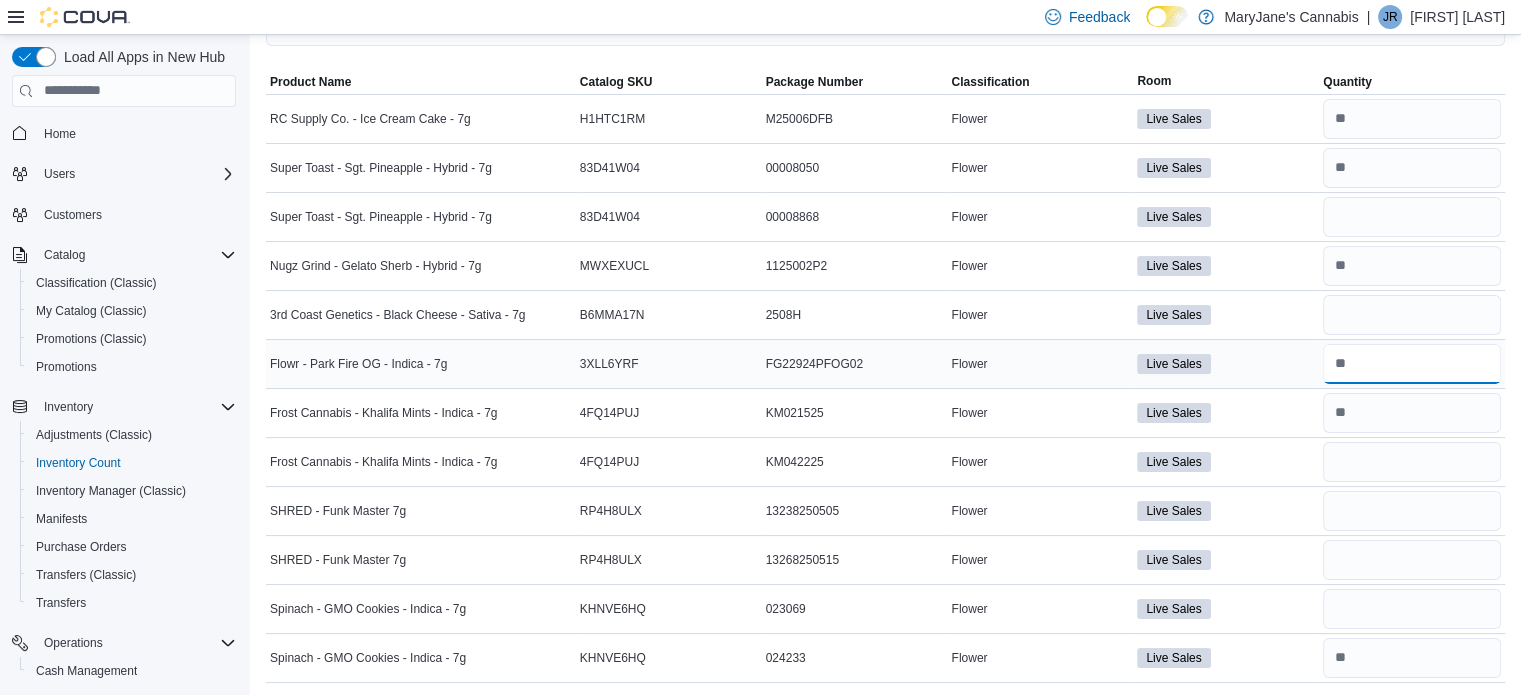 type 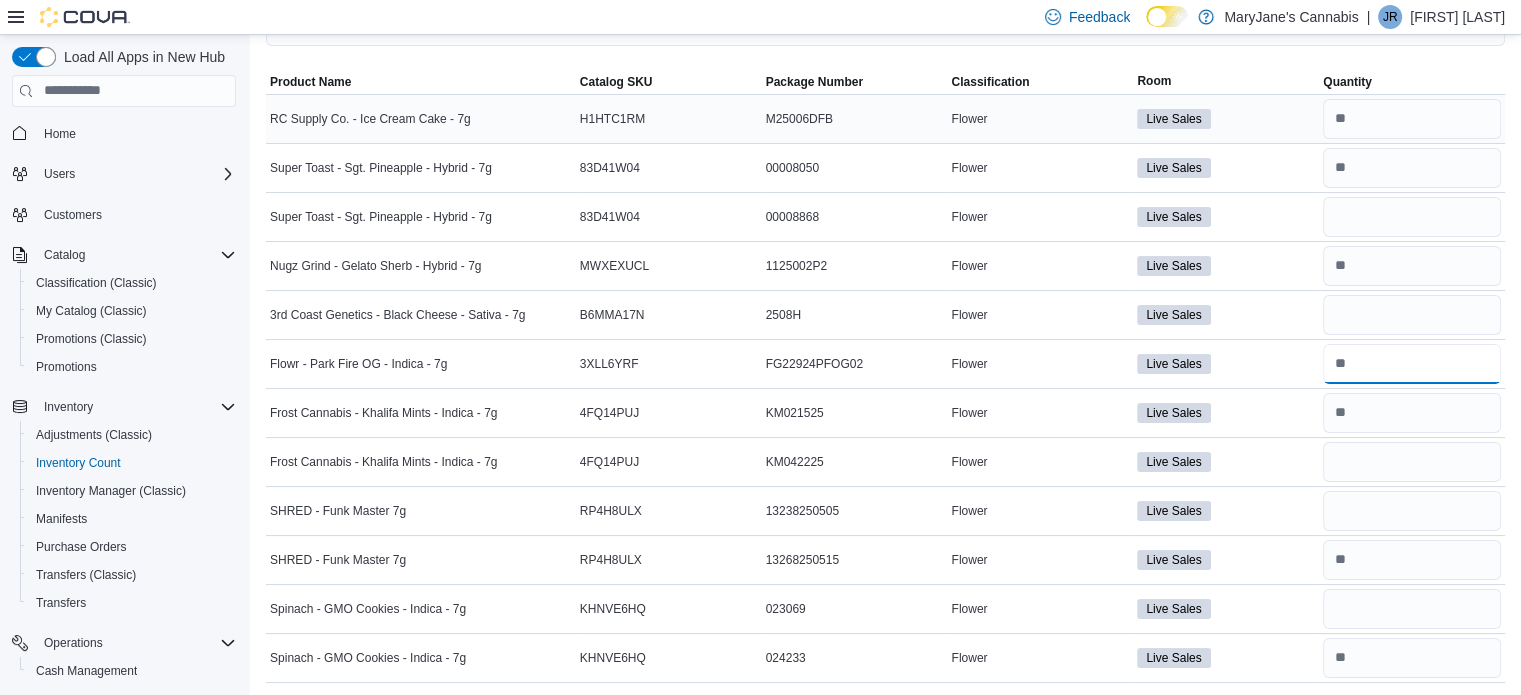 type on "*" 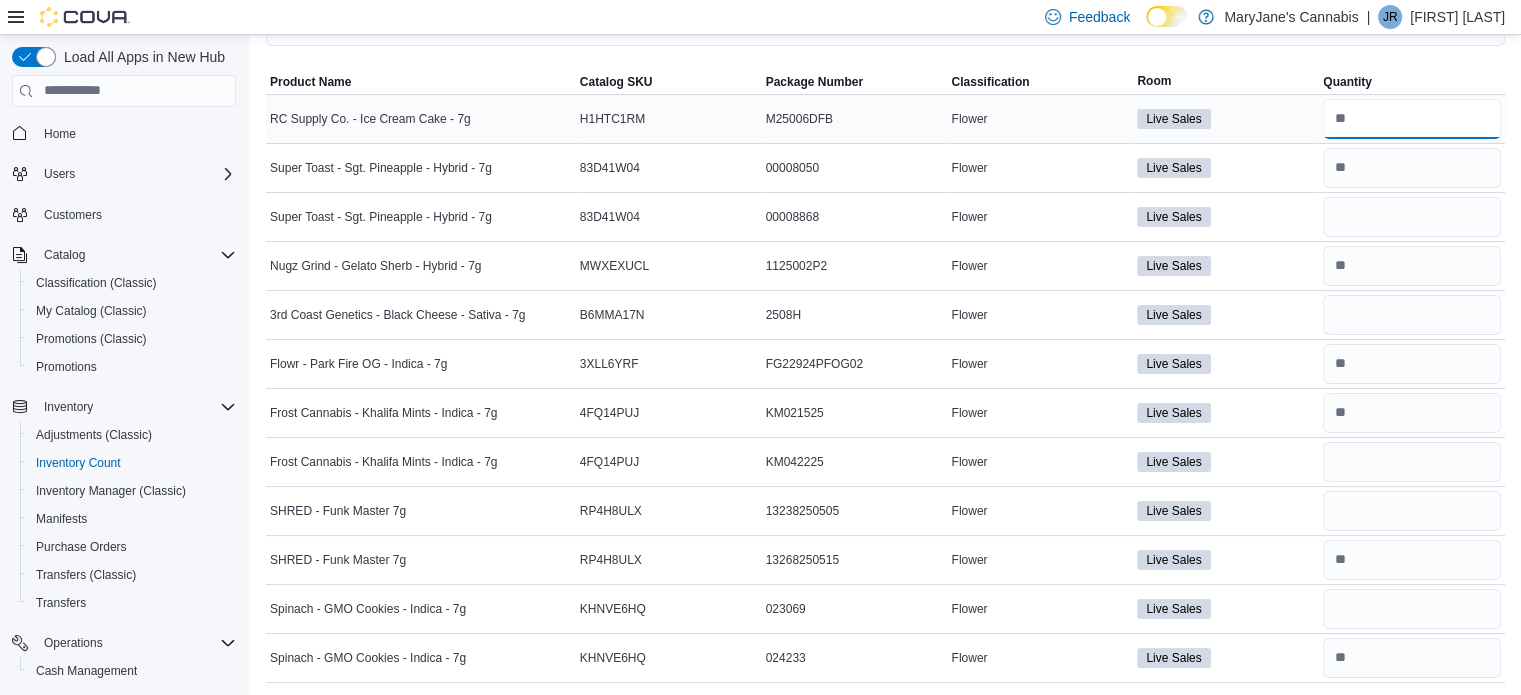type 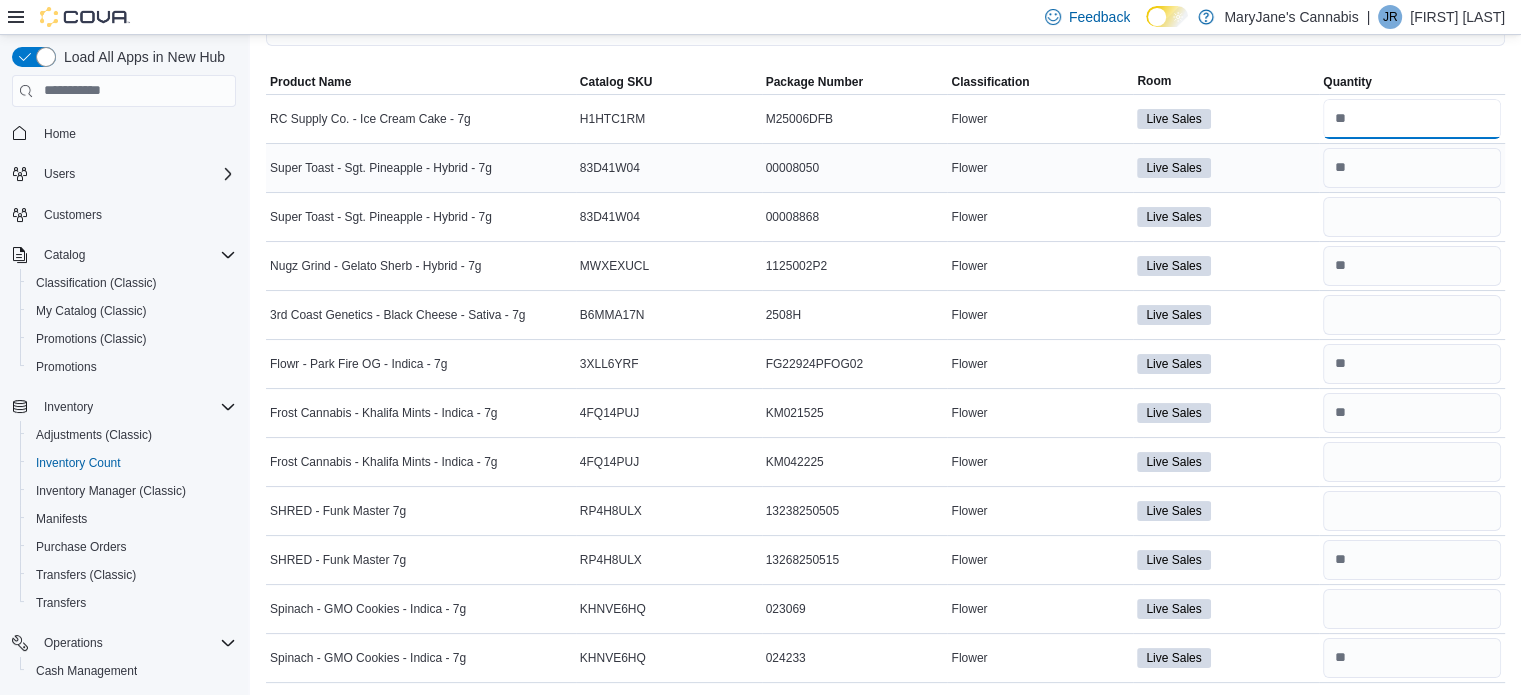 type on "**" 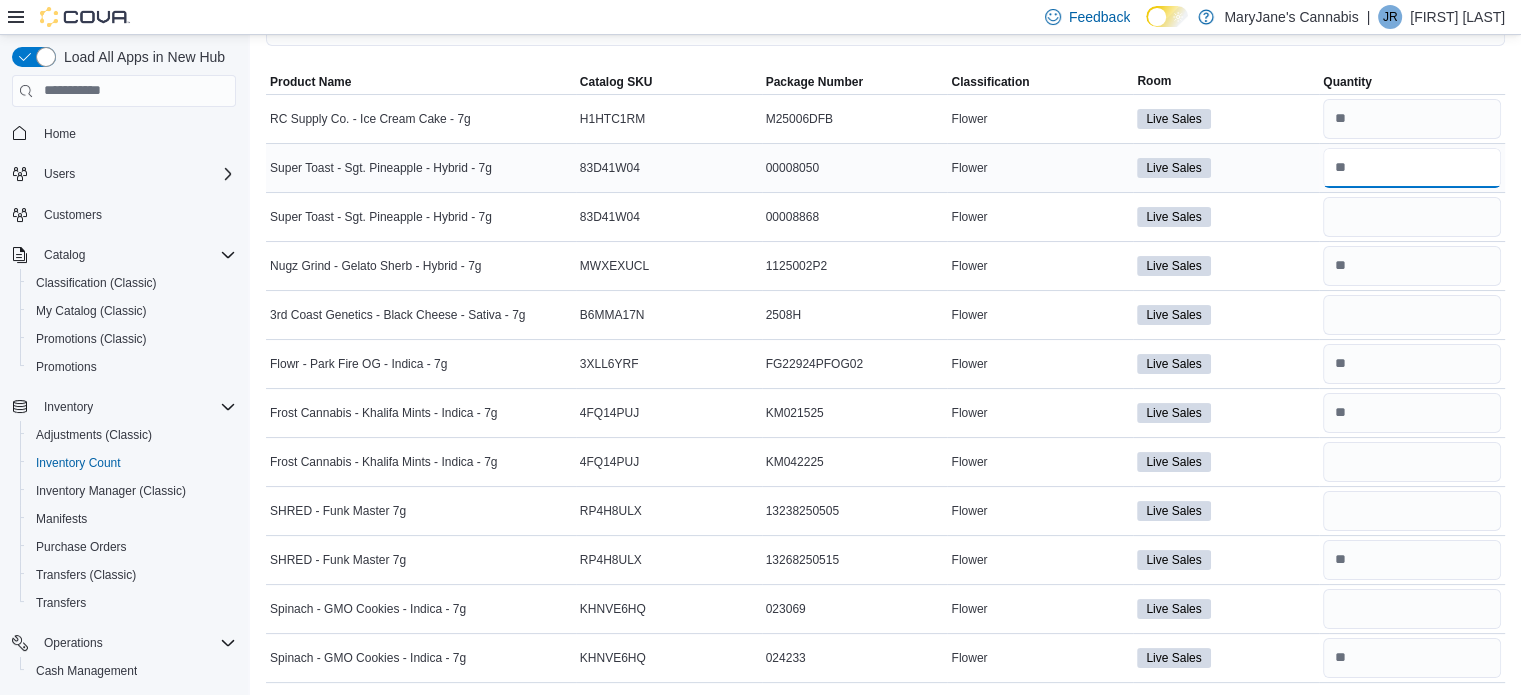 type 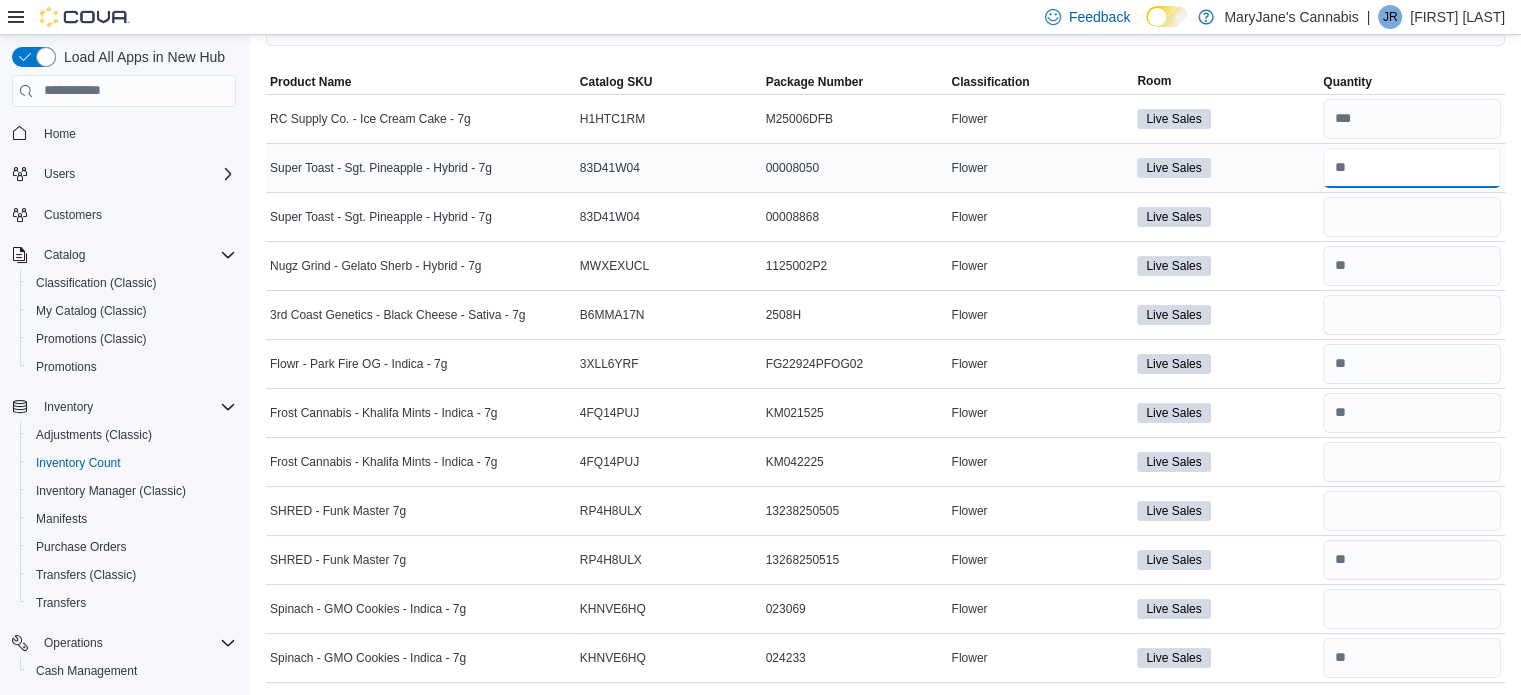 click at bounding box center [1412, 168] 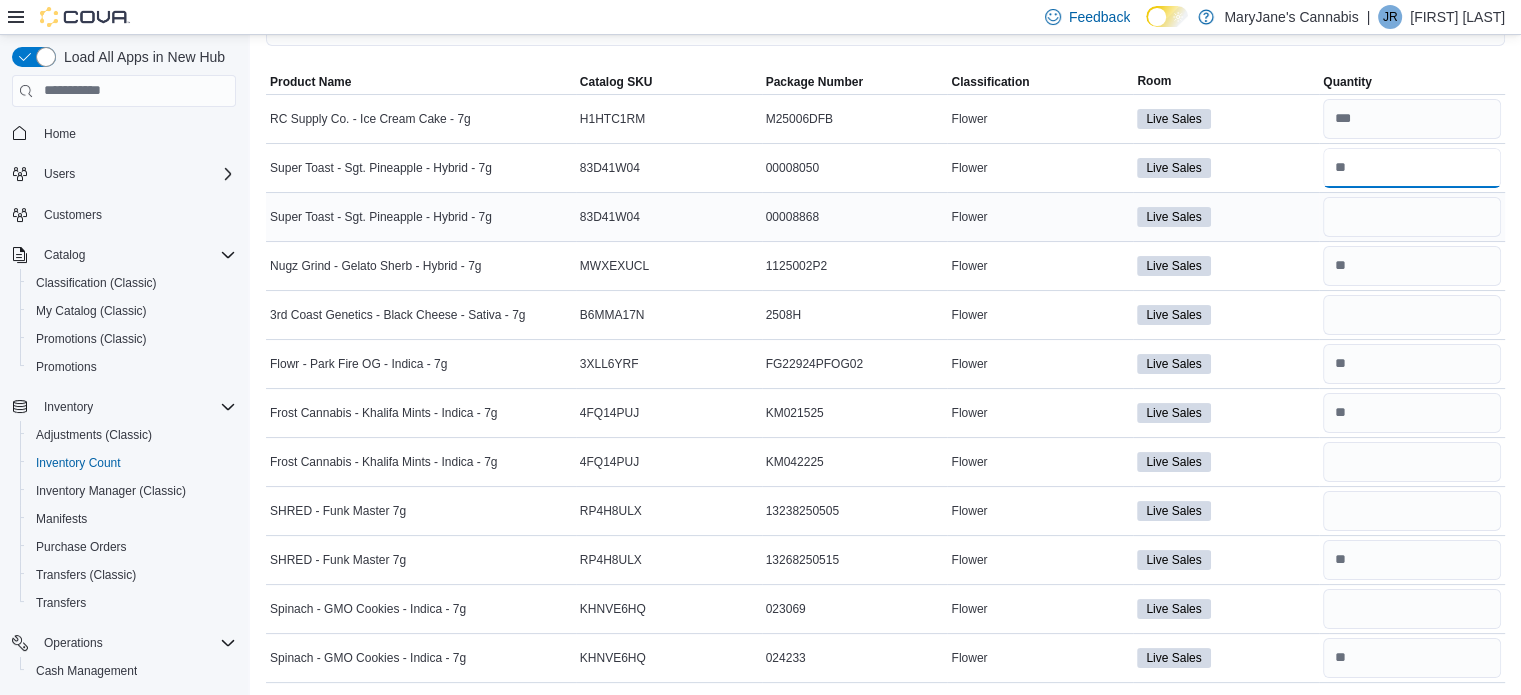 type on "*" 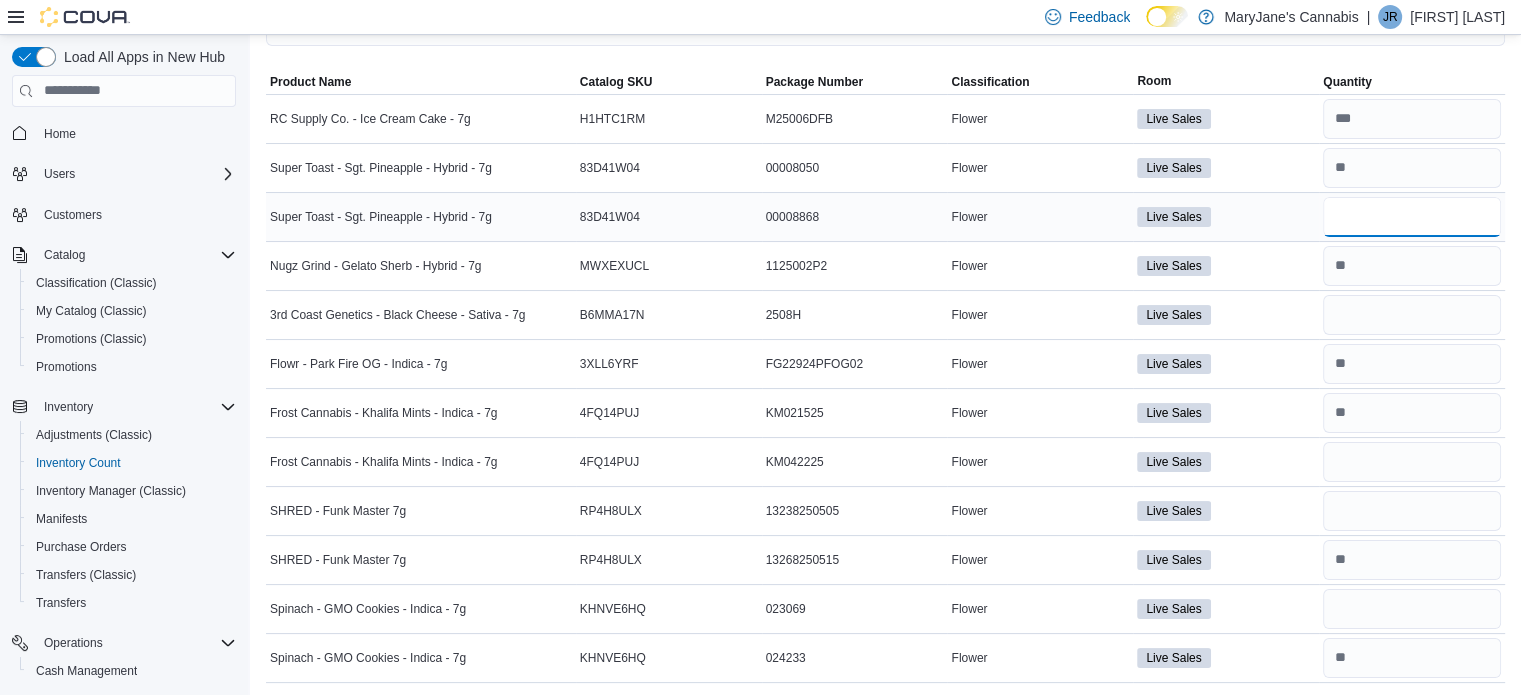 type 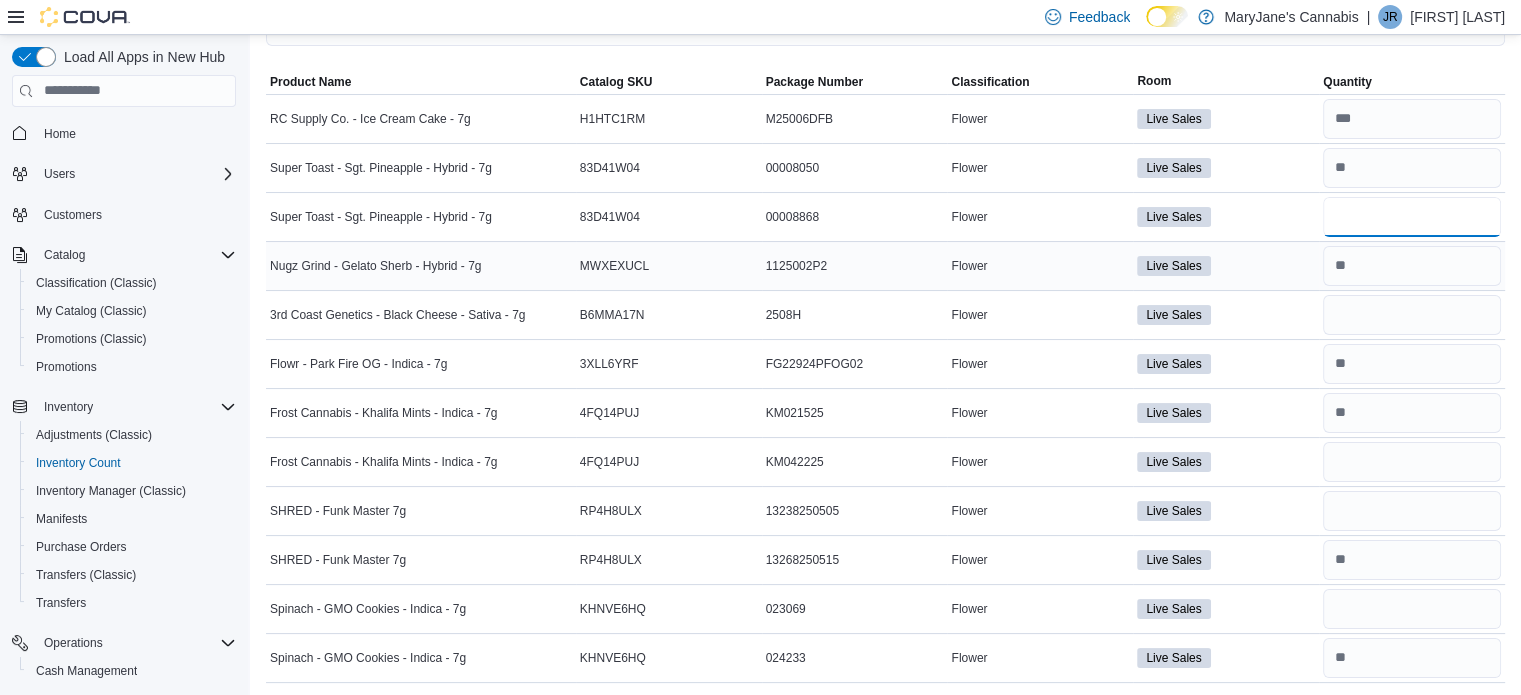 type 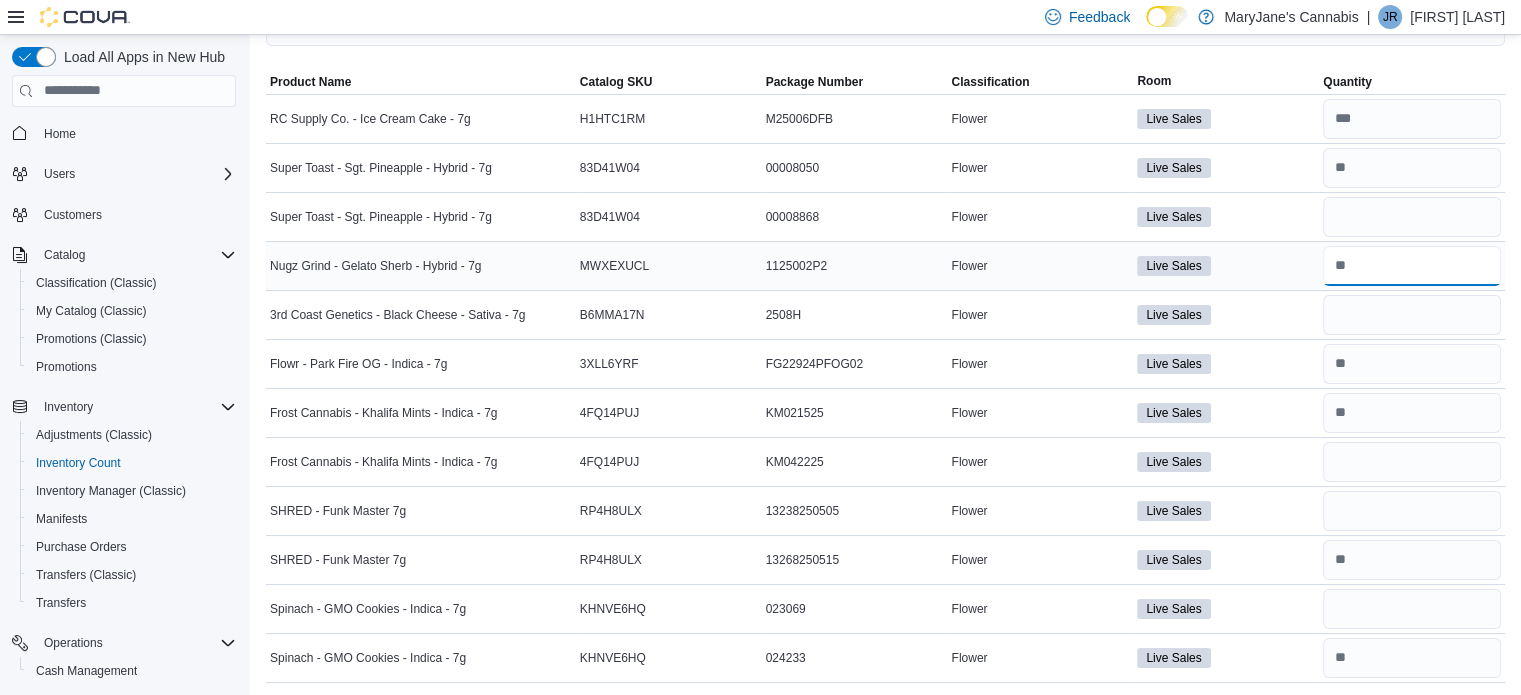 click at bounding box center [1412, 266] 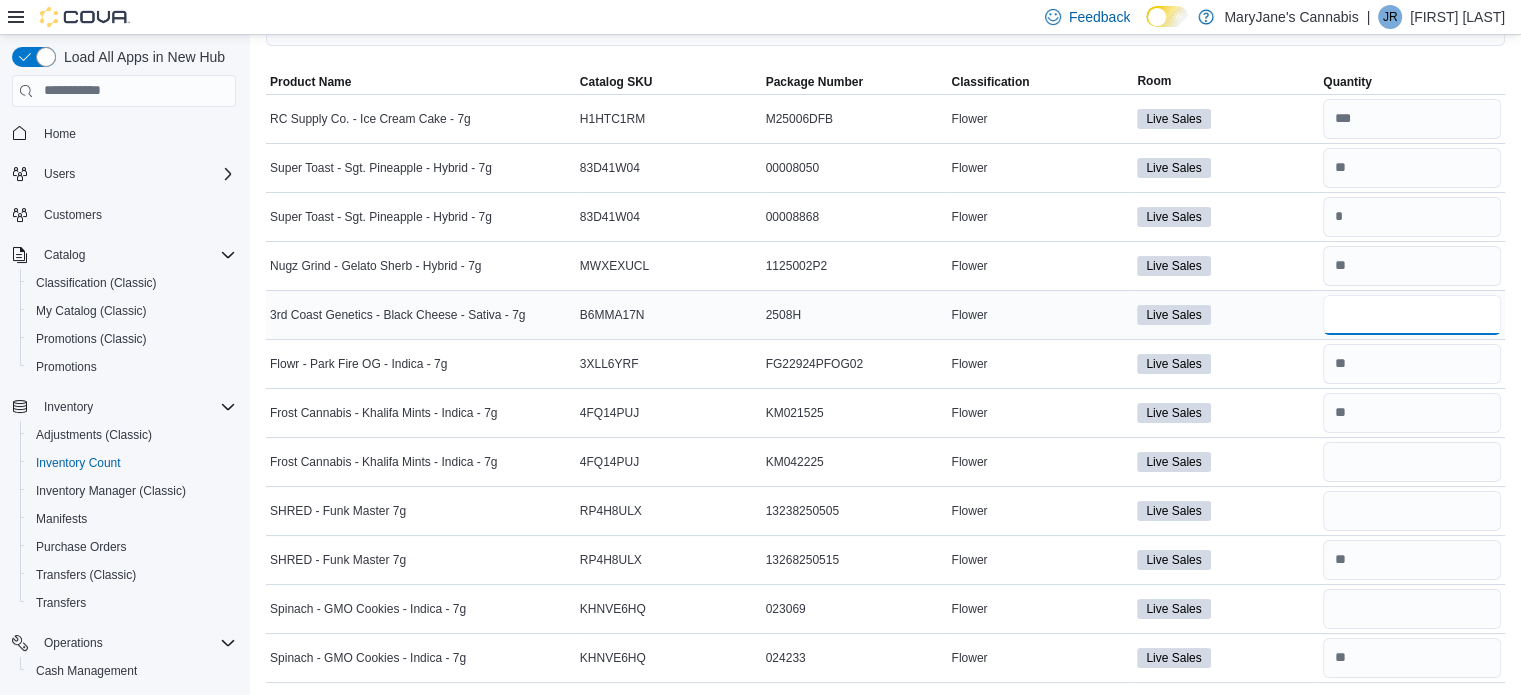 click at bounding box center (1412, 315) 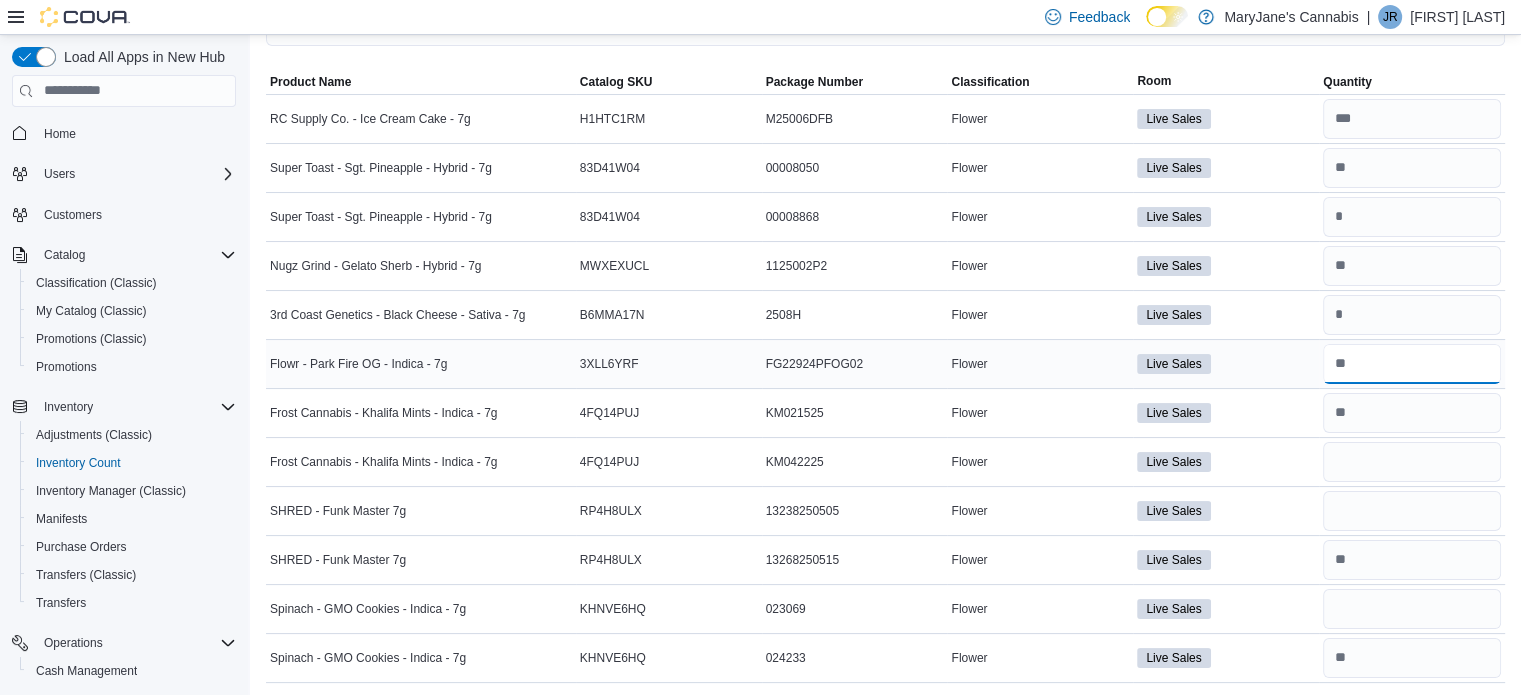 click at bounding box center [1412, 364] 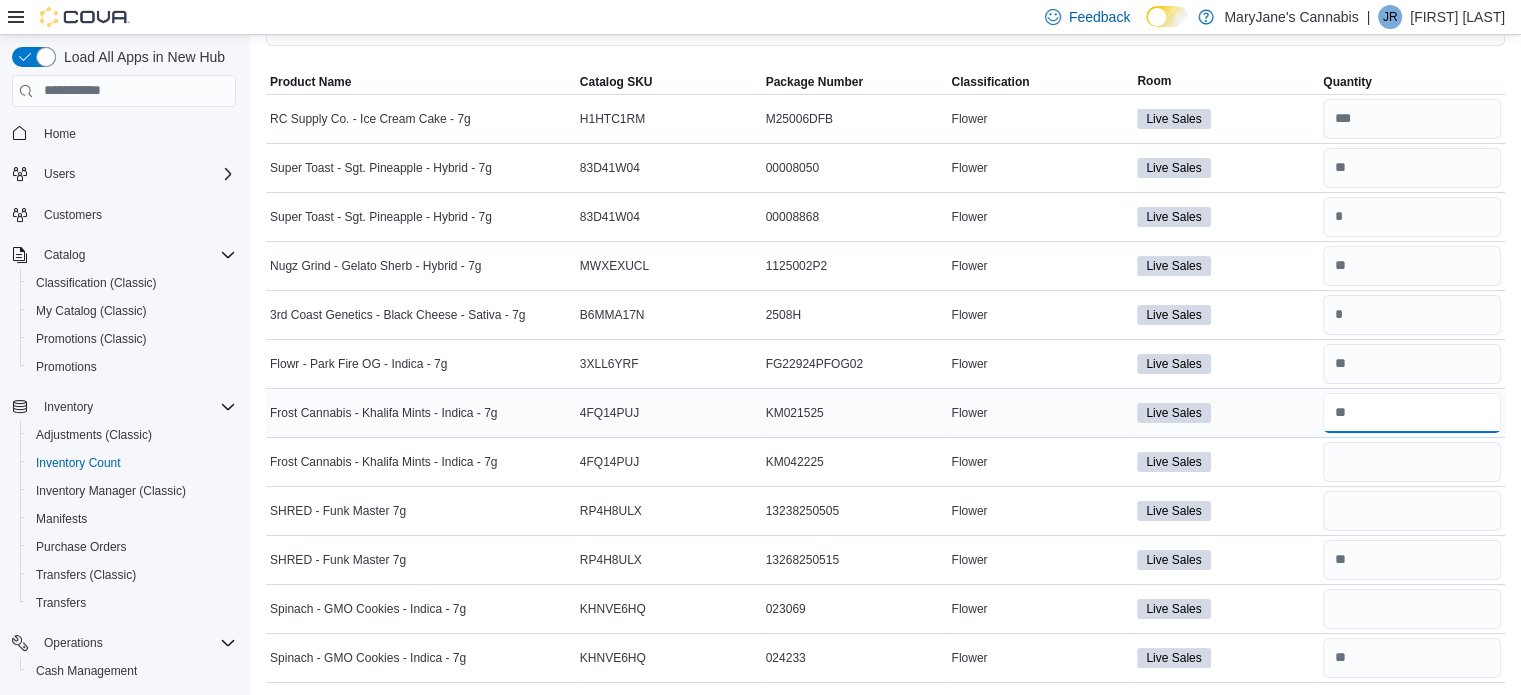 click at bounding box center (1412, 413) 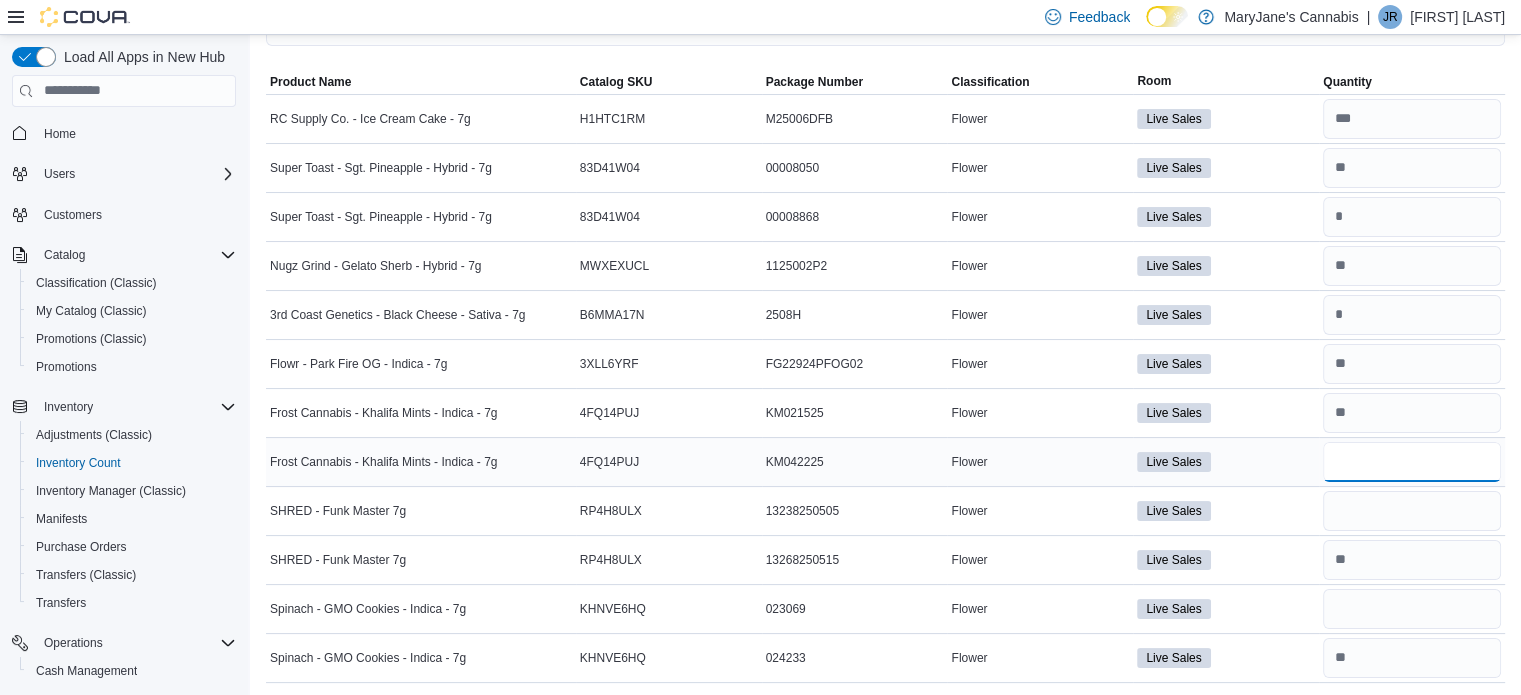 click at bounding box center (1412, 462) 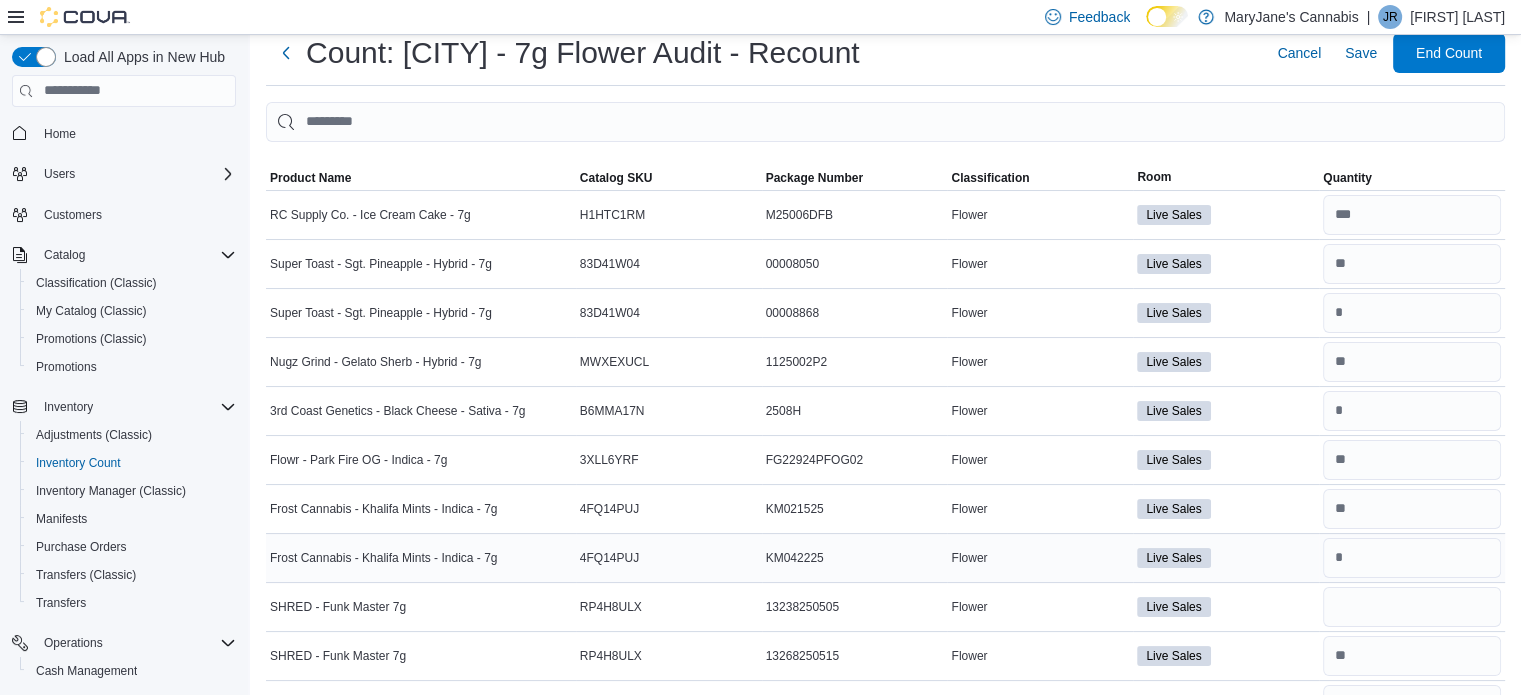scroll, scrollTop: 150, scrollLeft: 0, axis: vertical 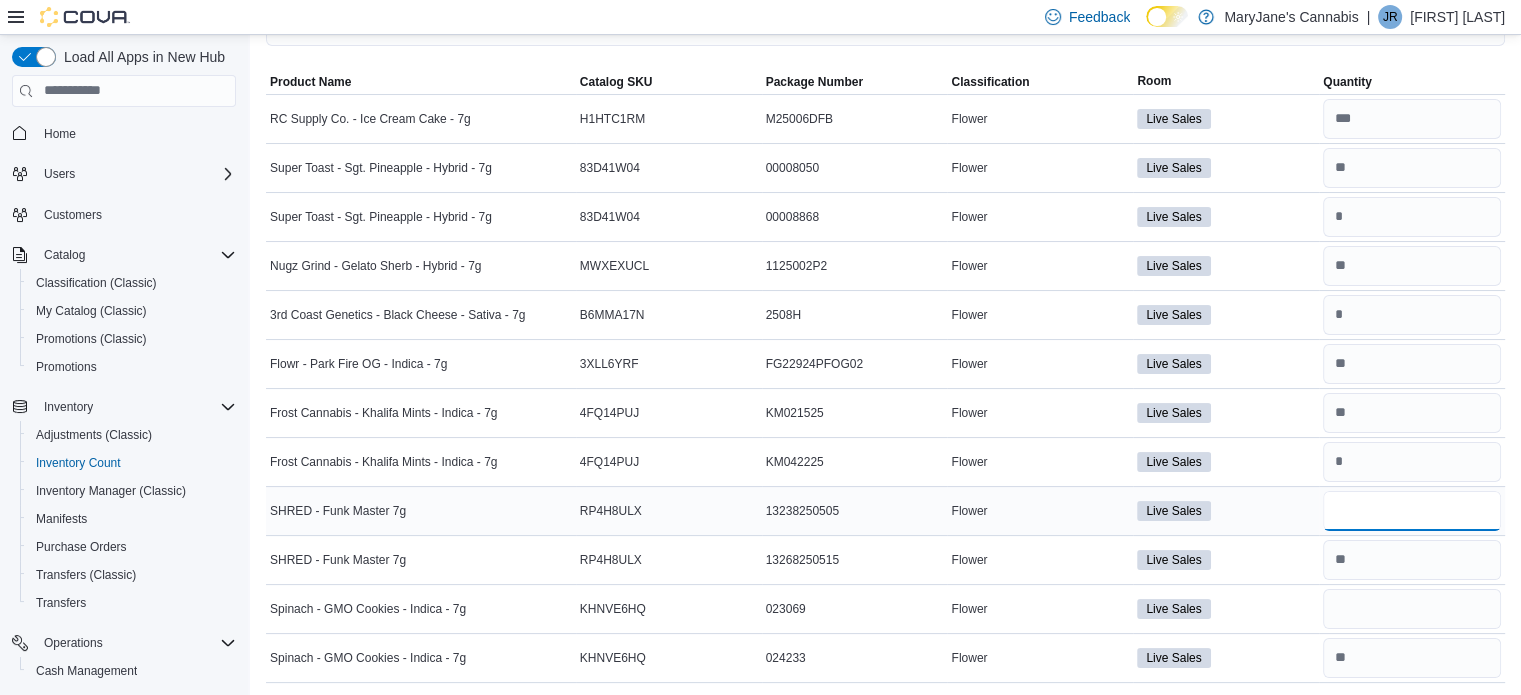 click at bounding box center (1412, 511) 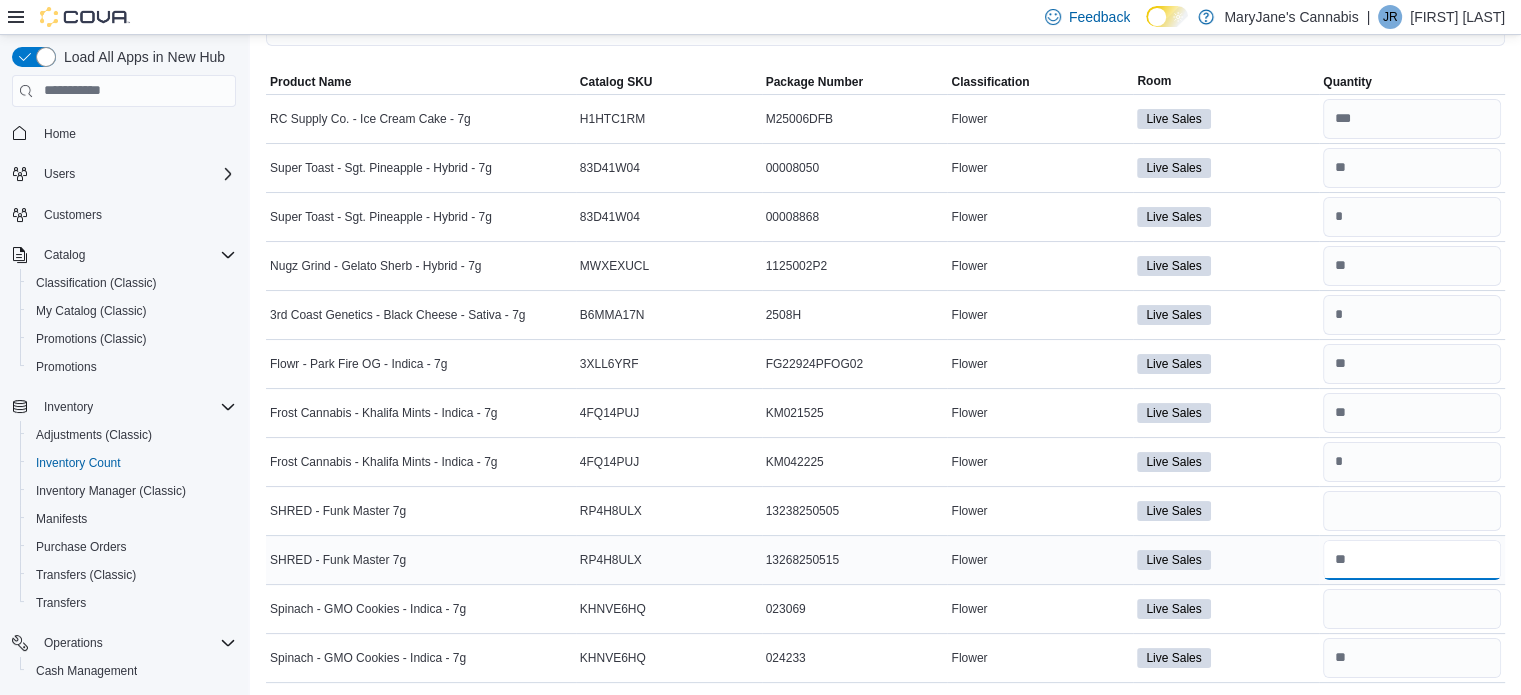 click at bounding box center (1412, 560) 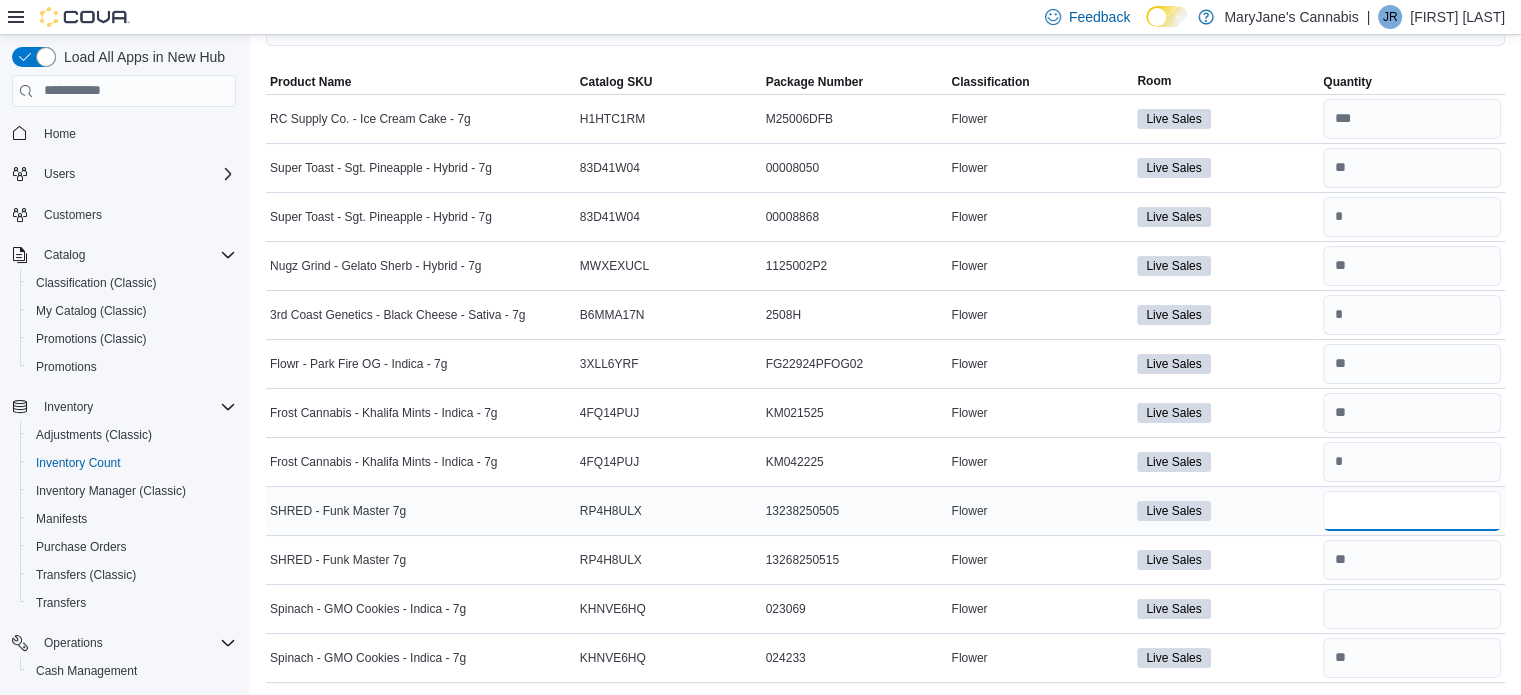 click at bounding box center [1412, 511] 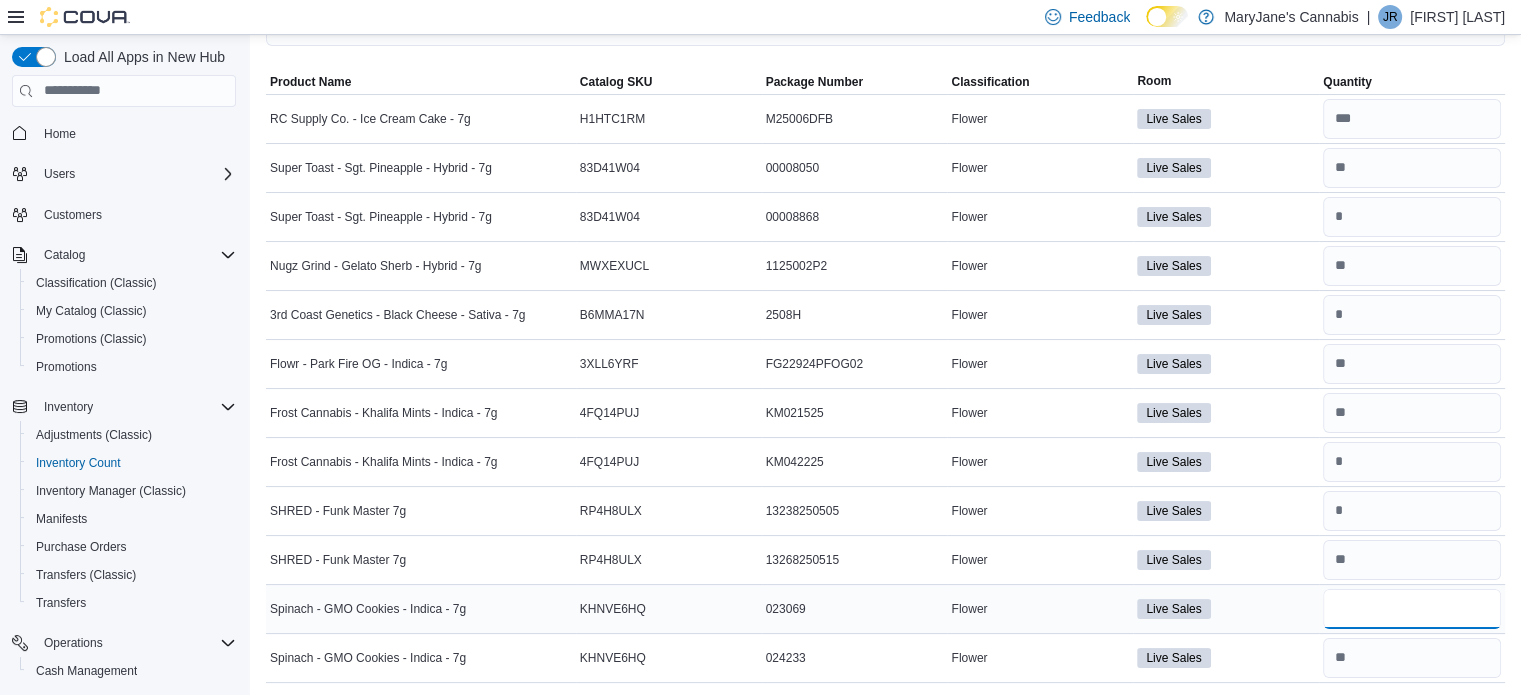 click at bounding box center (1412, 609) 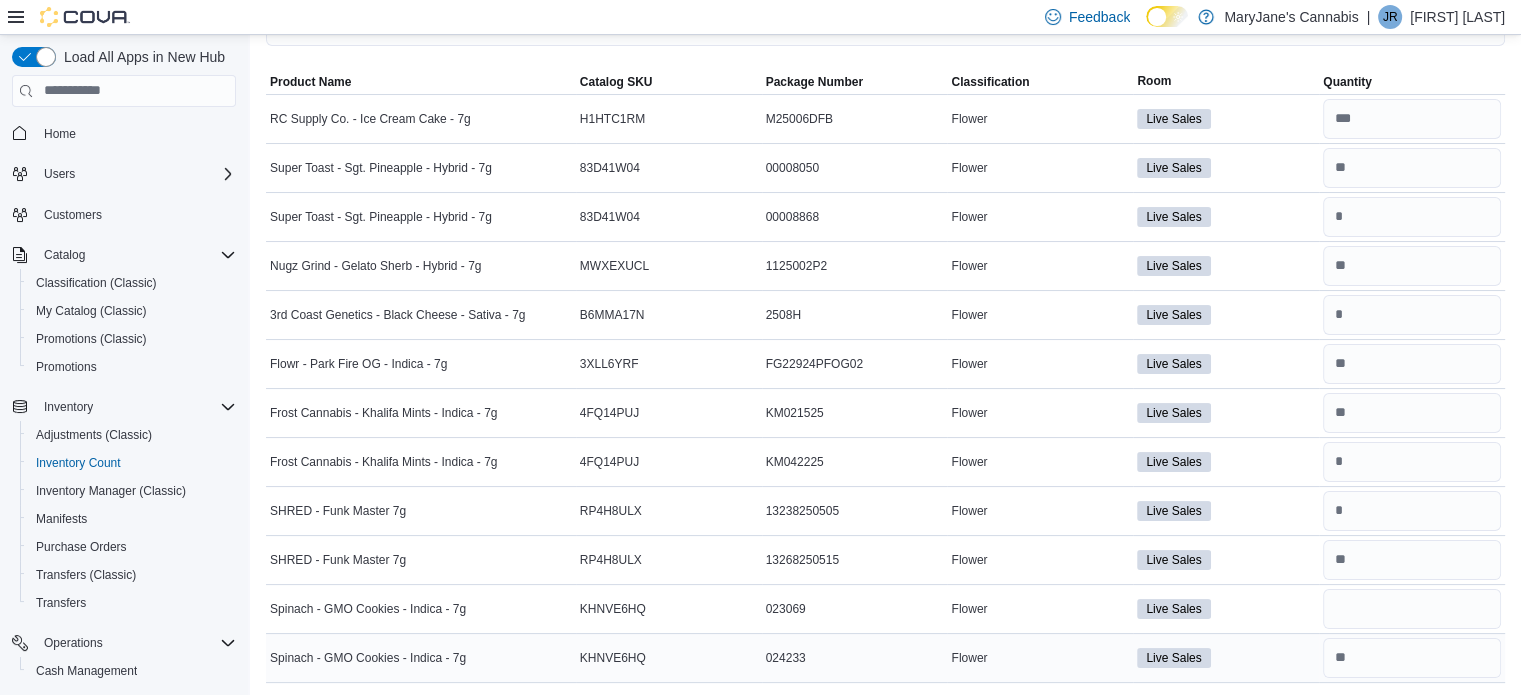 click at bounding box center (1412, 658) 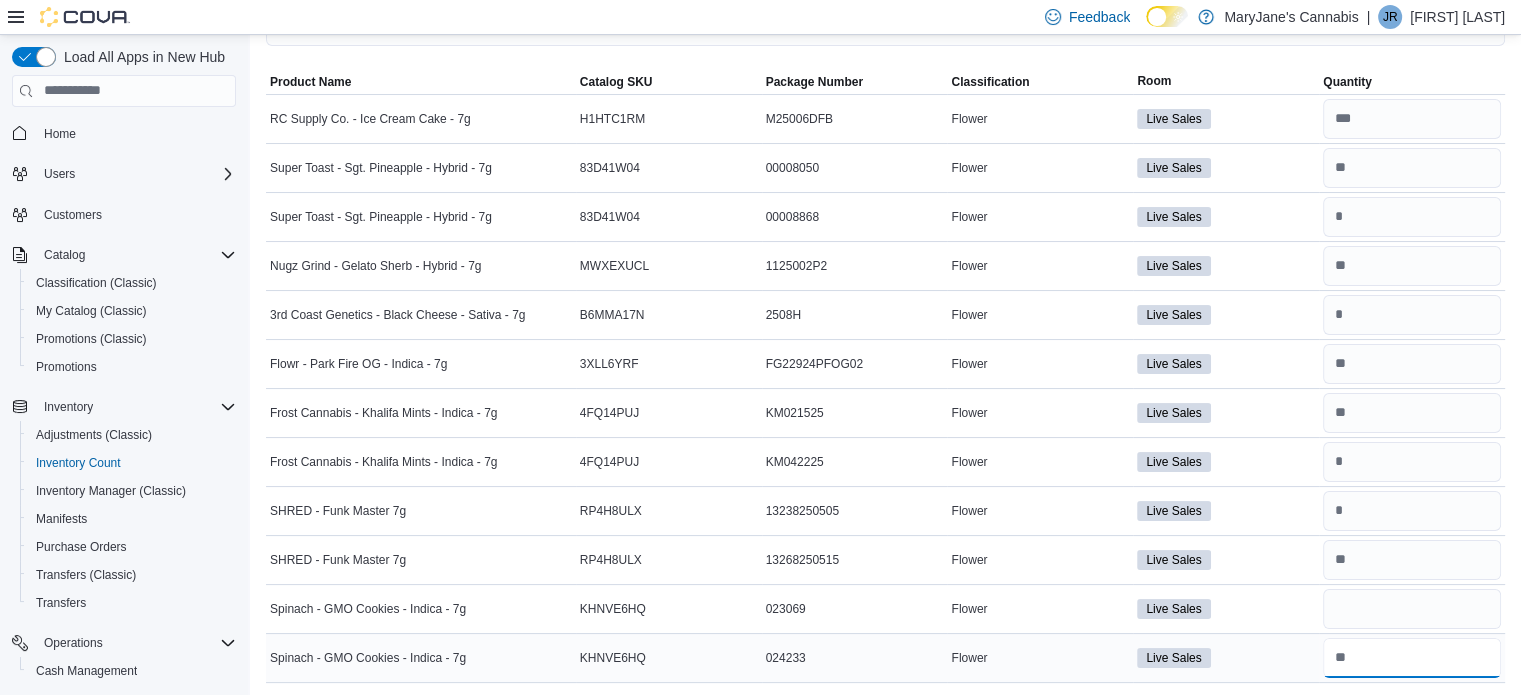 click at bounding box center [1412, 658] 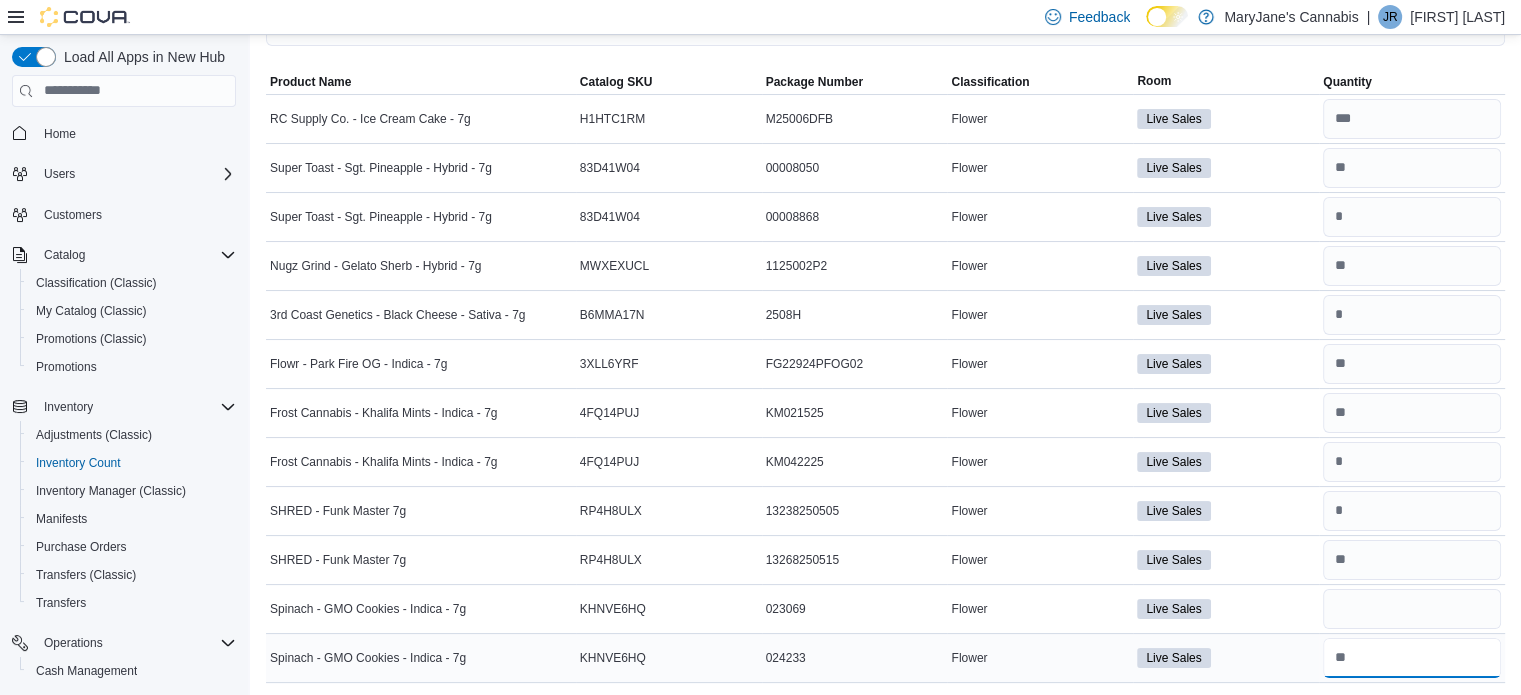 click at bounding box center [1412, 658] 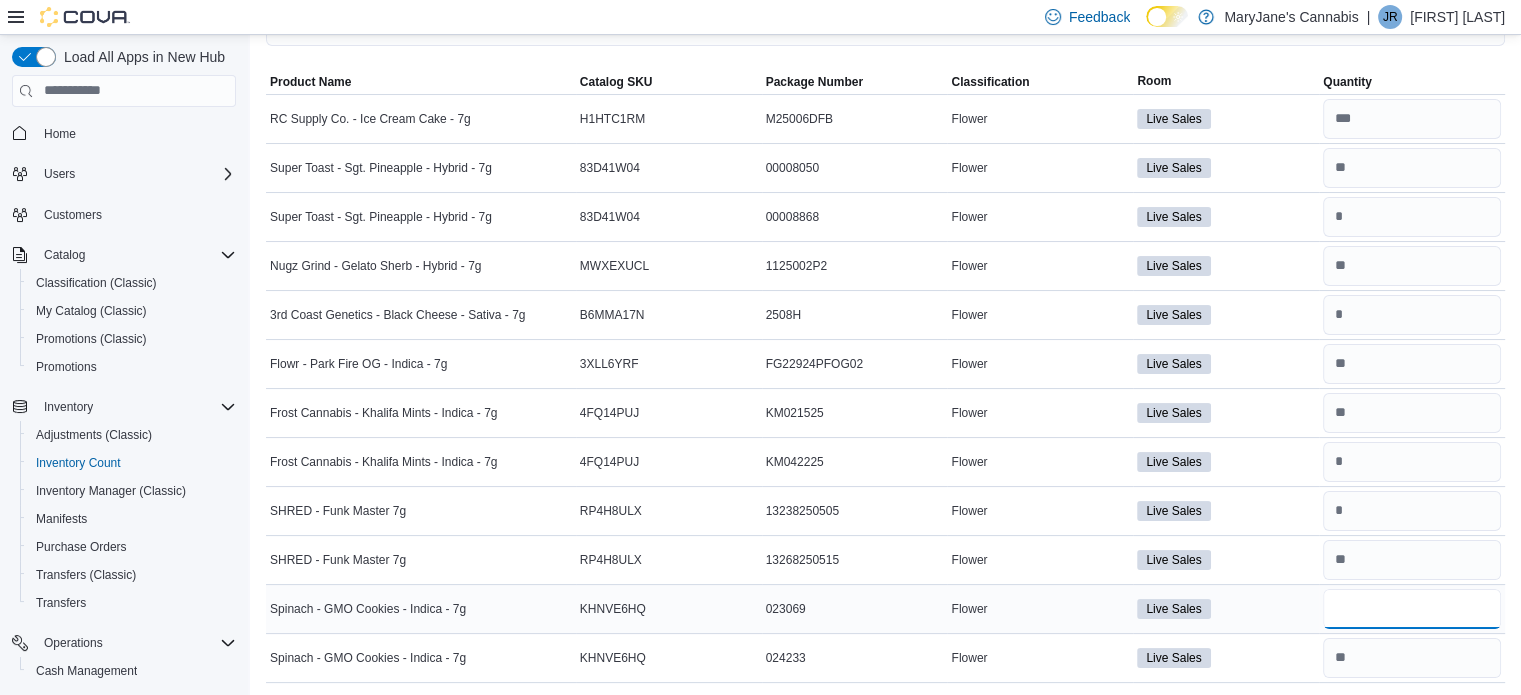 click at bounding box center (1412, 609) 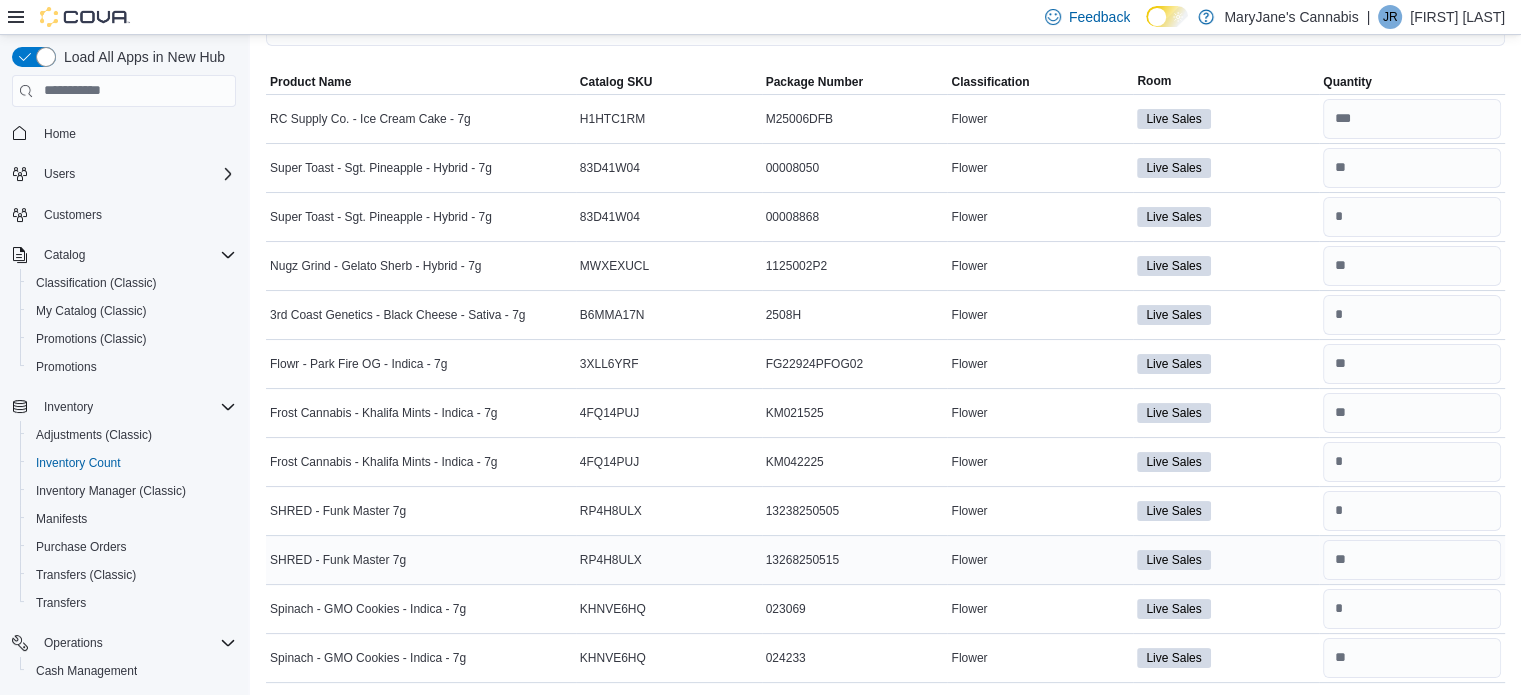 click on "Live Sales" at bounding box center [1226, 560] 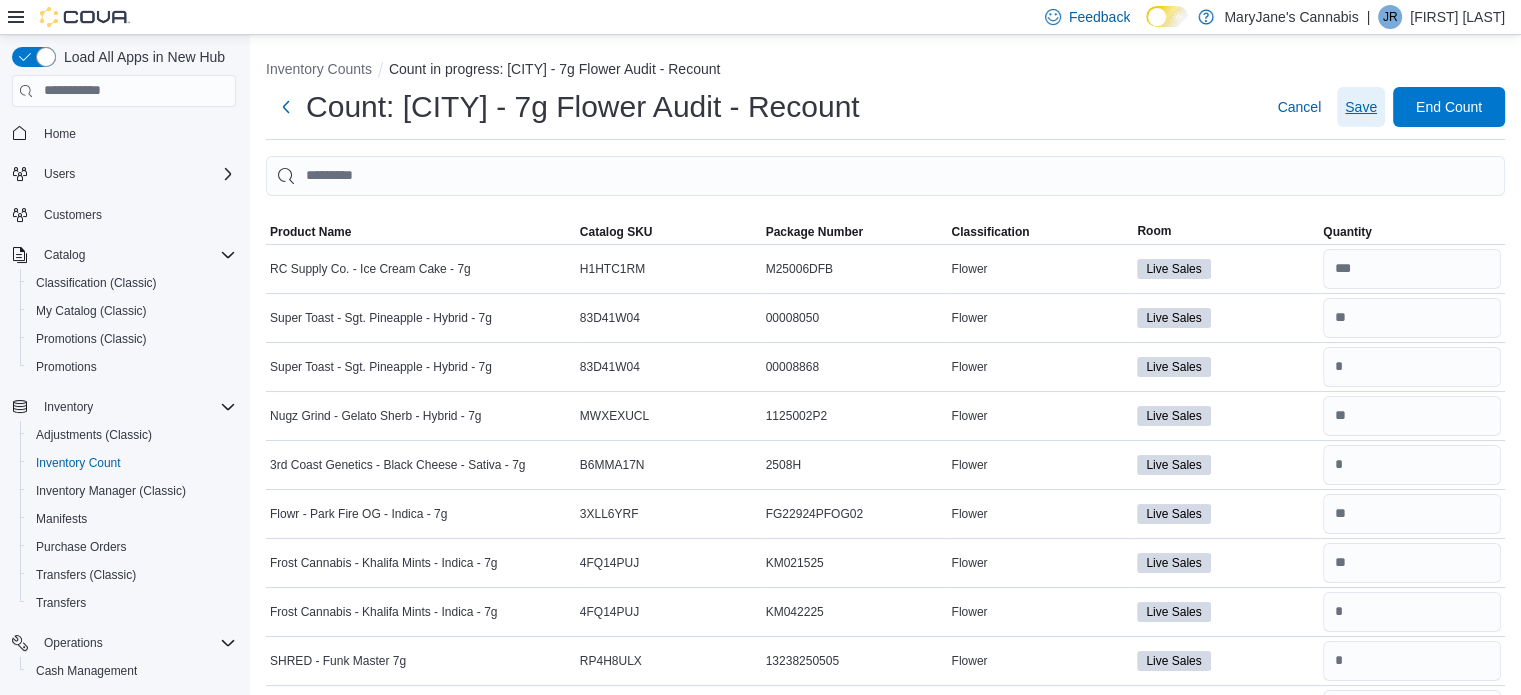 click on "Save" at bounding box center [1361, 107] 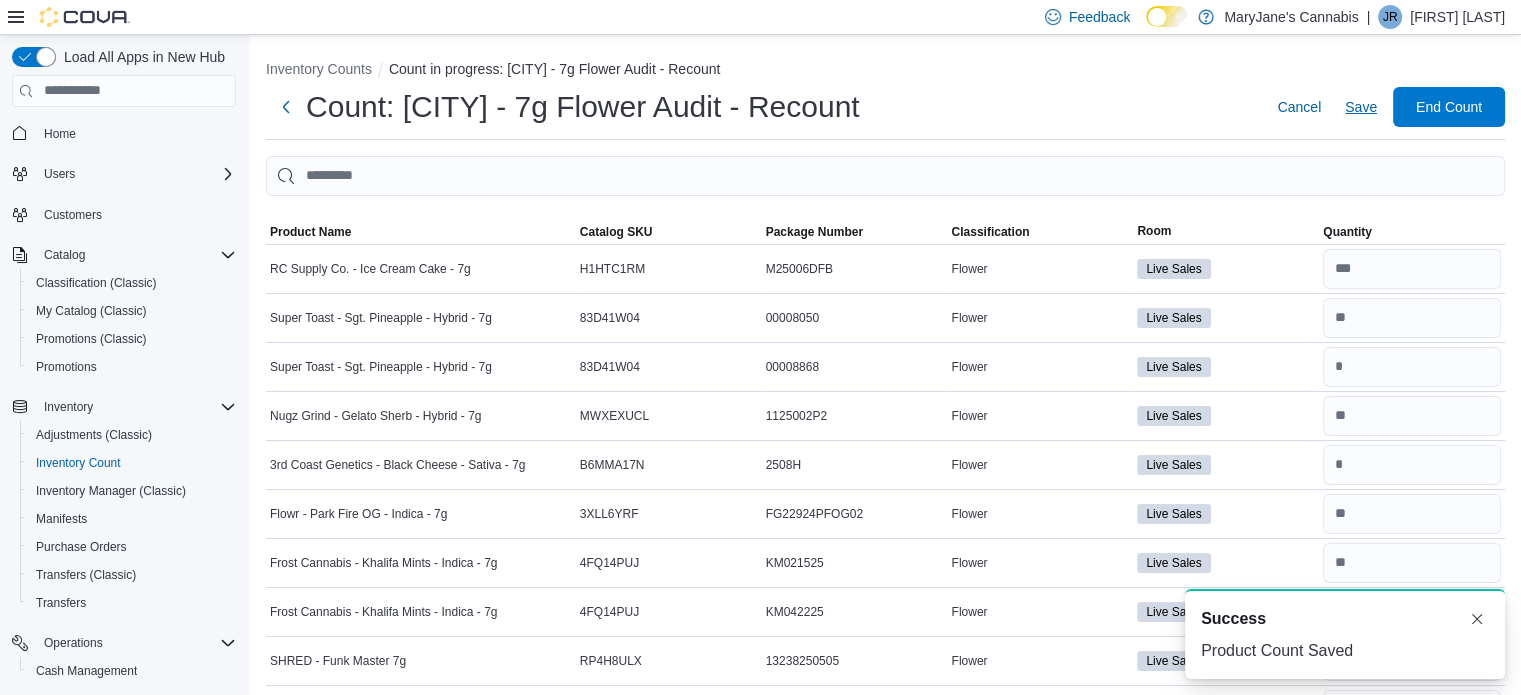 scroll, scrollTop: 0, scrollLeft: 0, axis: both 